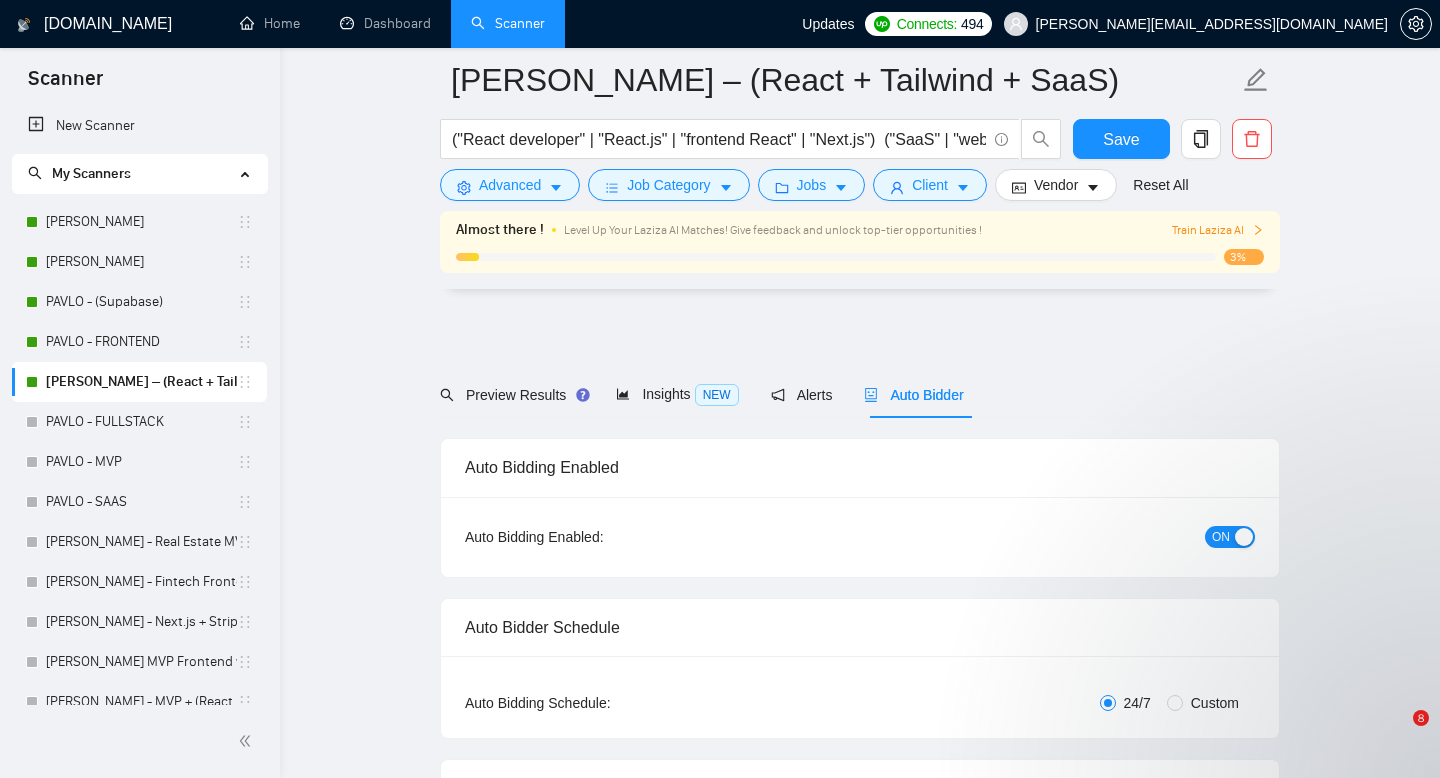 scroll, scrollTop: 4190, scrollLeft: 0, axis: vertical 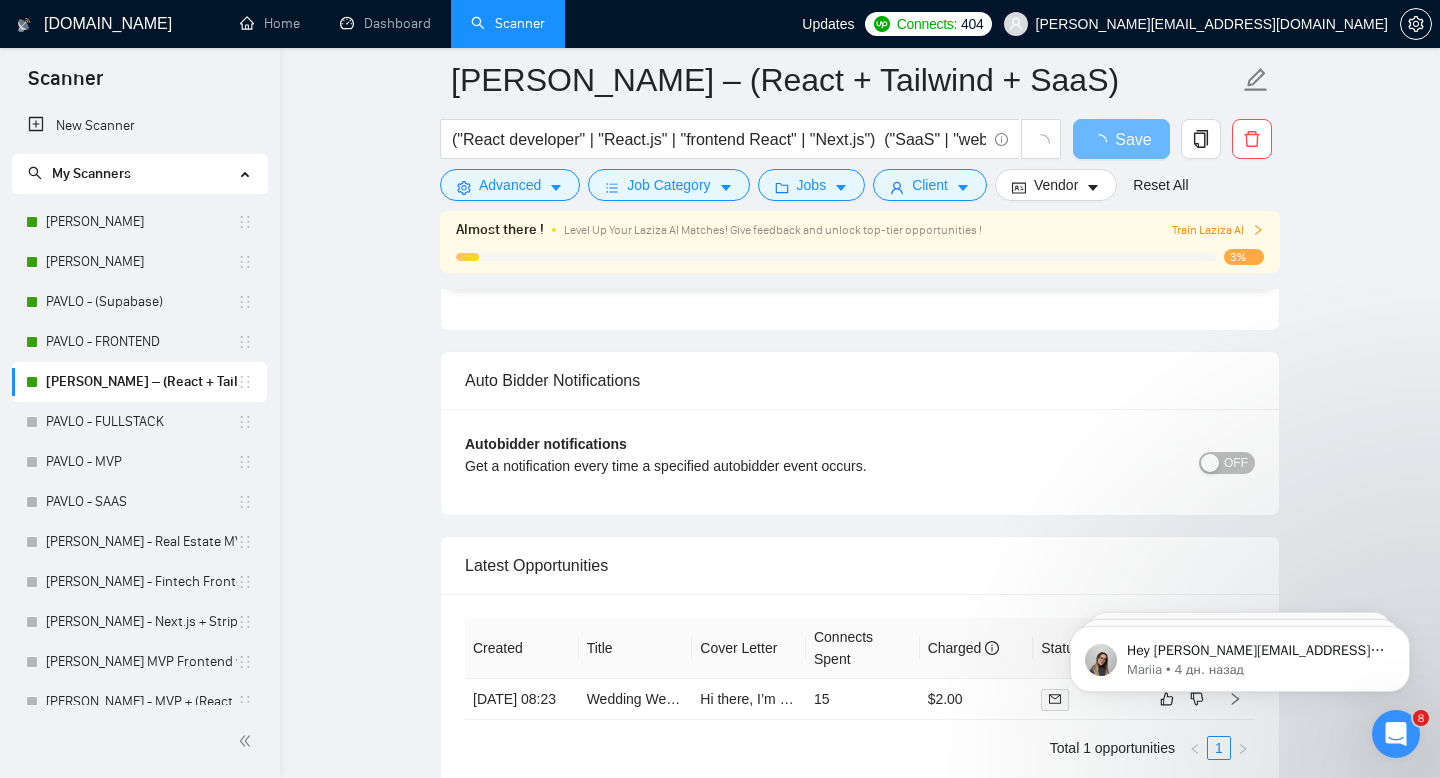 type 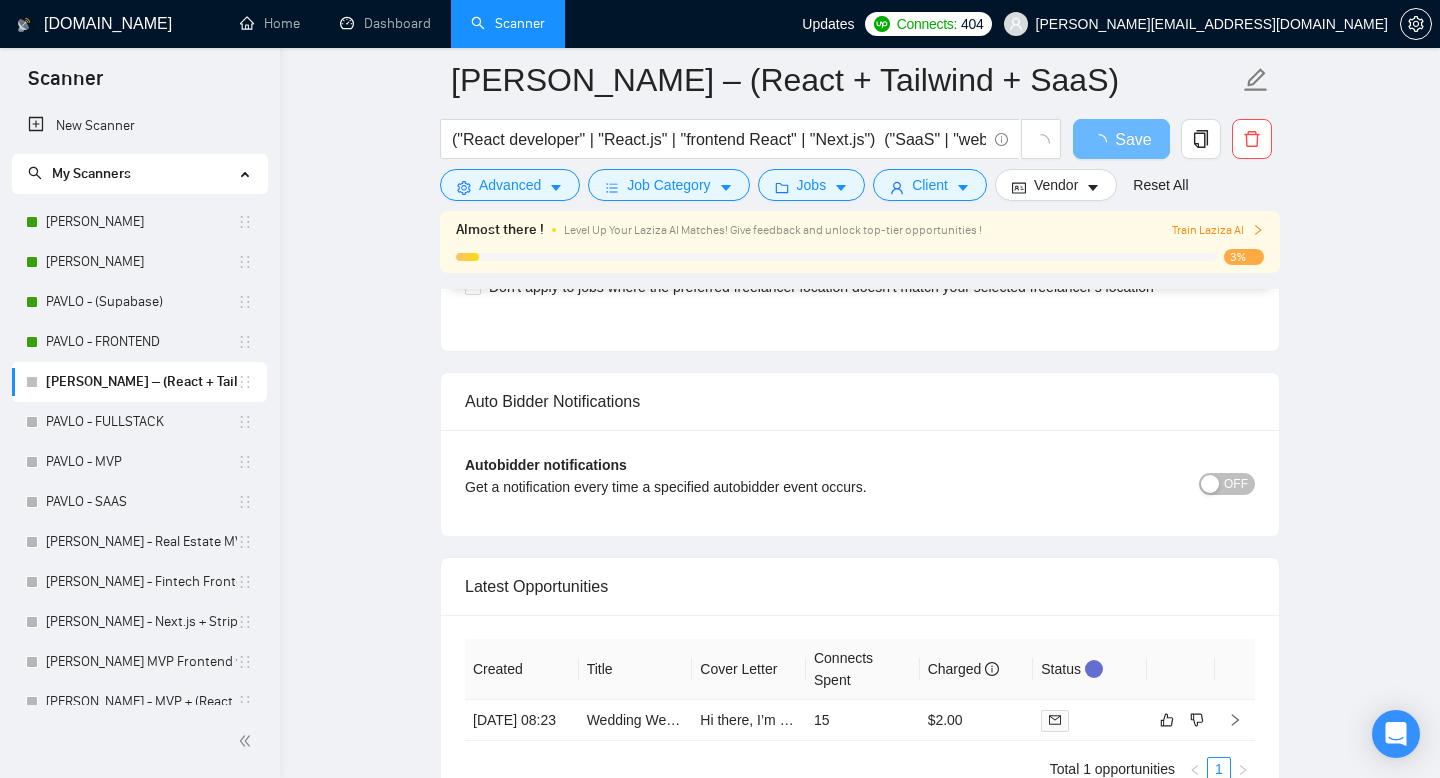 scroll, scrollTop: 4111, scrollLeft: 0, axis: vertical 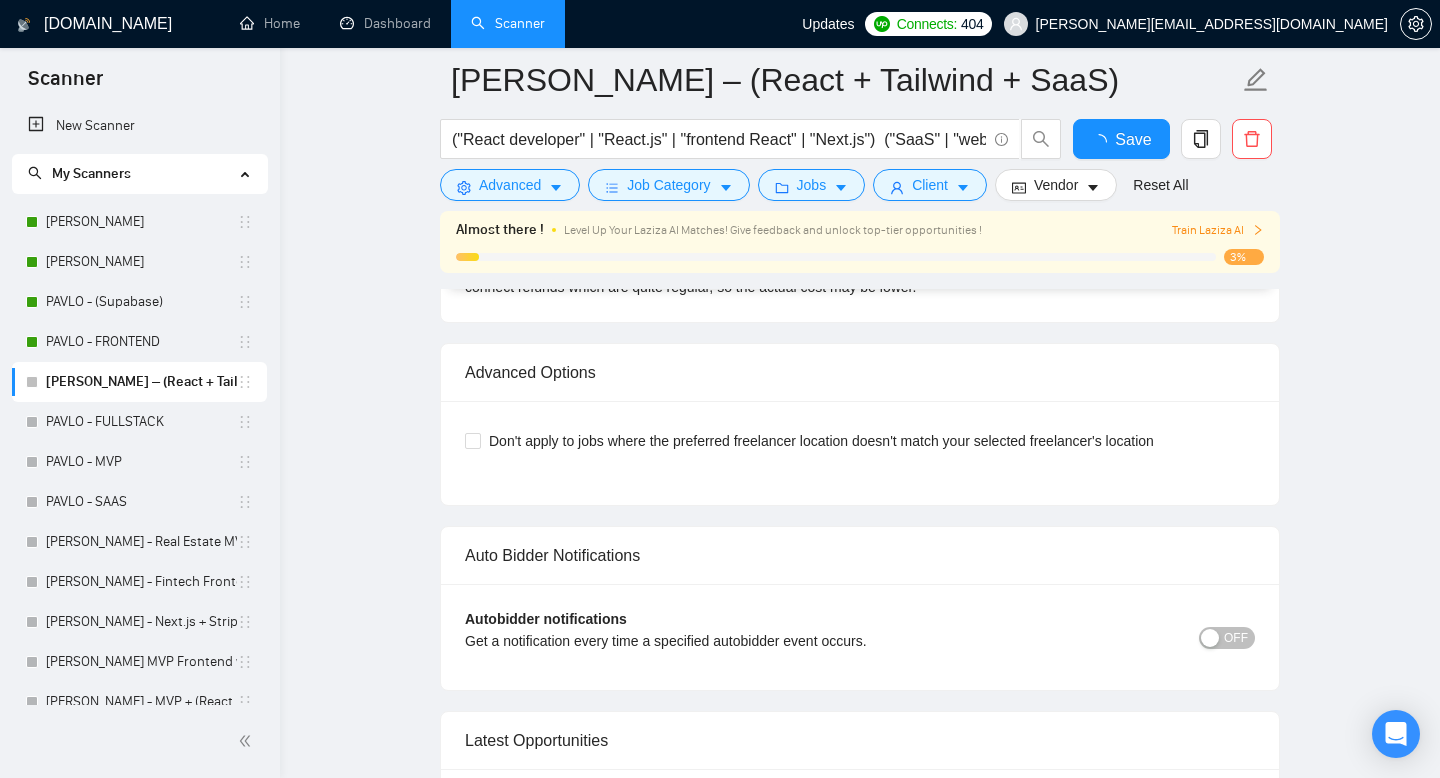 type 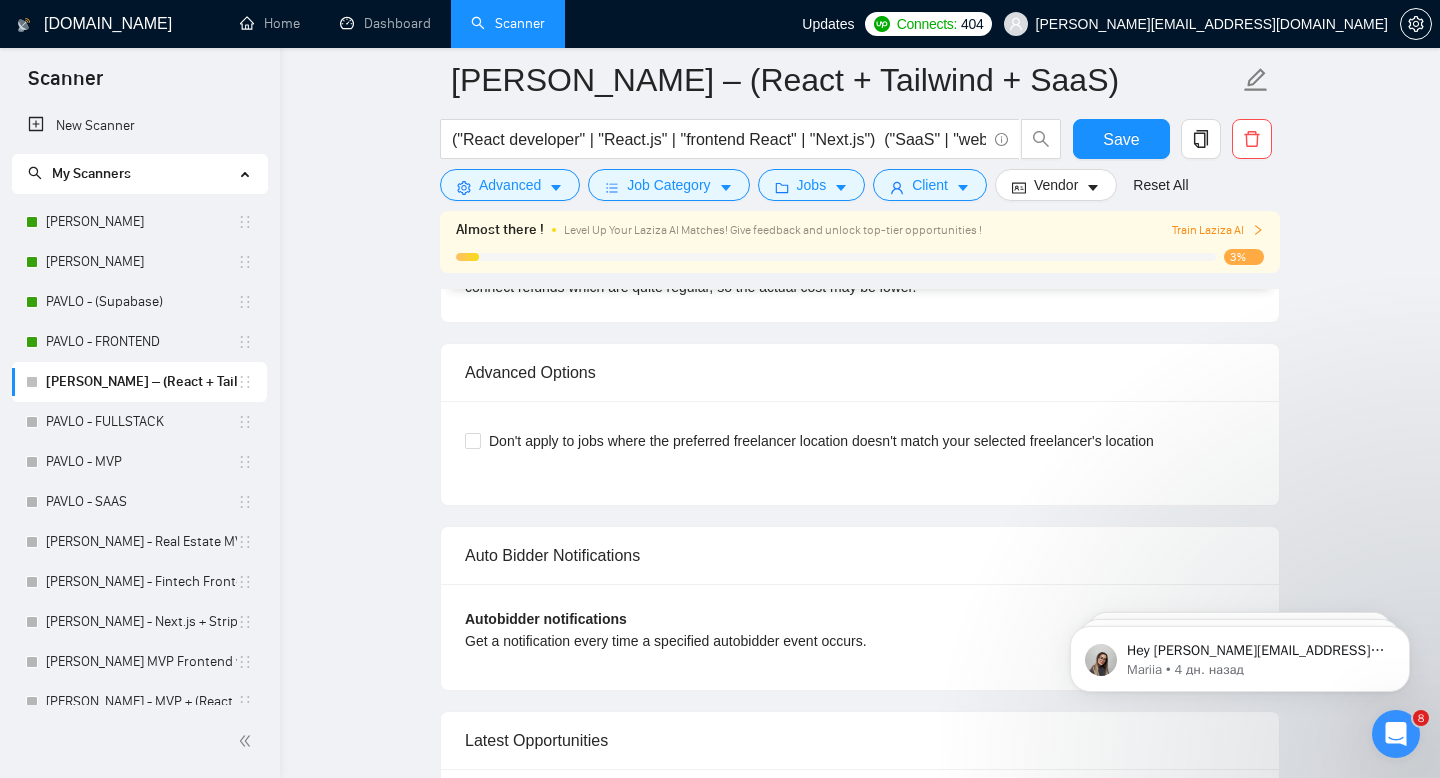 scroll, scrollTop: 0, scrollLeft: 0, axis: both 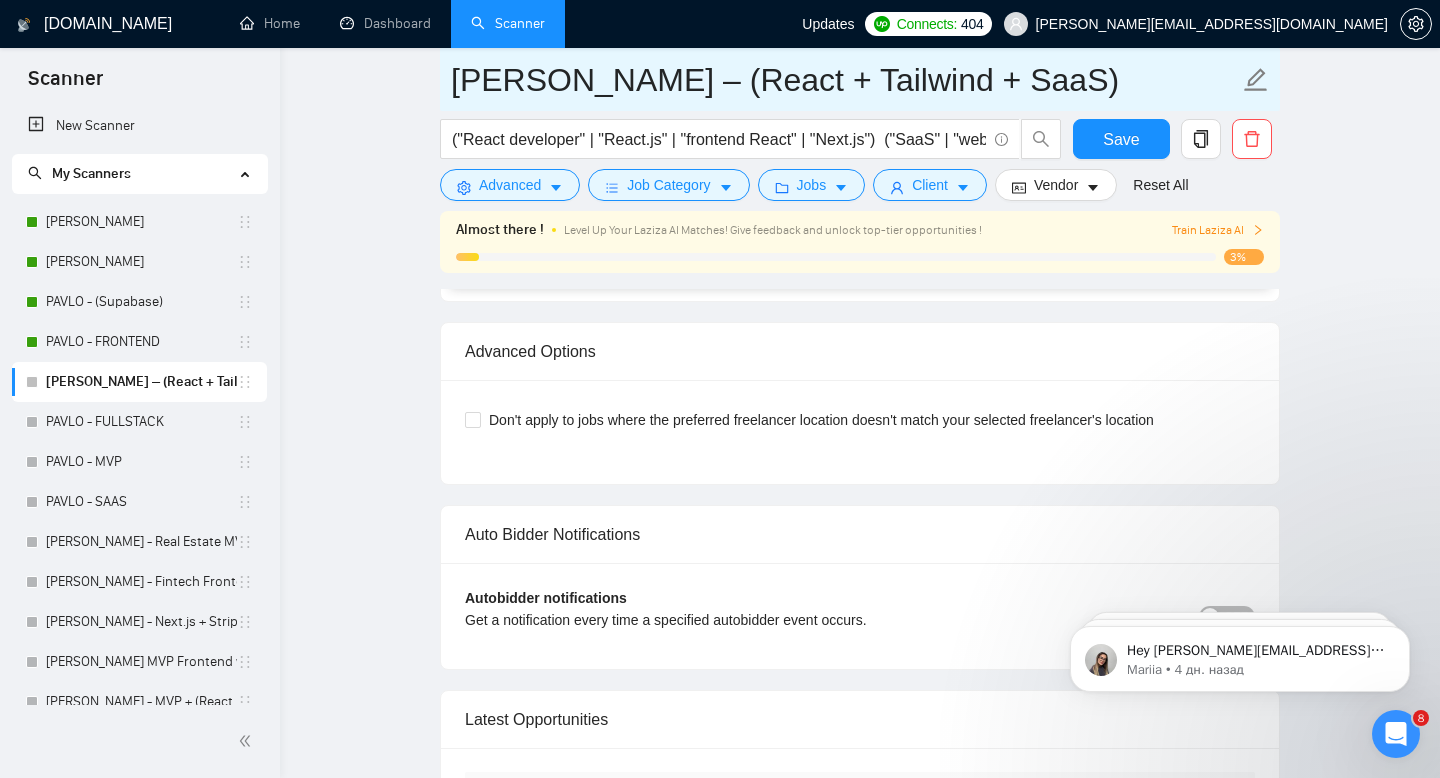 drag, startPoint x: 614, startPoint y: 84, endPoint x: 944, endPoint y: 98, distance: 330.29684 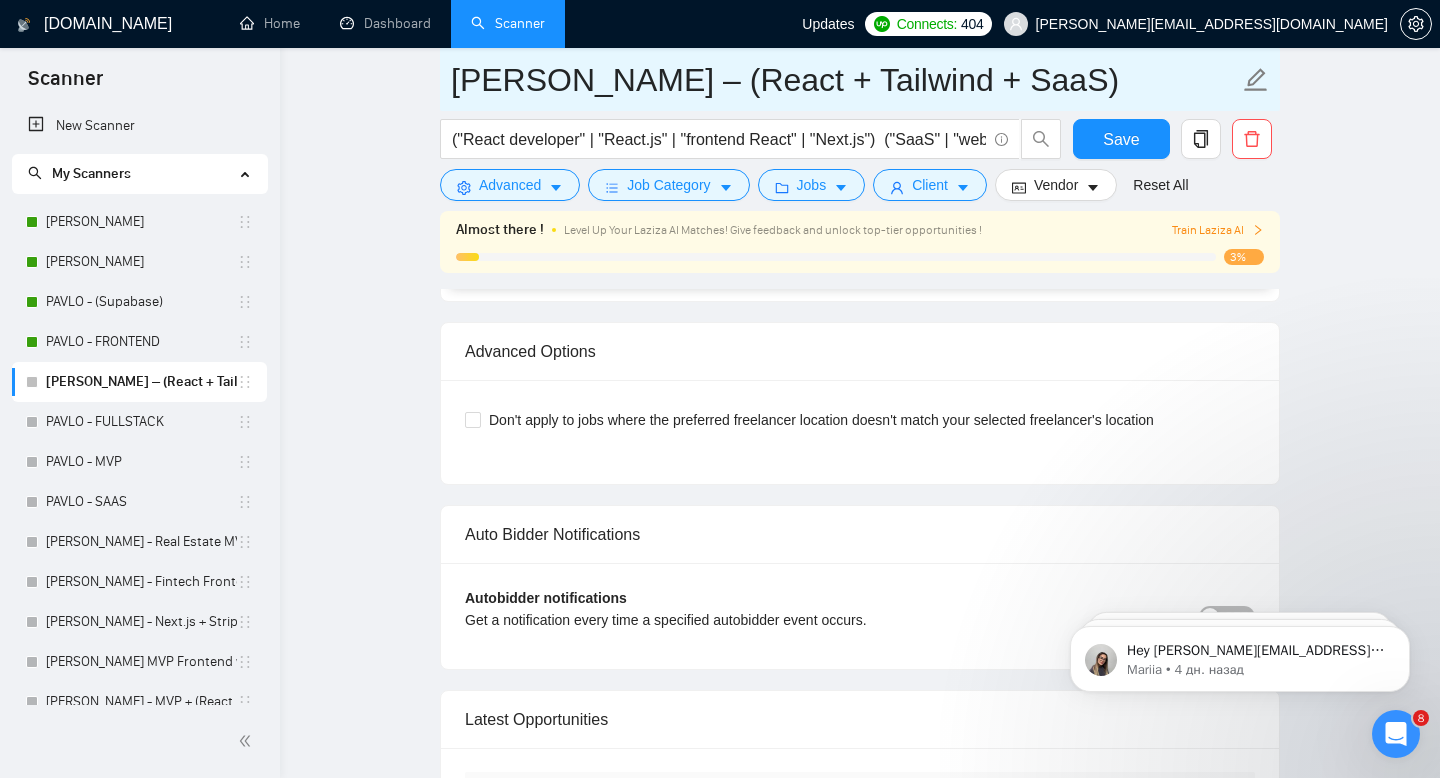 click on "[PERSON_NAME] – (React + Tailwind + SaaS)" at bounding box center (845, 80) 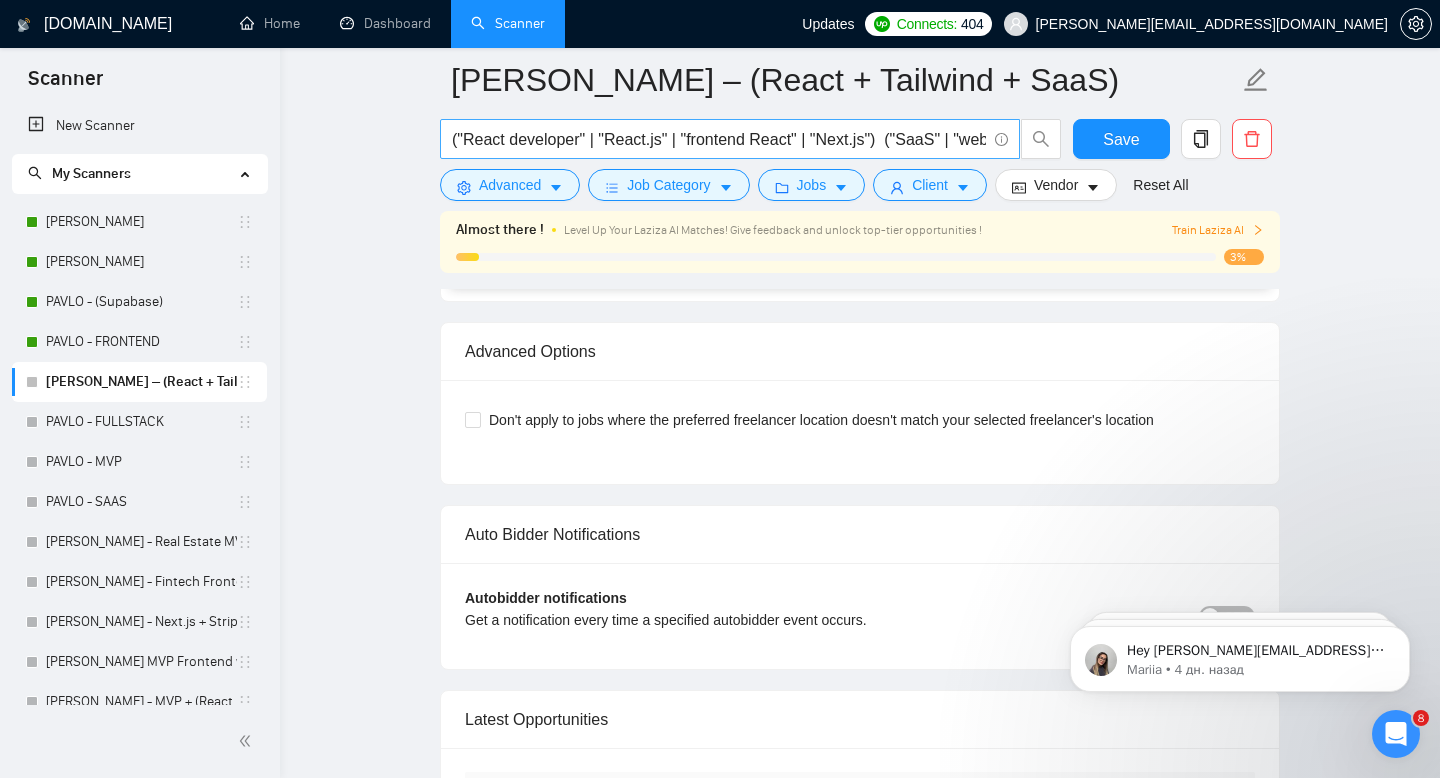 click on "("React developer" | "React.js" | "frontend React" | "Next.js")  ("SaaS" | "web app" | "dashboard" | "admin panel" | "internal tool" | "platform")  ("Tailwind" | "Tailwind CSS" | "design system" | "UI components")  ("TypeScript" | "TS" | "component architecture" | "state management")" at bounding box center [730, 139] 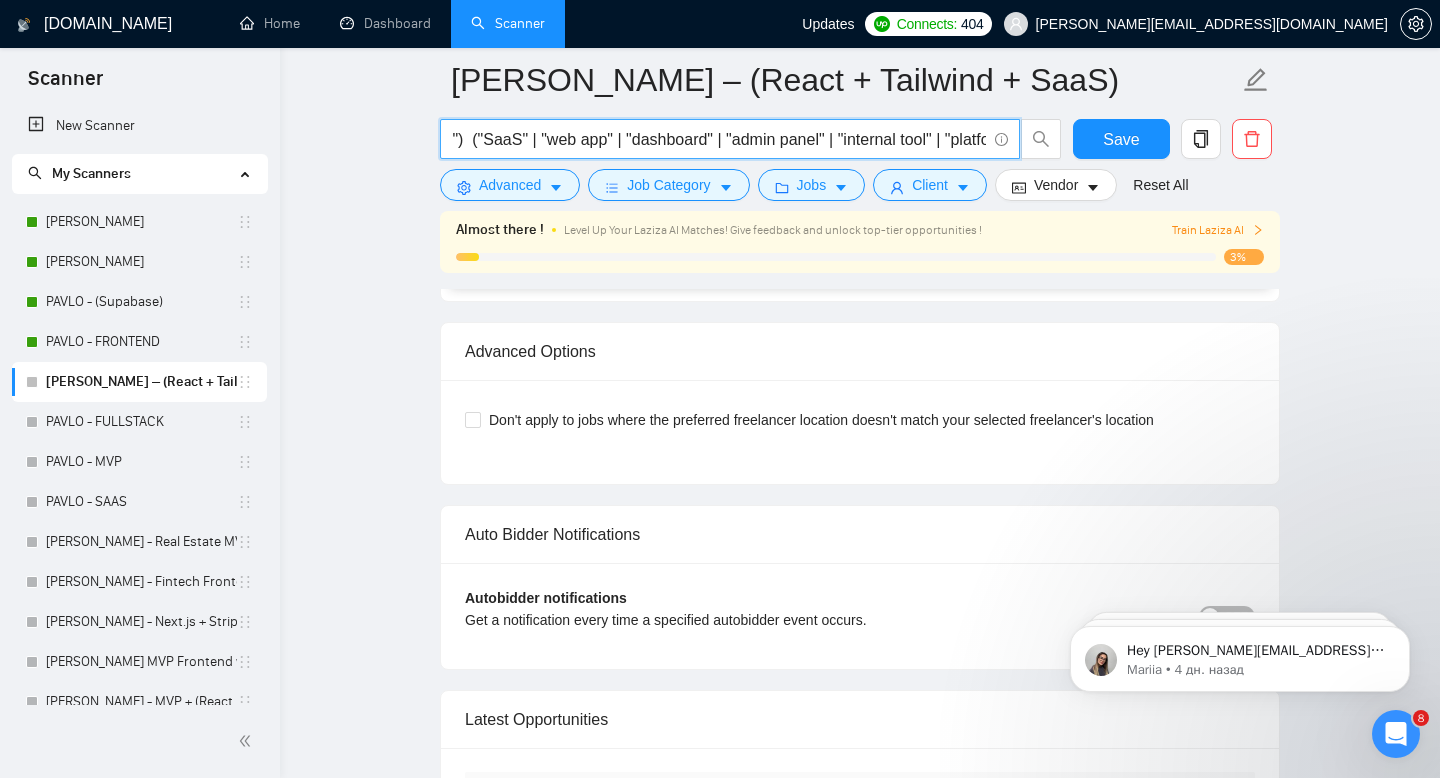 scroll, scrollTop: 0, scrollLeft: 0, axis: both 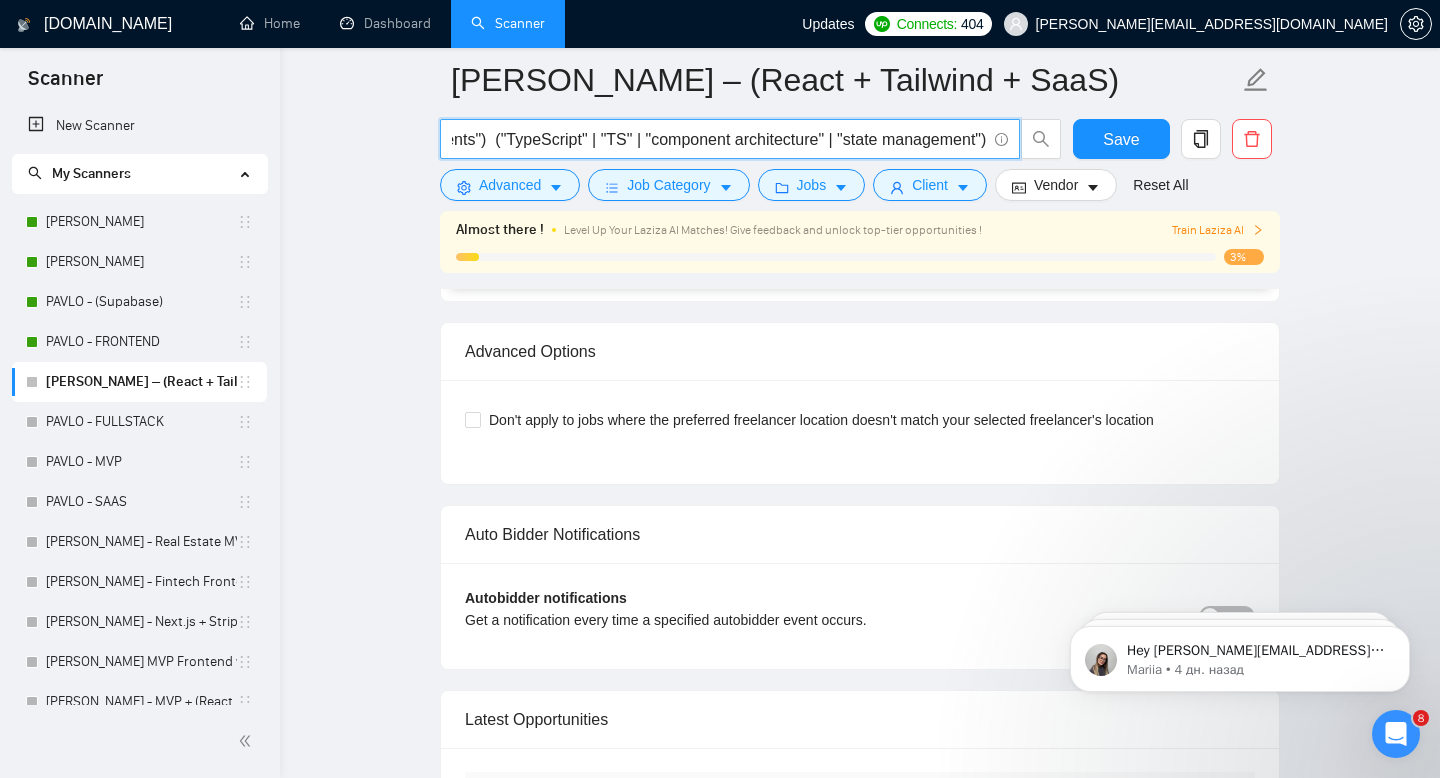 drag, startPoint x: 452, startPoint y: 134, endPoint x: 1142, endPoint y: 167, distance: 690.7887 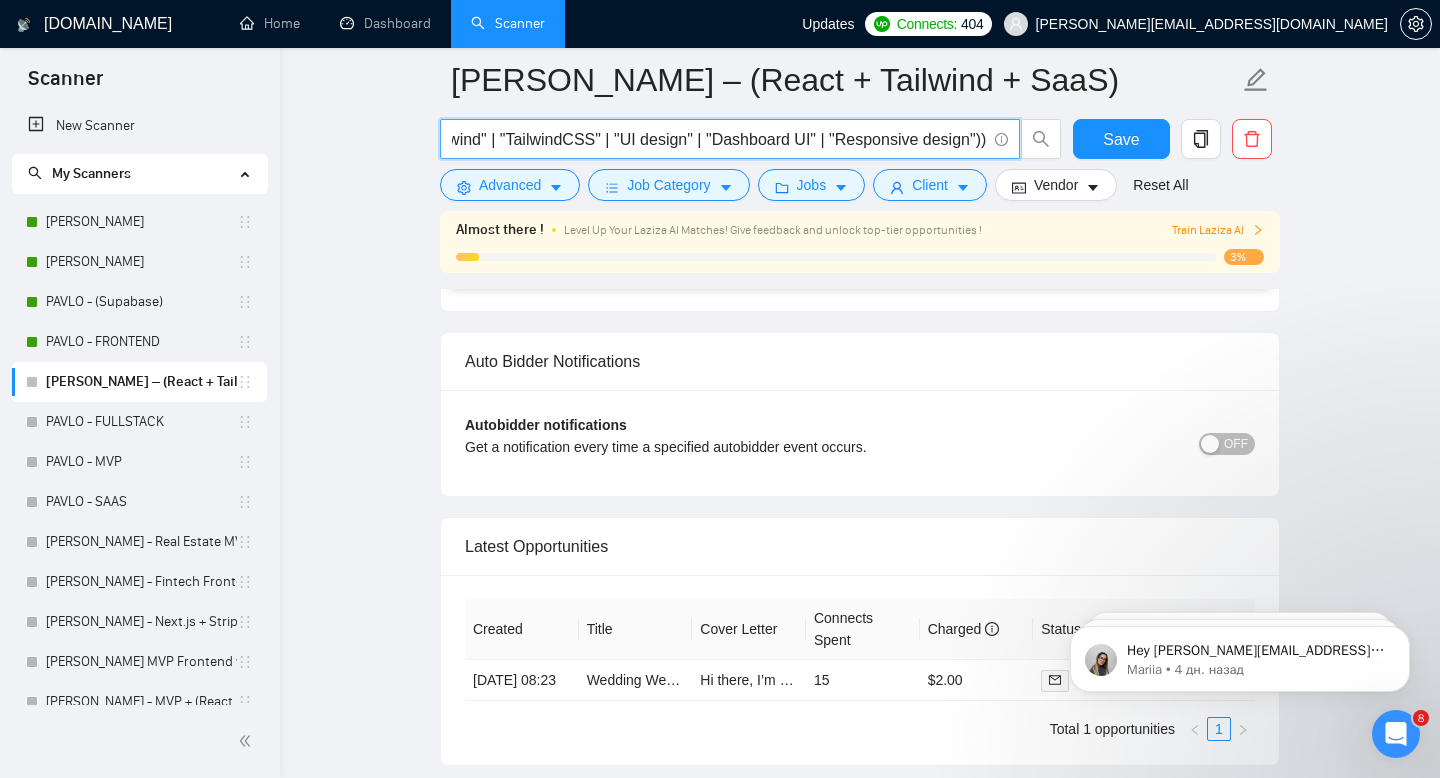 scroll, scrollTop: 0, scrollLeft: 1486, axis: horizontal 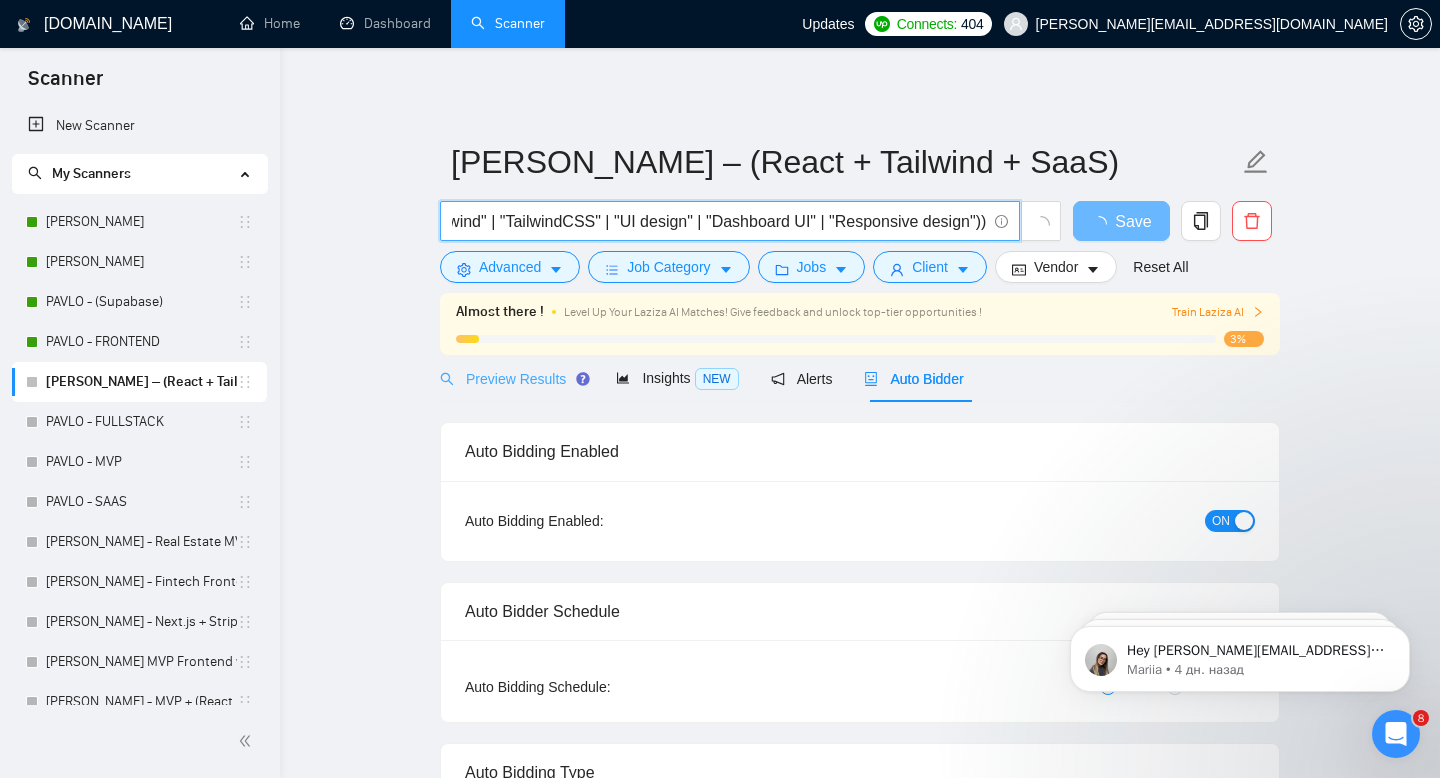 type on "(("SaaS" | "B2B SaaS" | "SaaS dashboard" | "SaaS platform" | "Admin Panel" | "Web App" | "Multi-Tenant" | "Internal Tools" | "Business App" | "CRM")  ("React" | "Next.js" | "TypeScript" | "ReactJS")  ("Tailwind" | "TailwindCSS" | "UI design" | "Dashboard UI" | "Responsive design"))" 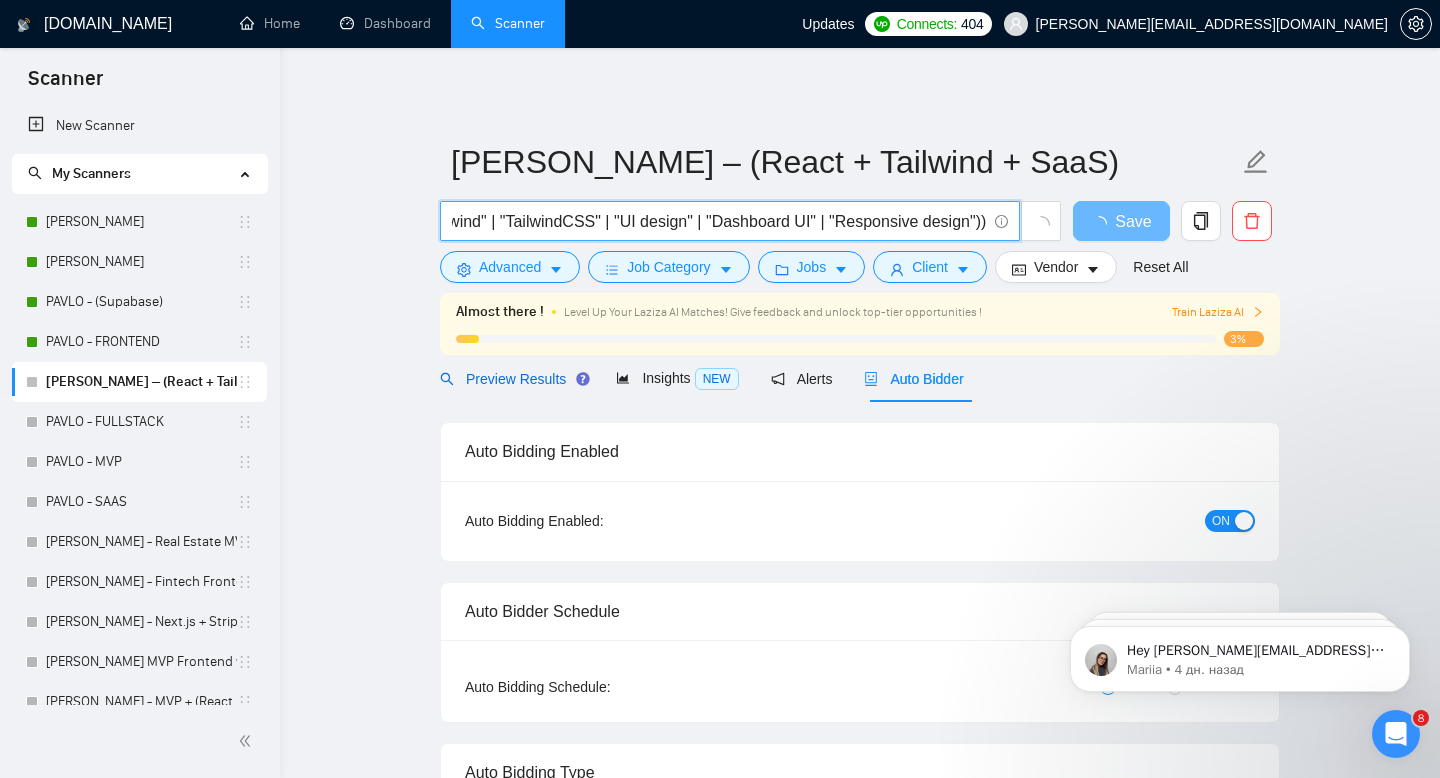 click on "Preview Results" at bounding box center (512, 379) 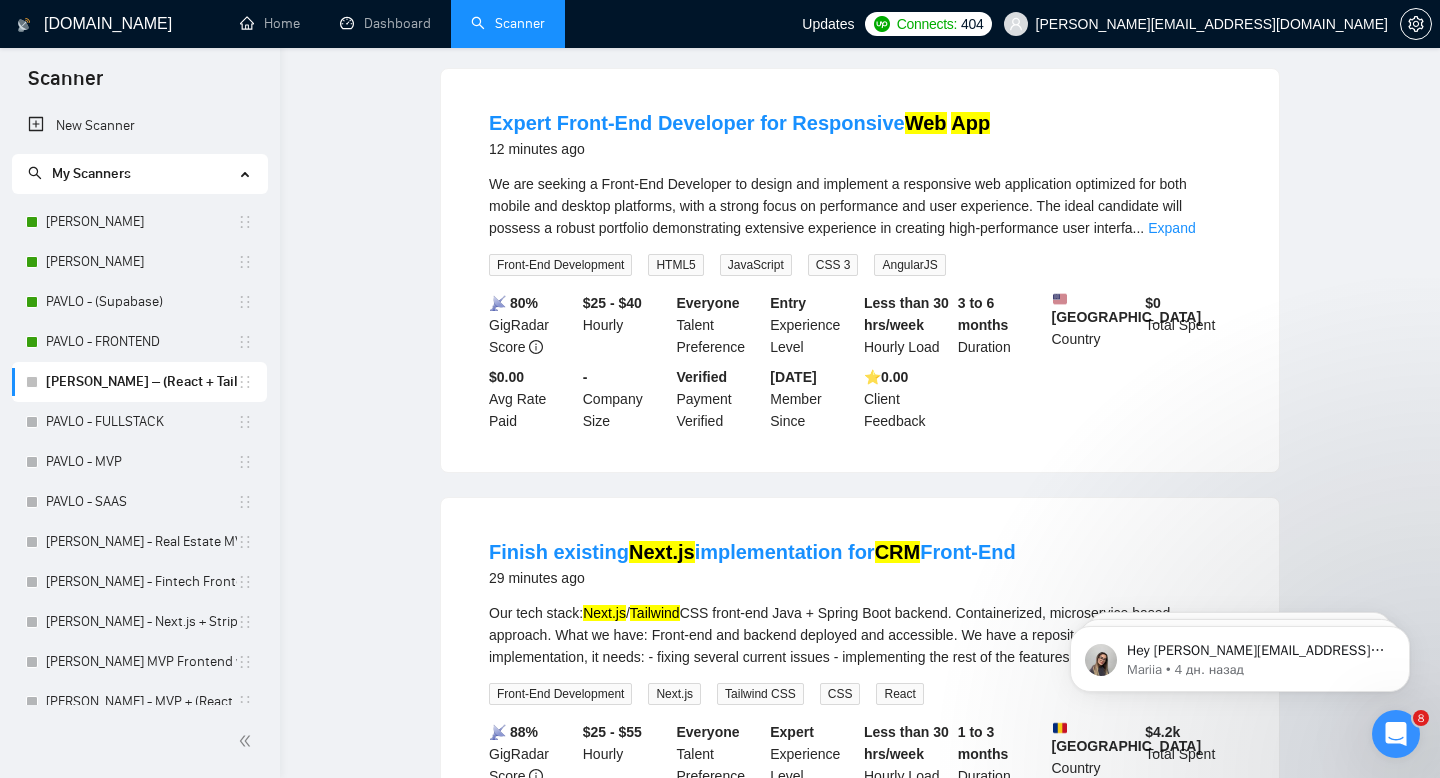 scroll, scrollTop: 0, scrollLeft: 0, axis: both 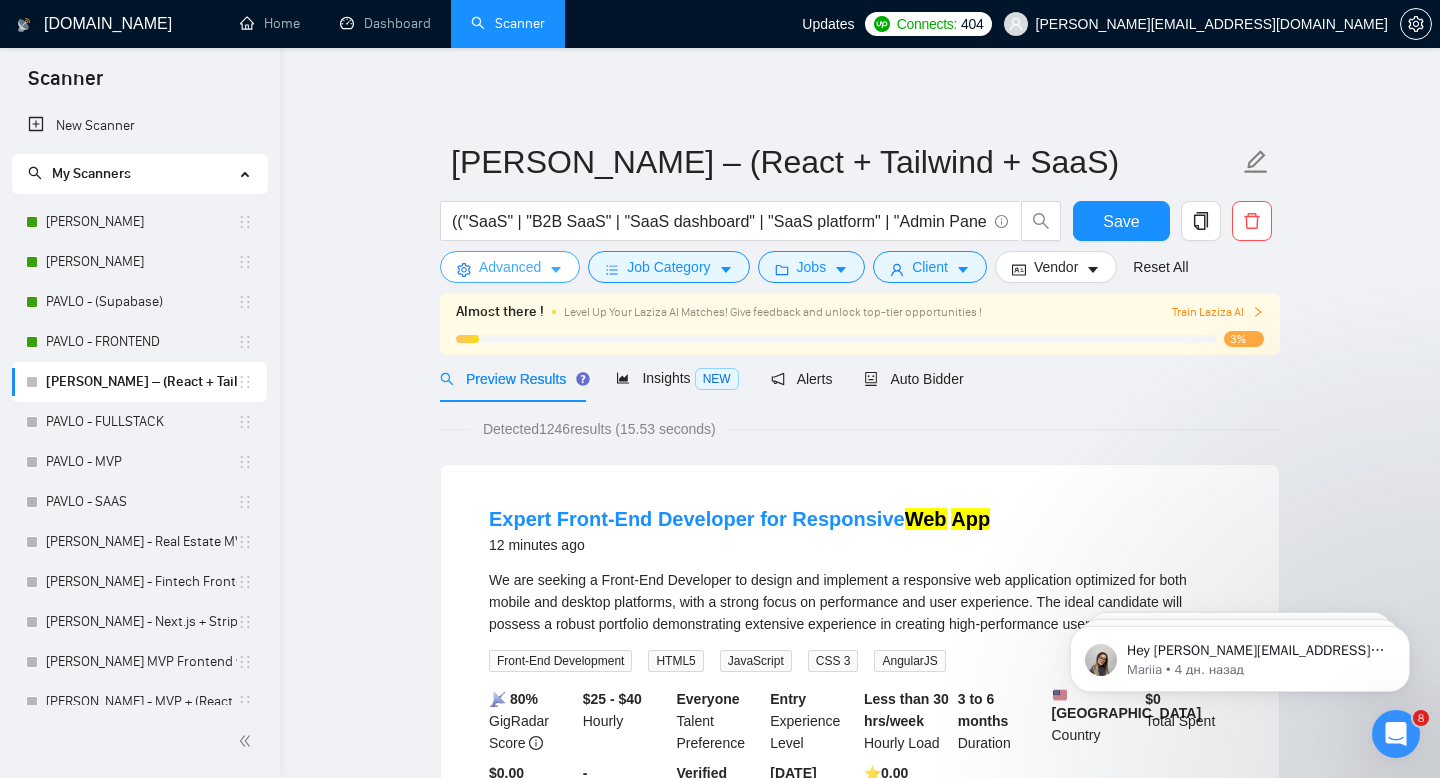 click on "Advanced" at bounding box center (510, 267) 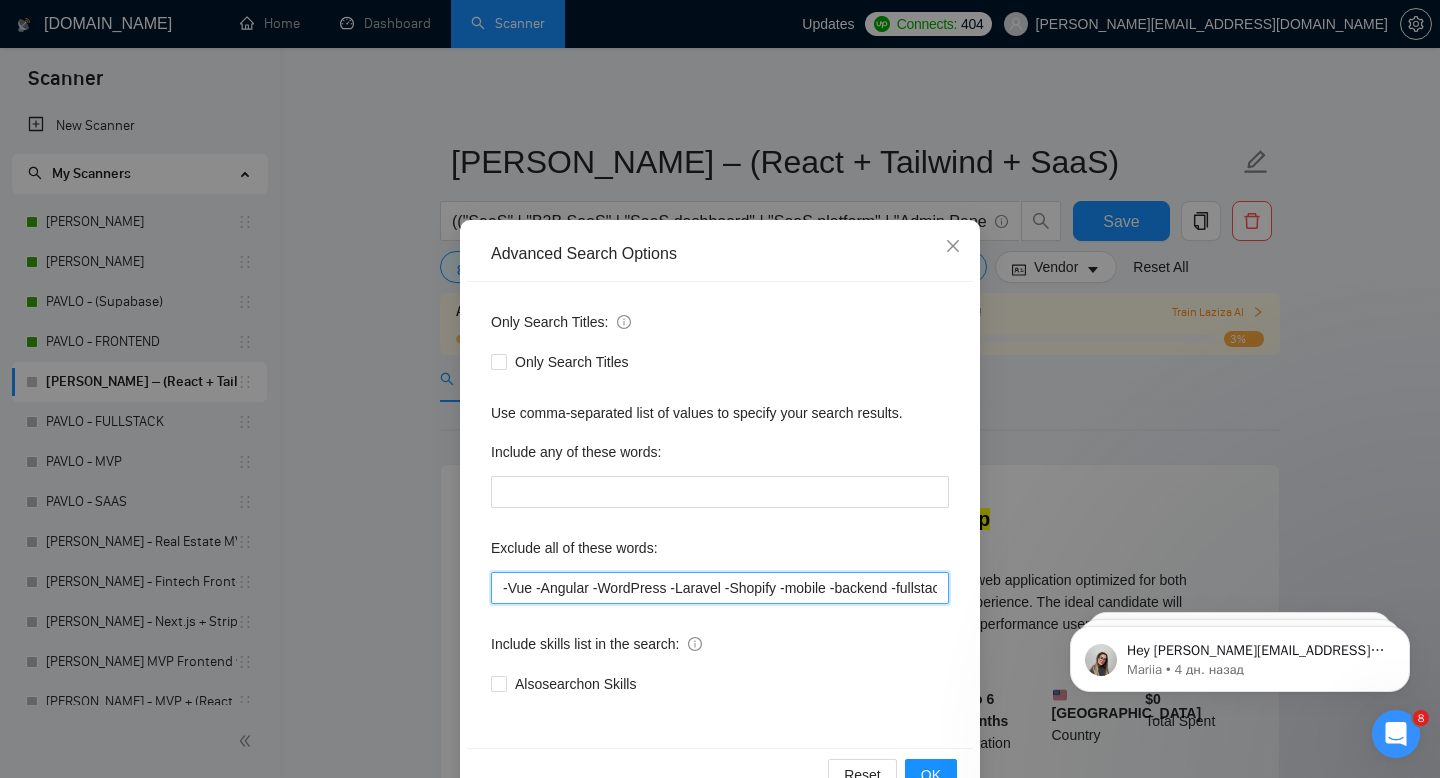scroll, scrollTop: 0, scrollLeft: 199, axis: horizontal 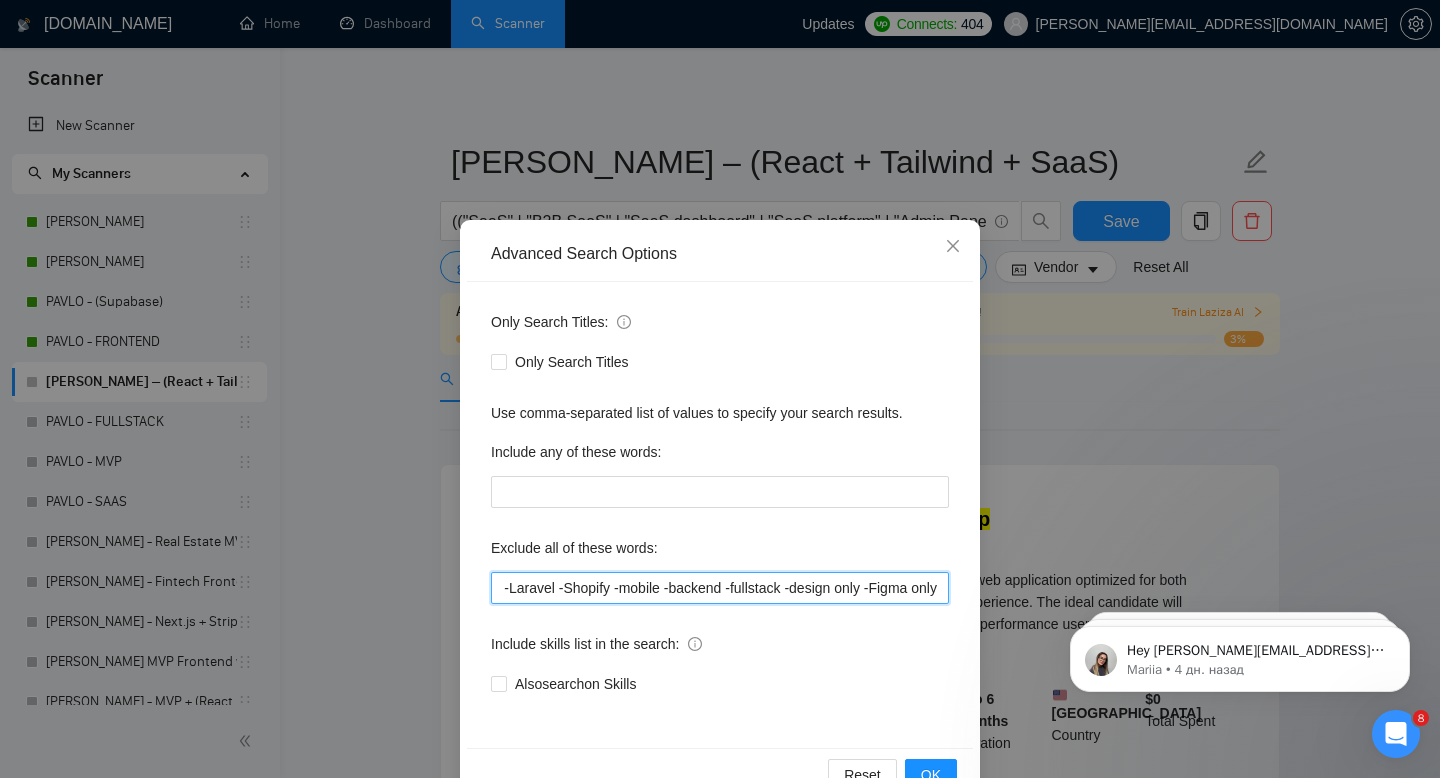 drag, startPoint x: 504, startPoint y: 589, endPoint x: 1043, endPoint y: 601, distance: 539.13354 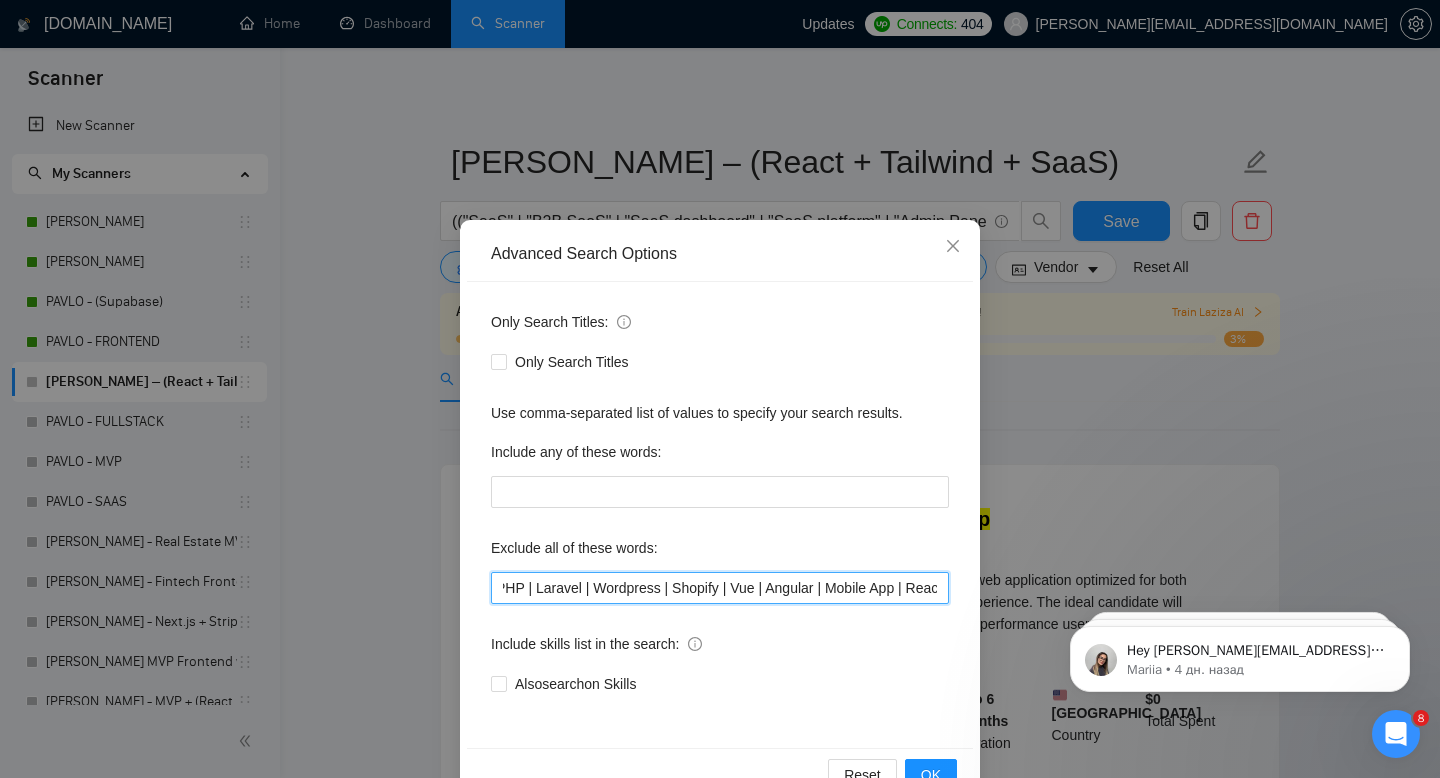 scroll, scrollTop: 0, scrollLeft: 618, axis: horizontal 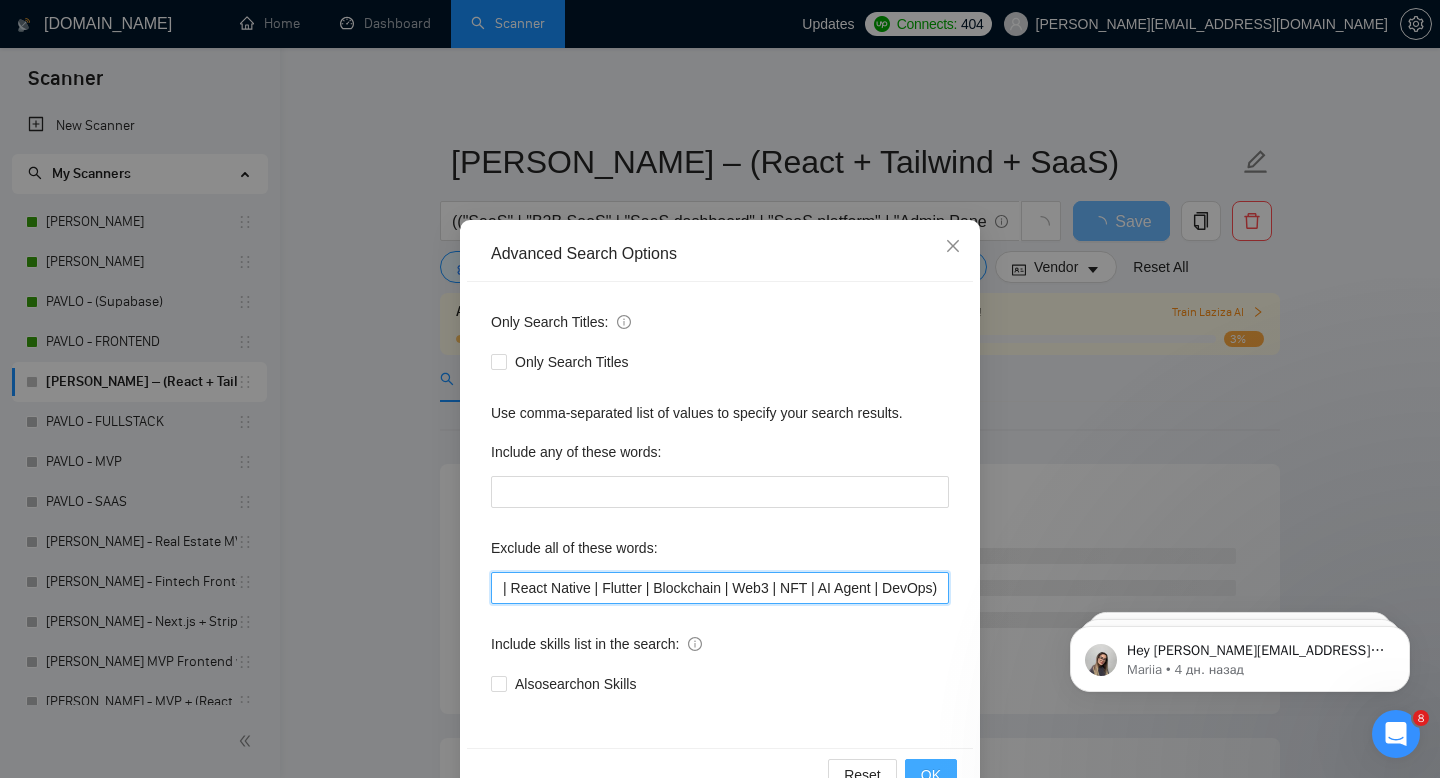type on "(No-Code | Bubble | Webflow | PHP | Laravel | Wordpress | Shopify | Vue | Angular | Mobile App | React Native | Flutter | Blockchain | Web3 | NFT | AI Agent | DevOps)" 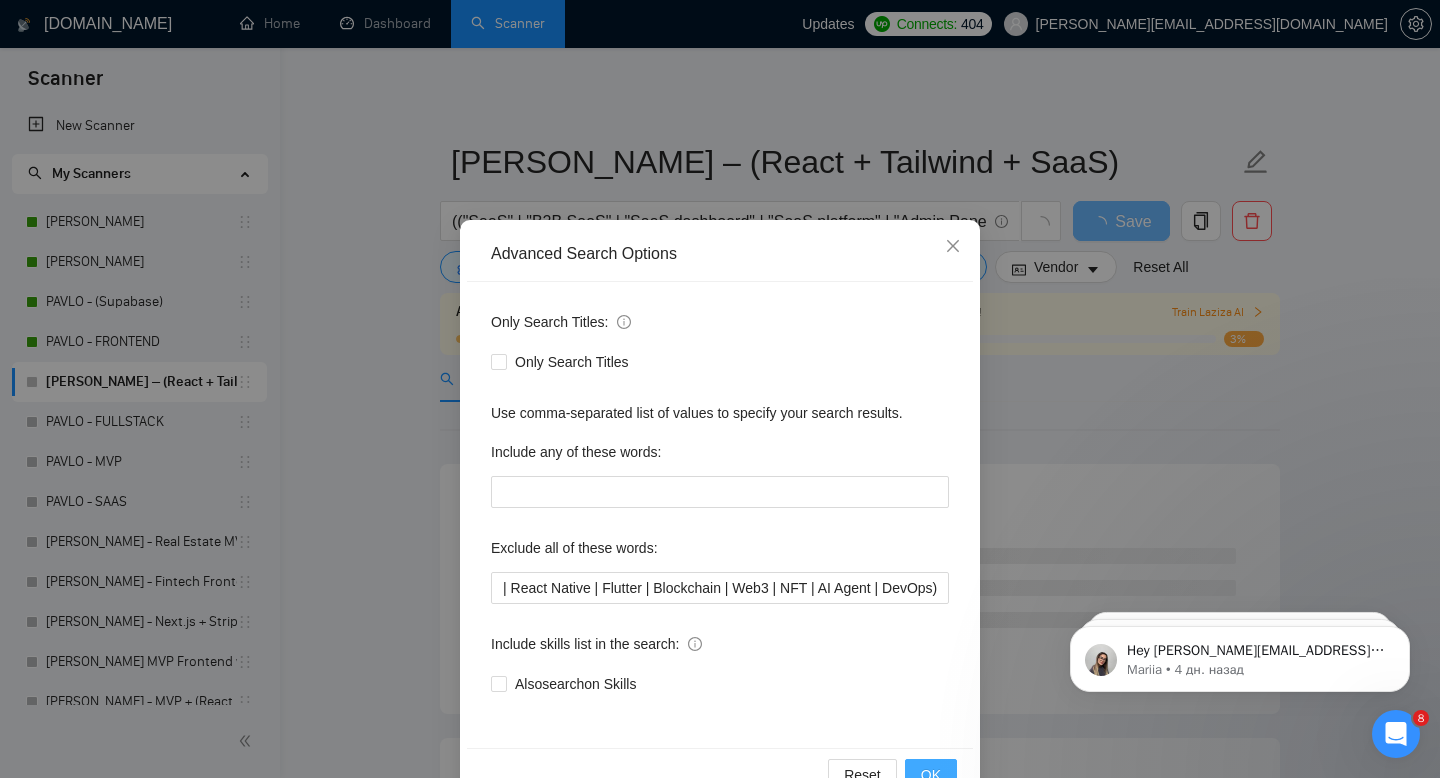 click on "OK" at bounding box center [931, 775] 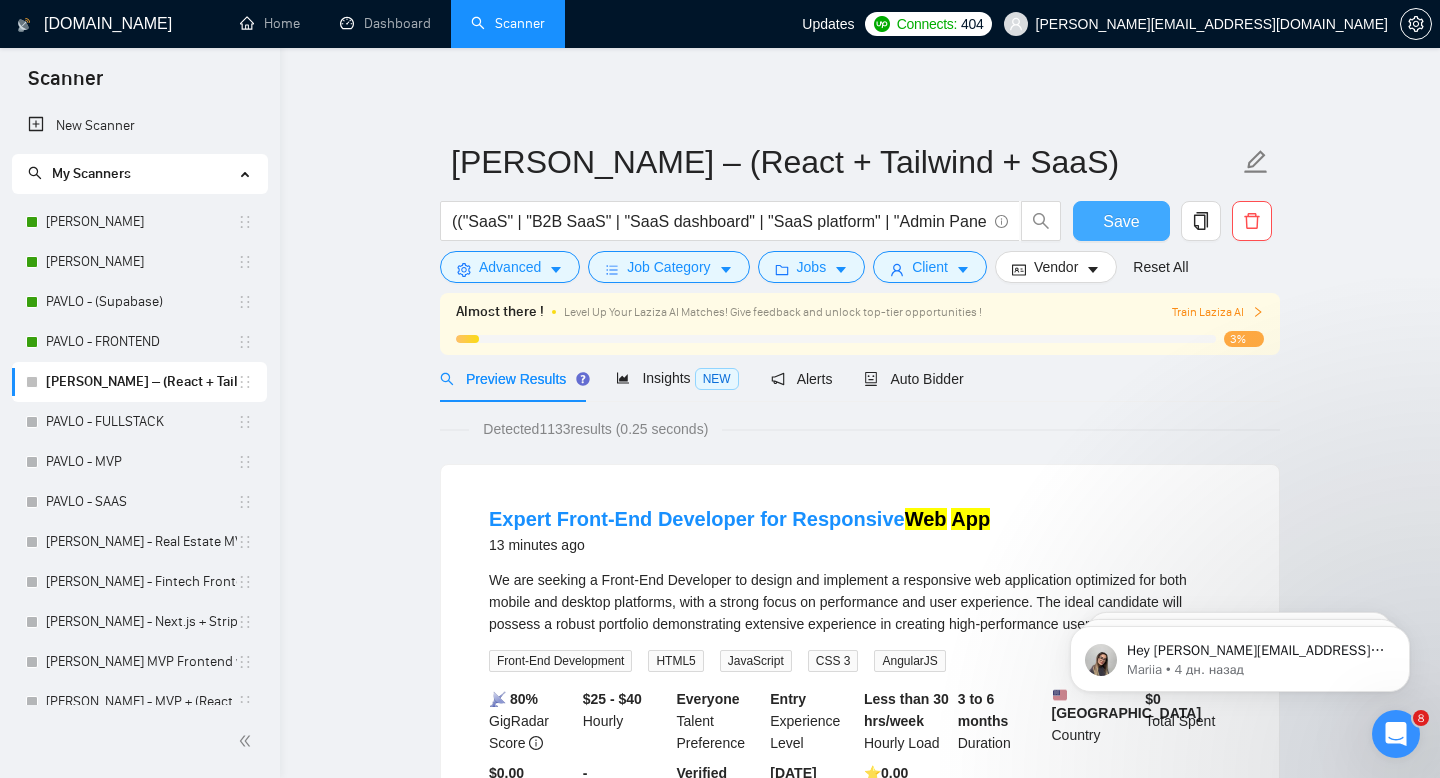 click on "Save" at bounding box center [1121, 221] 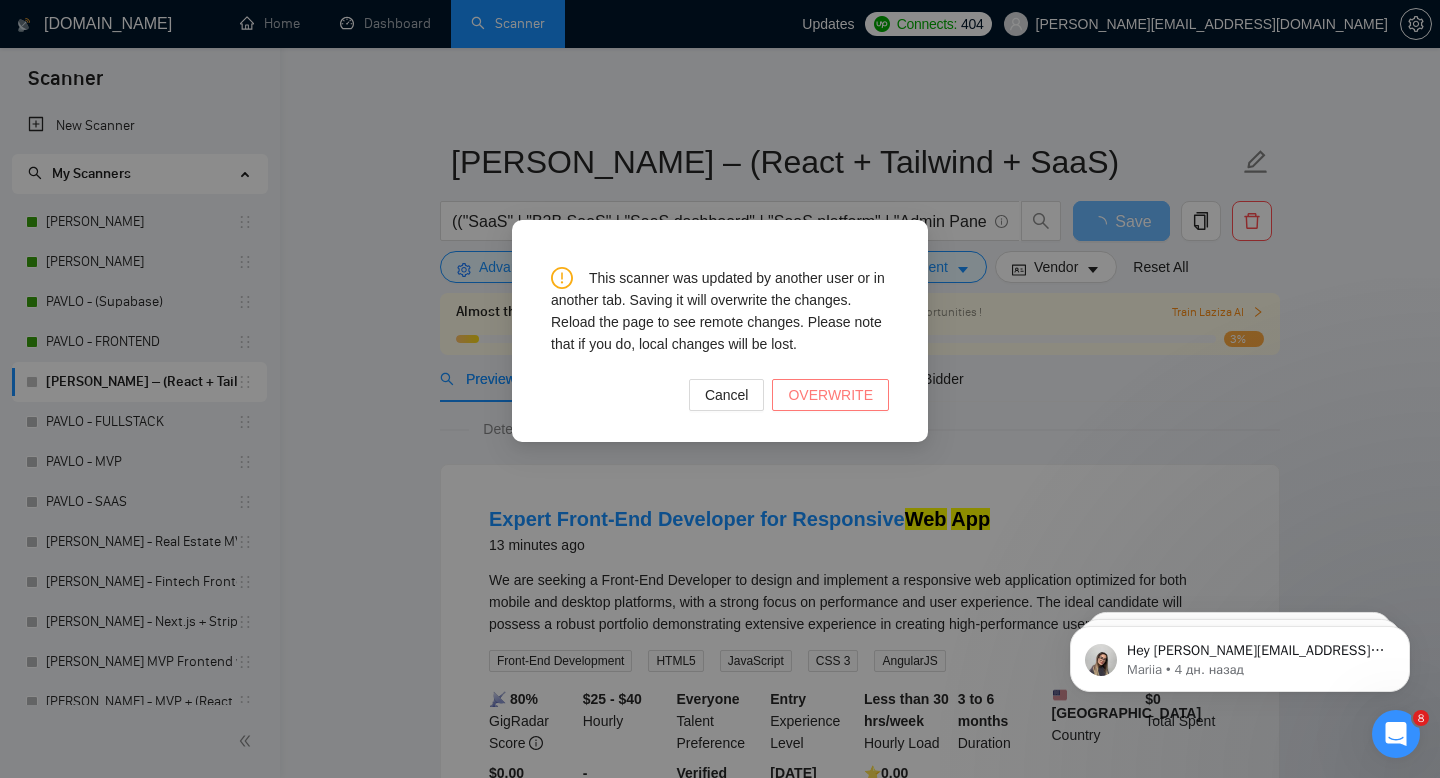 click on "OVERWRITE" at bounding box center [830, 395] 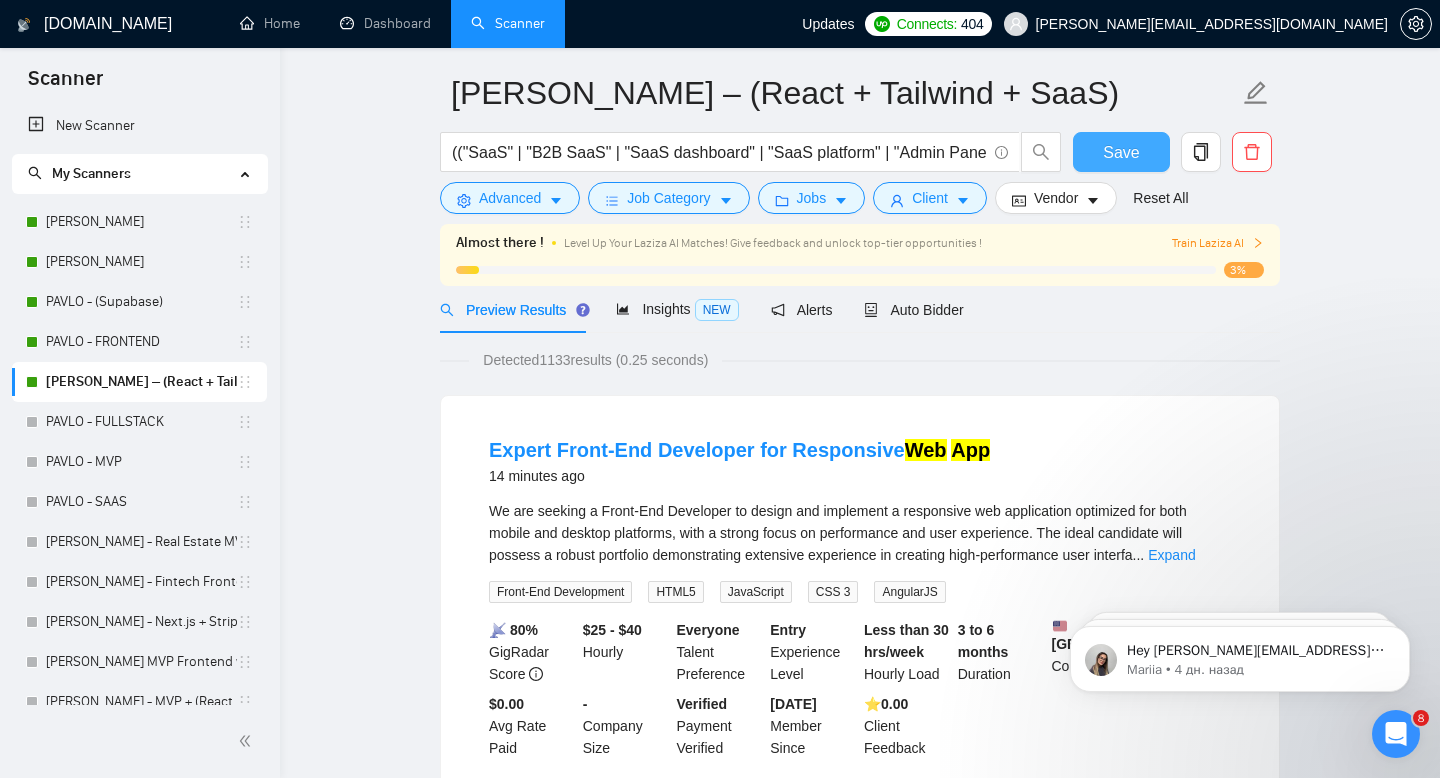 scroll, scrollTop: 76, scrollLeft: 0, axis: vertical 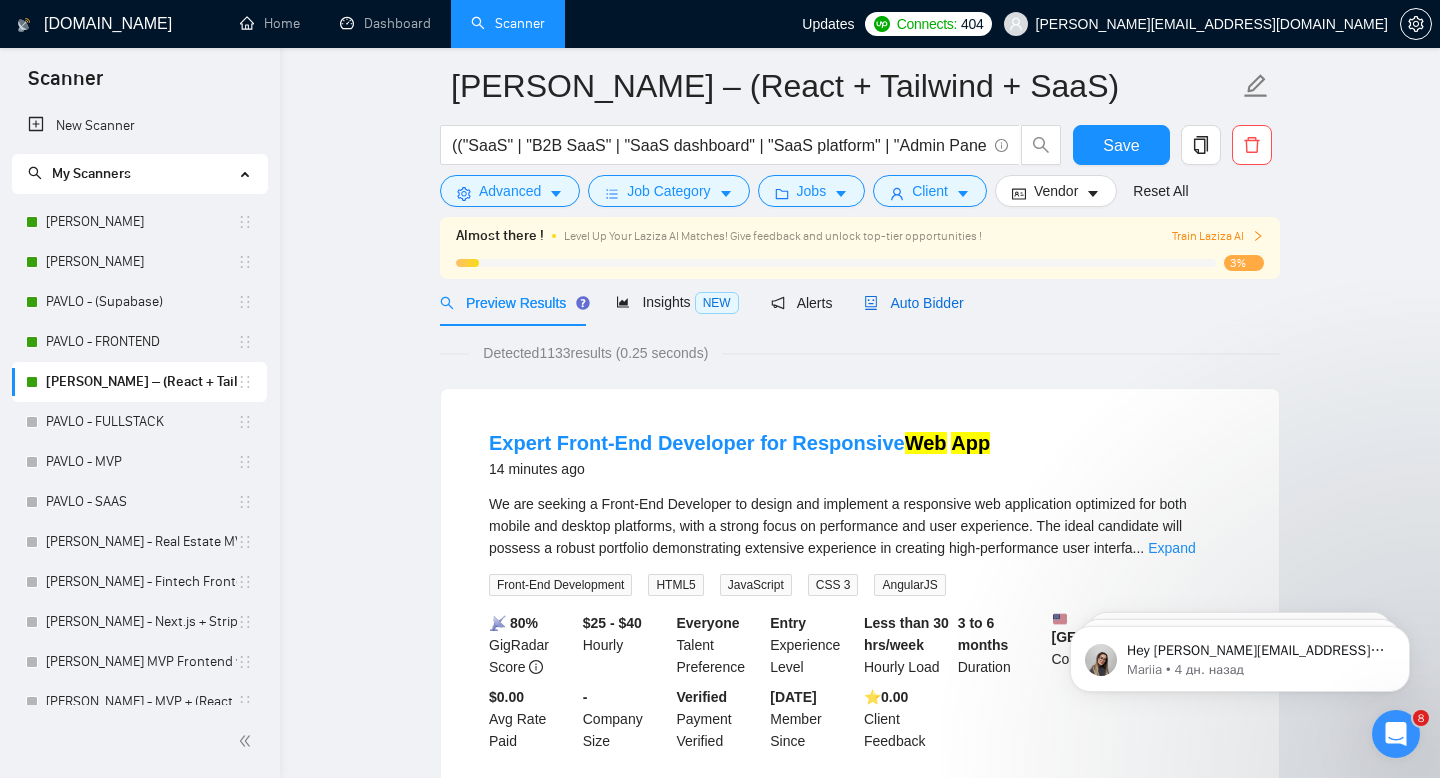click on "Auto Bidder" at bounding box center [913, 303] 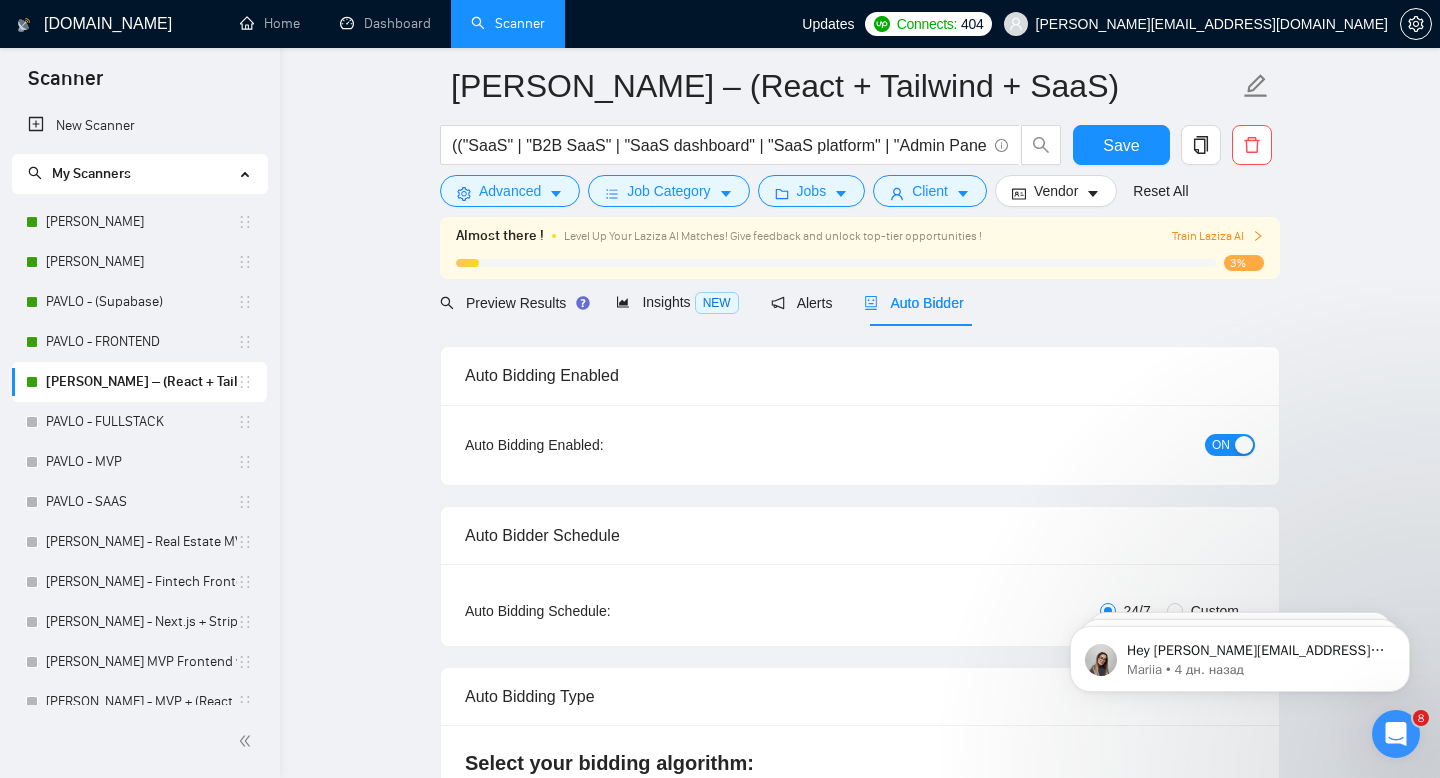 type 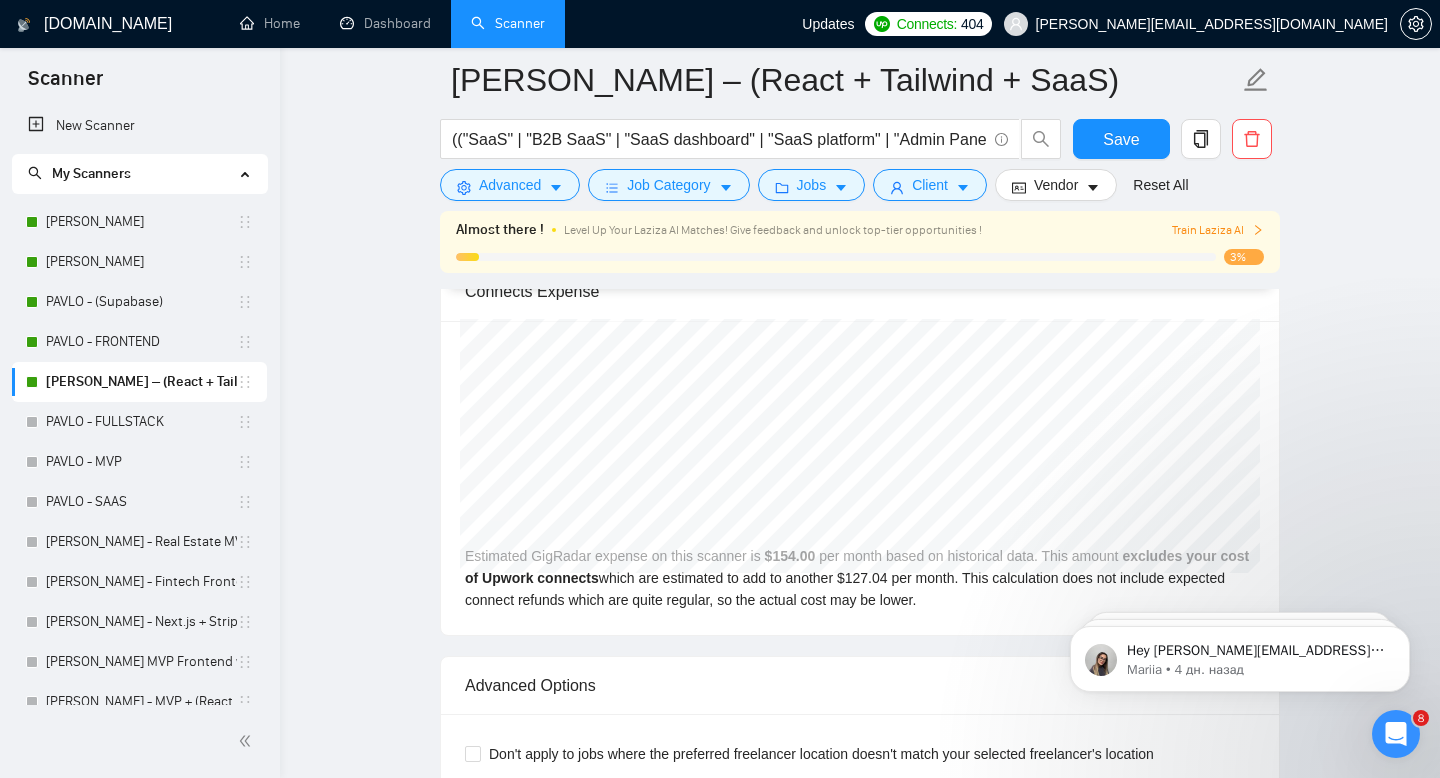 scroll, scrollTop: 3795, scrollLeft: 0, axis: vertical 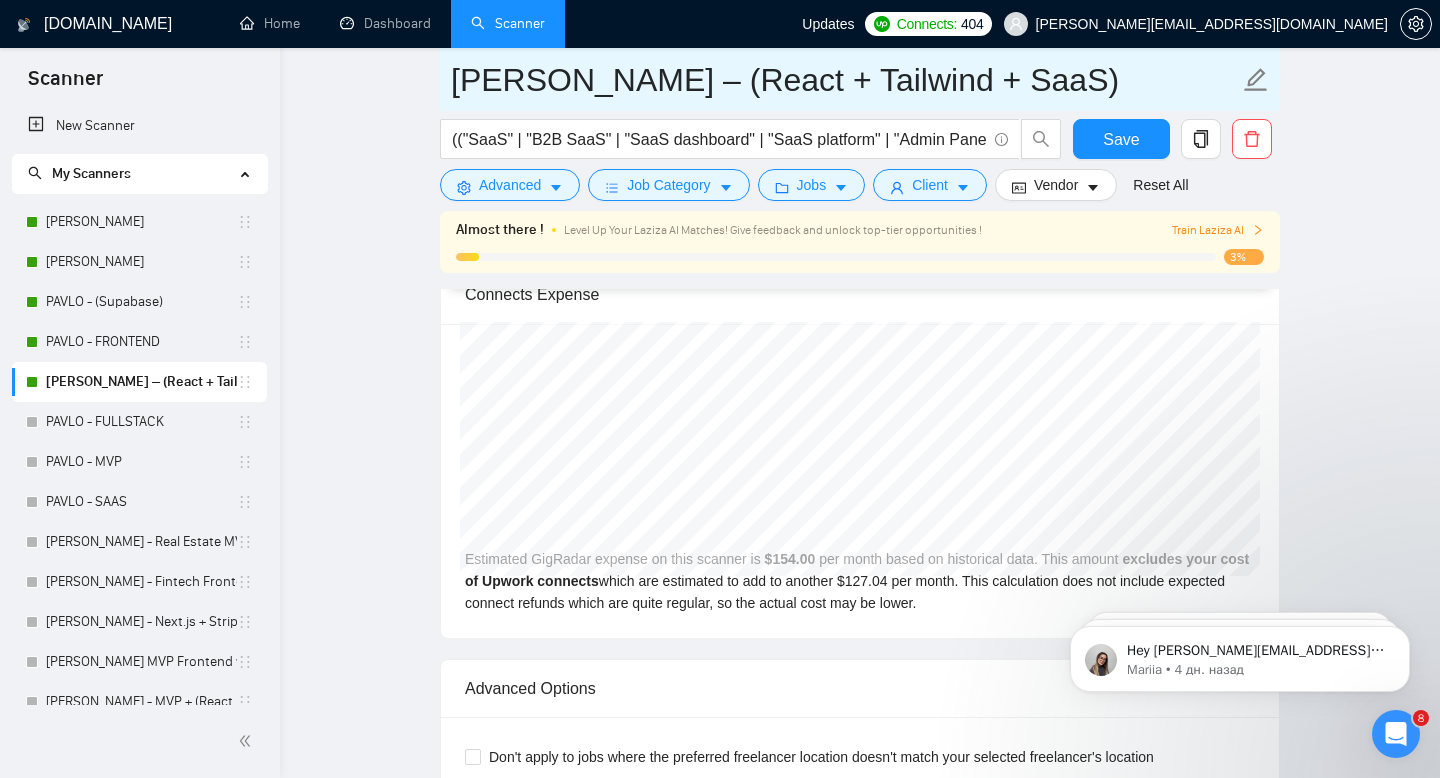 drag, startPoint x: 612, startPoint y: 79, endPoint x: 944, endPoint y: 76, distance: 332.01355 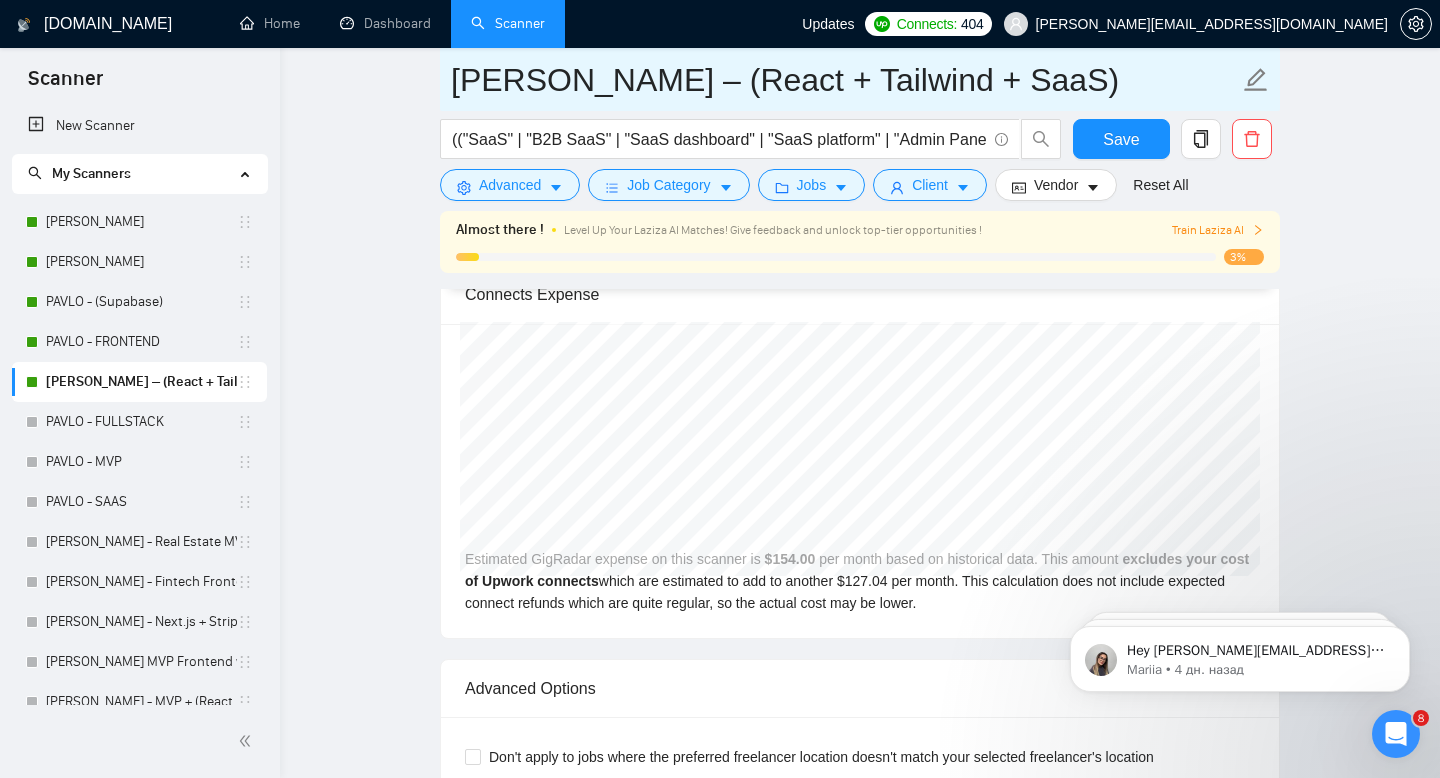 click on "[PERSON_NAME] – (React + Tailwind + SaaS)" at bounding box center [845, 80] 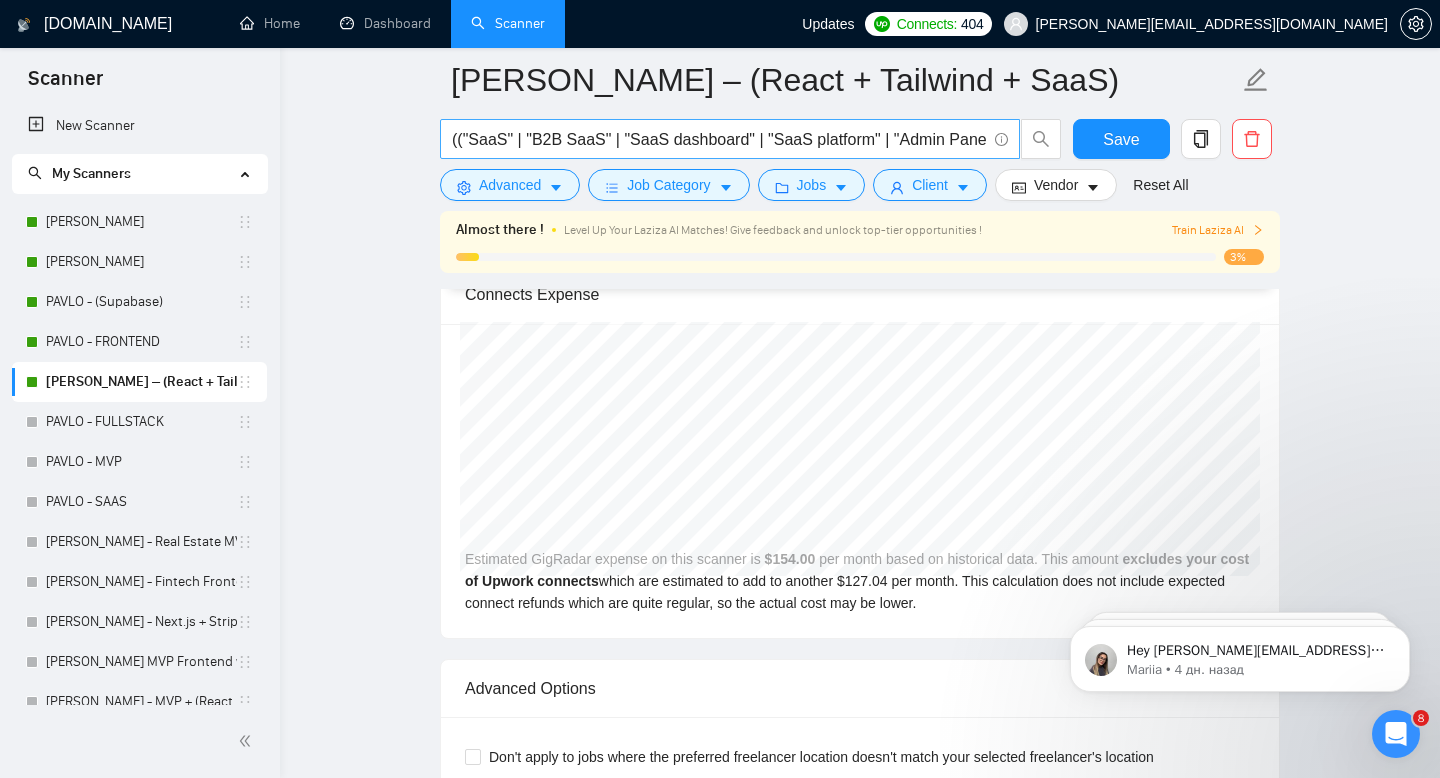 drag, startPoint x: 450, startPoint y: 138, endPoint x: 572, endPoint y: 143, distance: 122.10242 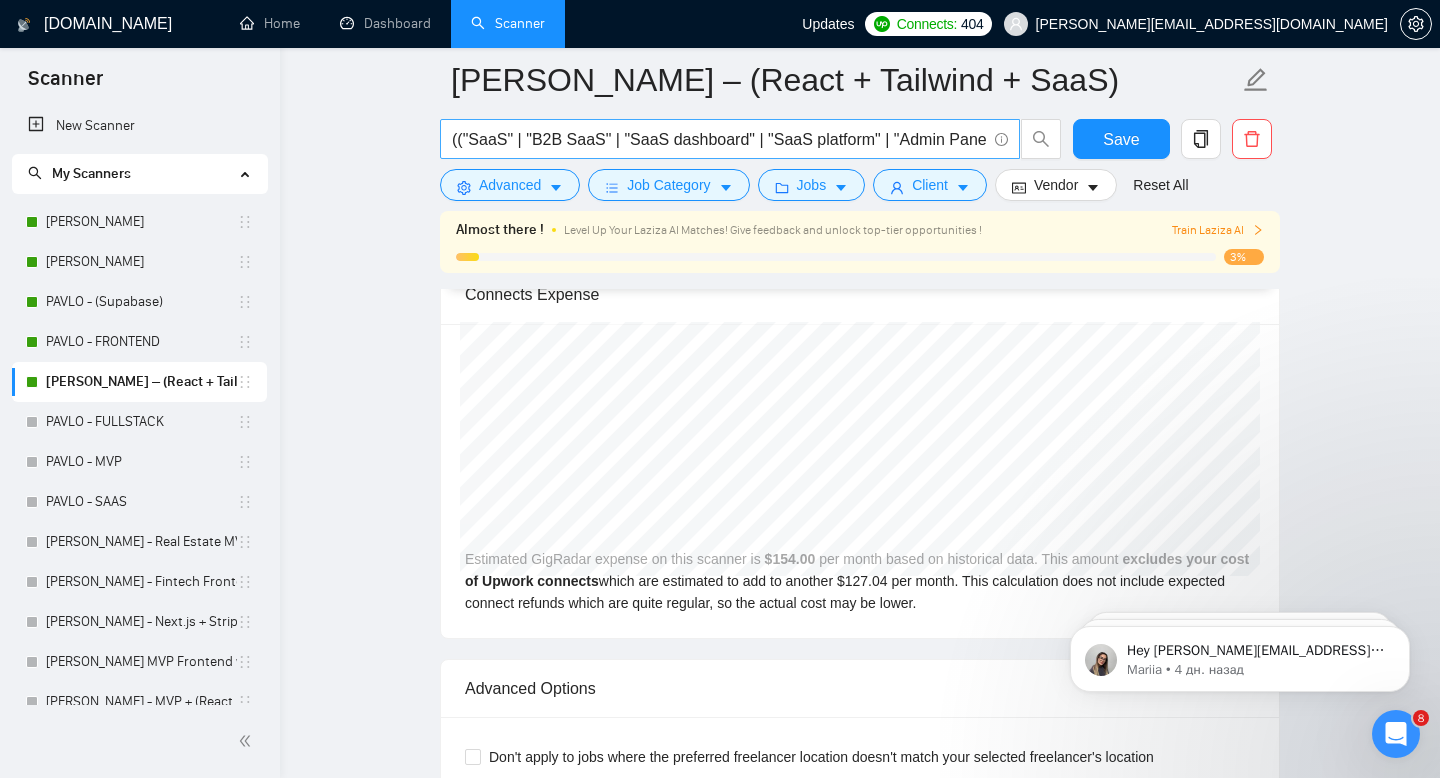 click on "(("SaaS" | "B2B SaaS" | "SaaS dashboard" | "SaaS platform" | "Admin Panel" | "Web App" | "Multi-Tenant" | "Internal Tools" | "Business App" | "CRM")  ("React" | "Next.js" | "TypeScript" | "ReactJS")  ("Tailwind" | "TailwindCSS" | "UI design" | "Dashboard UI" | "Responsive design"))" at bounding box center [730, 139] 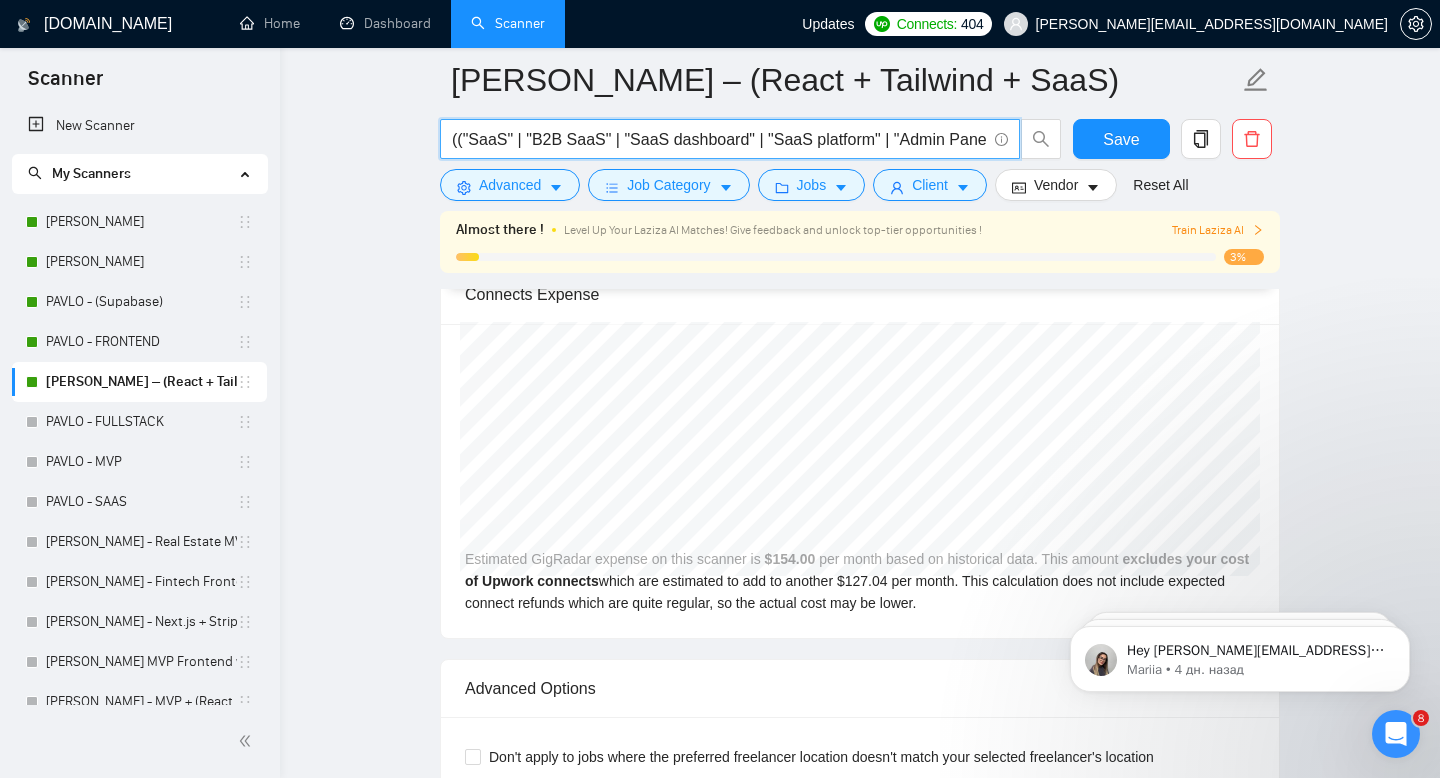 scroll, scrollTop: 0, scrollLeft: 1486, axis: horizontal 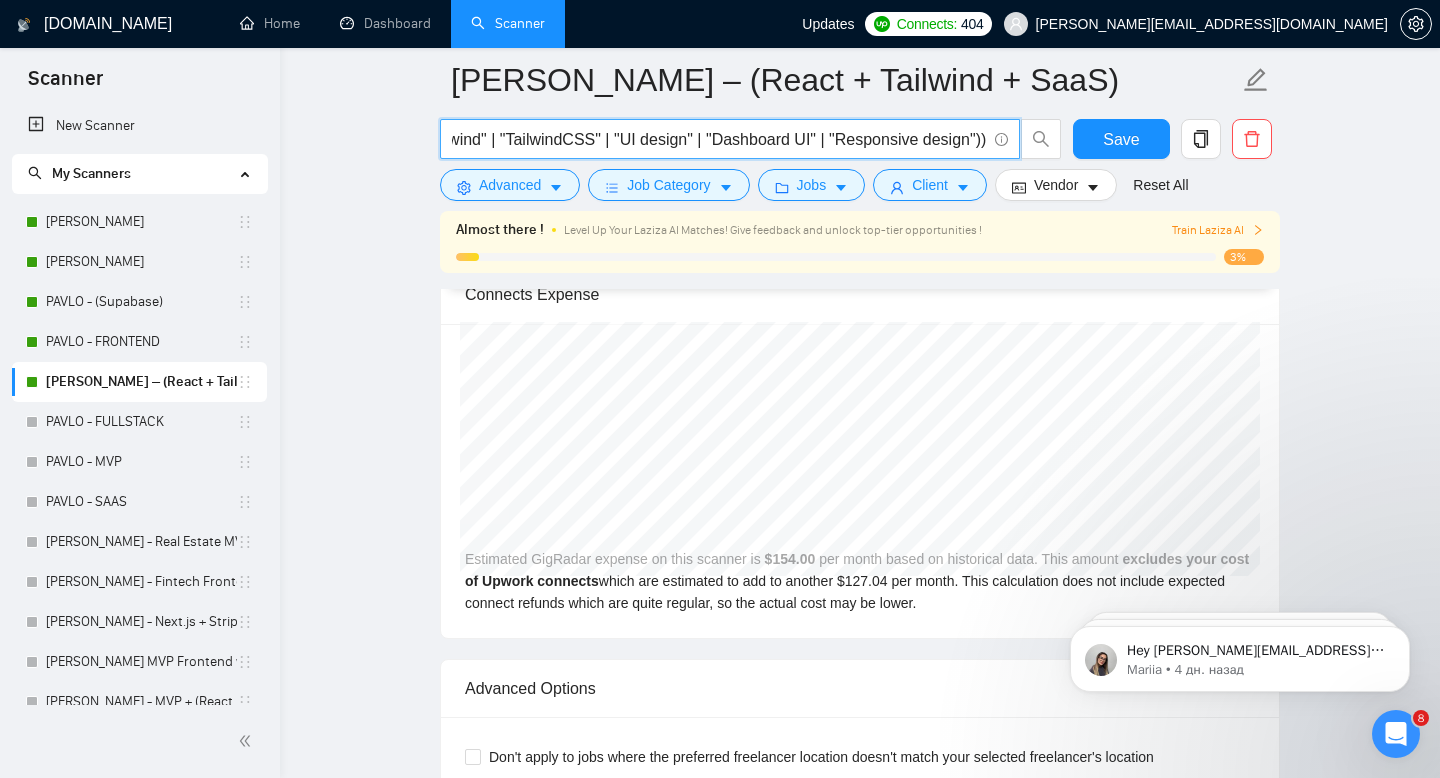 drag, startPoint x: 461, startPoint y: 134, endPoint x: 287, endPoint y: 121, distance: 174.48495 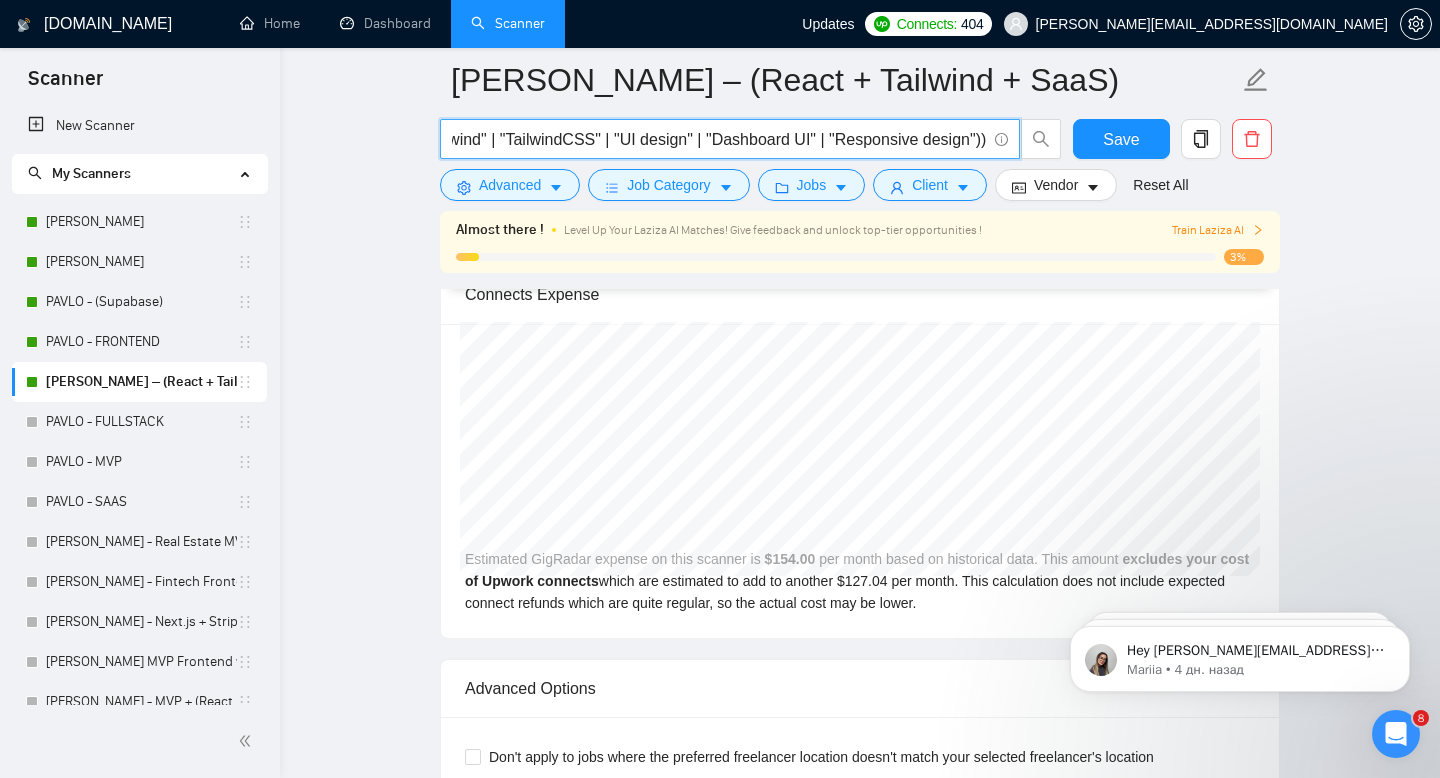 click on "[DOMAIN_NAME] Home Dashboard Scanner Updates  Connects: 404 [PERSON_NAME][EMAIL_ADDRESS][DOMAIN_NAME] [PERSON_NAME] – (React + Tailwind + SaaS) (("SaaS" | "B2B SaaS" | "SaaS dashboard" | "SaaS platform" | "Admin Panel" | "Web App" | "Multi-Tenant" | "Internal Tools" | "Business App" | "CRM")  ("React" | "Next.js" | "TypeScript" | "ReactJS")  ("Tailwind" | "TailwindCSS" | "UI design" | "Dashboard UI" | "Responsive design")) Save Advanced   Job Category   Jobs   Client   Vendor   Reset All Almost there ! Level Up Your Laziza AI Matches! Give feedback and unlock top-tier opportunities ! Train Laziza AI 3% Preview Results Insights NEW Alerts Auto Bidder Auto Bidding Enabled Auto Bidding Enabled: ON Auto Bidder Schedule Auto Bidding Type: Automated (recommended) Semi-automated Auto Bidding Schedule: 24/7 Custom Custom Auto Bidder Schedule Repeat every week [DATE] [DATE] [DATE] [DATE] [DATE] [DATE] [DATE] Active Hours ( [GEOGRAPHIC_DATA]/[GEOGRAPHIC_DATA] ): From: To: ( 24  hours) [GEOGRAPHIC_DATA]/[GEOGRAPHIC_DATA] Auto Bidding Type Select your bidding algorithm: 0.50" at bounding box center (860, -1183) 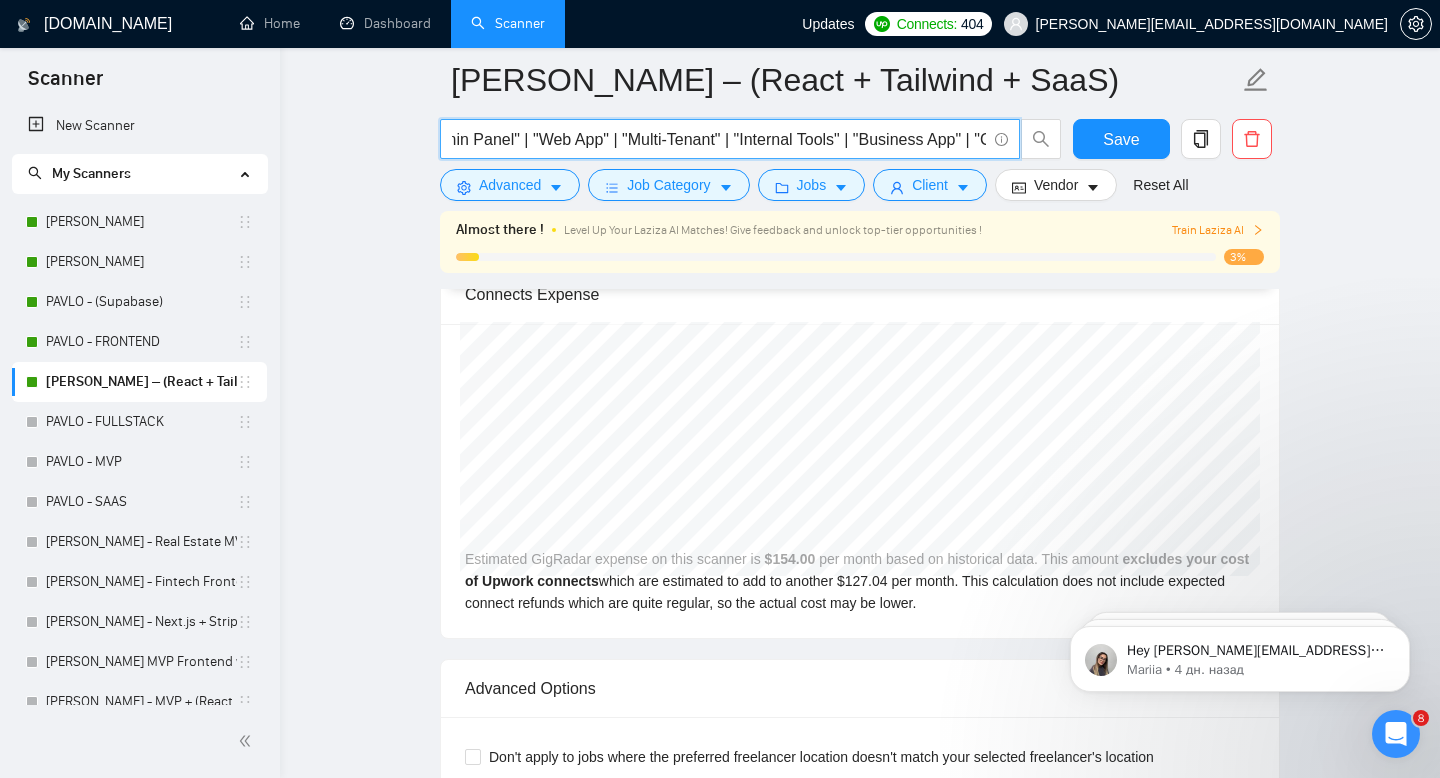 scroll, scrollTop: 0, scrollLeft: 0, axis: both 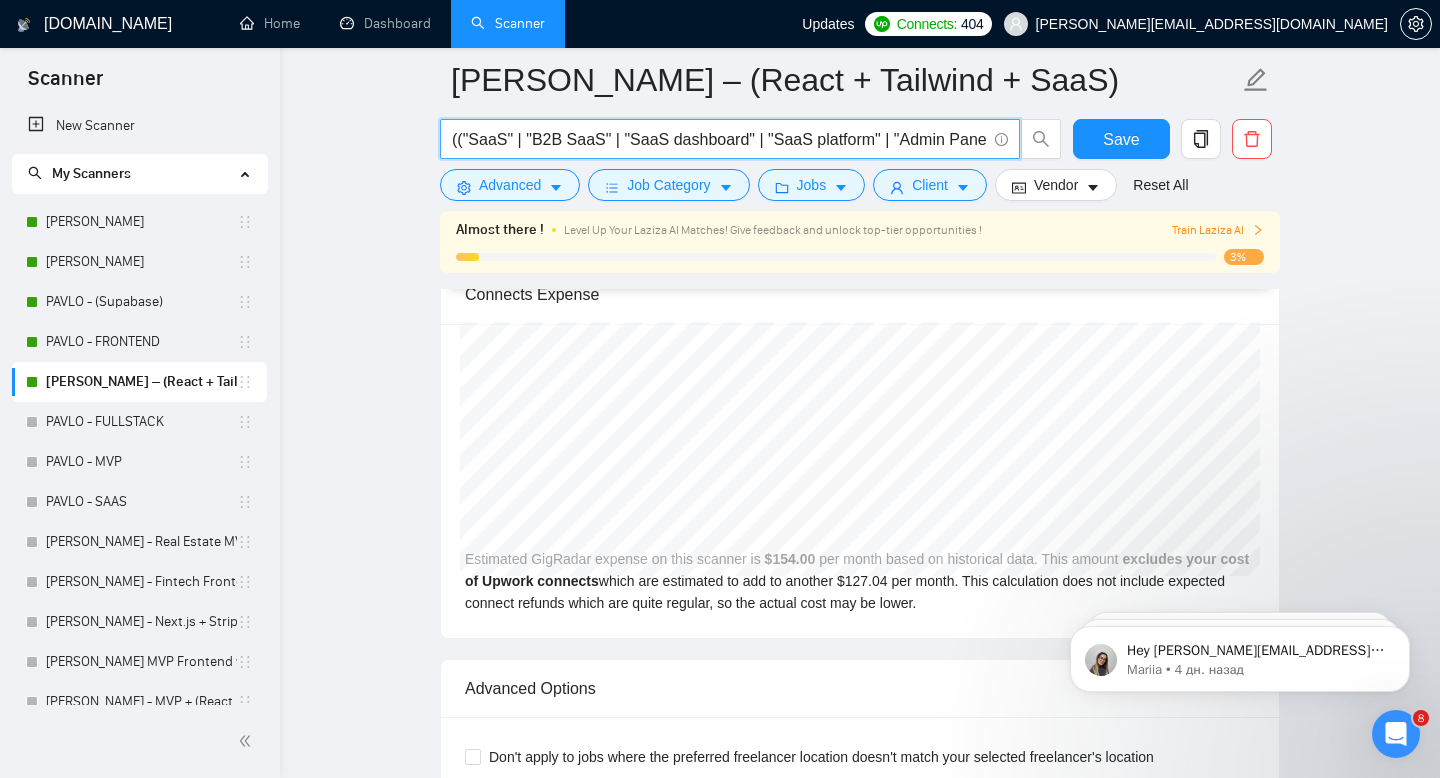 drag, startPoint x: 470, startPoint y: 139, endPoint x: 321, endPoint y: 139, distance: 149 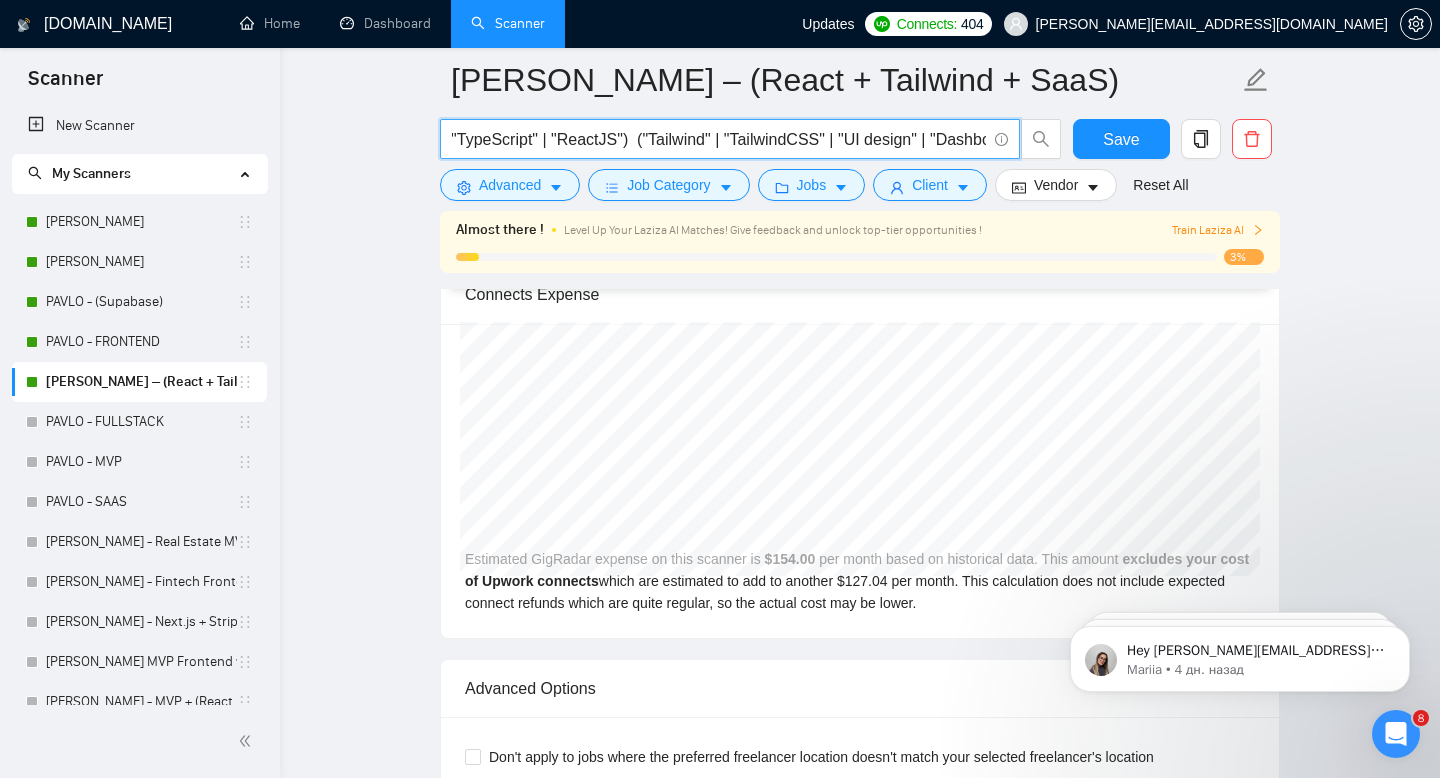 scroll, scrollTop: 0, scrollLeft: 1486, axis: horizontal 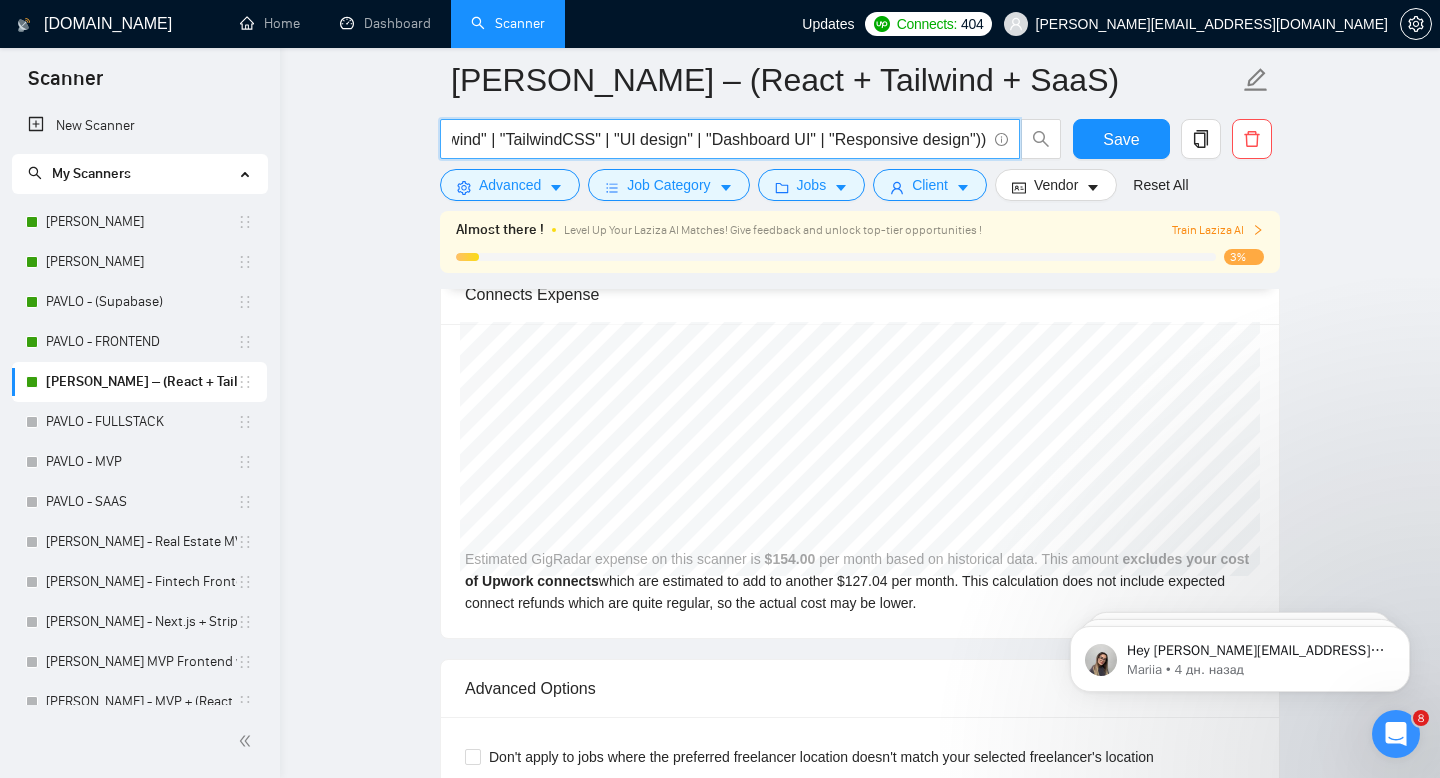 drag, startPoint x: 453, startPoint y: 141, endPoint x: 1097, endPoint y: 165, distance: 644.447 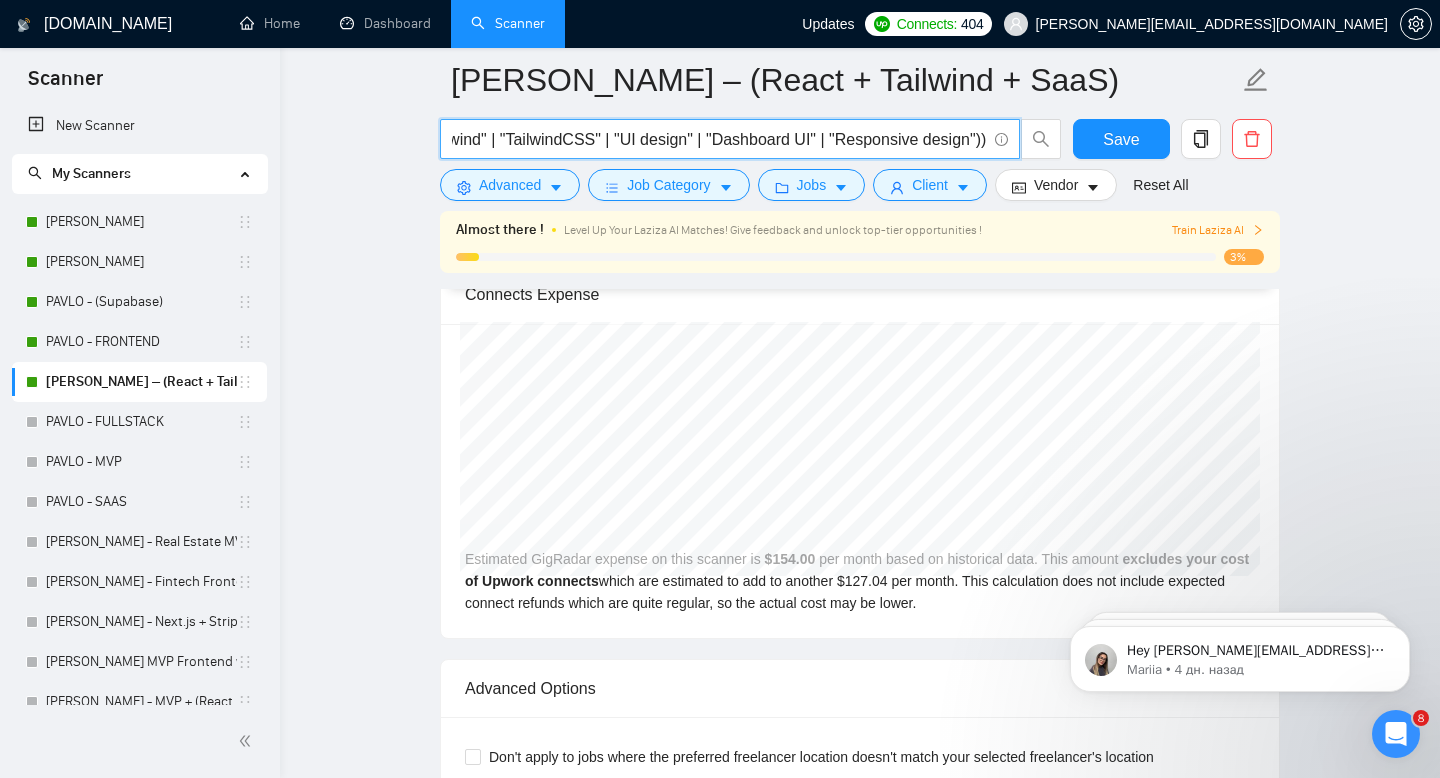 scroll, scrollTop: 0, scrollLeft: 0, axis: both 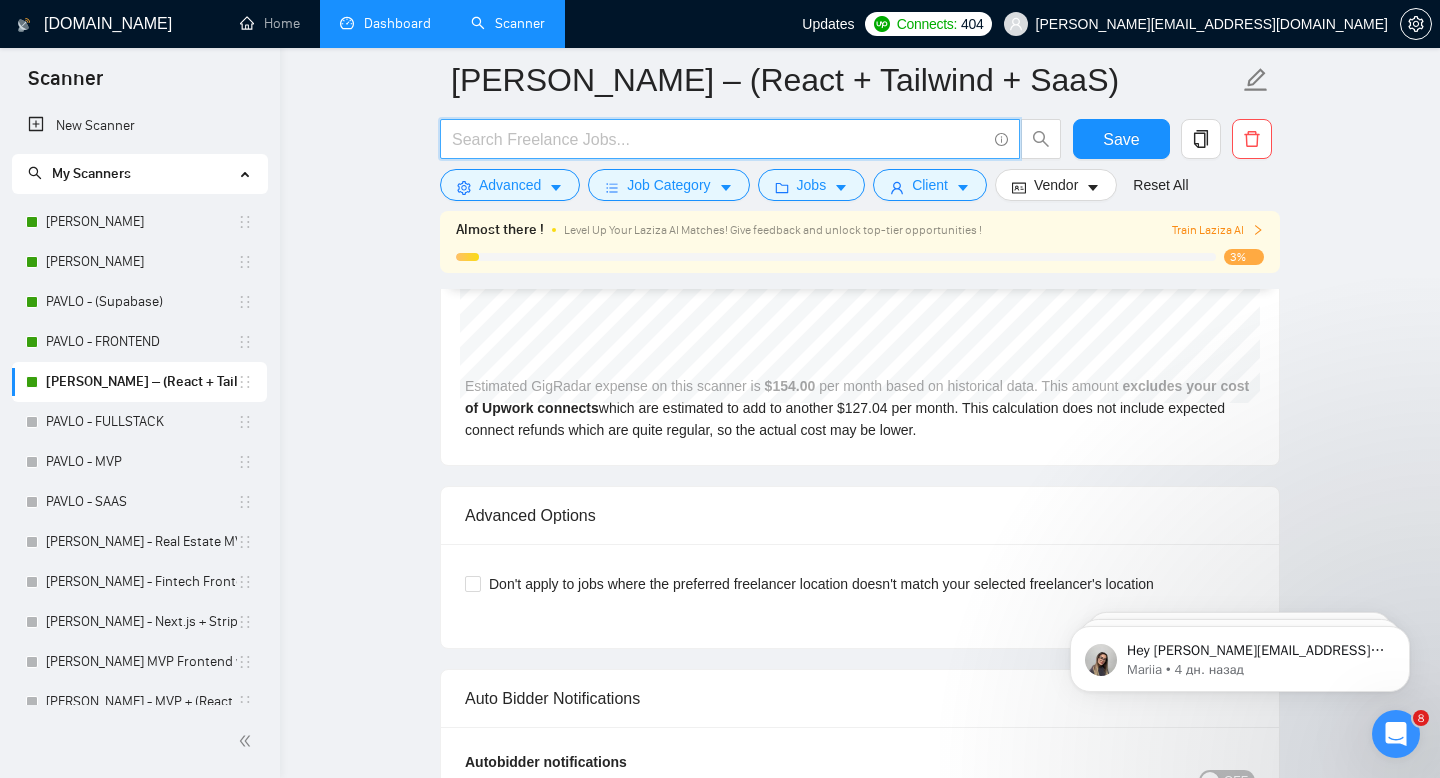 paste on "(("SaaS" | "B2B SaaS" | "SaaS dashboard" | "SaaS platform" | "Admin Panel" | "Web App" | "Multi-Tenant" | "Internal Tools" | "Business App" | "CRM") ("React" | "Next.js" | "TypeScript" | "ReactJS") ("Tailwind" | "TailwindCSS" | "UI design" | "Dashboard UI" | "Responsive design"))" 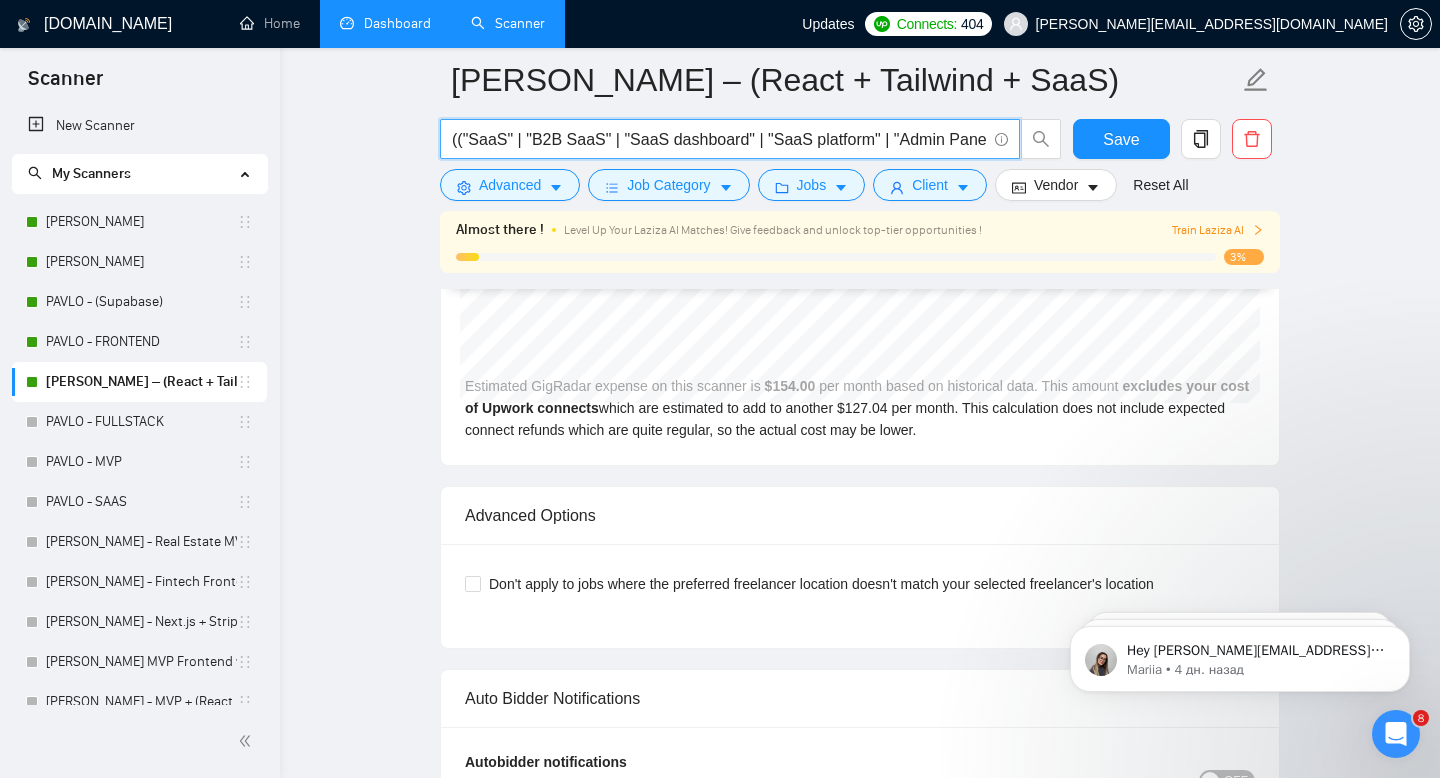 scroll, scrollTop: 0, scrollLeft: 1478, axis: horizontal 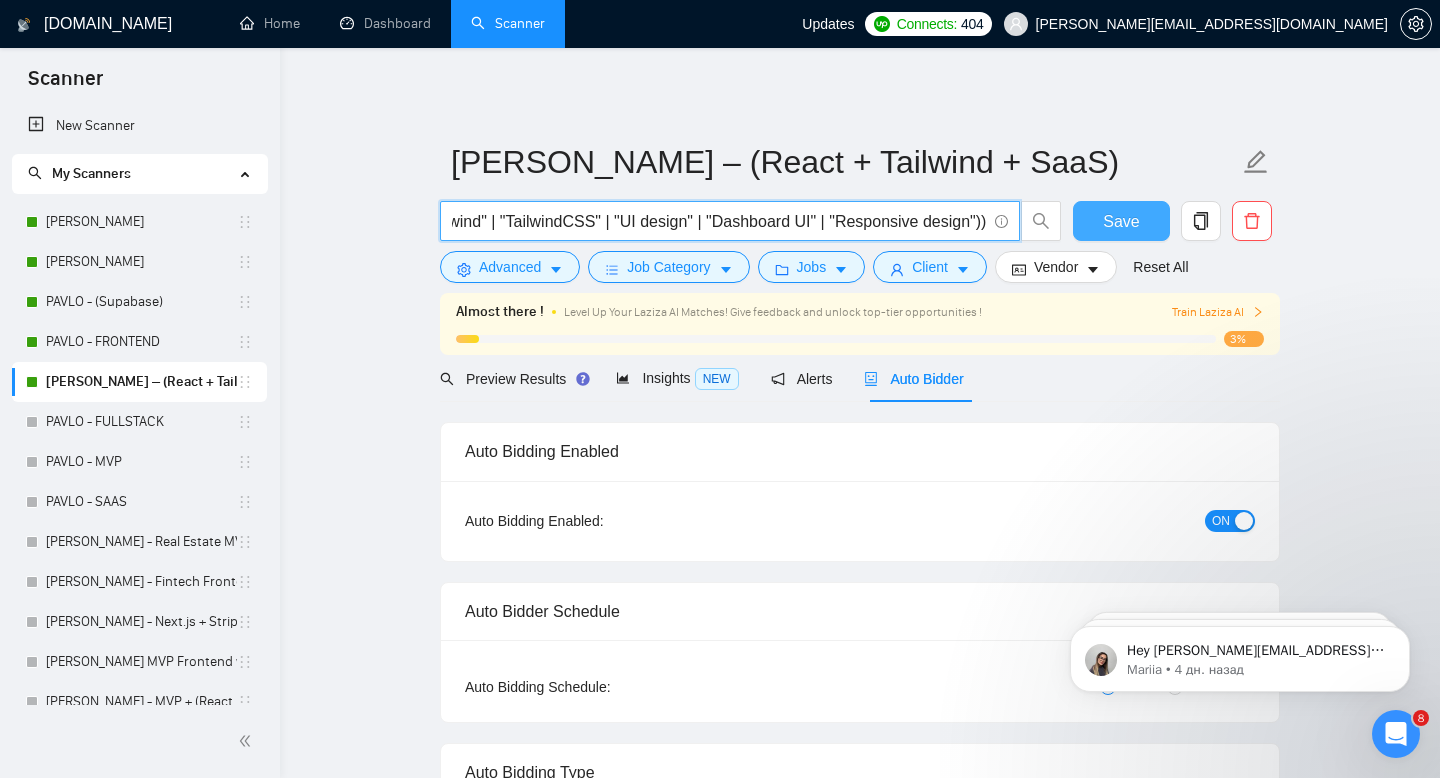 type on "(("SaaS" | "B2B SaaS" | "SaaS dashboard" | "SaaS platform" | "Admin Panel" | "Web App" | "Multi-Tenant" | "Internal Tools" | "Business App" | "CRM") ("React" | "Next.js" | "TypeScript" | "ReactJS") ("Tailwind" | "TailwindCSS" | "UI design" | "Dashboard UI" | "Responsive design"))" 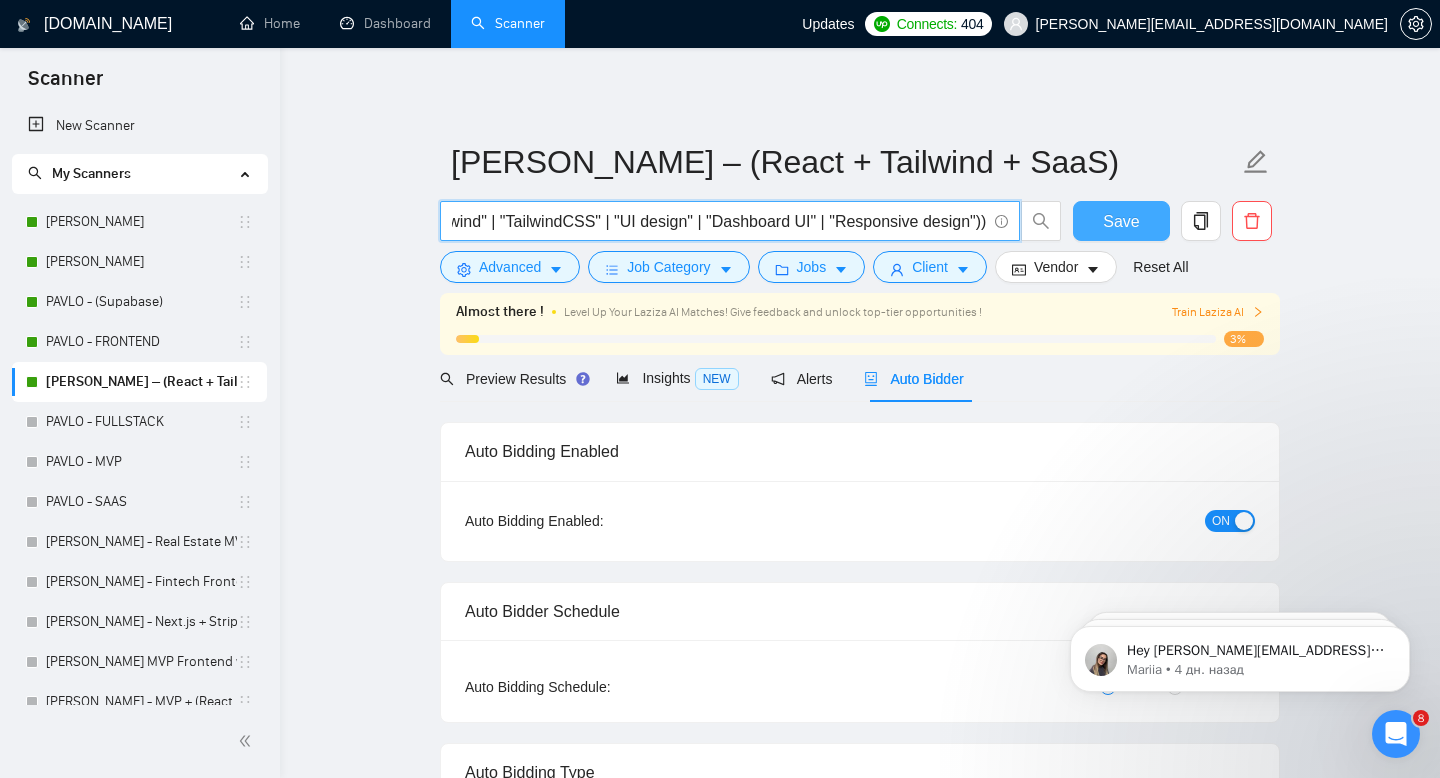 click on "Save" at bounding box center (1121, 221) 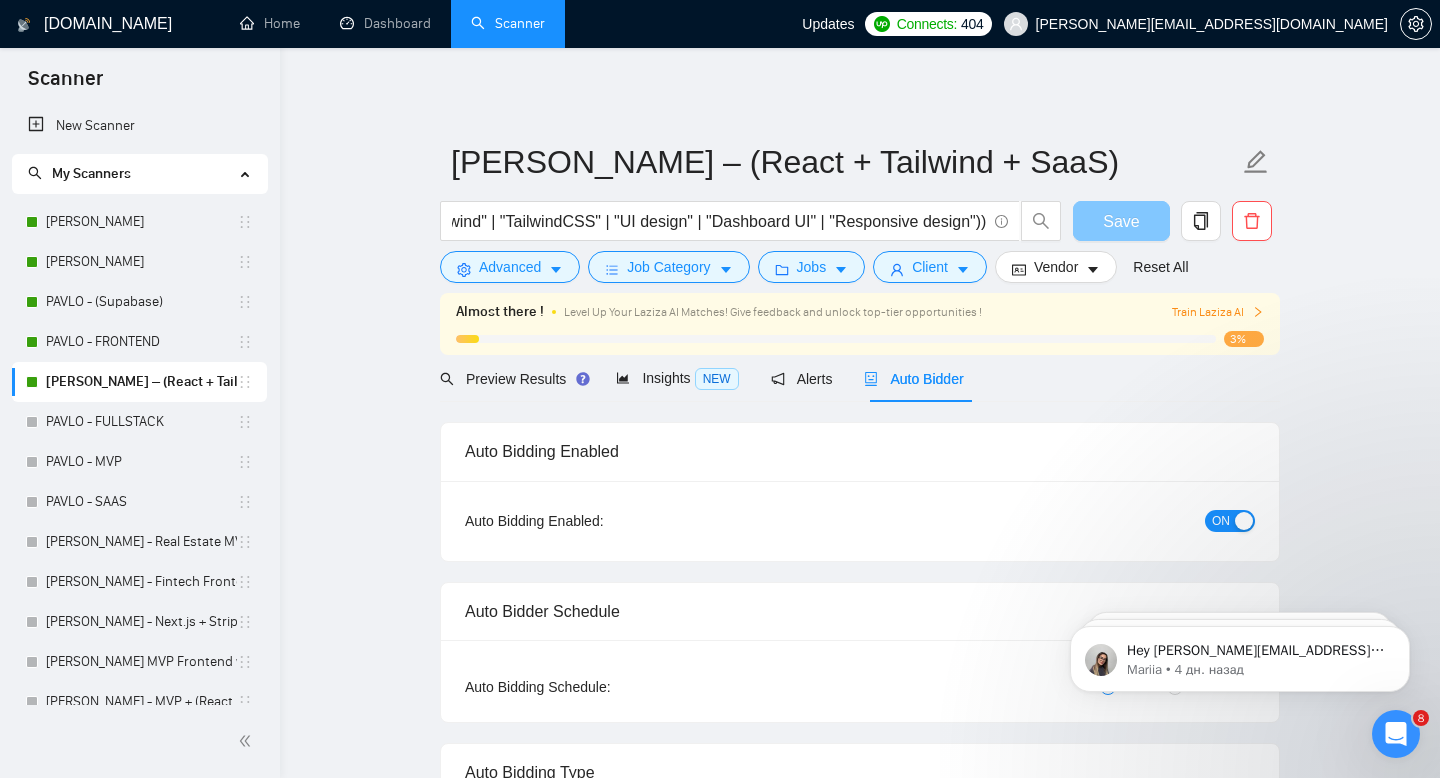 scroll, scrollTop: 0, scrollLeft: 0, axis: both 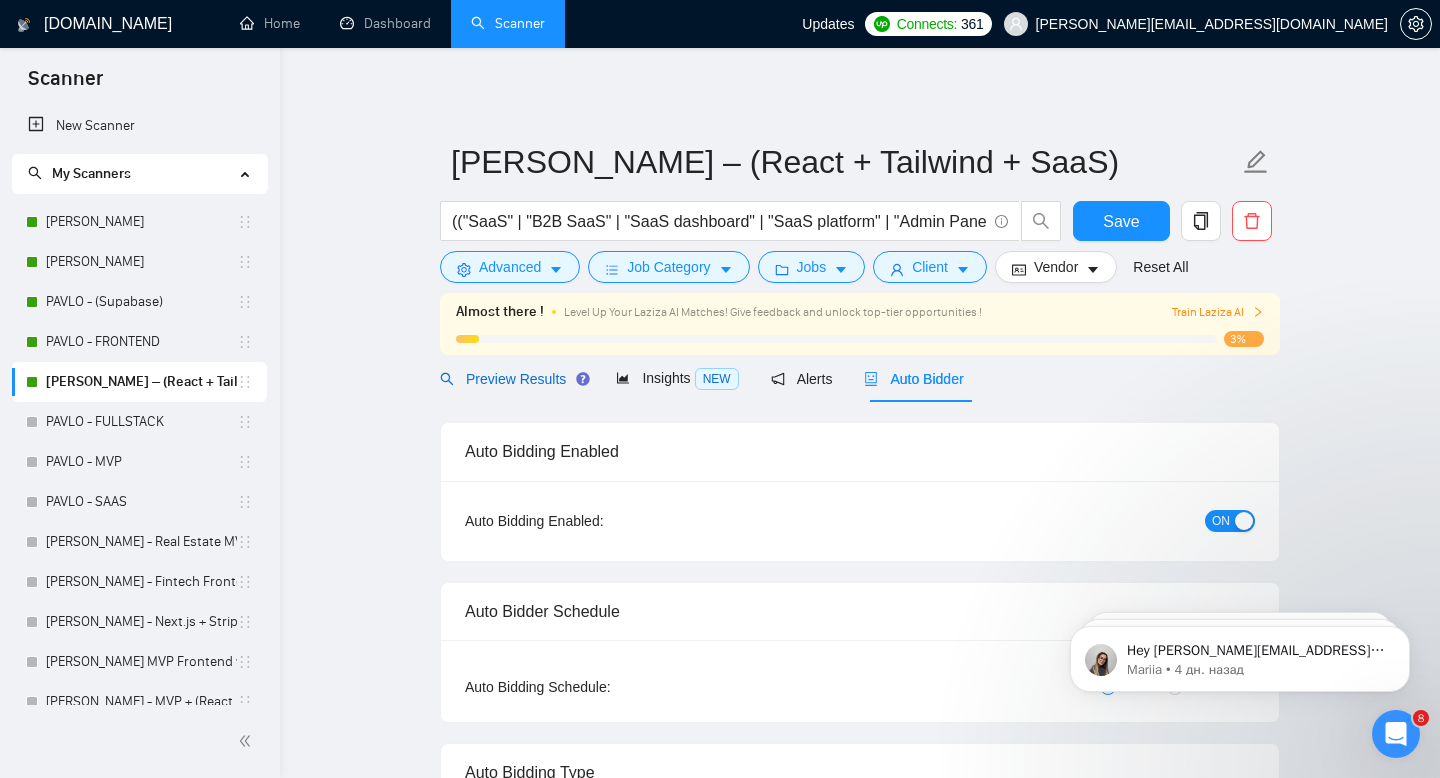 click on "Preview Results" at bounding box center [512, 379] 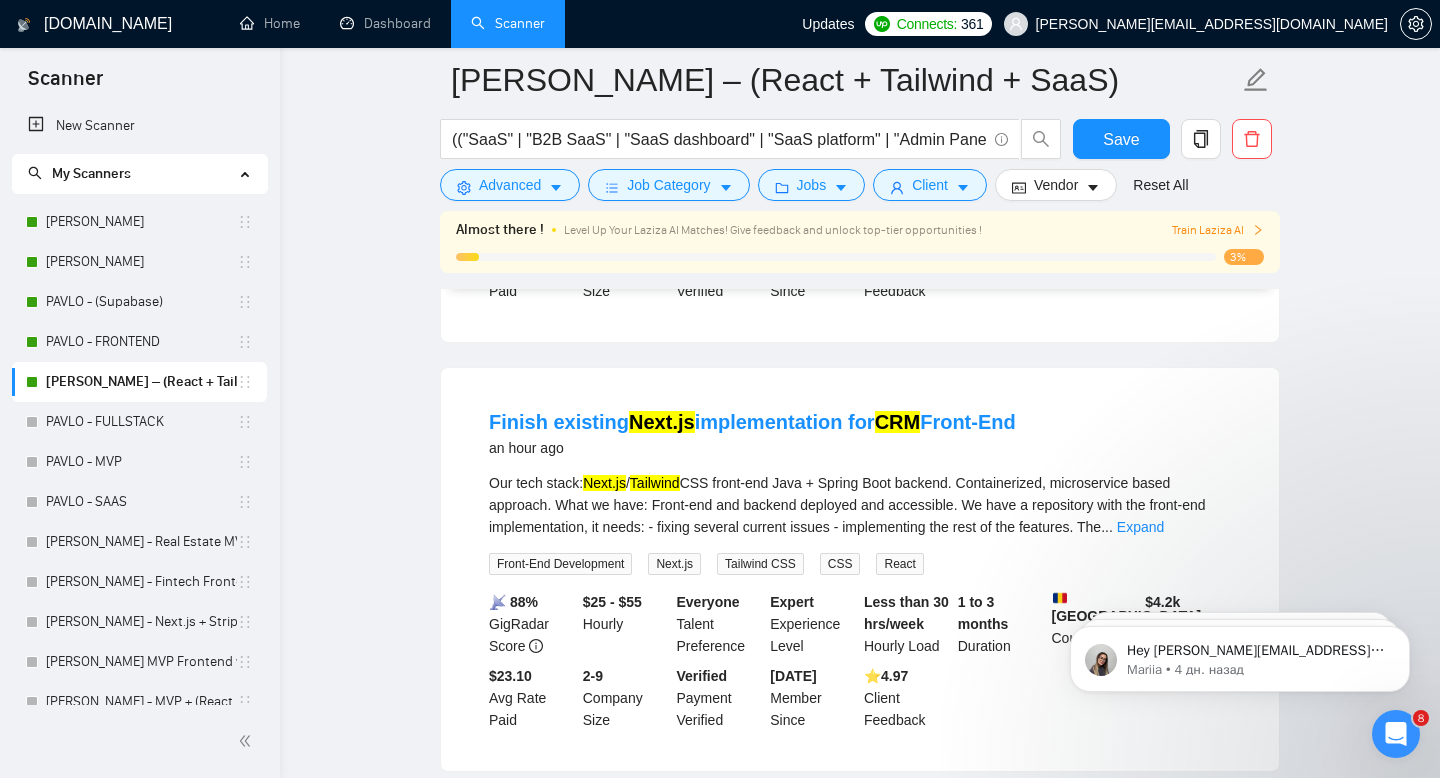 scroll, scrollTop: 0, scrollLeft: 0, axis: both 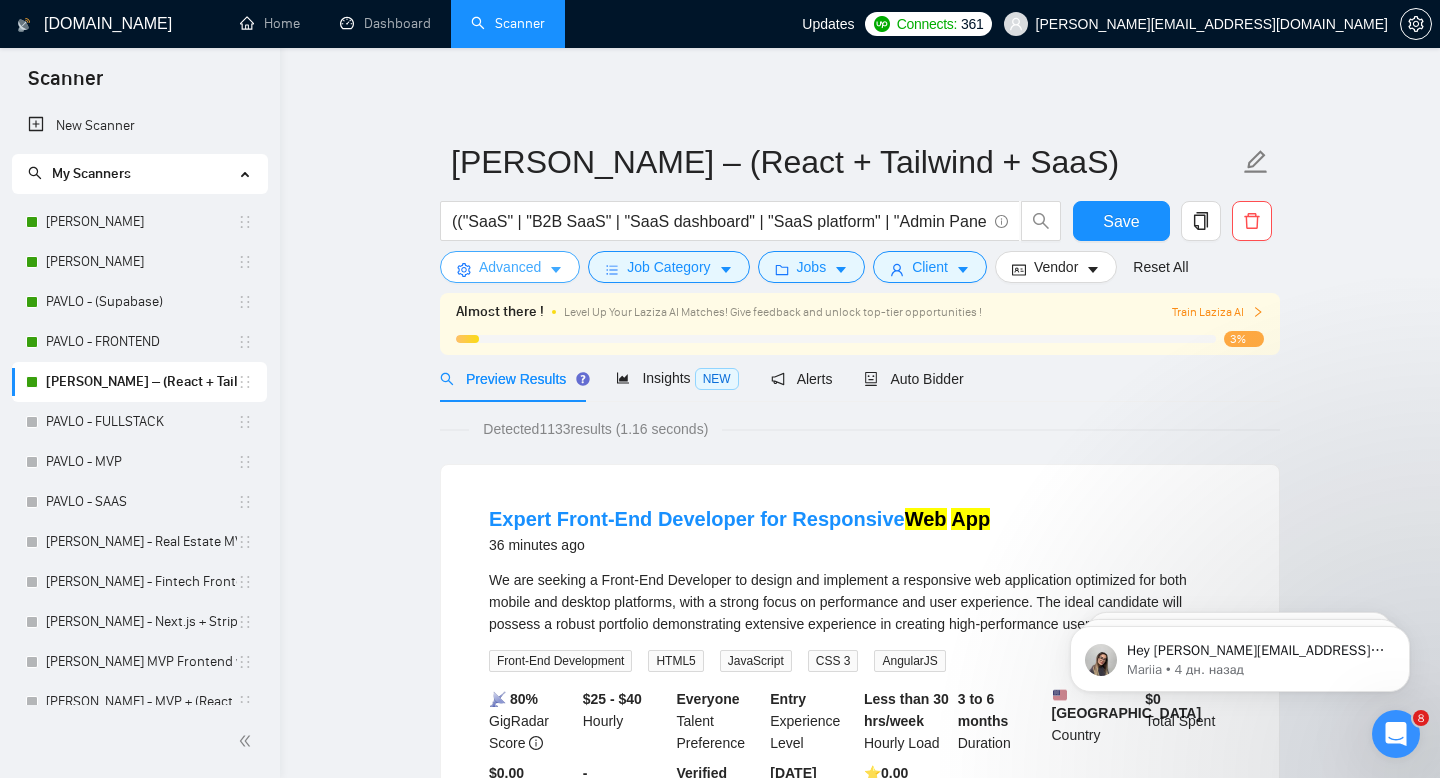 click on "Advanced" at bounding box center (510, 267) 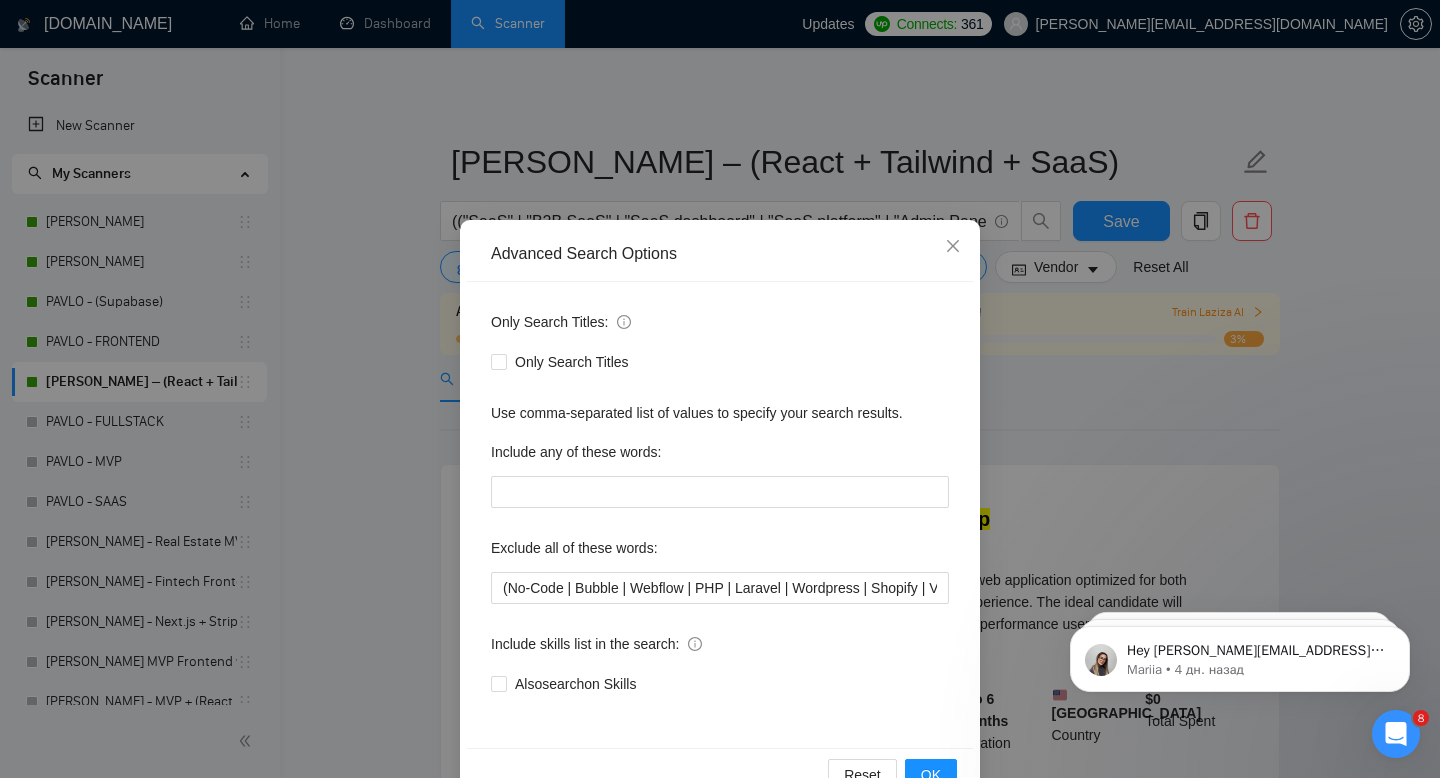 click on "Advanced Search Options Only Search Titles:   Only Search Titles Use comma-separated list of values to specify your search results. Include any of these words: Exclude all of these words: (No-Code | Bubble | Webflow | PHP | Laravel | Wordpress | Shopify | Vue | Angular | Mobile App | React Native | Flutter | Blockchain | Web3 | NFT | AI Agent | DevOps) Include skills list in the search:   Also  search  on Skills Reset OK" at bounding box center (720, 389) 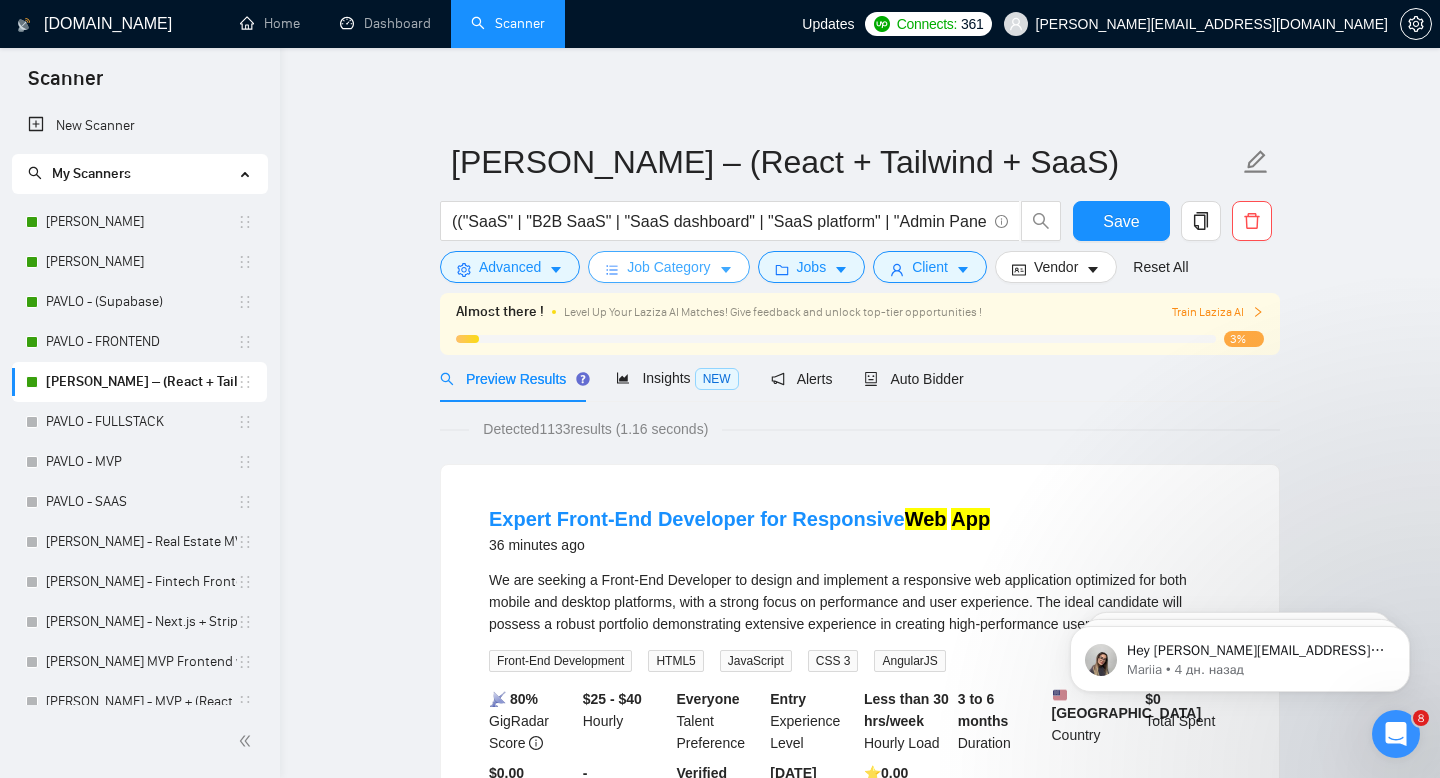 click on "Job Category" at bounding box center (668, 267) 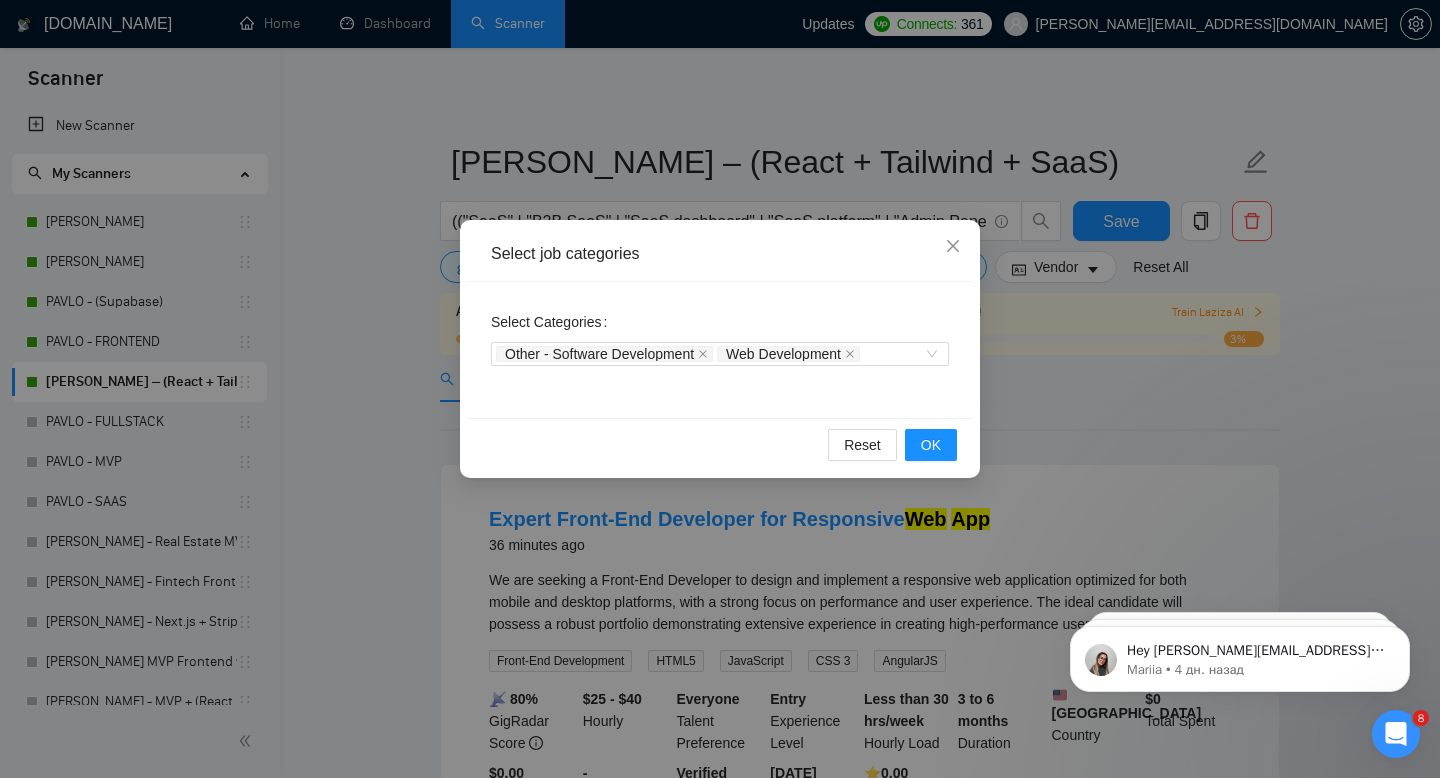 click on "Select job categories Select Categories Other - Software Development Web Development   Reset OK" at bounding box center [720, 389] 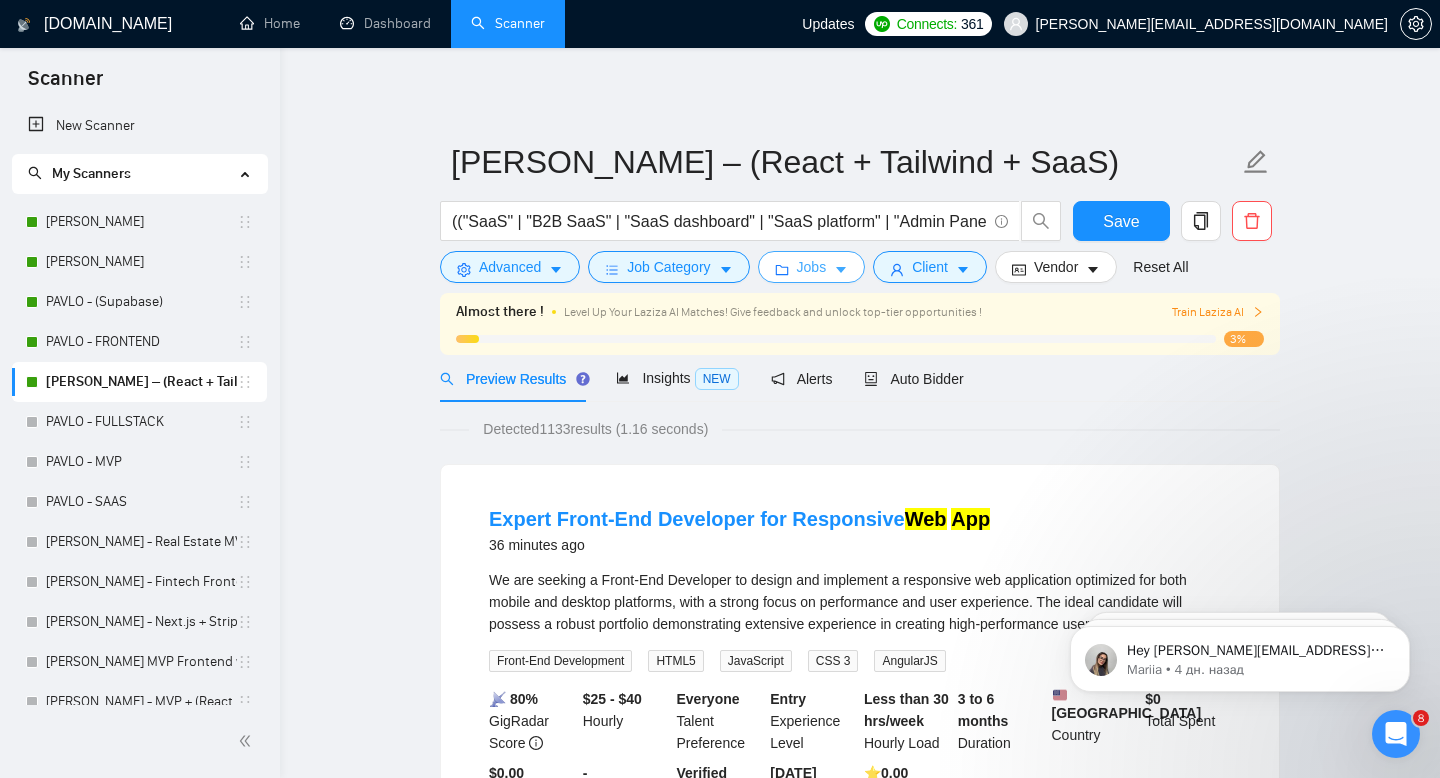 click on "Jobs" at bounding box center [812, 267] 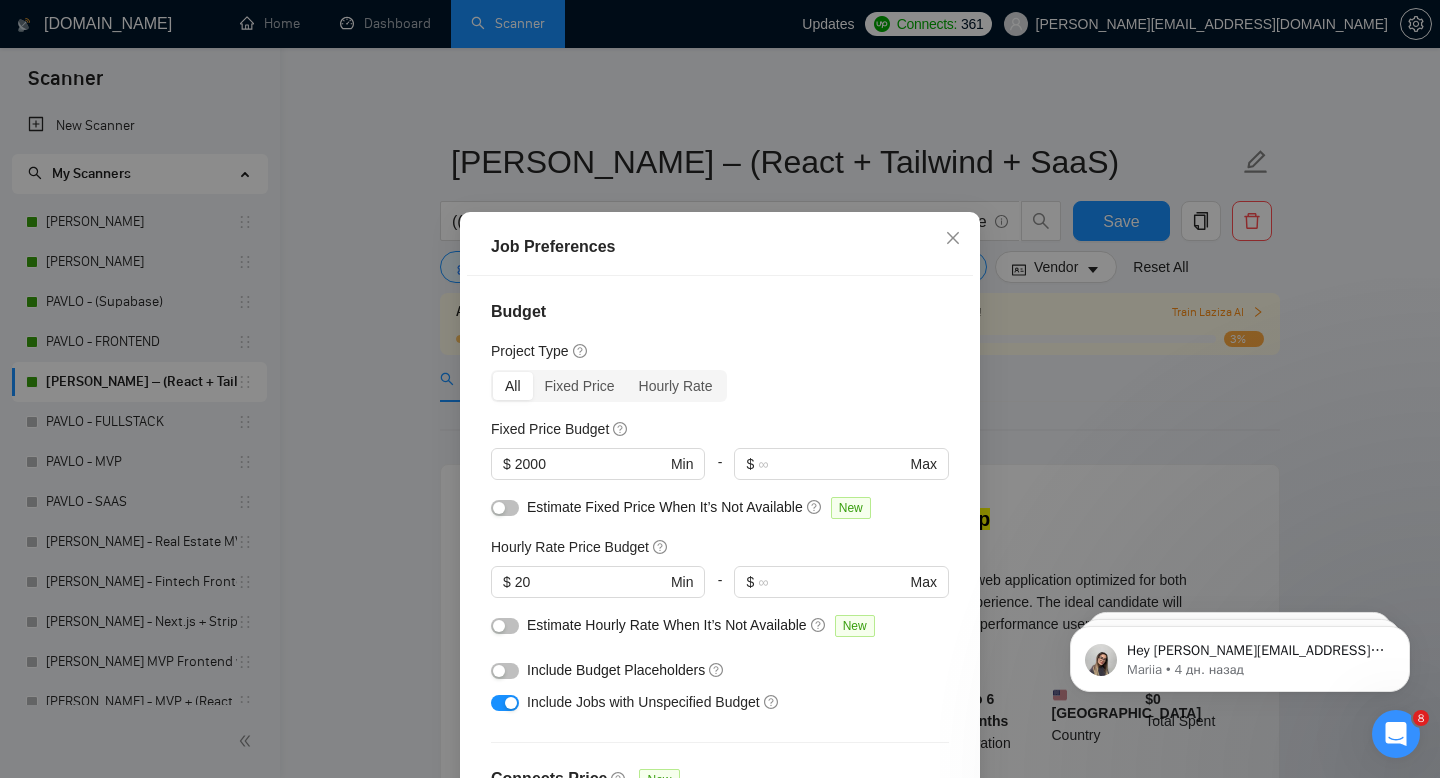 click on "Job Preferences Budget Project Type All Fixed Price Hourly Rate   Fixed Price Budget $ 2000 Min - $ Max Estimate Fixed Price When It’s Not Available New   Hourly Rate Price Budget $ 20 Min - $ Max Estimate Hourly Rate When It’s Not Available New Include Budget Placeholders Include Jobs with Unspecified Budget   Connects Price New Min - Max Project Duration   Unspecified Less than 1 month 1 to 3 months 3 to 6 months More than 6 months Hourly Workload   Unspecified <30 hrs/week >30 hrs/week Hours TBD Unsure Job Posting Questions New   Any posting questions Description Preferences Description Size New   Any description size Reset OK" at bounding box center [720, 389] 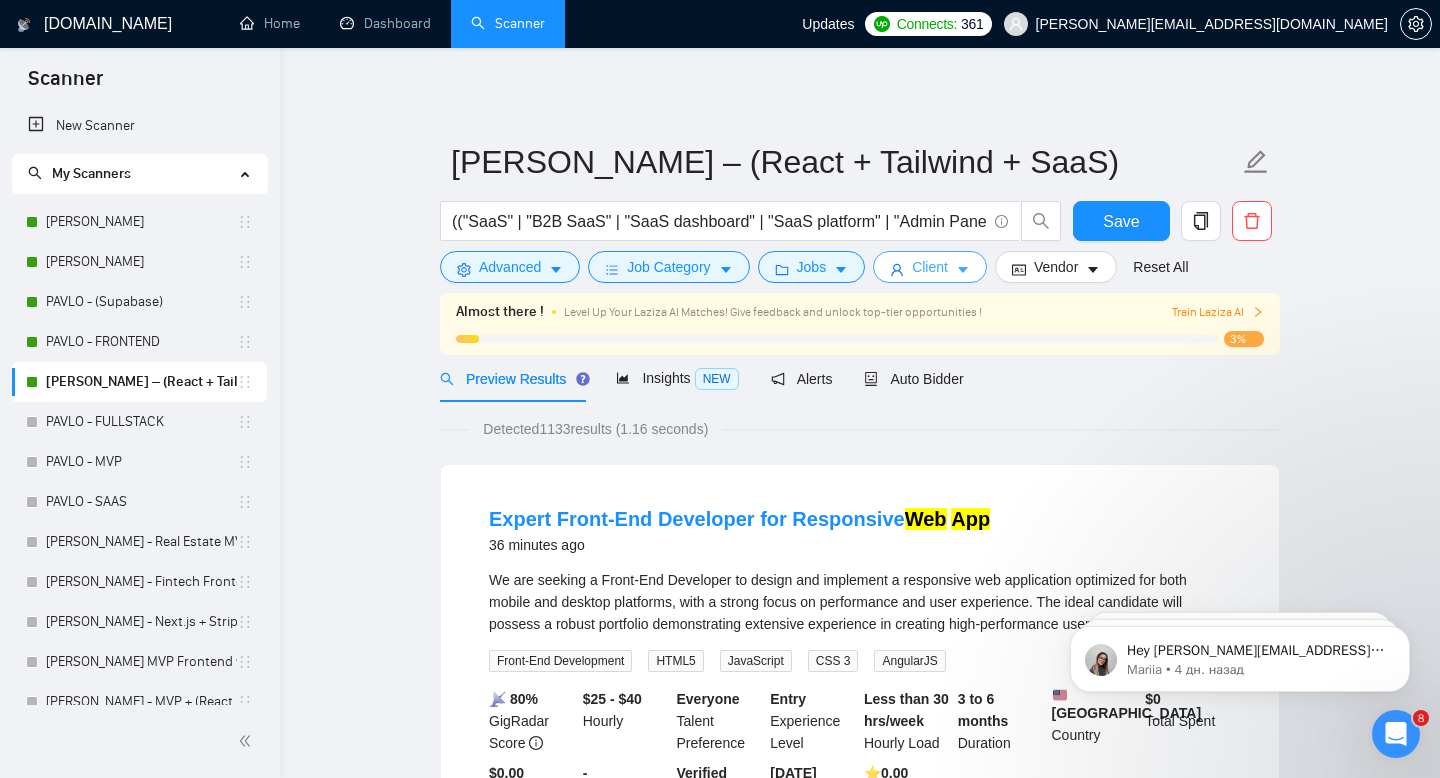 click on "Client" at bounding box center (930, 267) 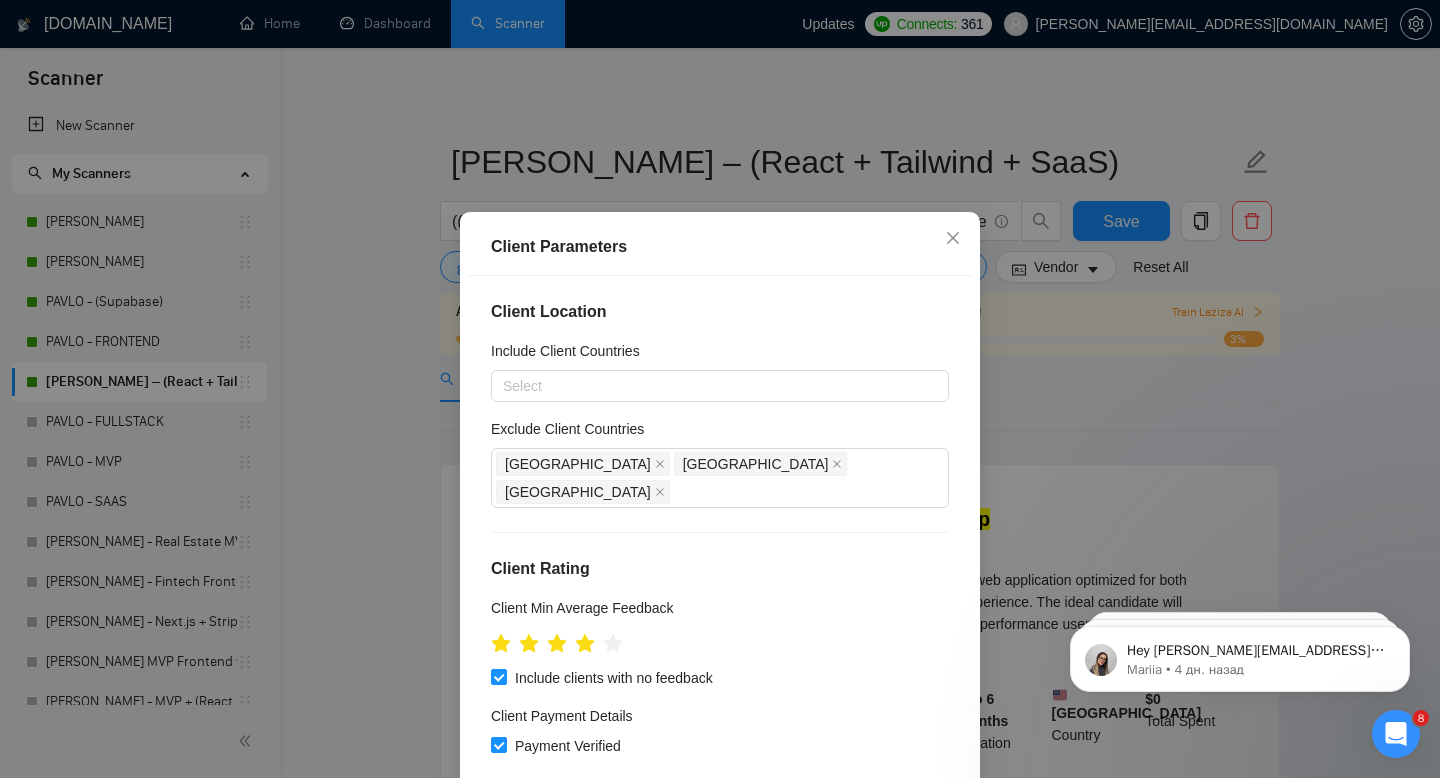 click on "Client Parameters Client Location Include Client Countries   Select Exclude Client Countries [GEOGRAPHIC_DATA] [GEOGRAPHIC_DATA] [GEOGRAPHIC_DATA]   Client Rating Client Min Average Feedback Include clients with no feedback Client Payment Details Payment Verified Hire Rate Stats   Client Total Spent $ Min - $ Max Client Hire Rate New   Any hire rate   Avg Hourly Rate Paid New $ Min - $ Max Include Clients without Sufficient History Client Profile Client Industry New   Any industry Client Company Size   Any company size Enterprise Clients New   Any clients Reset OK" at bounding box center (720, 389) 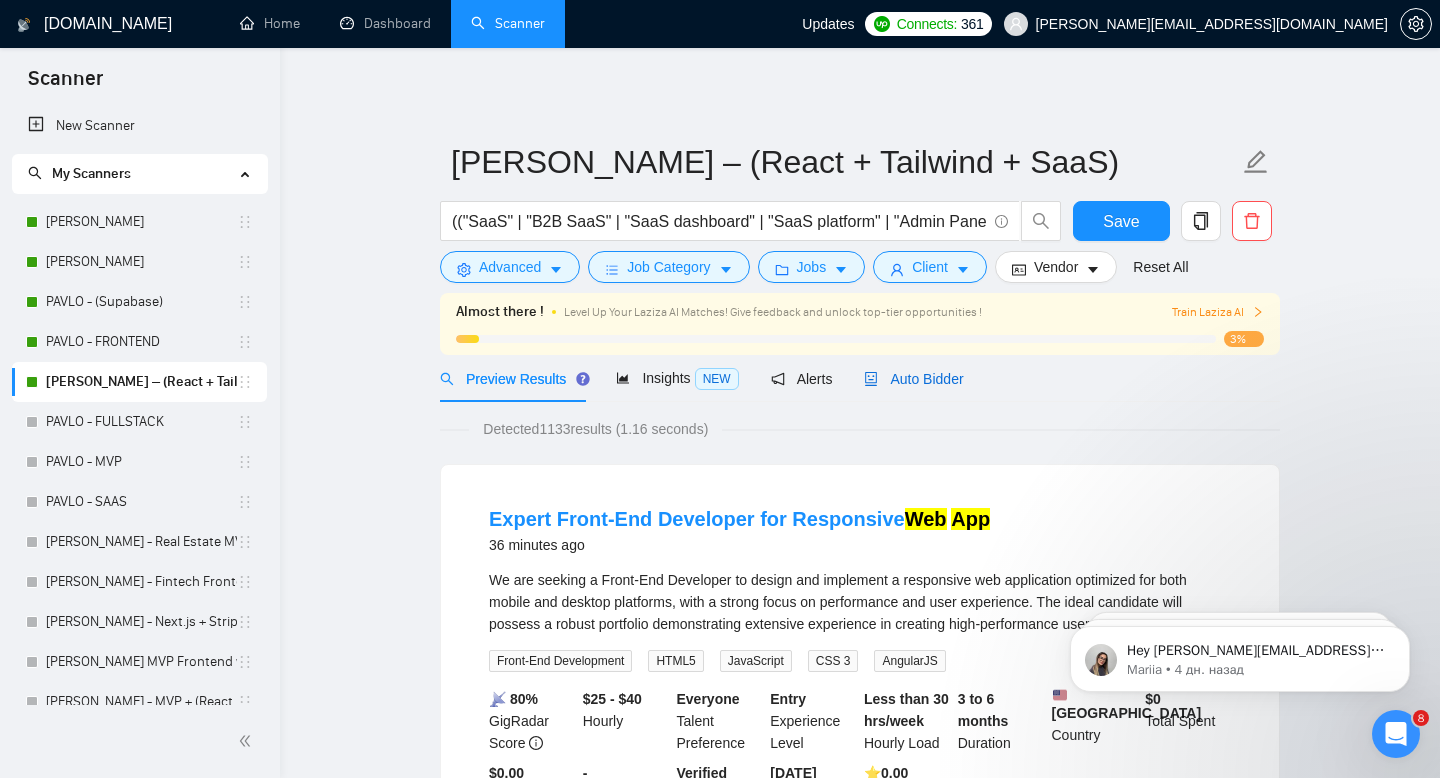 click on "Auto Bidder" at bounding box center (913, 379) 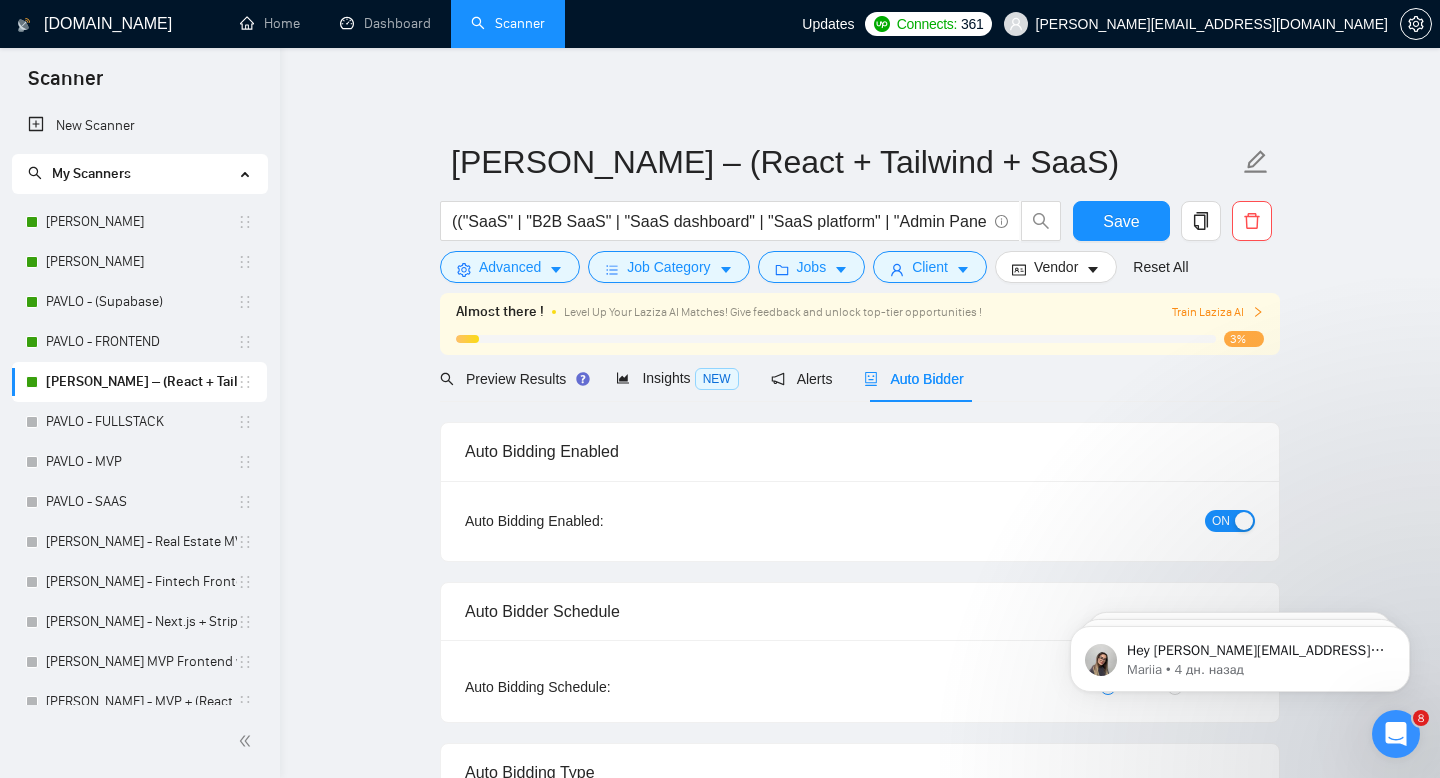 type 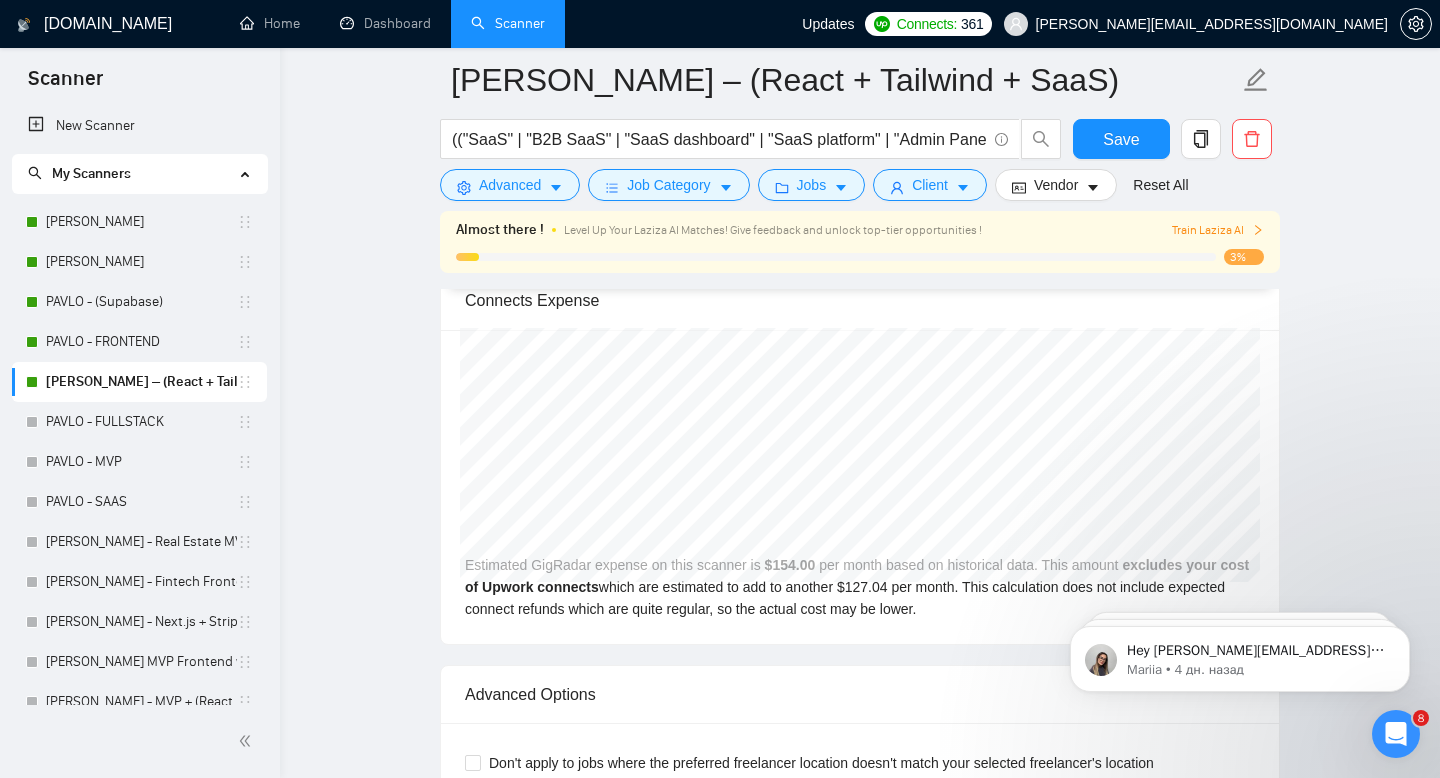 scroll, scrollTop: 3782, scrollLeft: 0, axis: vertical 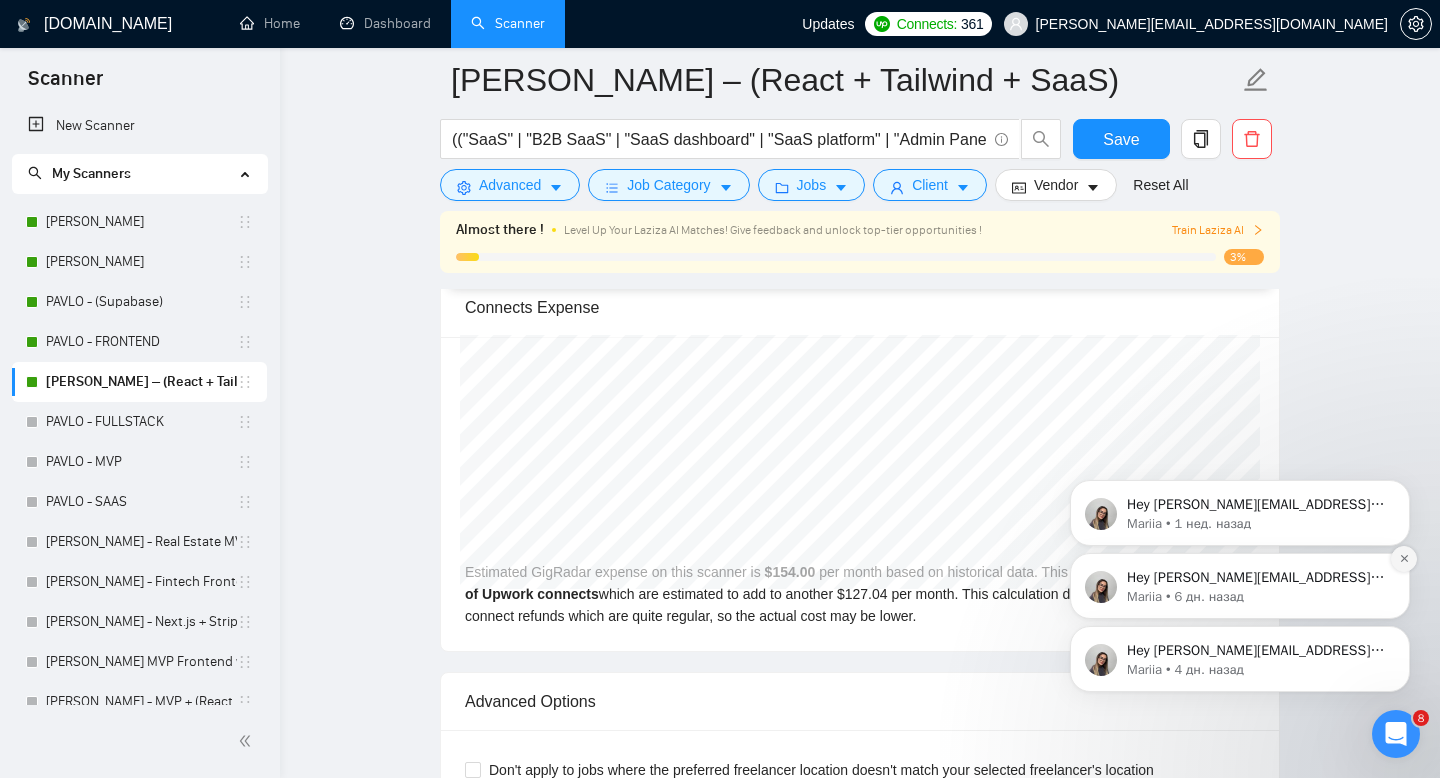 click 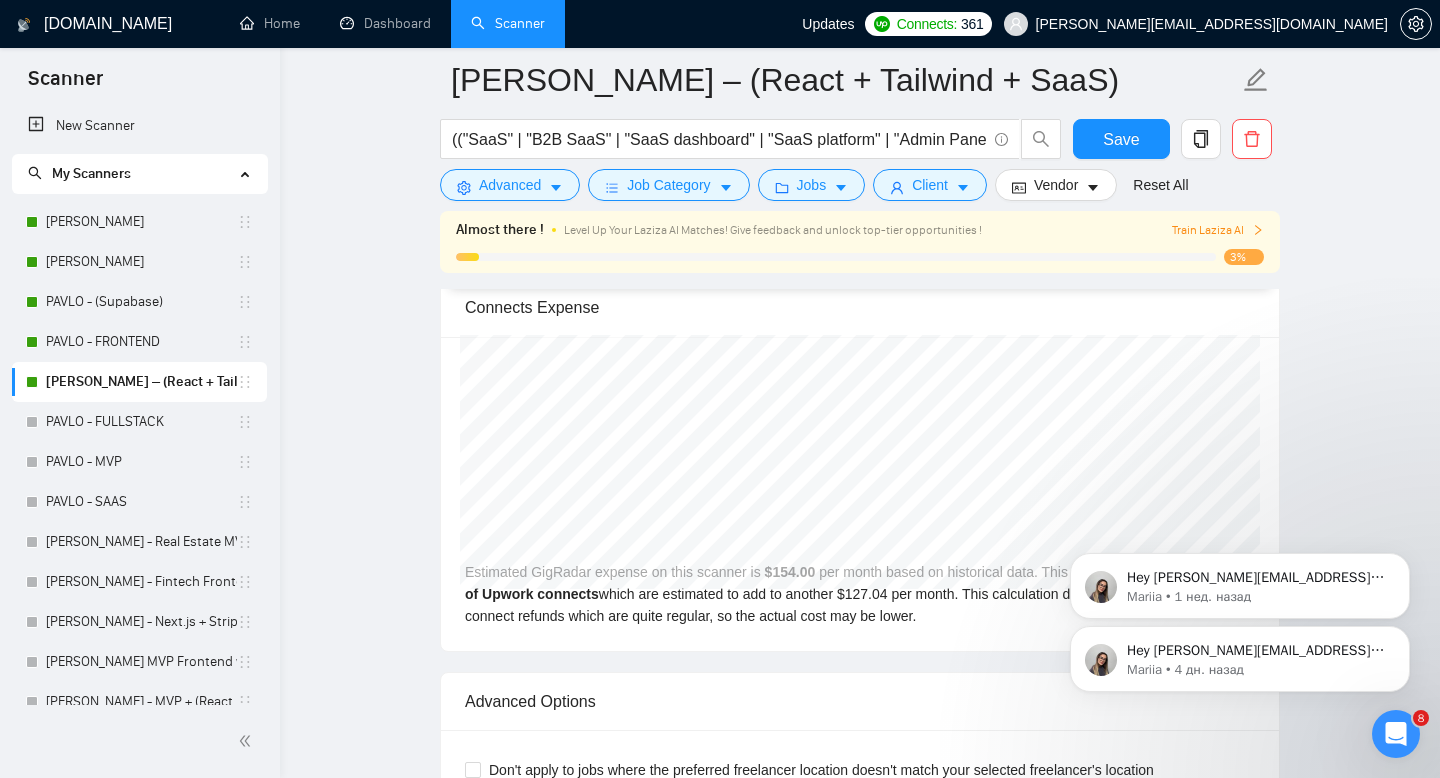 click 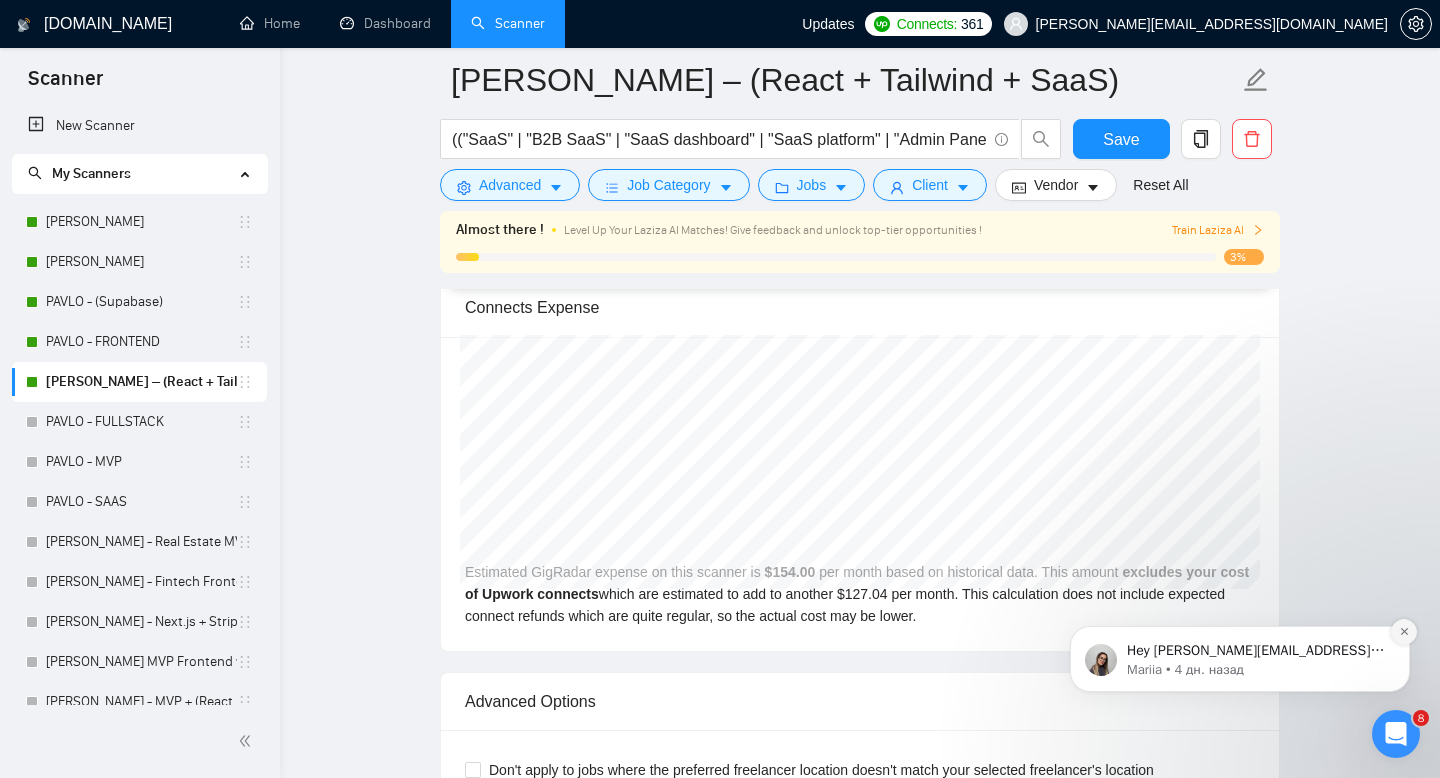 click 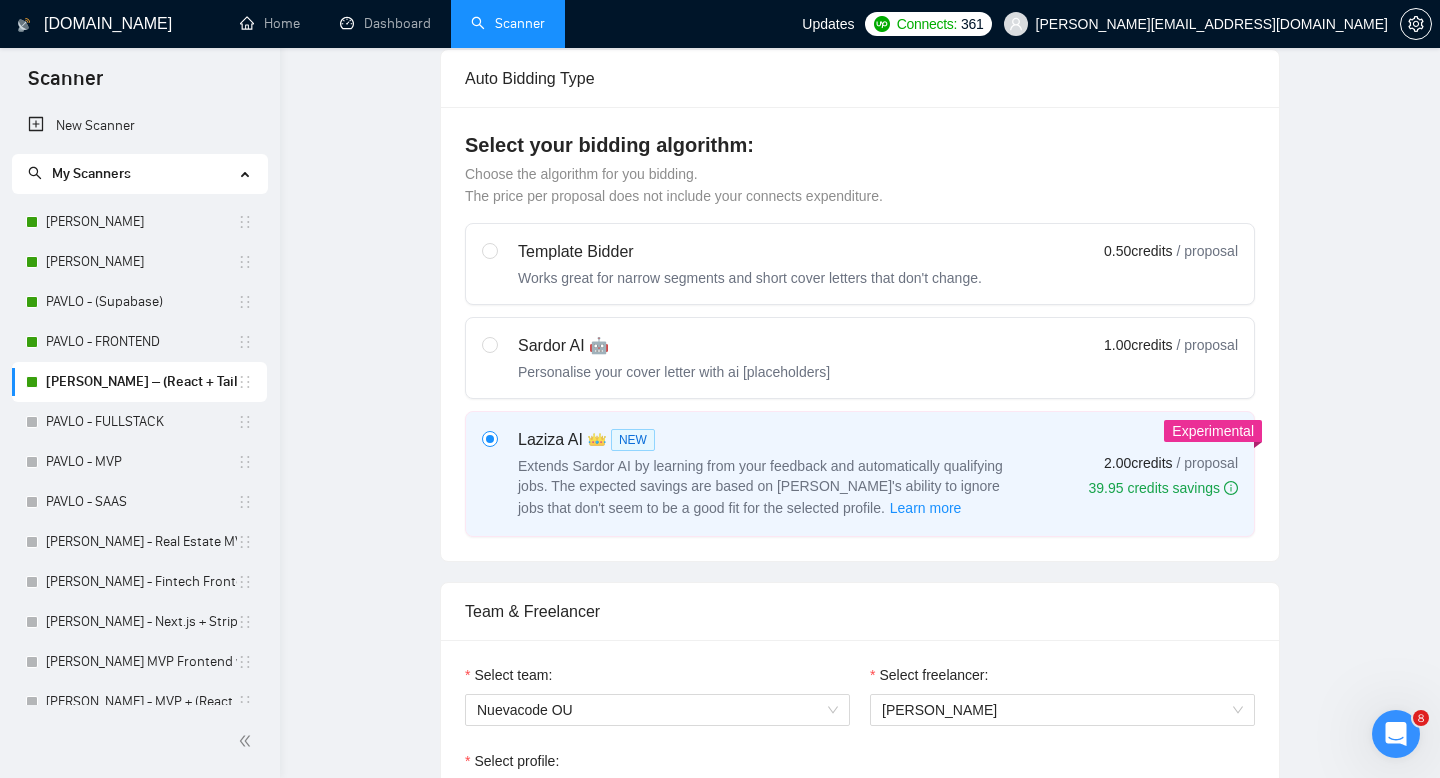 scroll, scrollTop: 0, scrollLeft: 0, axis: both 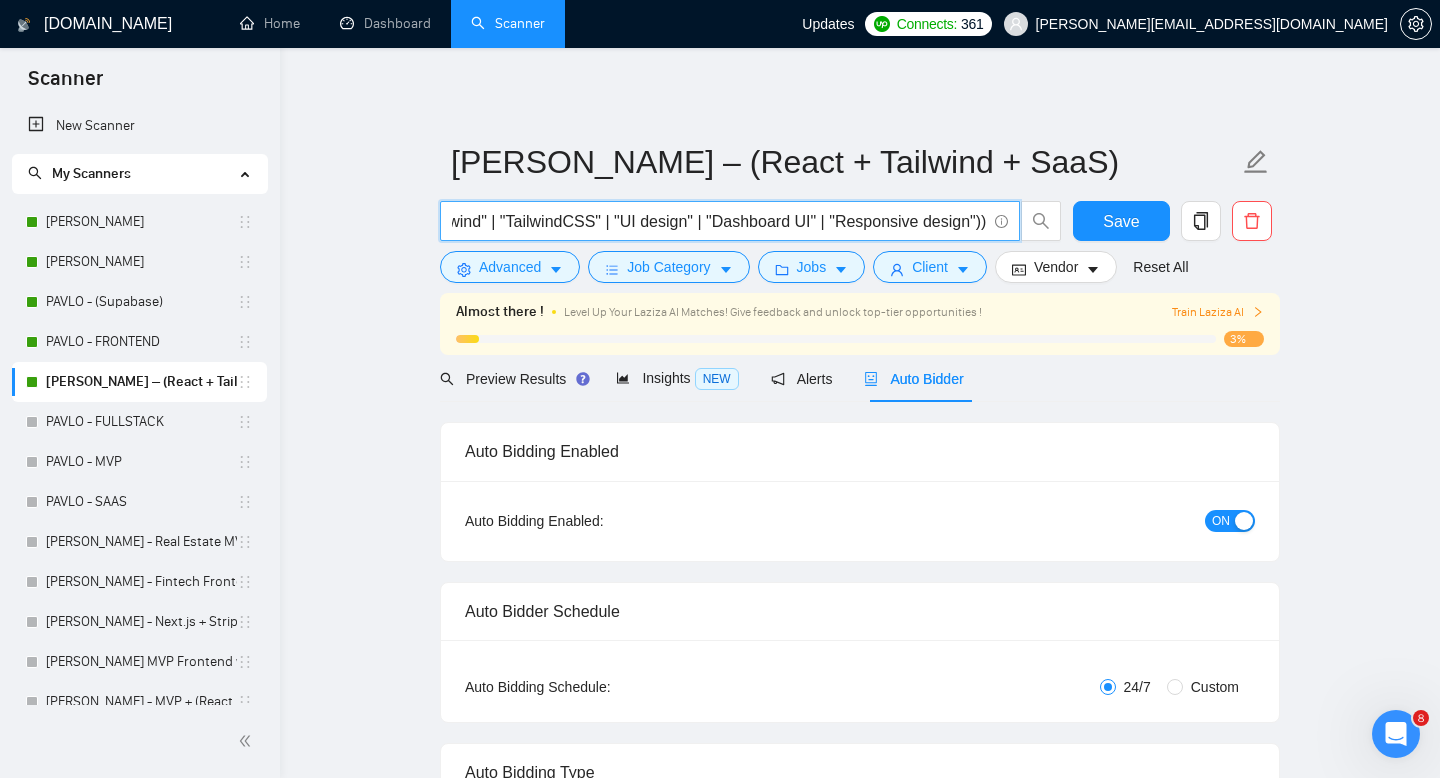 drag, startPoint x: 452, startPoint y: 224, endPoint x: 1107, endPoint y: 250, distance: 655.5158 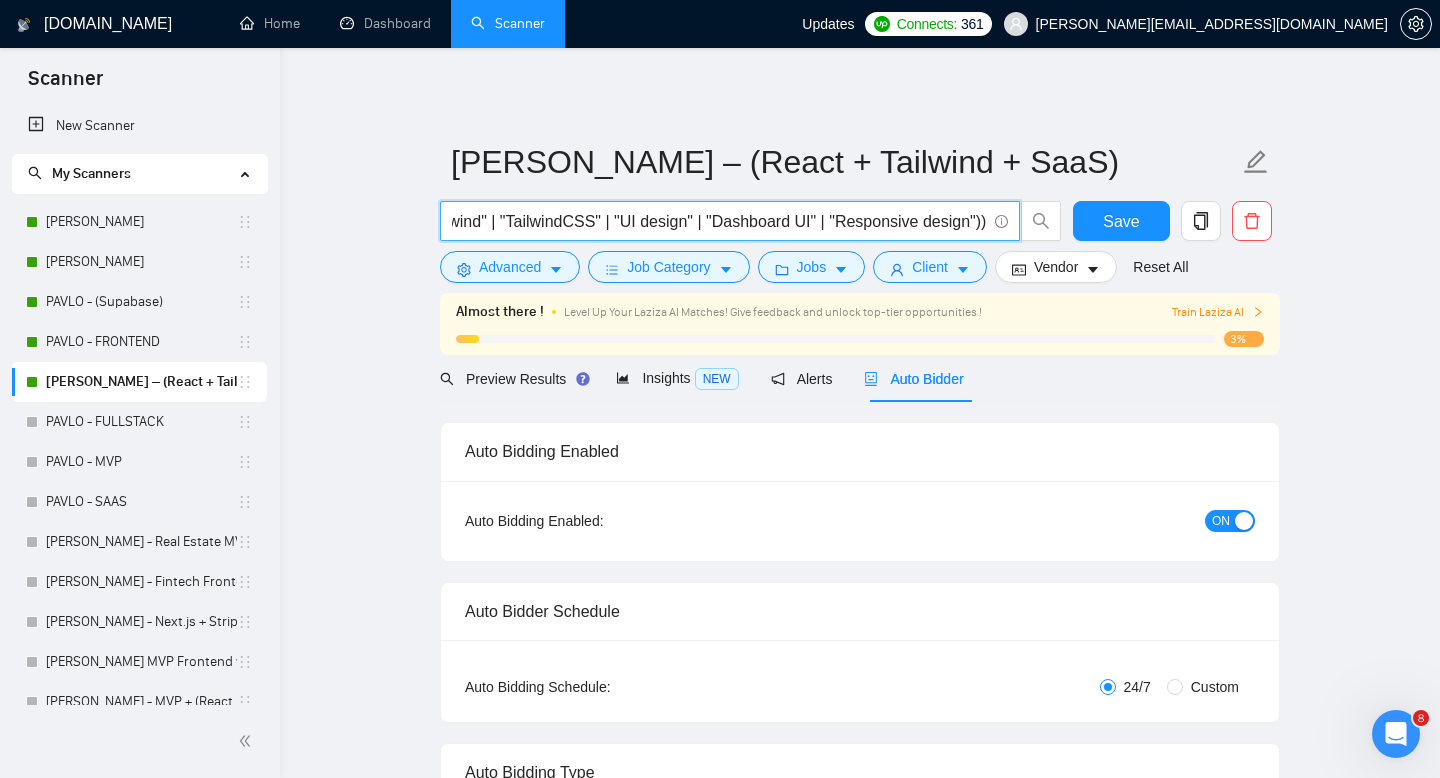 scroll, scrollTop: 0, scrollLeft: 0, axis: both 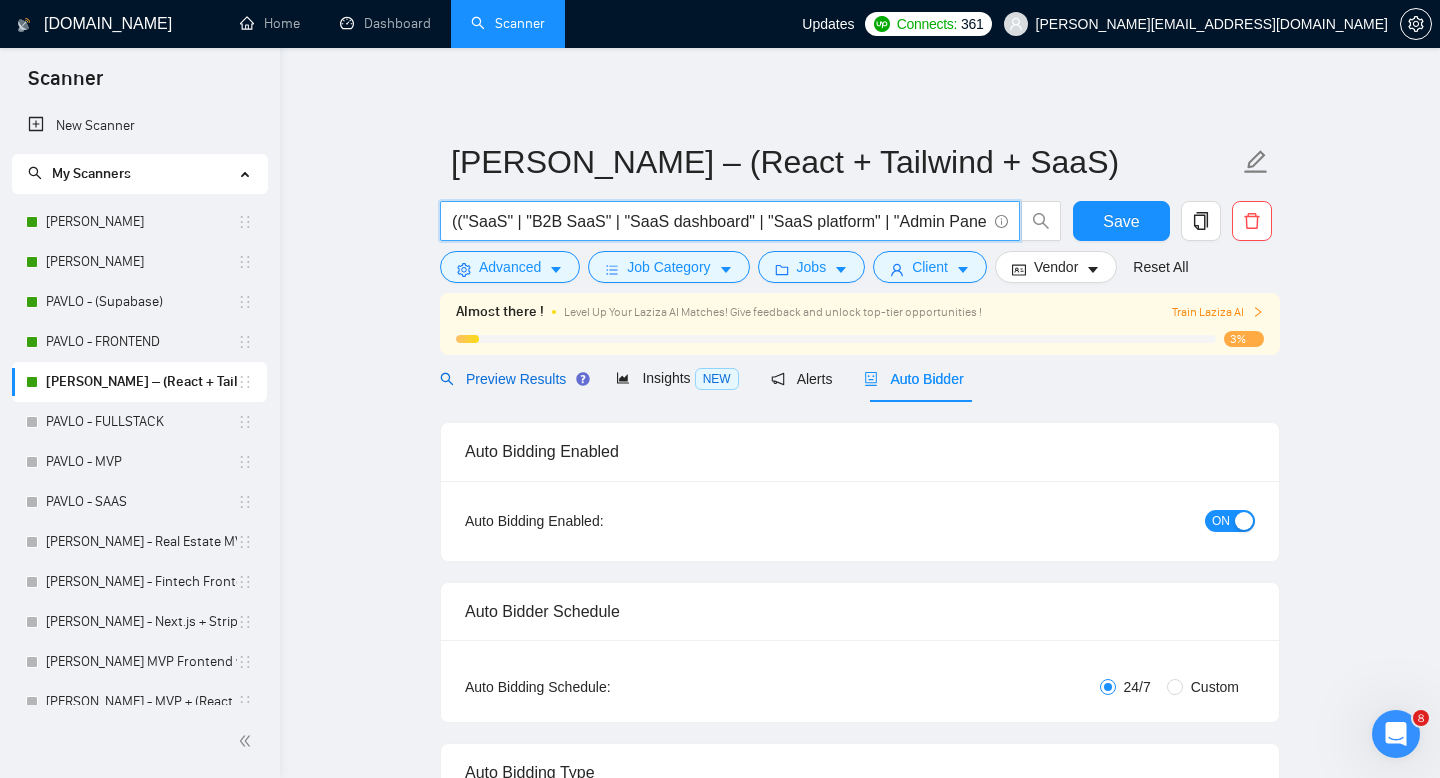 click on "Preview Results" at bounding box center (512, 379) 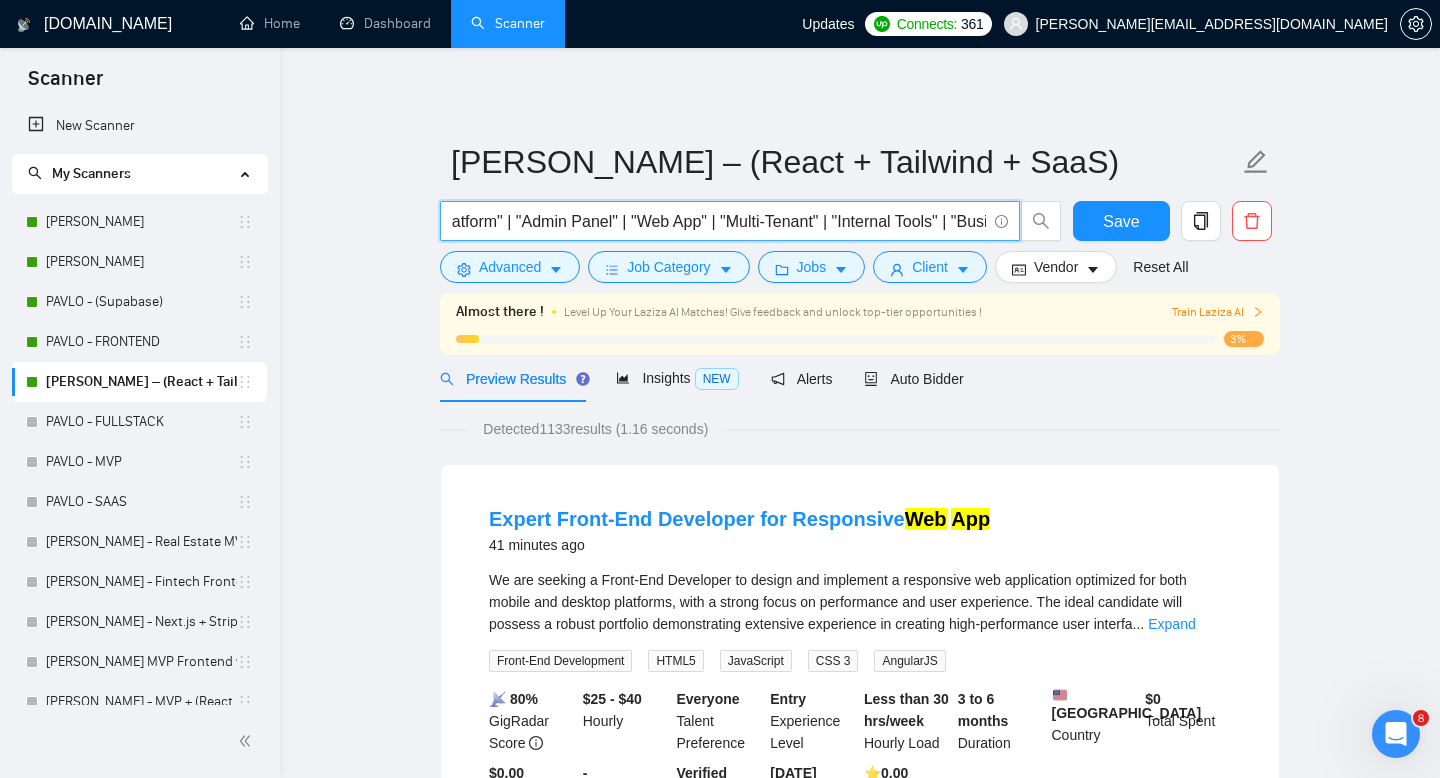 scroll, scrollTop: 0, scrollLeft: 1478, axis: horizontal 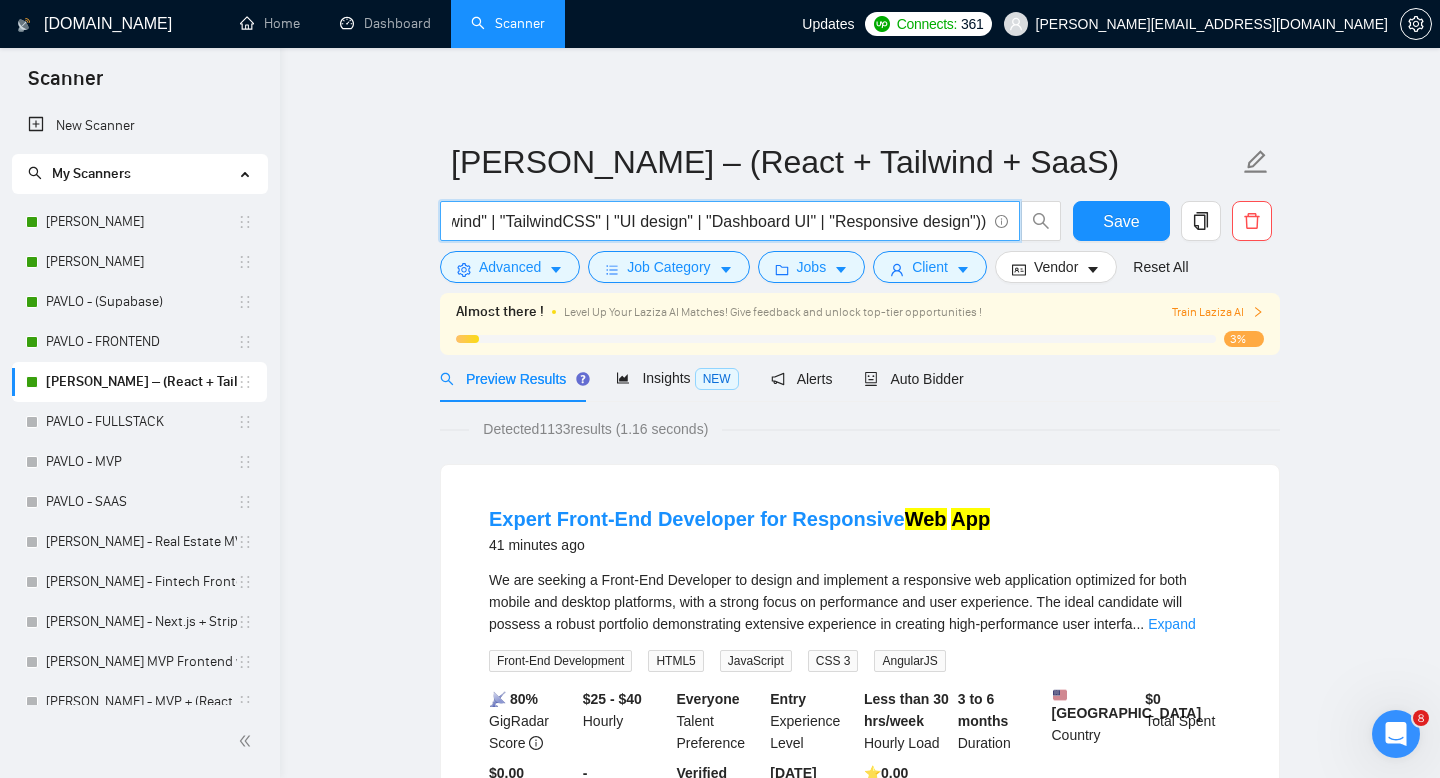 drag, startPoint x: 451, startPoint y: 222, endPoint x: 1216, endPoint y: 249, distance: 765.4763 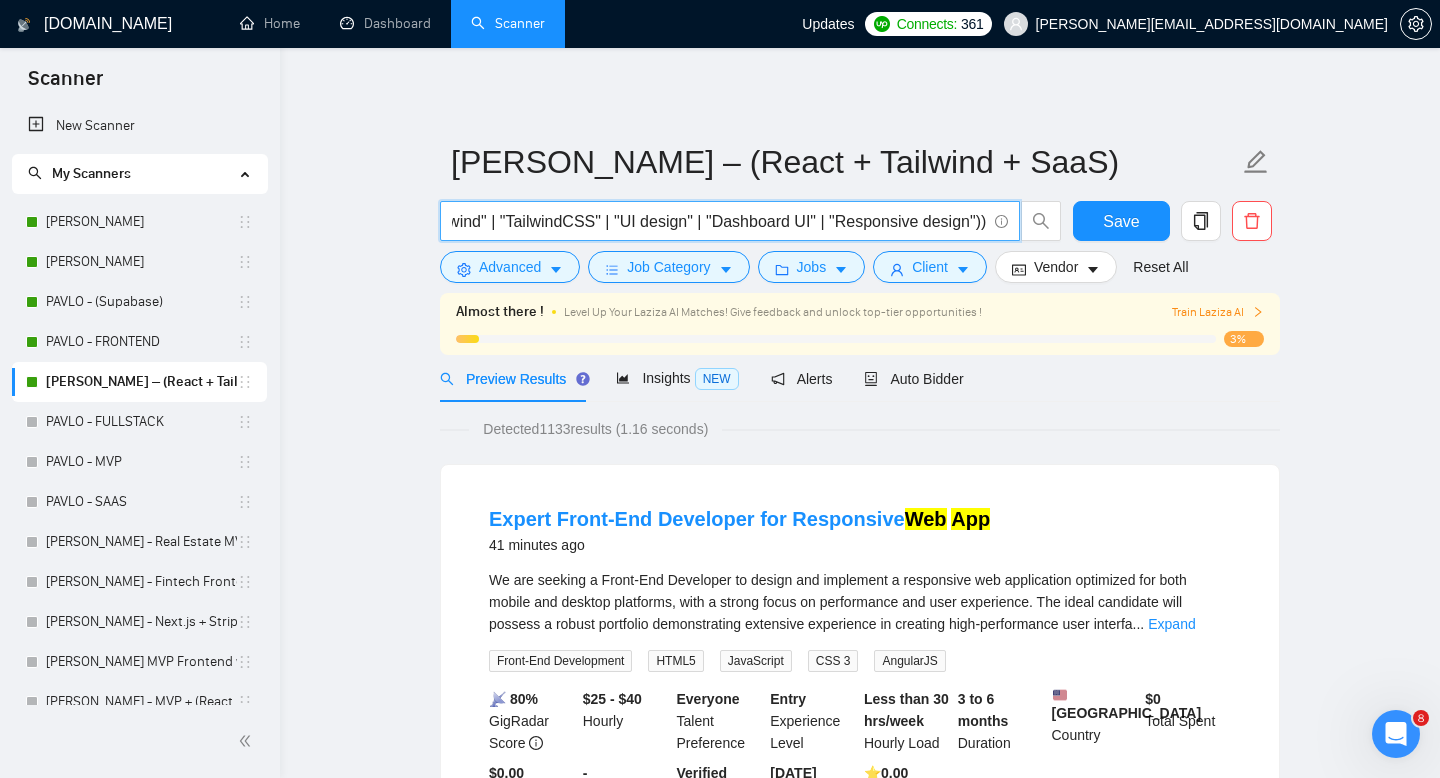 scroll, scrollTop: 0, scrollLeft: 1486, axis: horizontal 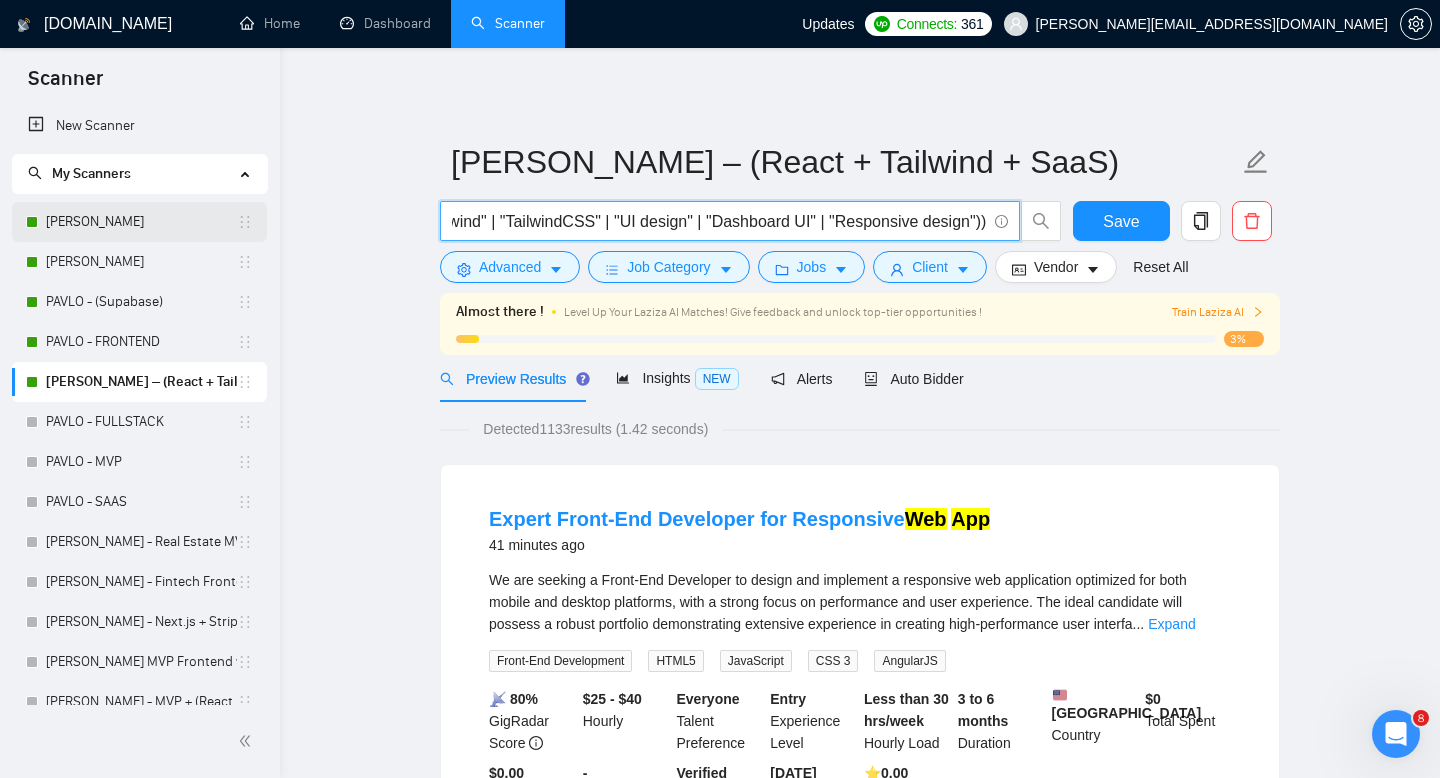 type on "(("SaaS" | "B2B SaaS" | "SaaS dashboard" | "SaaS platform" | "Admin Panel" | "Web App" | "Multi-Tenant" | "Internal Tools" | "Business App" | "CRM")  ("React" | "Next.js" | "TypeScript" | "ReactJS")  ("Tailwind" | "TailwindCSS" | "UI design" | "Dashboard UI" | "Responsive design"))" 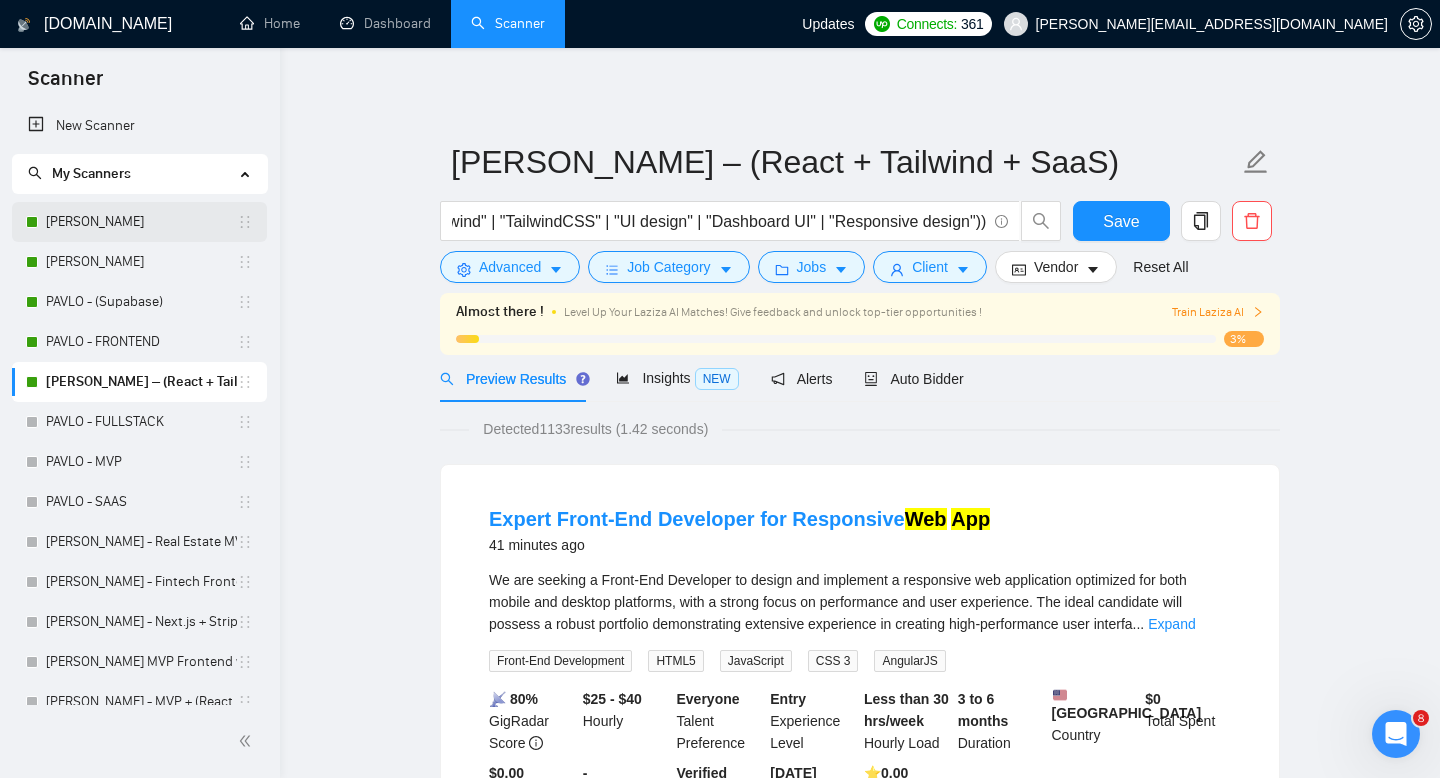 scroll, scrollTop: 0, scrollLeft: 0, axis: both 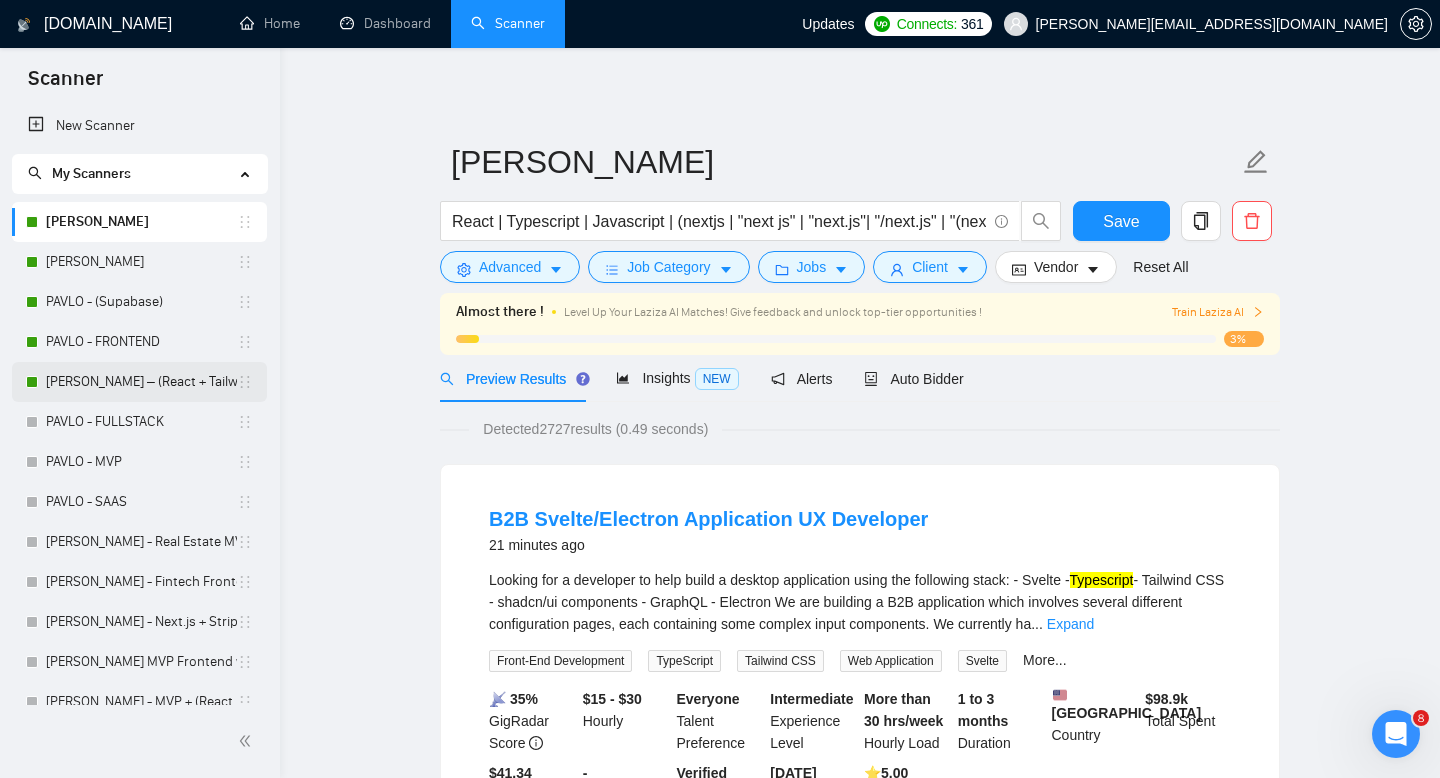 click on "[PERSON_NAME] – (React + Tailwind + SaaS)" at bounding box center (141, 382) 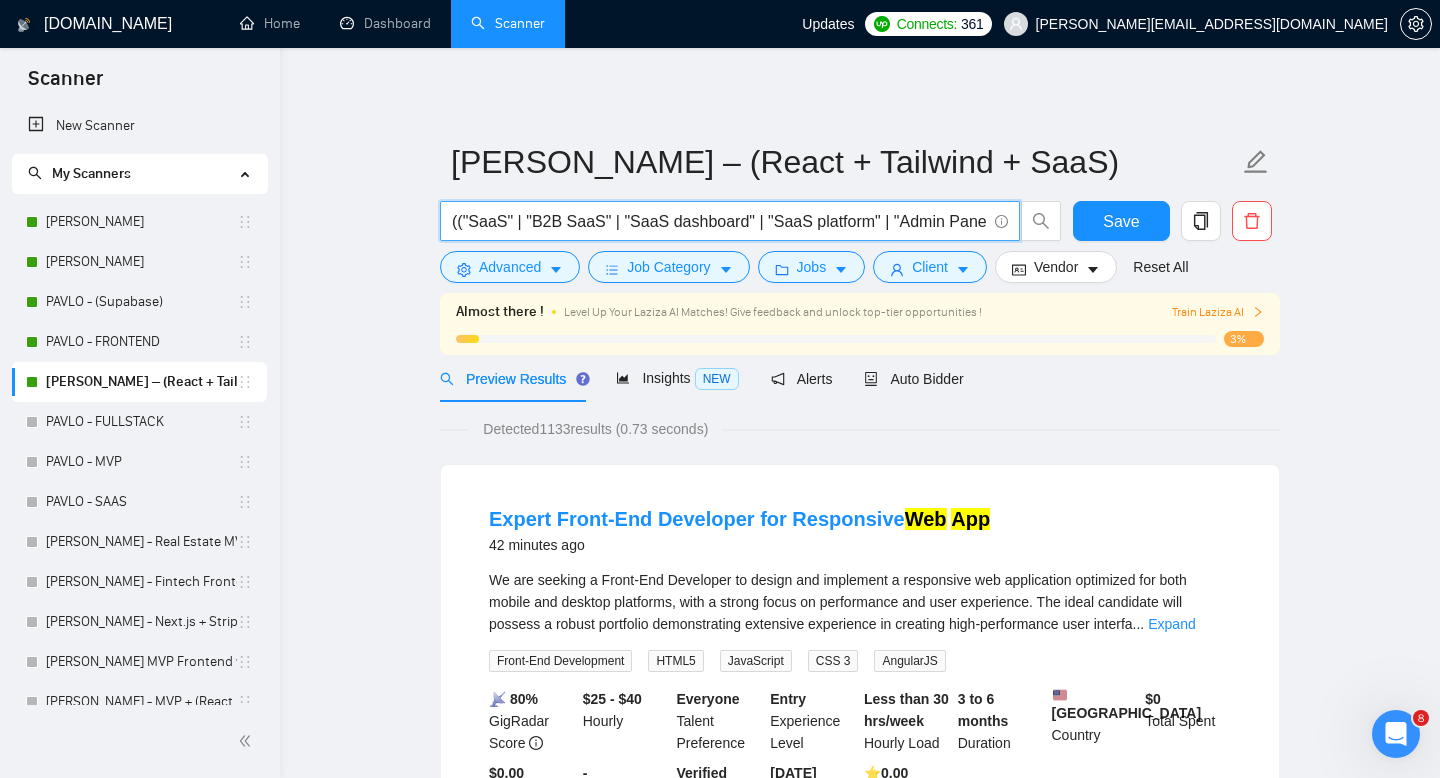 scroll, scrollTop: 0, scrollLeft: 1478, axis: horizontal 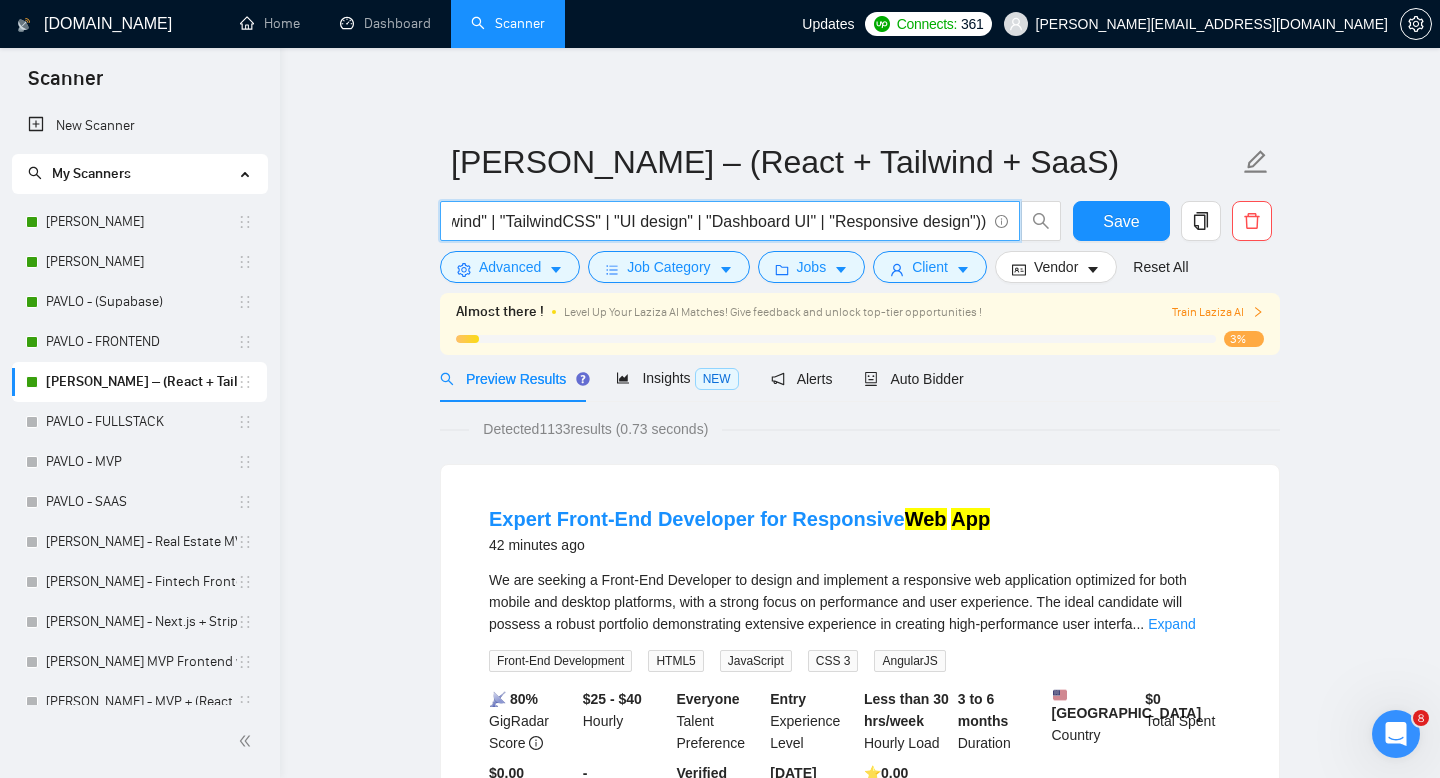 drag, startPoint x: 453, startPoint y: 218, endPoint x: 1356, endPoint y: 221, distance: 903.005 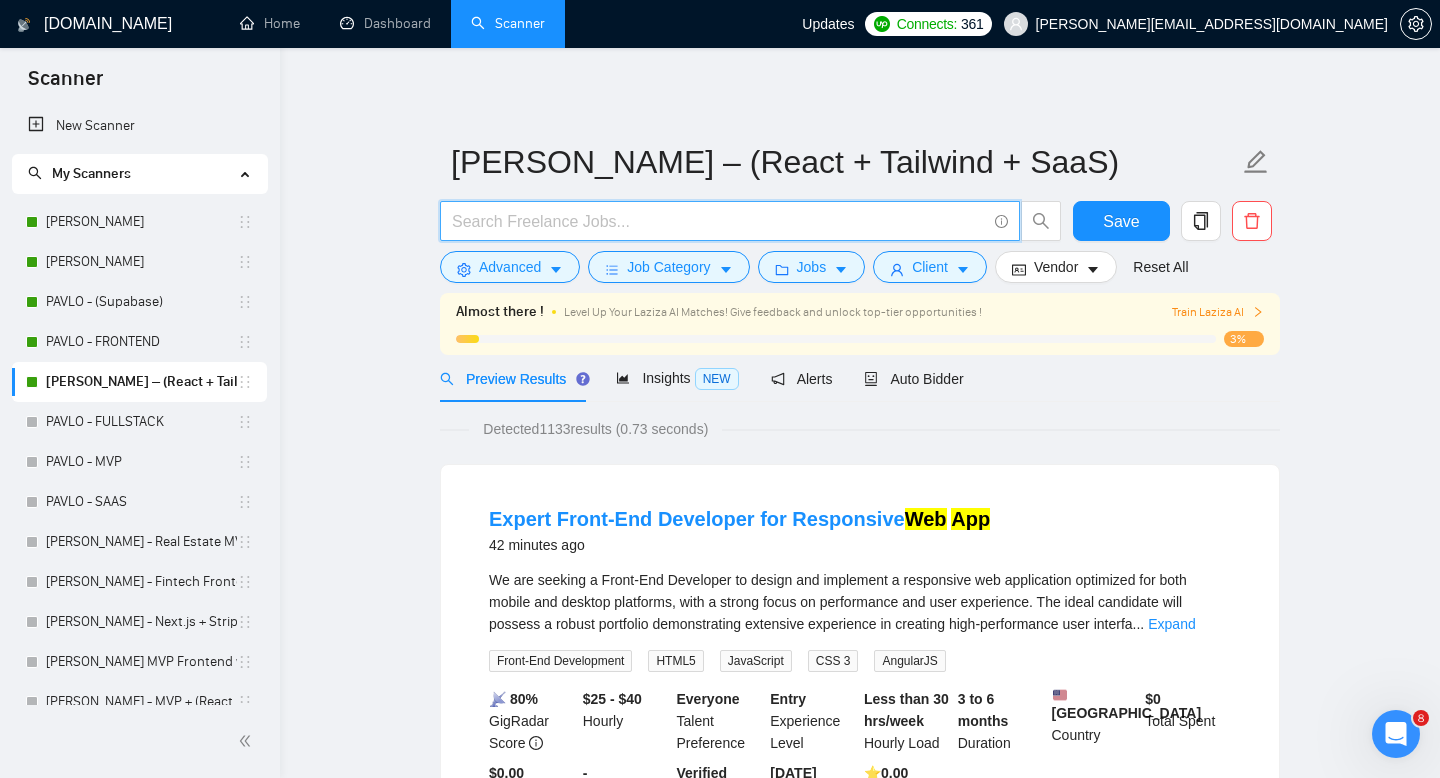 scroll, scrollTop: 0, scrollLeft: 0, axis: both 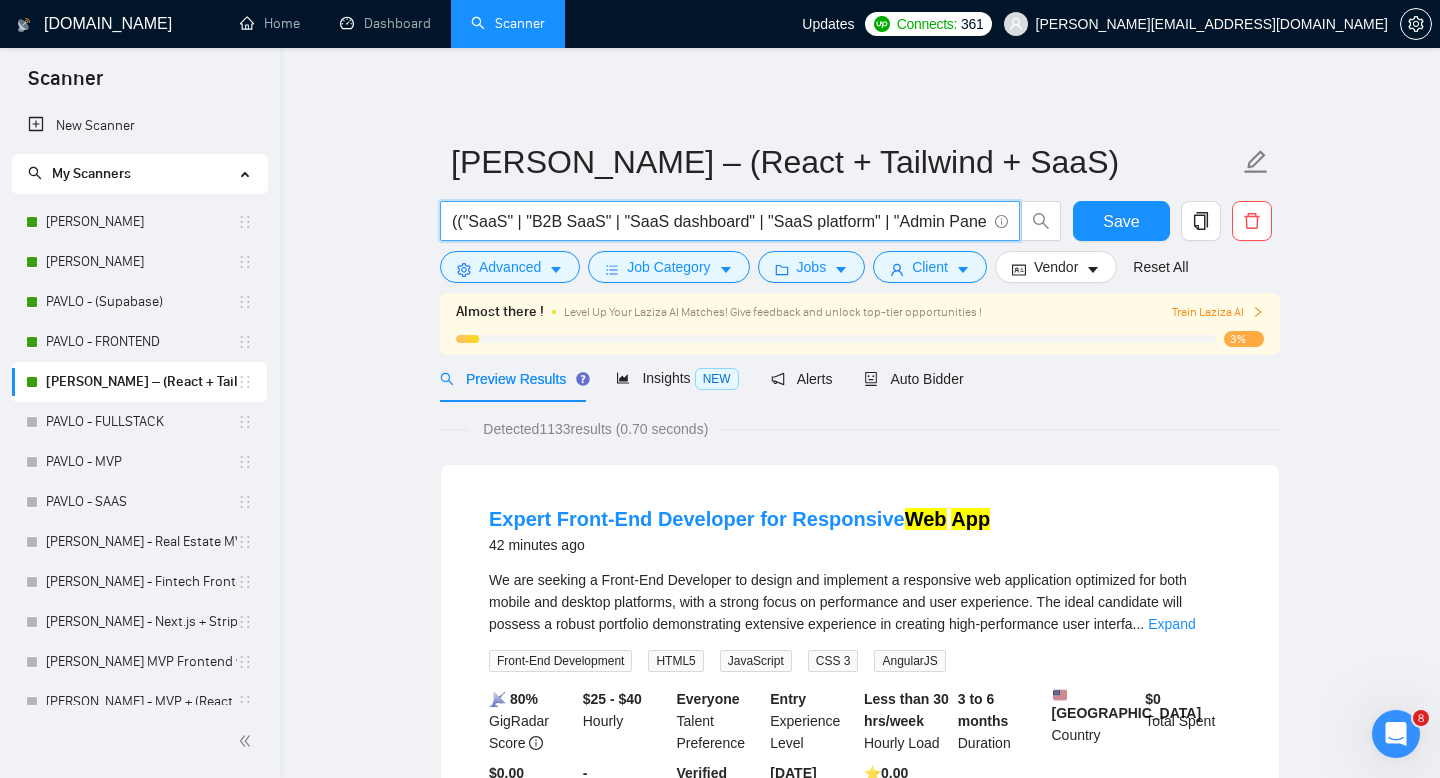 type on "(("SaaS" | "B2B SaaS" | "SaaS dashboard" | "SaaS platform" | "Admin Panel" | "Web App" | "Multi-Tenant" | "Internal Tools" | "Business App" | "CRM")  ("React" | "Next.js" | "TypeScript" | "ReactJS")  ("Tailwind" | "TailwindCSS" | "UI design" | "Dashboard UI" | "Responsive design"))" 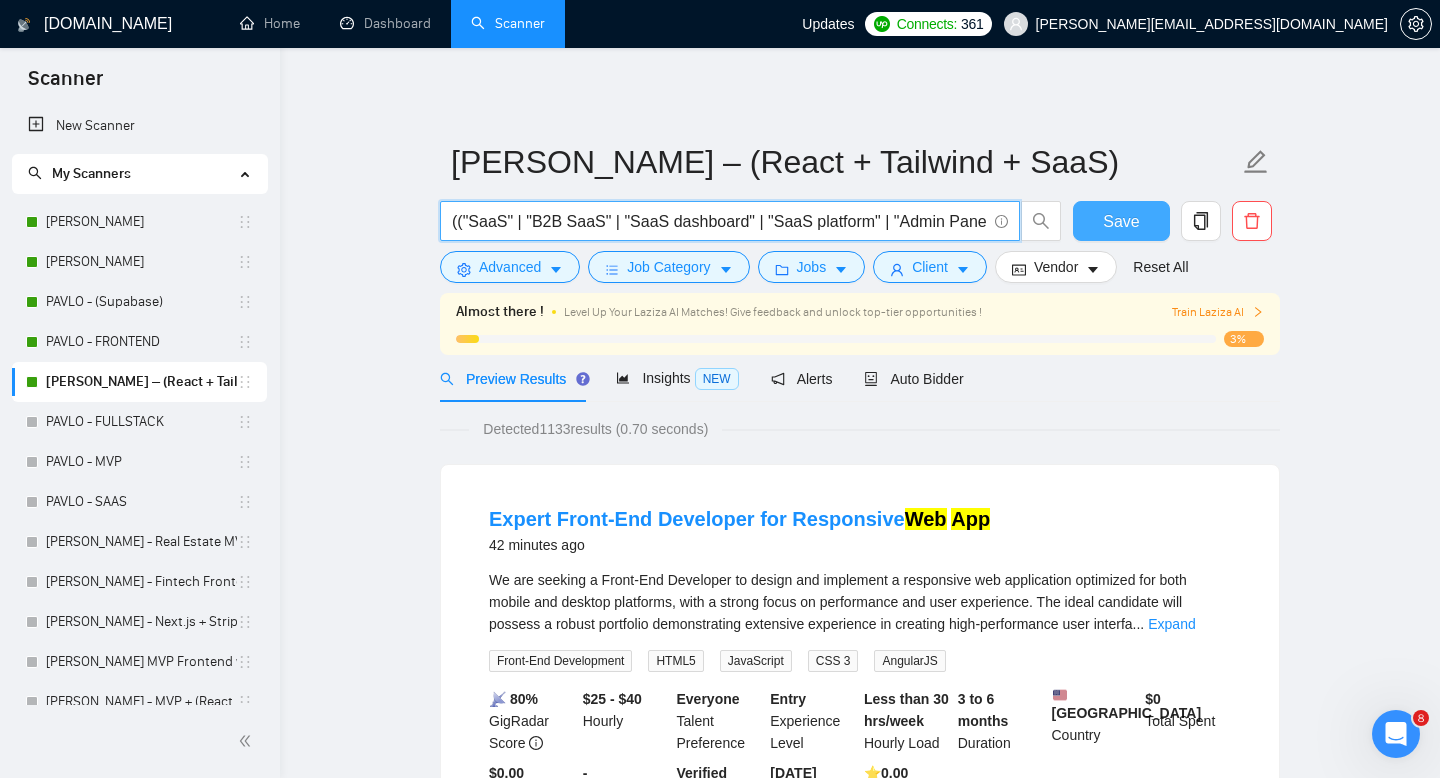 click on "Save" at bounding box center [1121, 221] 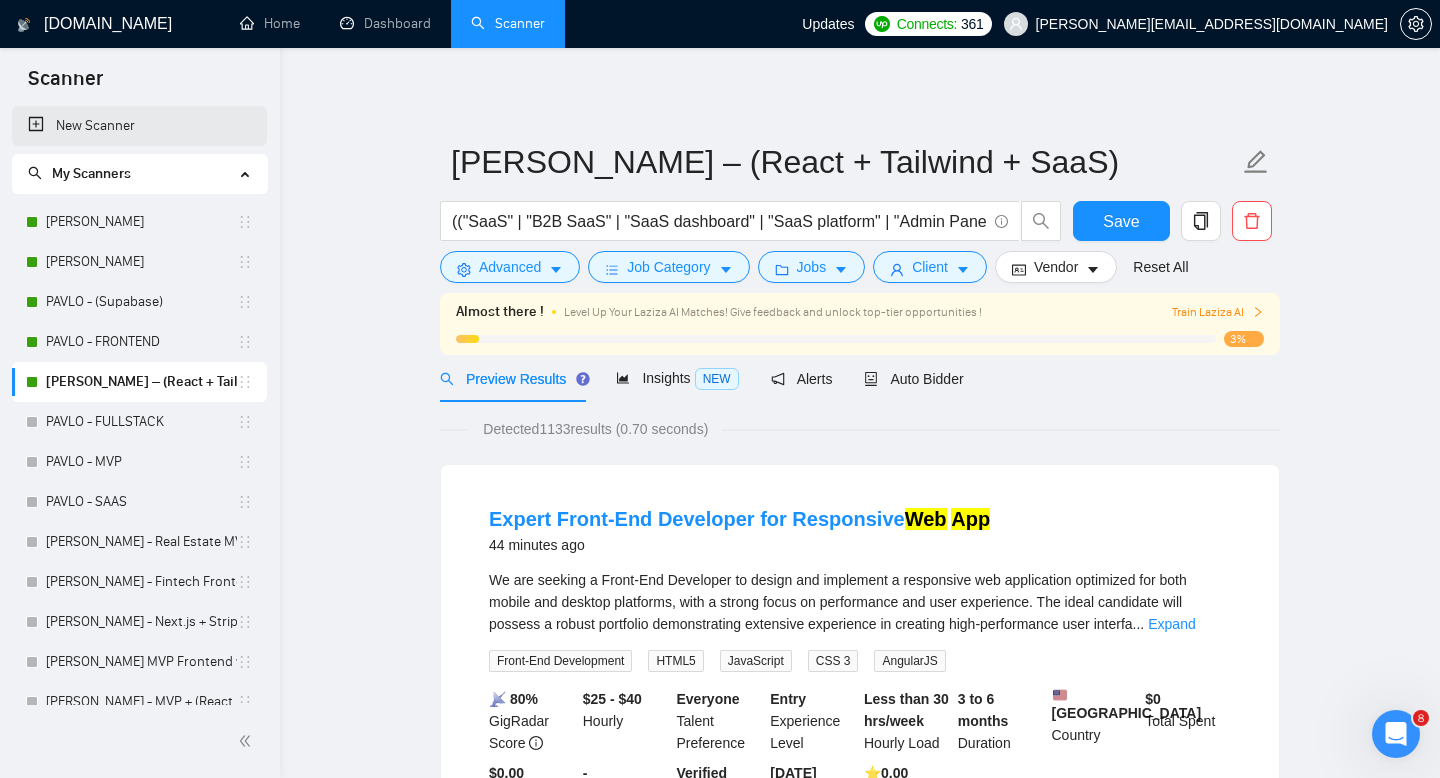 click on "New Scanner" at bounding box center [139, 126] 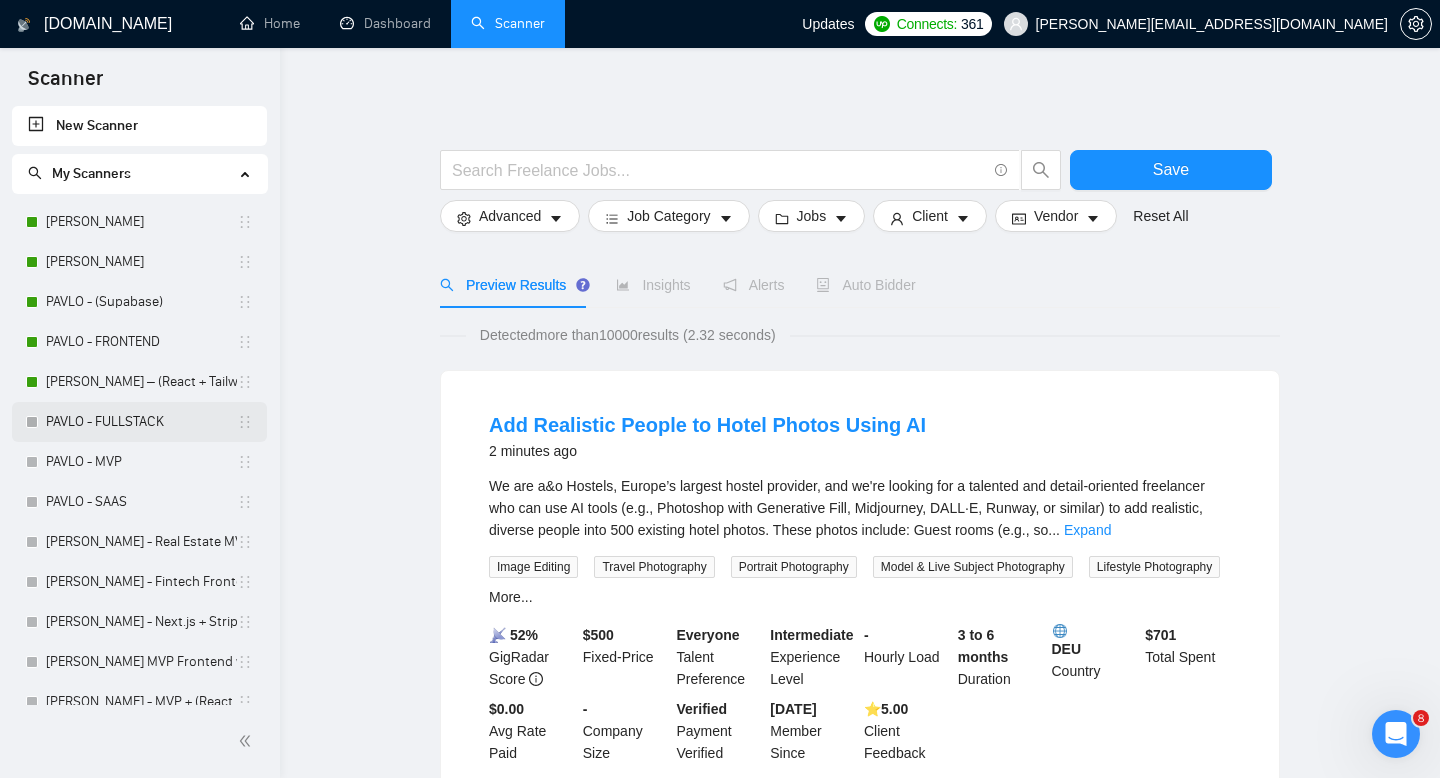 click on "PAVLO - FULLSTACK" at bounding box center (141, 422) 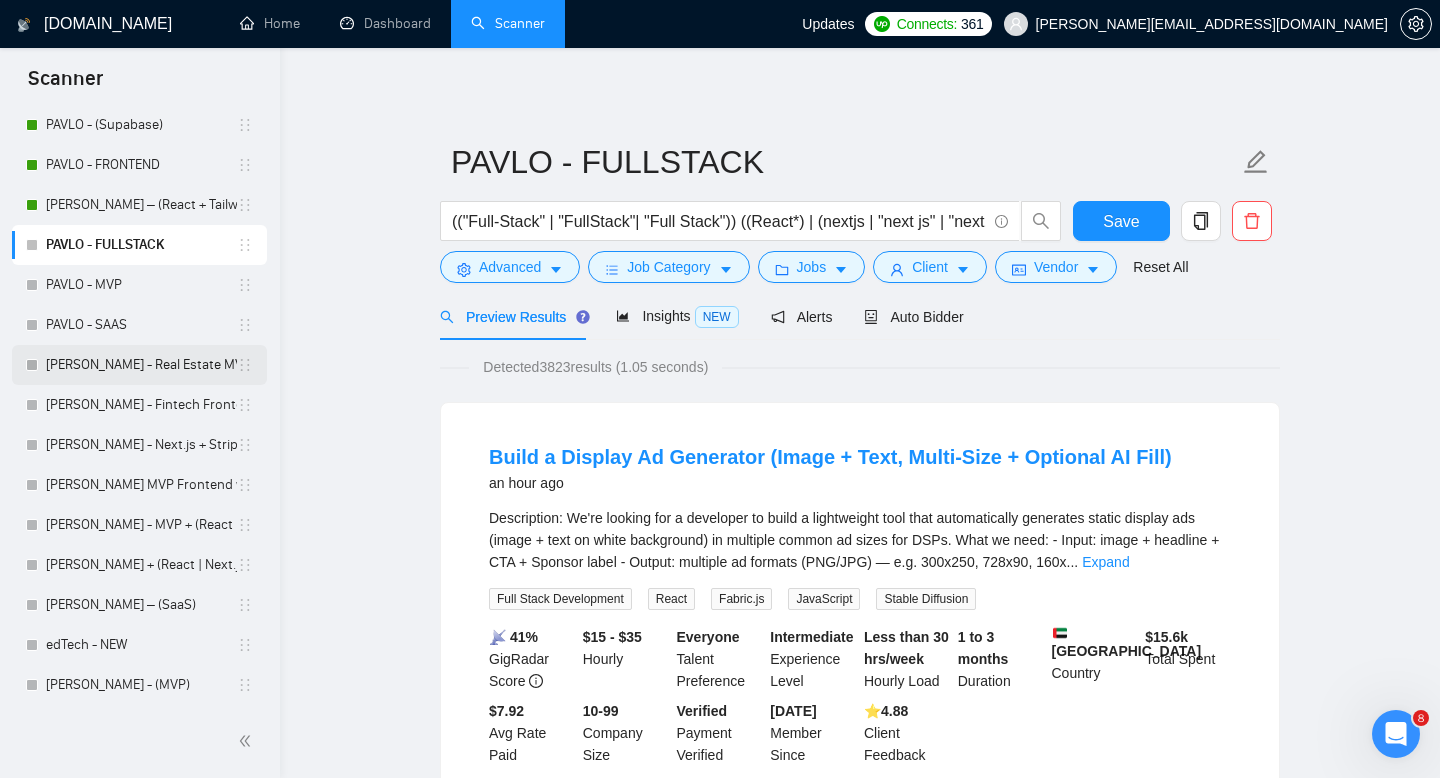 scroll, scrollTop: 0, scrollLeft: 0, axis: both 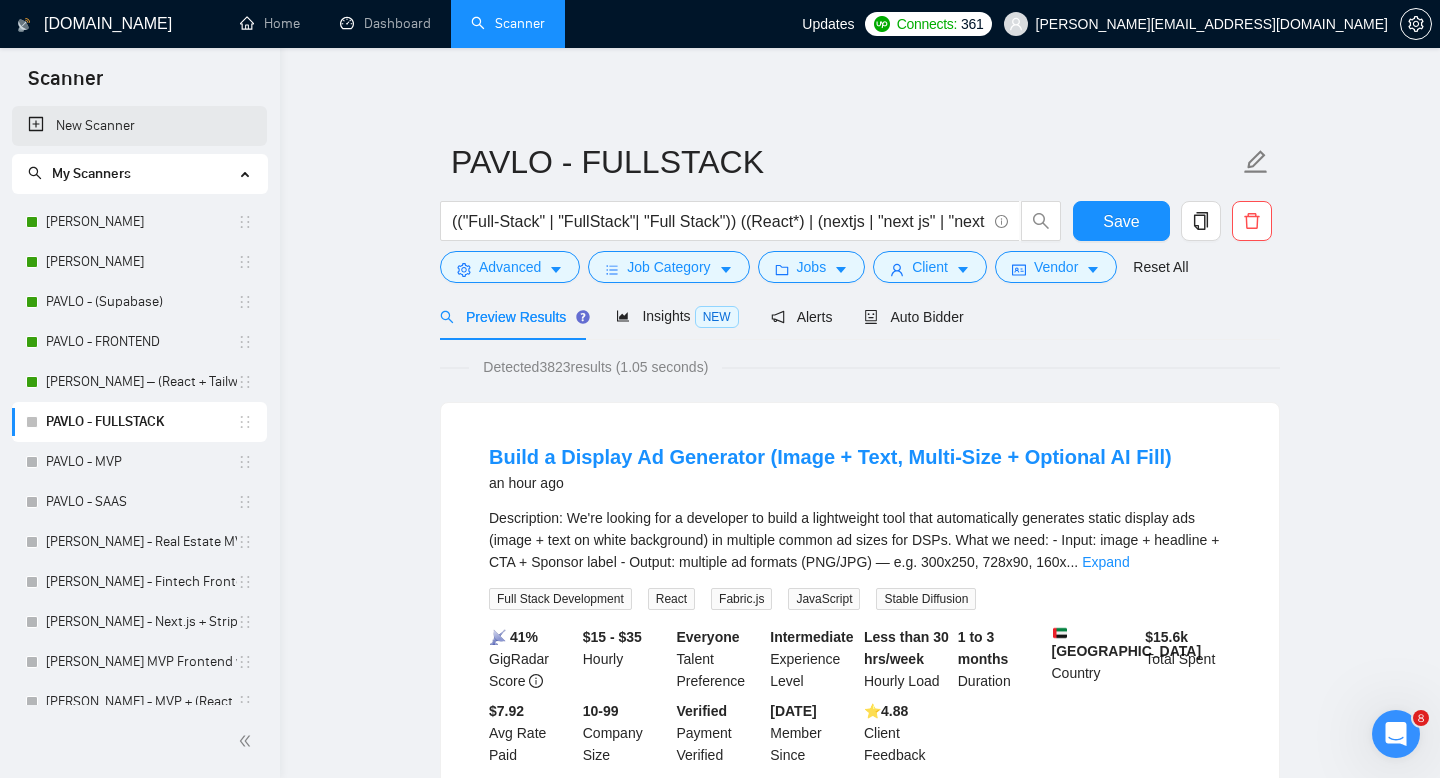click on "New Scanner" at bounding box center (139, 126) 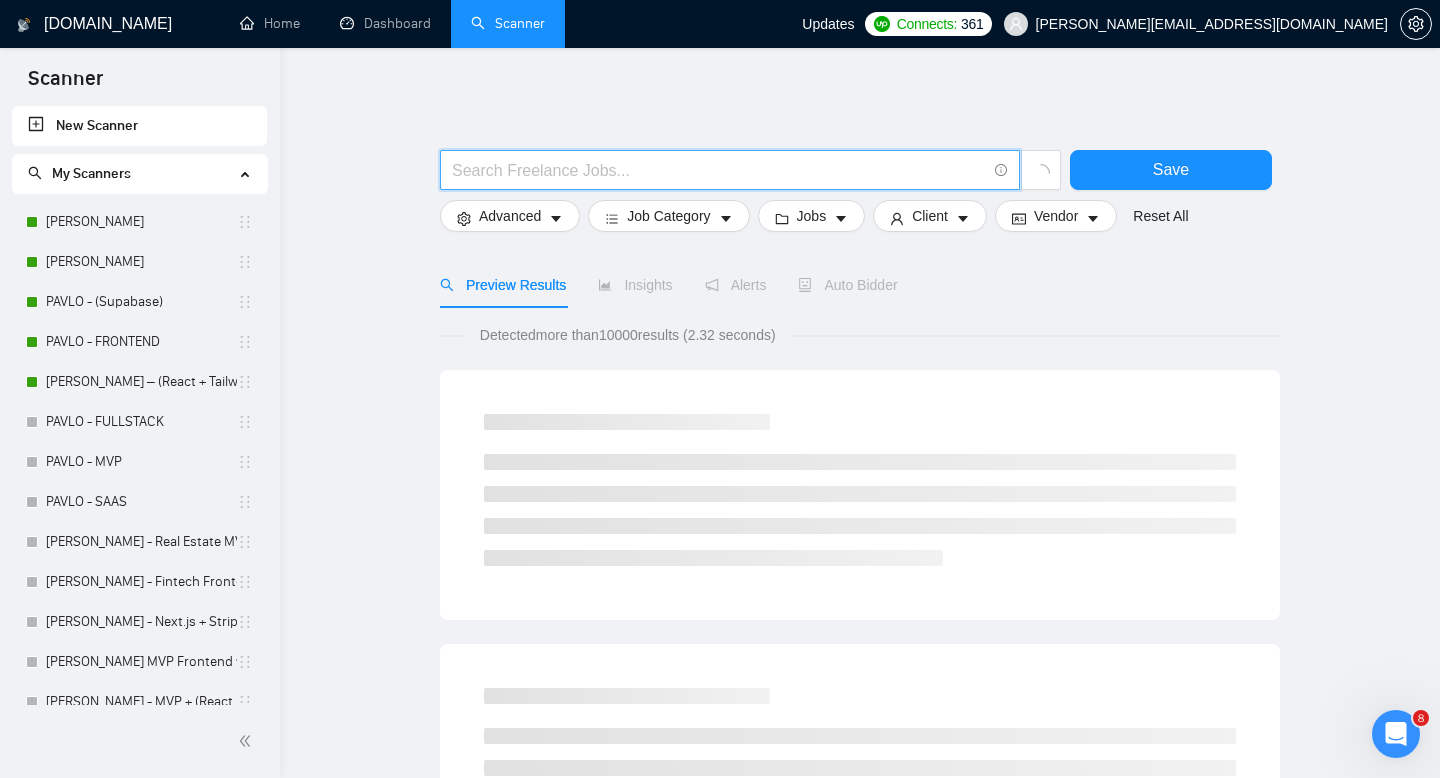 click at bounding box center (719, 170) 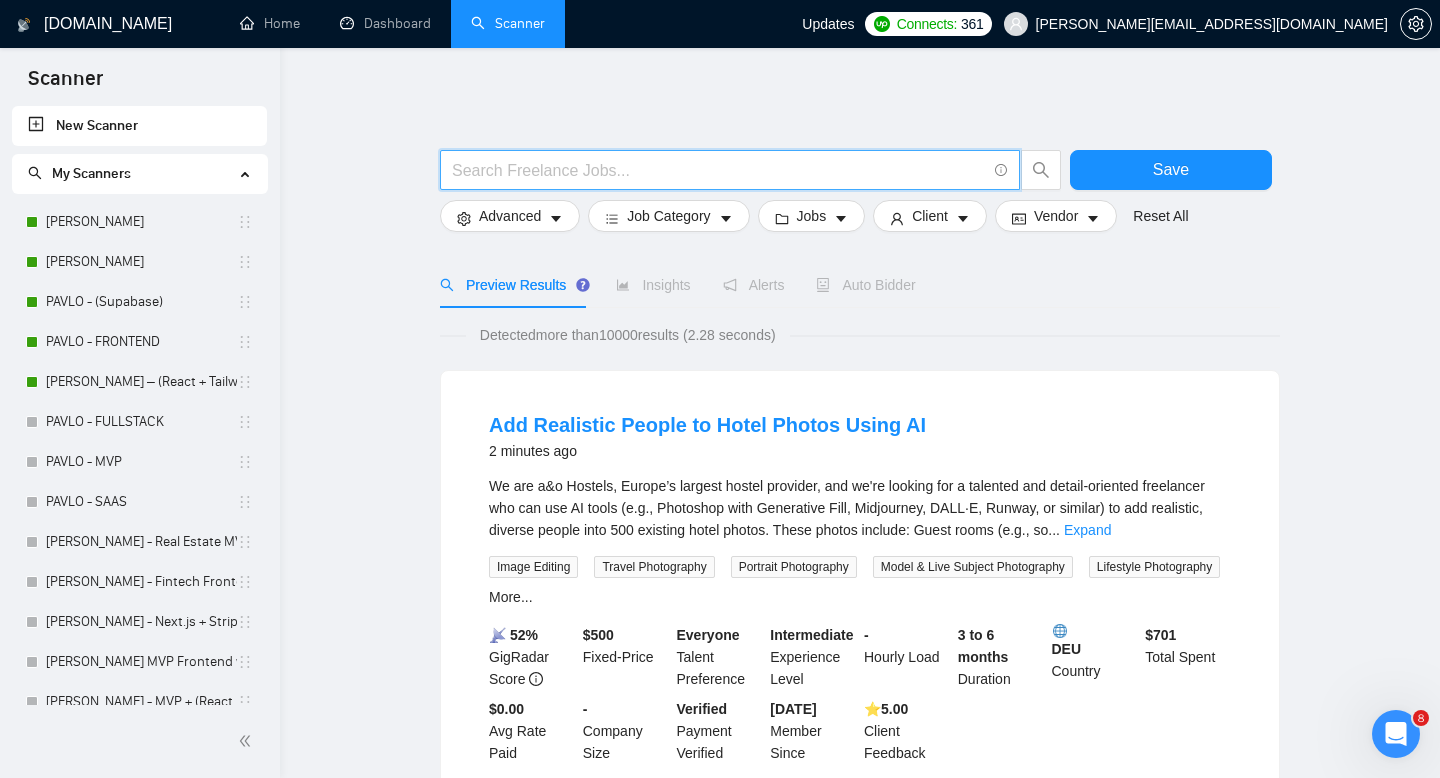 click at bounding box center [719, 170] 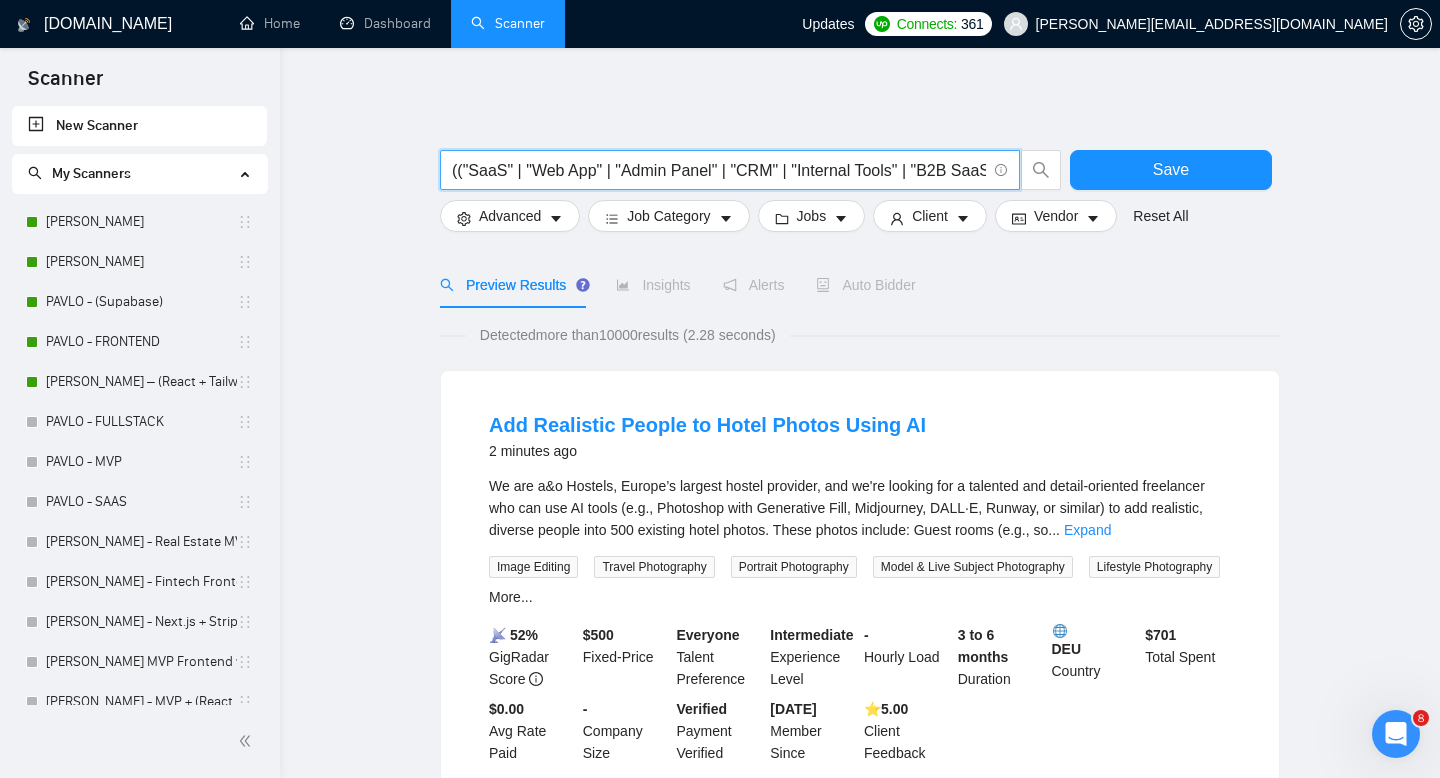 scroll, scrollTop: 0, scrollLeft: 1701, axis: horizontal 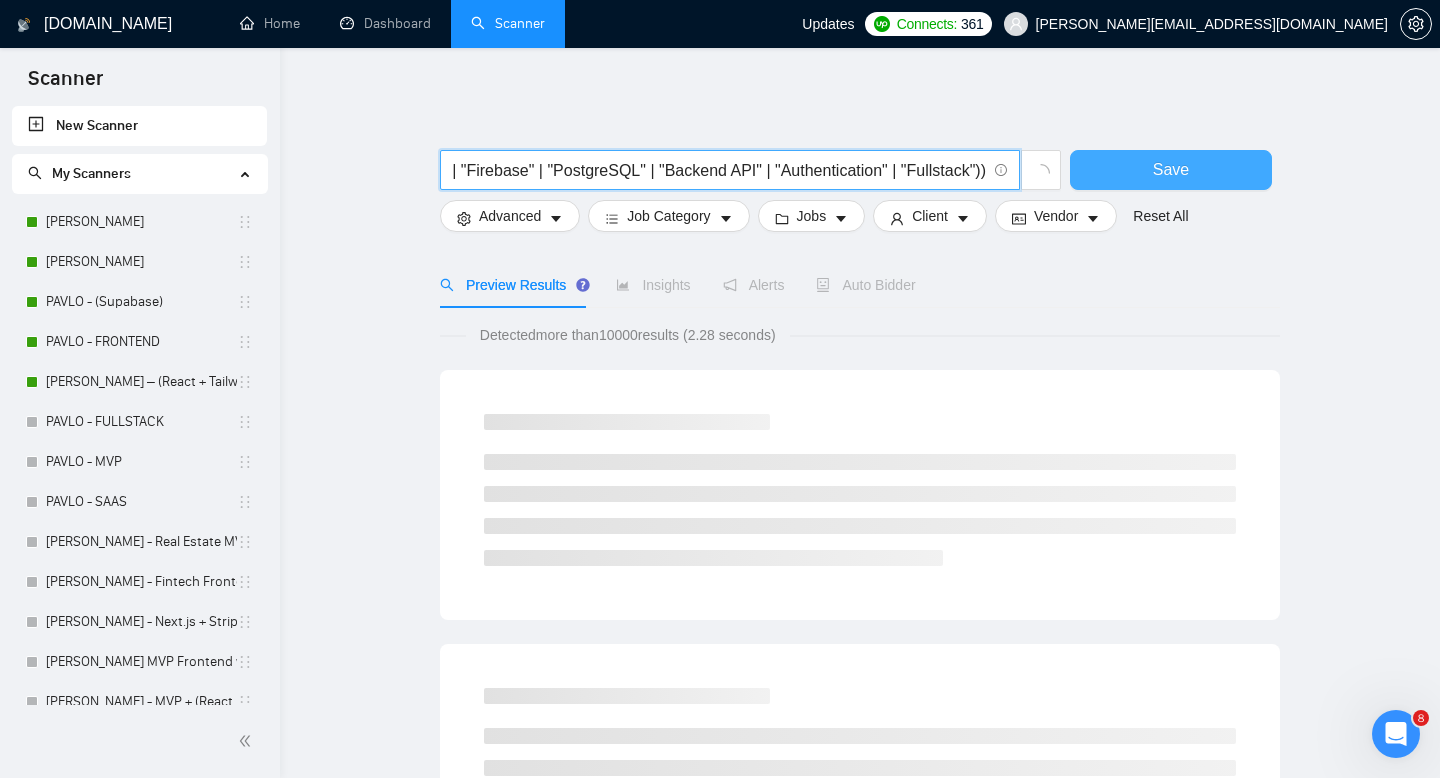 type on "(("SaaS" | "Web App" | "Admin Panel" | "CRM" | "Internal Tools" | "B2B SaaS" | "SaaS platform" | "Business Dashboard") ("React" | "Next.js" | "TypeScript" | "ReactJS") ("Tailwind" | "TailwindCSS" | "UI design") ("Node.js" | "Supabase" | "Firebase" | "PostgreSQL" | "Backend API" | "Authentication" | "Fullstack"))" 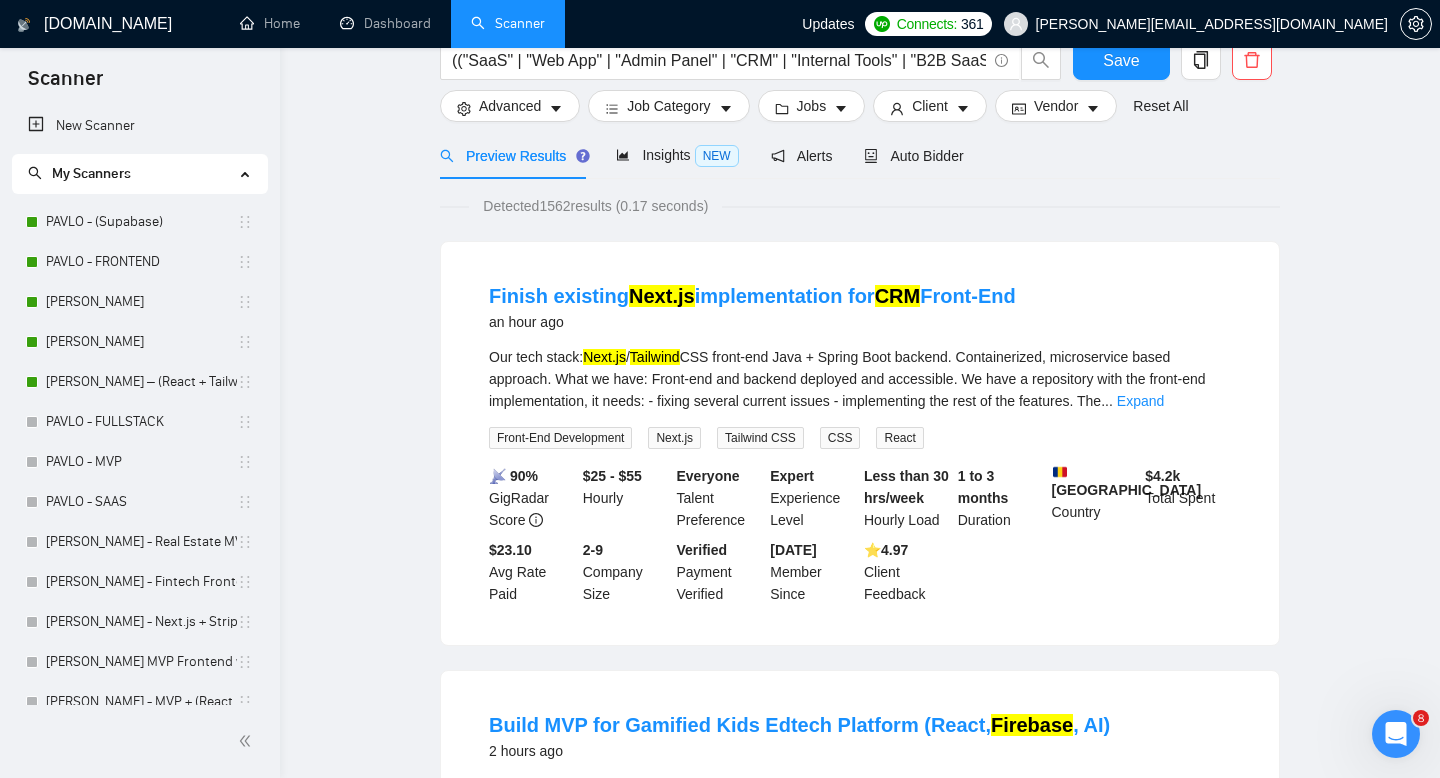 scroll, scrollTop: 0, scrollLeft: 0, axis: both 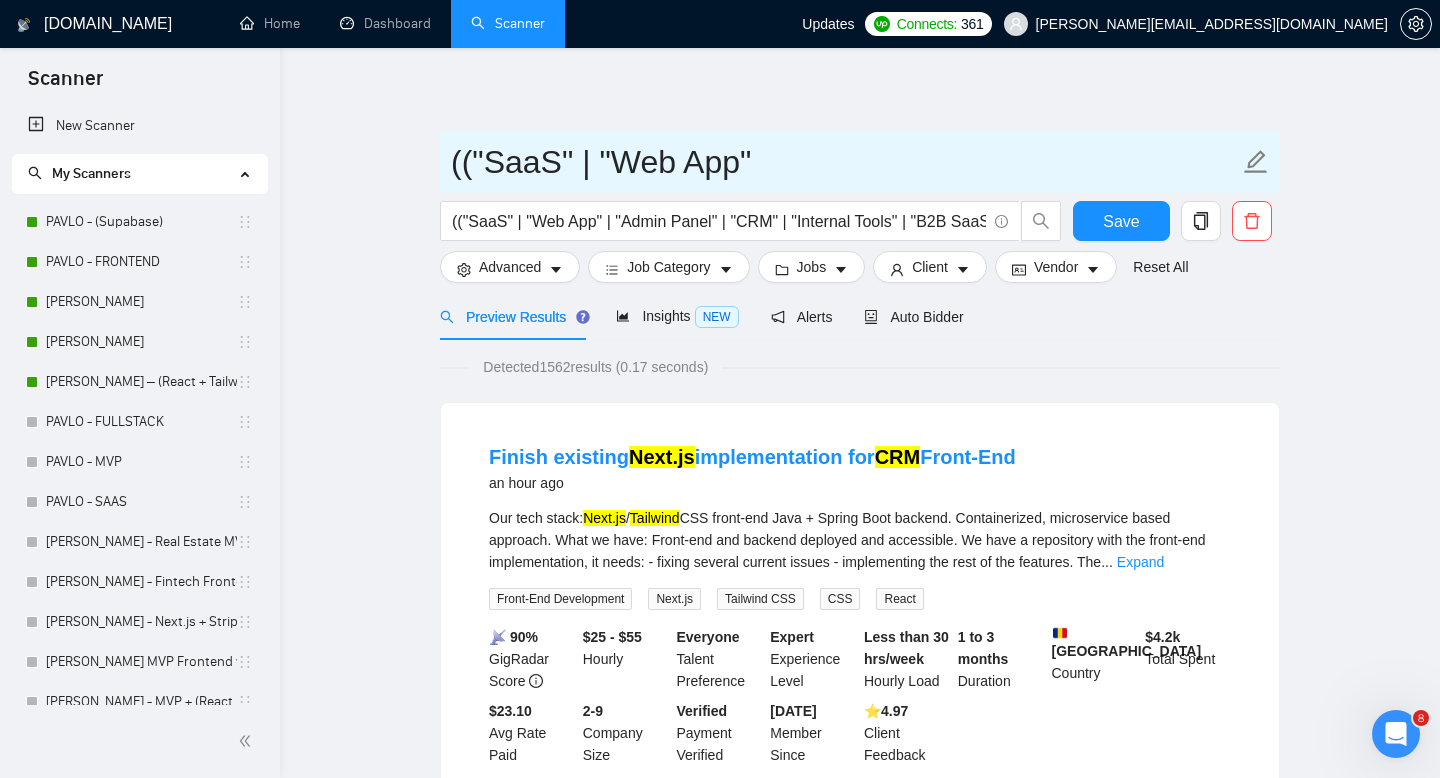 drag, startPoint x: 773, startPoint y: 161, endPoint x: 416, endPoint y: 162, distance: 357.0014 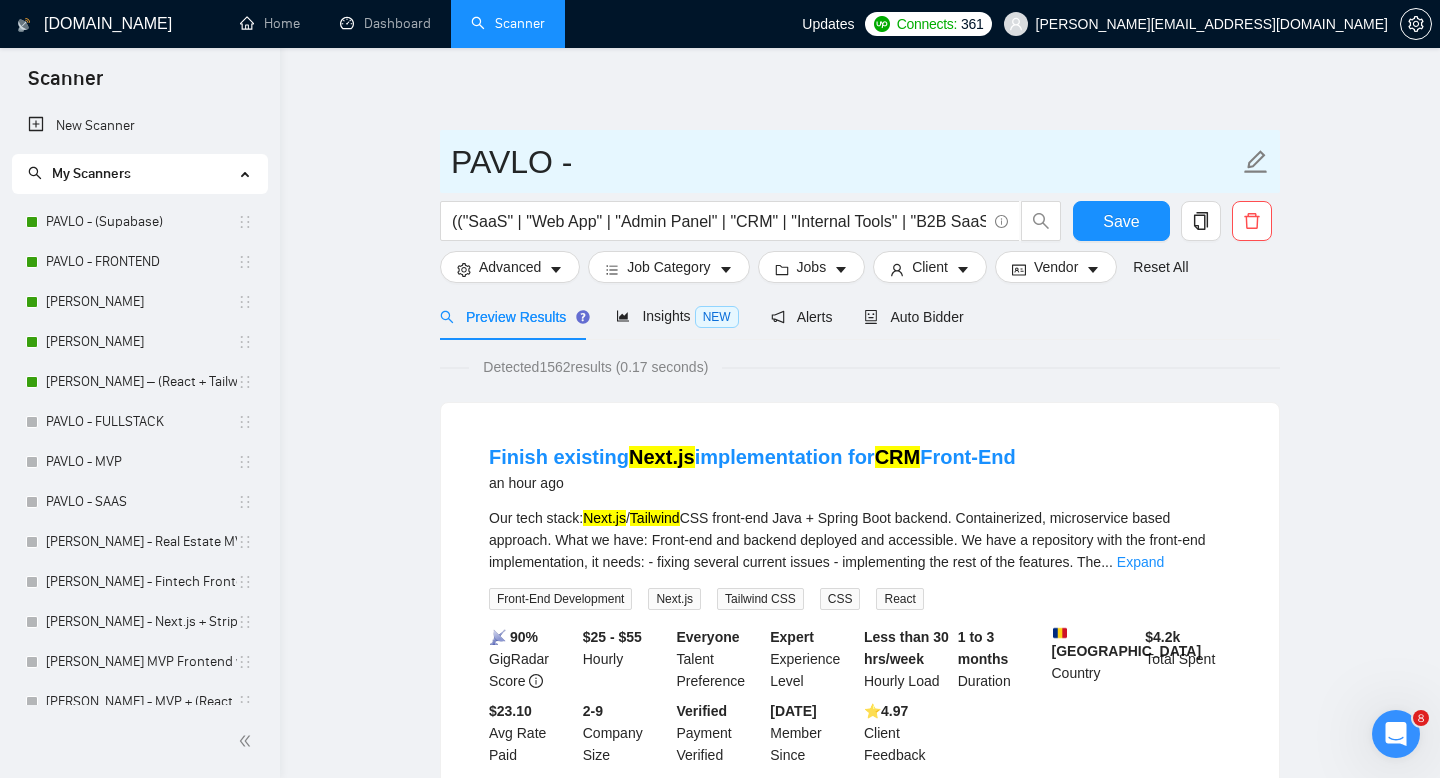 click on "PAVLO -" at bounding box center [845, 162] 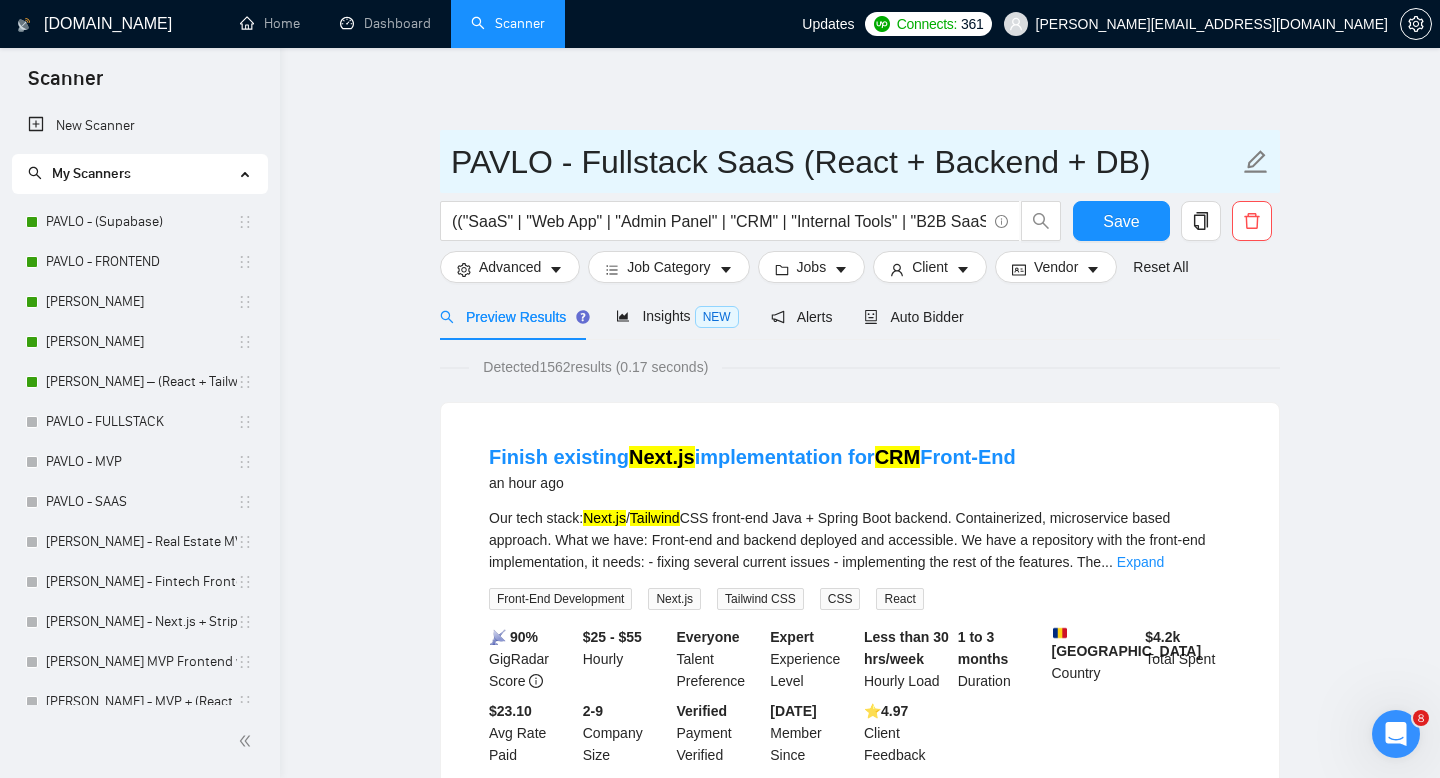 type on "PAVLO - Fullstack SaaS (React + Backend + DB)" 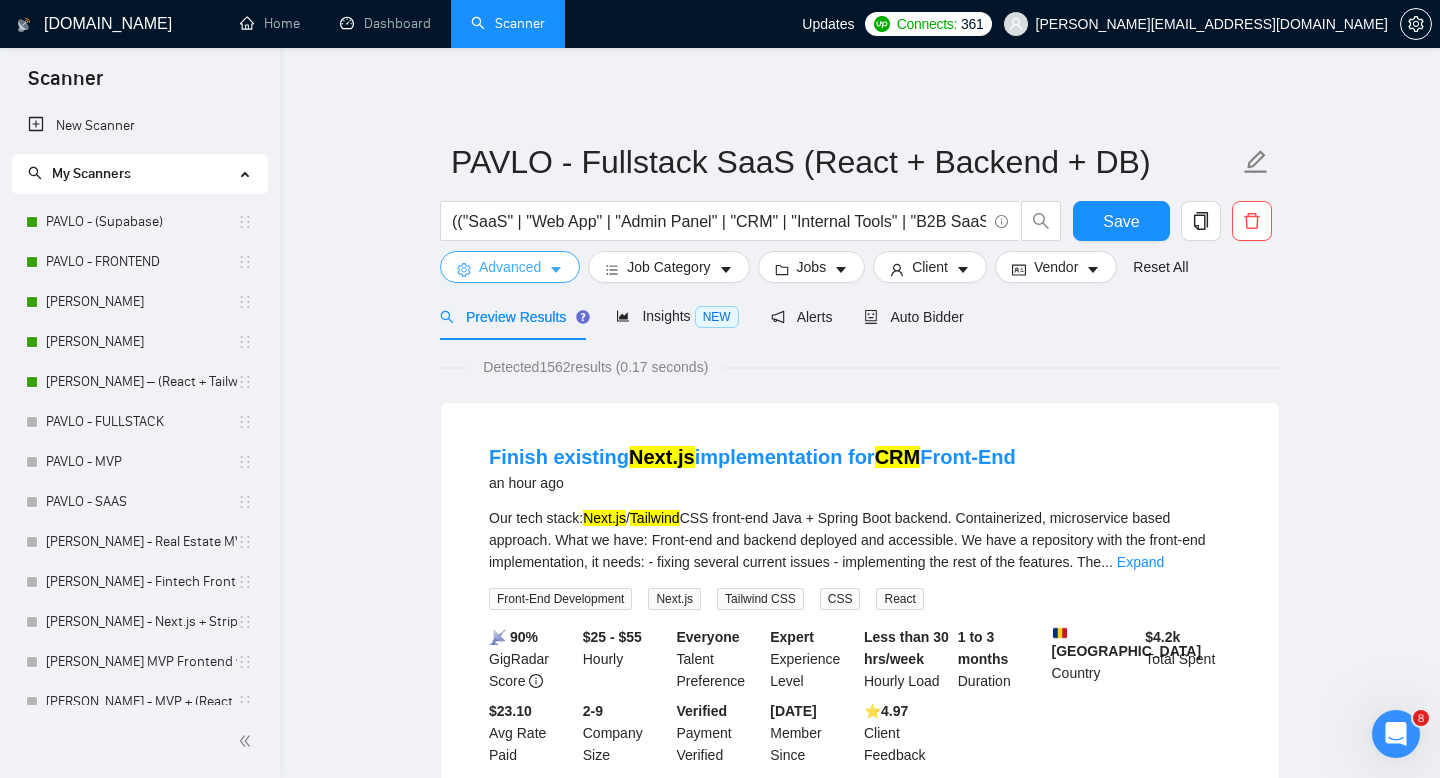 click on "Advanced" at bounding box center (510, 267) 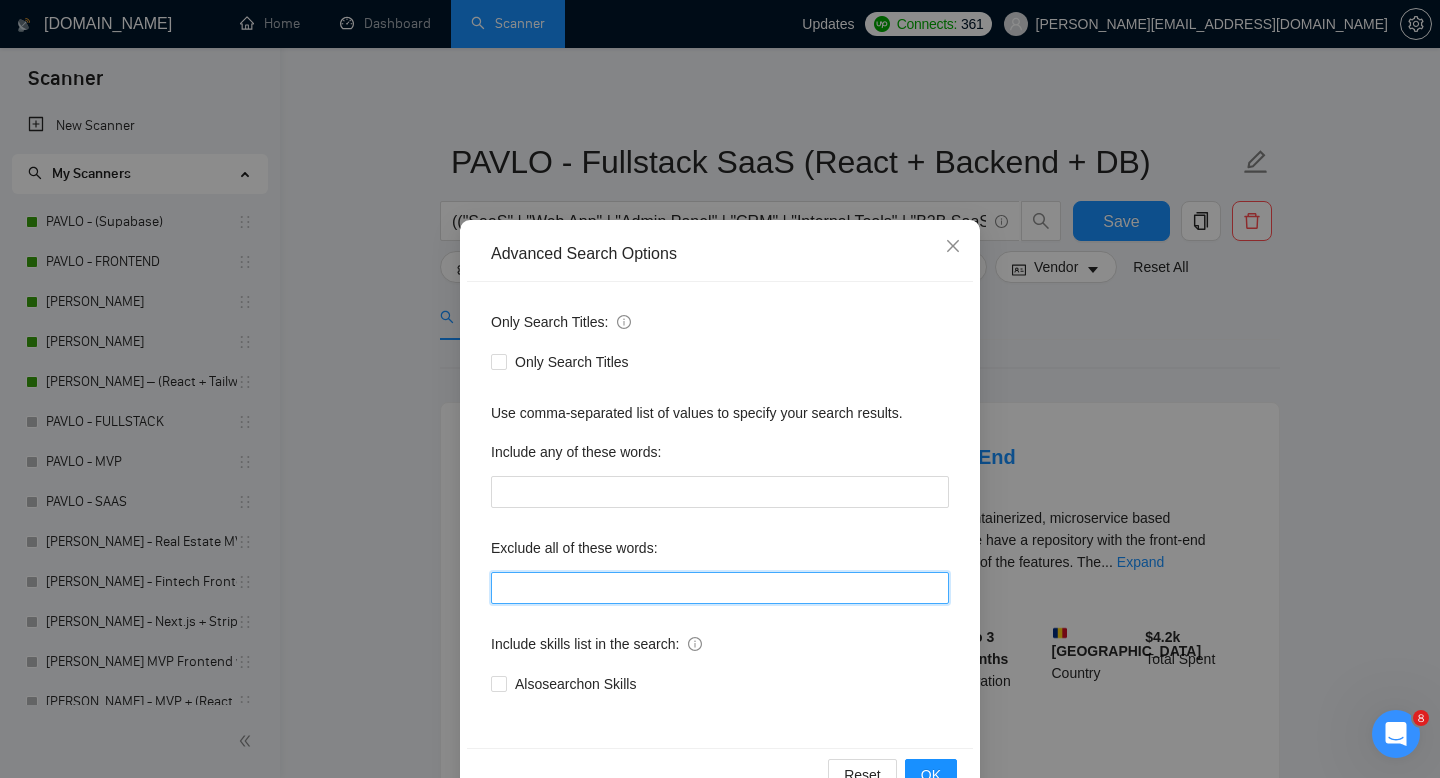 click at bounding box center (720, 588) 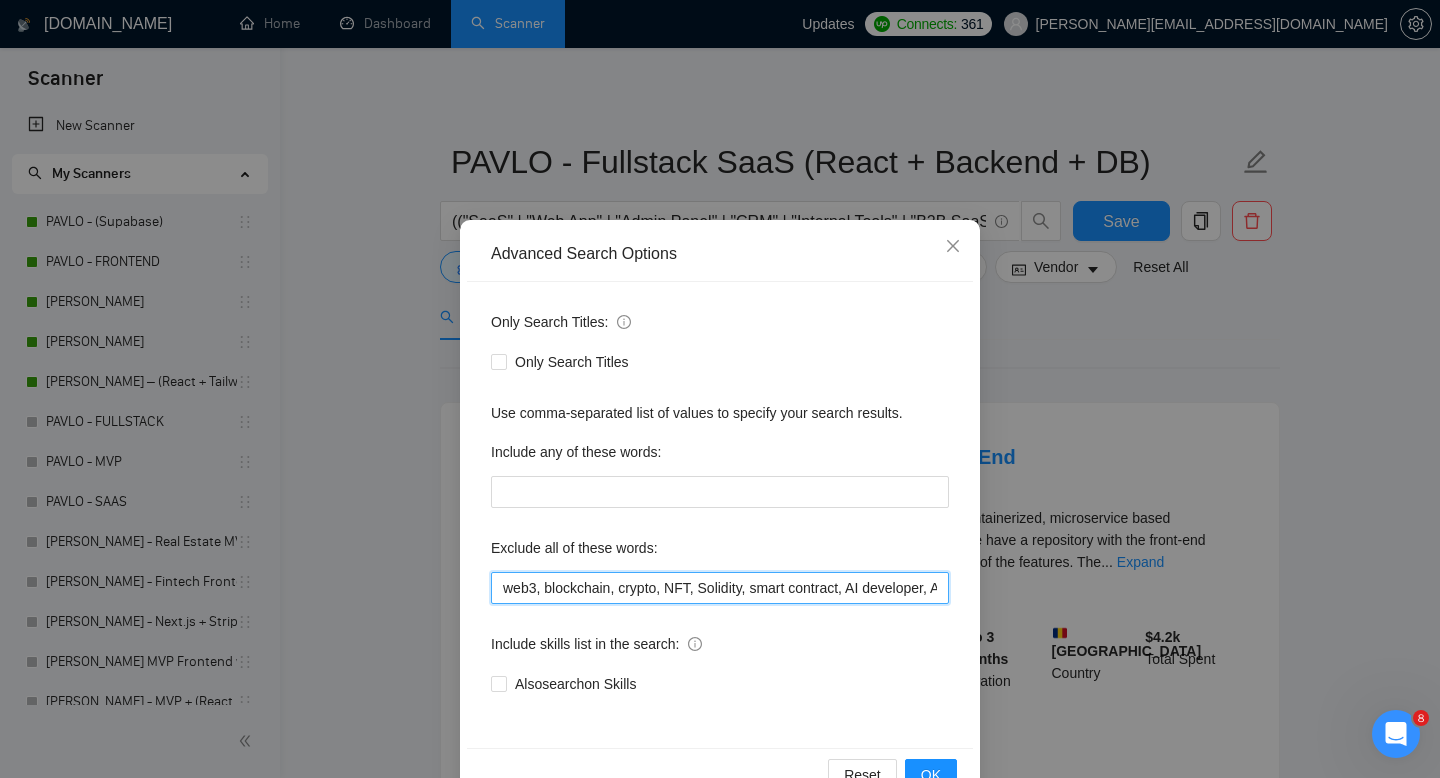 scroll, scrollTop: 0, scrollLeft: 4111, axis: horizontal 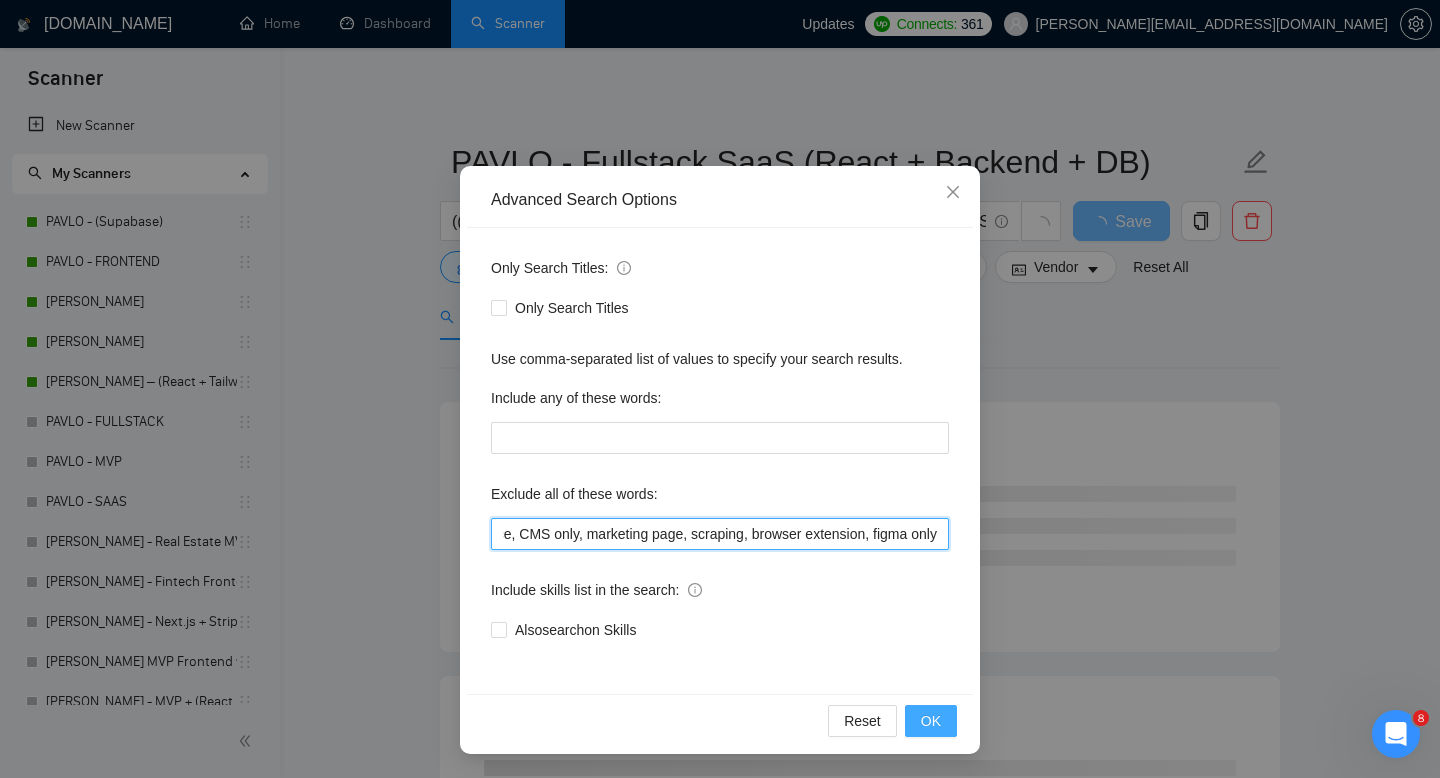 type on "web3, blockchain, crypto, NFT, Solidity, smart contract, AI developer, AI engineer, Machine Learning, ML, chatbot, LLM, OpenAI, GPT, Unity, Unreal, game dev, gamedev, Blender, 3D, Three.js, animation-heavy, WebGL, VR, AR, mobile app, iOS, Android, React Native, Flutter, Xamarin, NativeScript, PHP, Laravel, Wordpress, Drupal, Joomla, Vue, Nuxt, Svelte, jQuery, Ruby, Rails, Magento, Shopify, WooCommerce, eCommerce store, Shopify expert, DevOps, Azure, AWS Lambda expert, GCP, Terraform, Kubernetes, Docker swarm, QA testing only, automation specialist, Zapier, n8n, No-code, Low-code, Bubble, Webflow, Wix, Squarespace, CMS only, marketing page, scraping, browser extension, figma only" 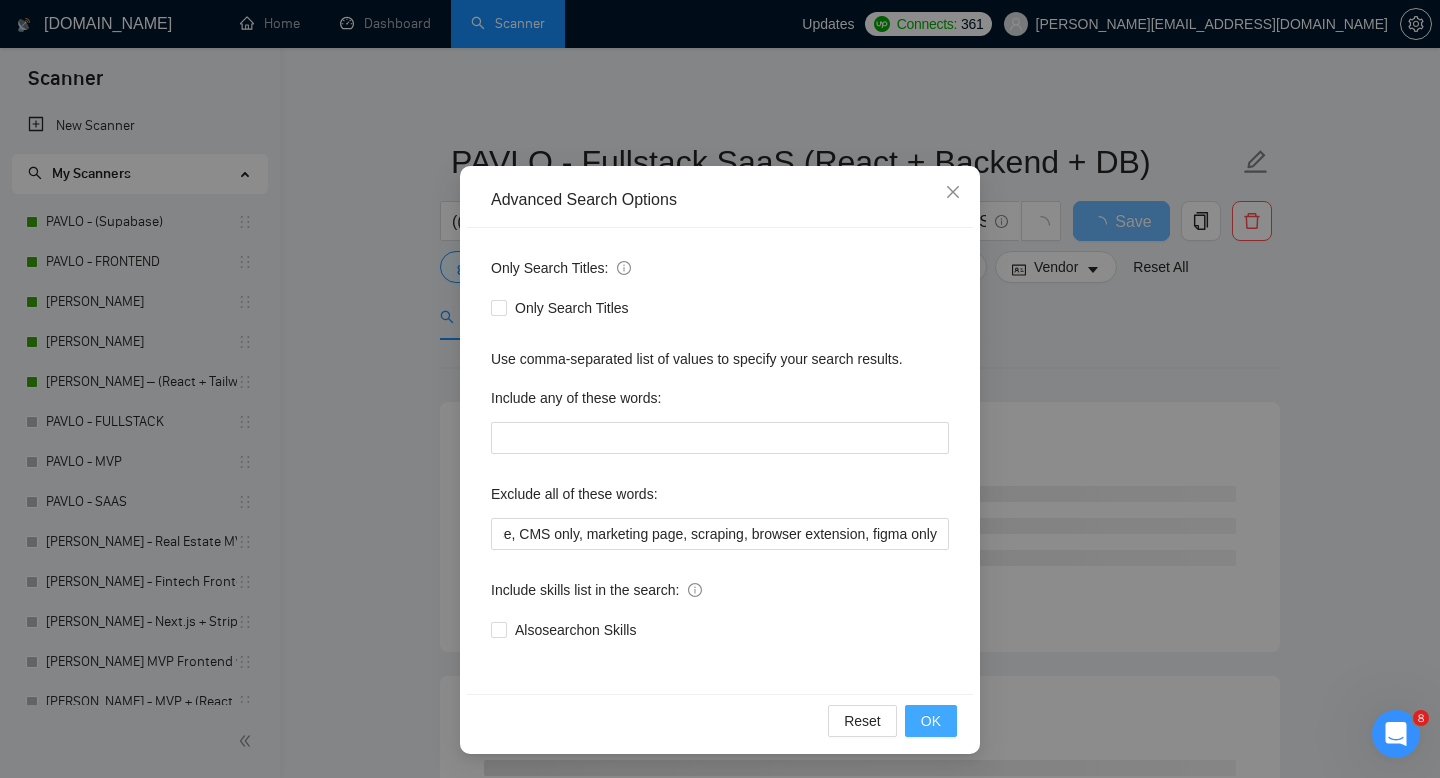 click on "OK" at bounding box center [931, 721] 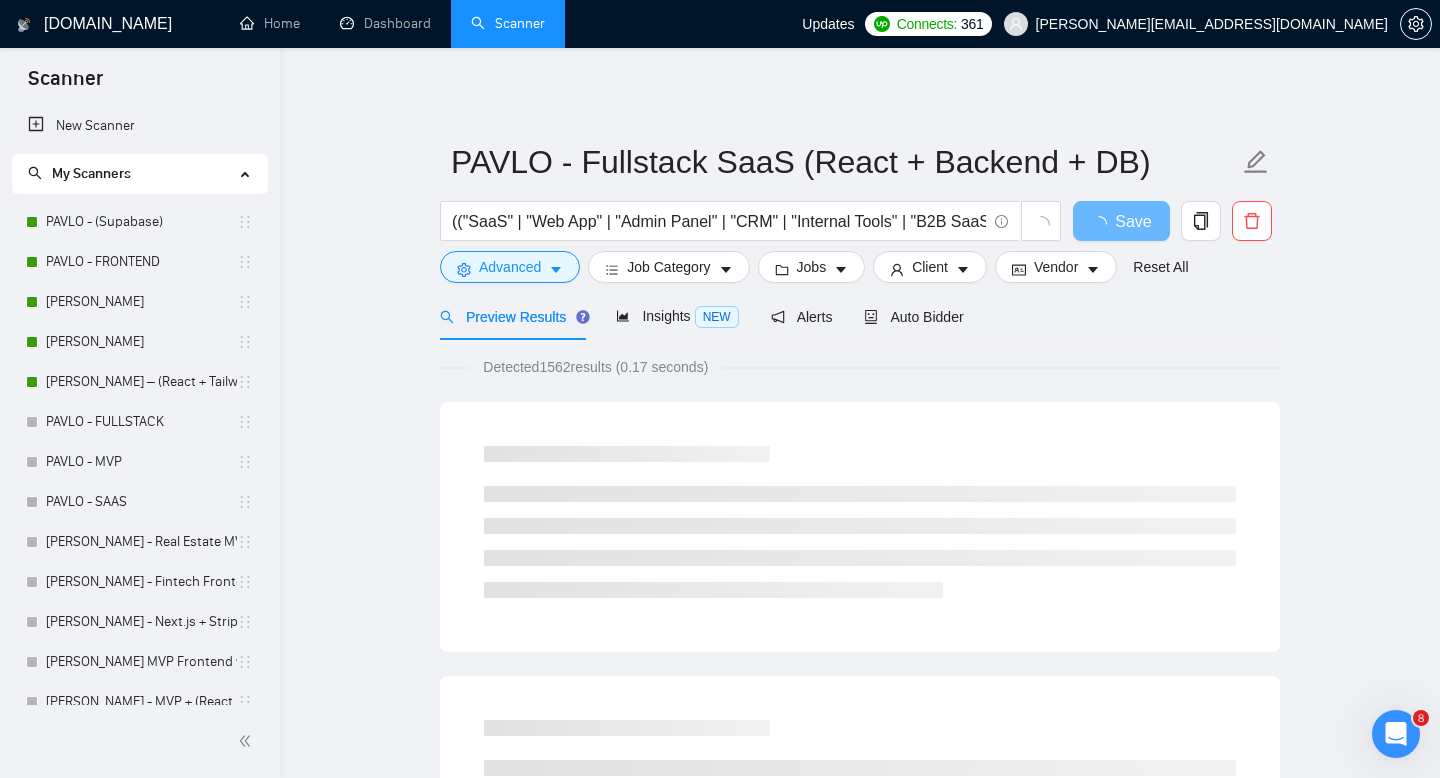 scroll, scrollTop: 0, scrollLeft: 0, axis: both 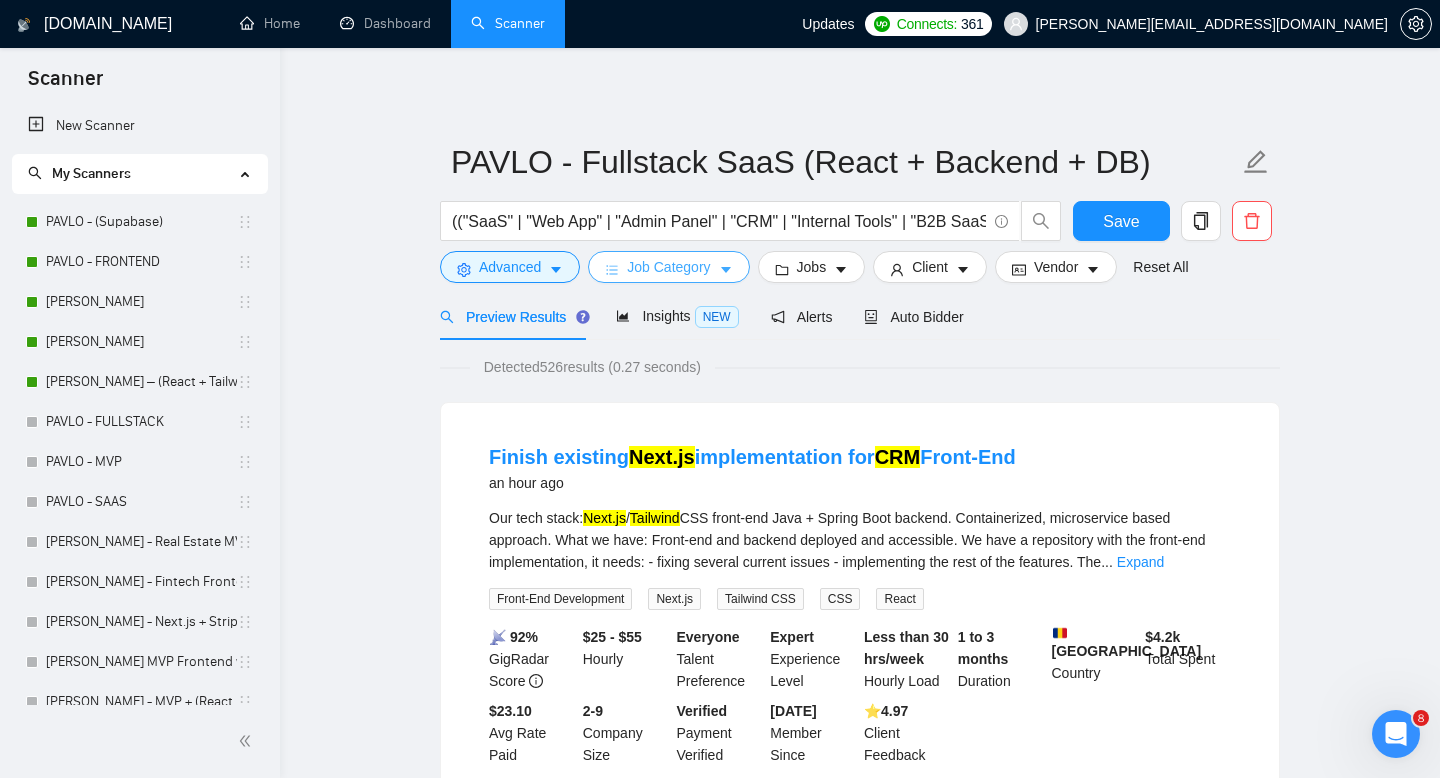 click on "Job Category" at bounding box center (668, 267) 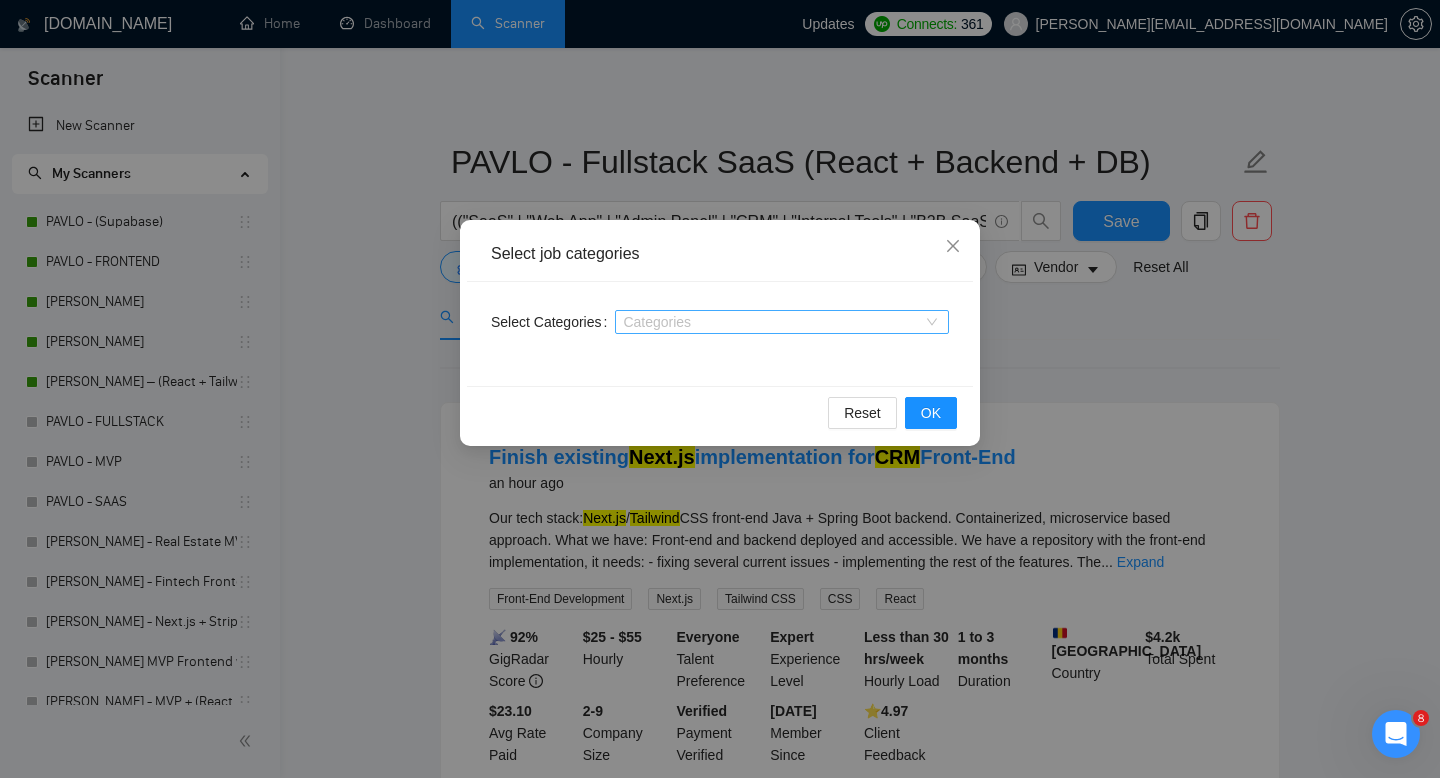 click at bounding box center (772, 322) 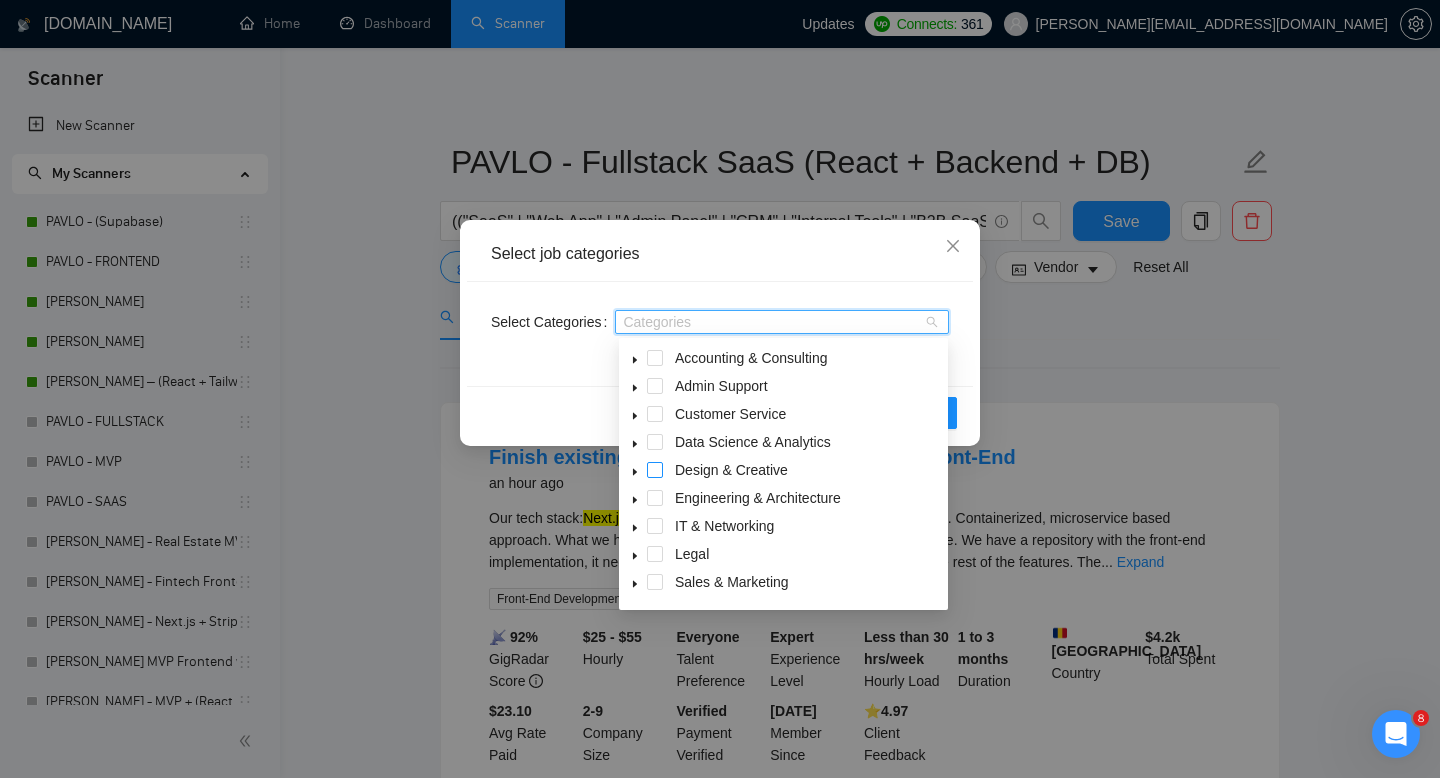 scroll, scrollTop: 80, scrollLeft: 0, axis: vertical 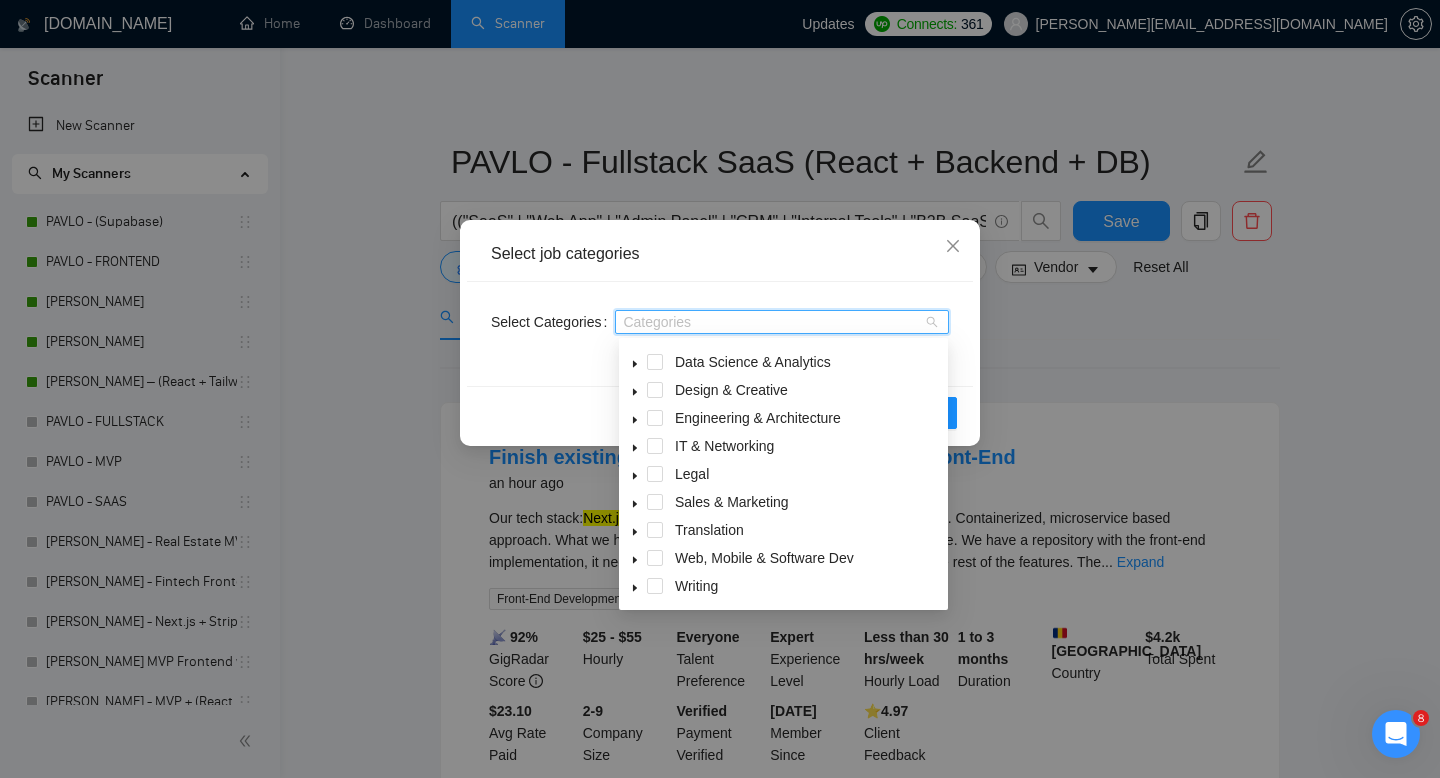 click 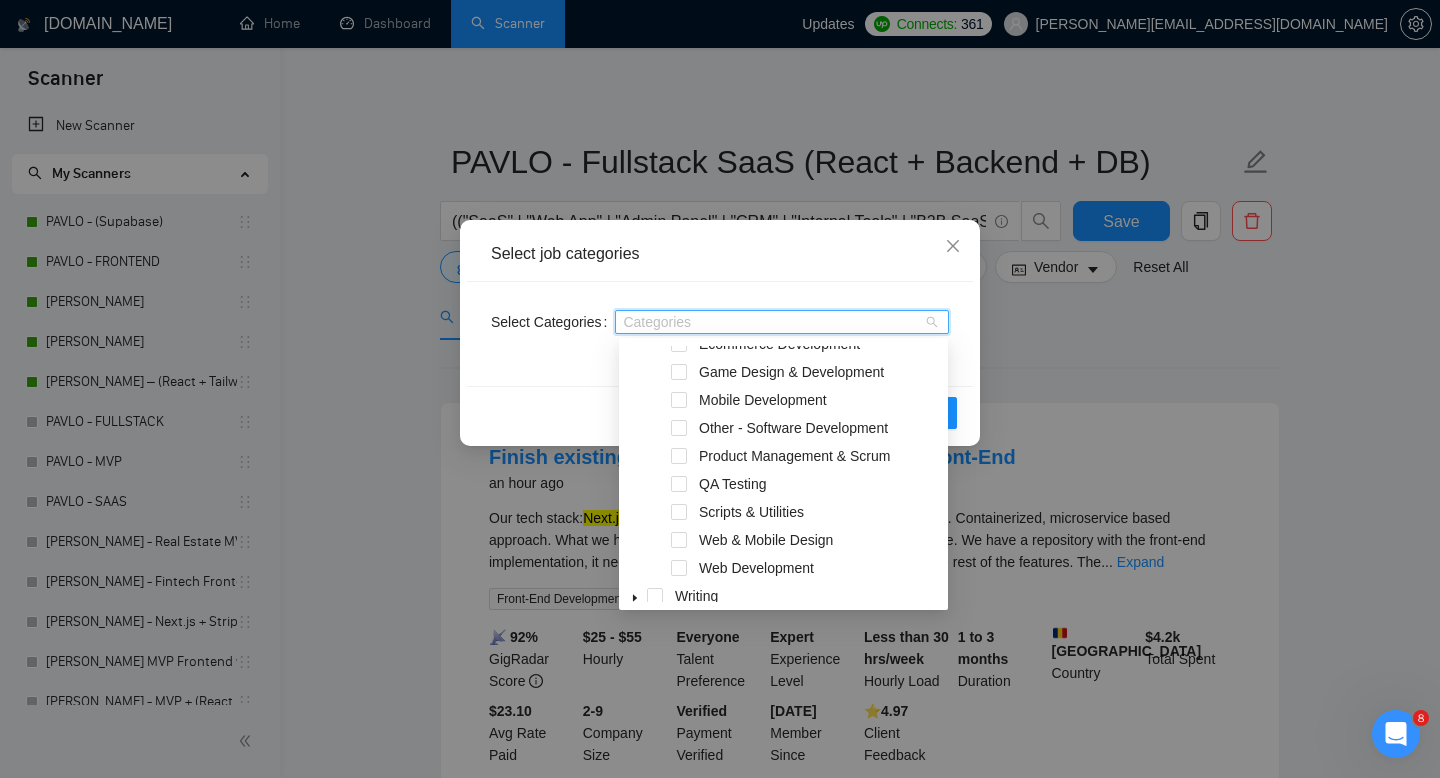 scroll, scrollTop: 416, scrollLeft: 0, axis: vertical 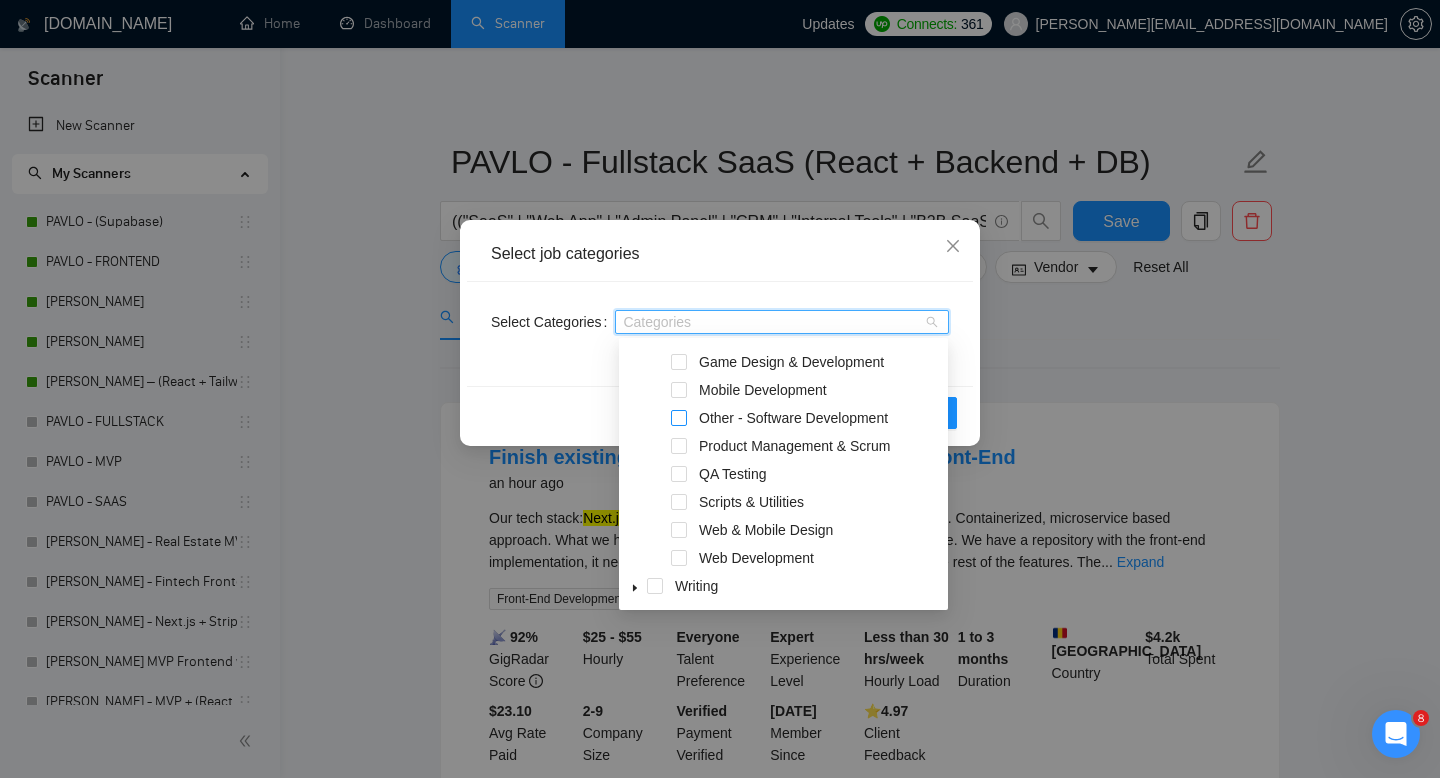 click at bounding box center [679, 418] 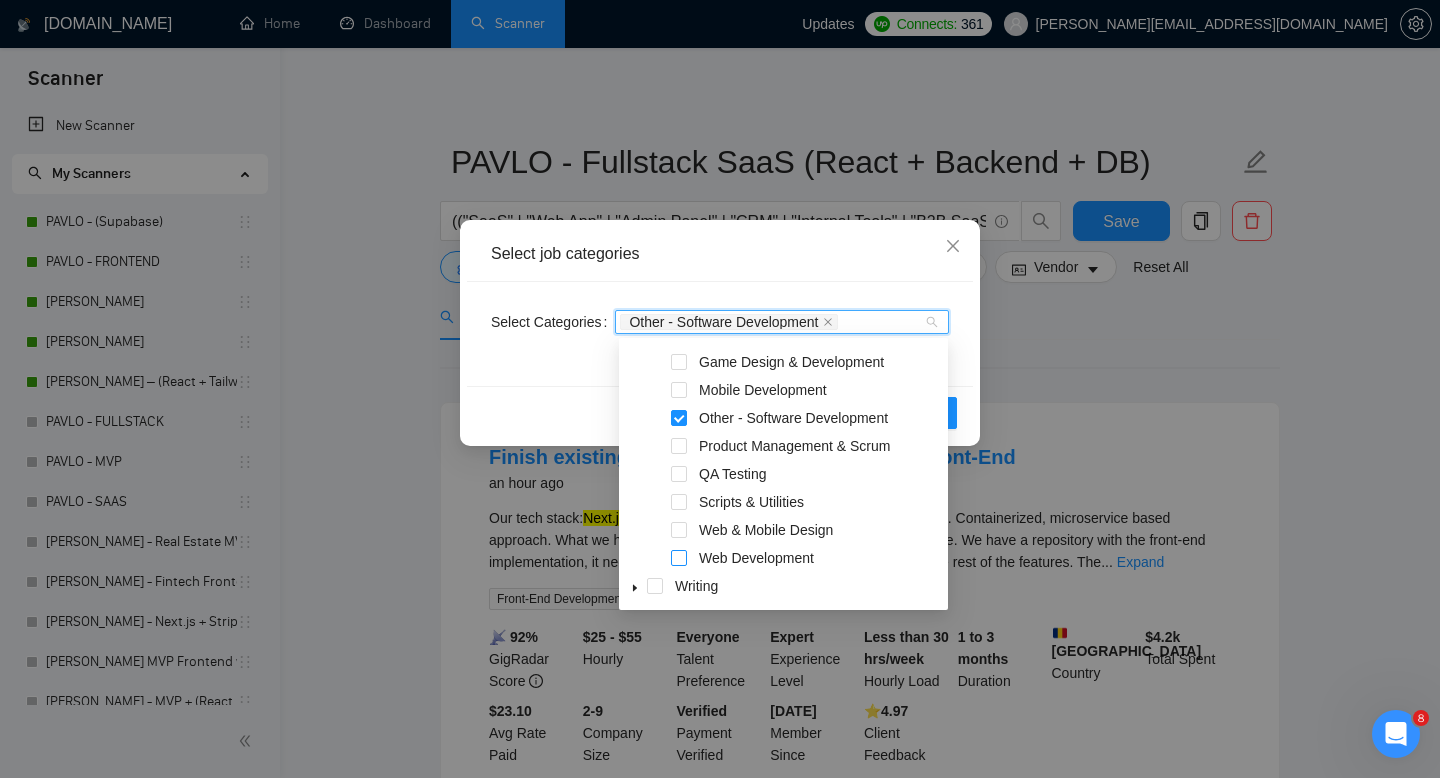 click at bounding box center (679, 558) 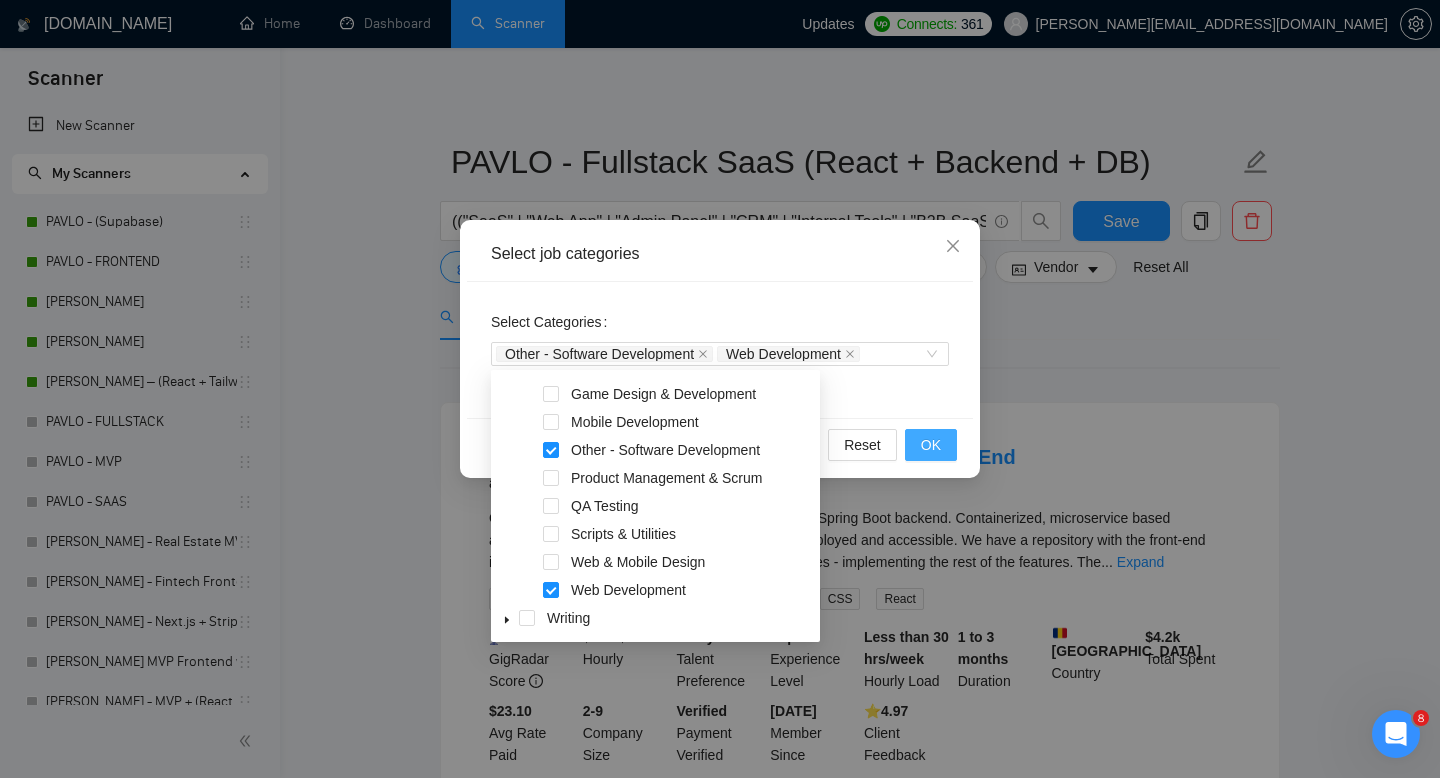 click on "OK" at bounding box center (931, 445) 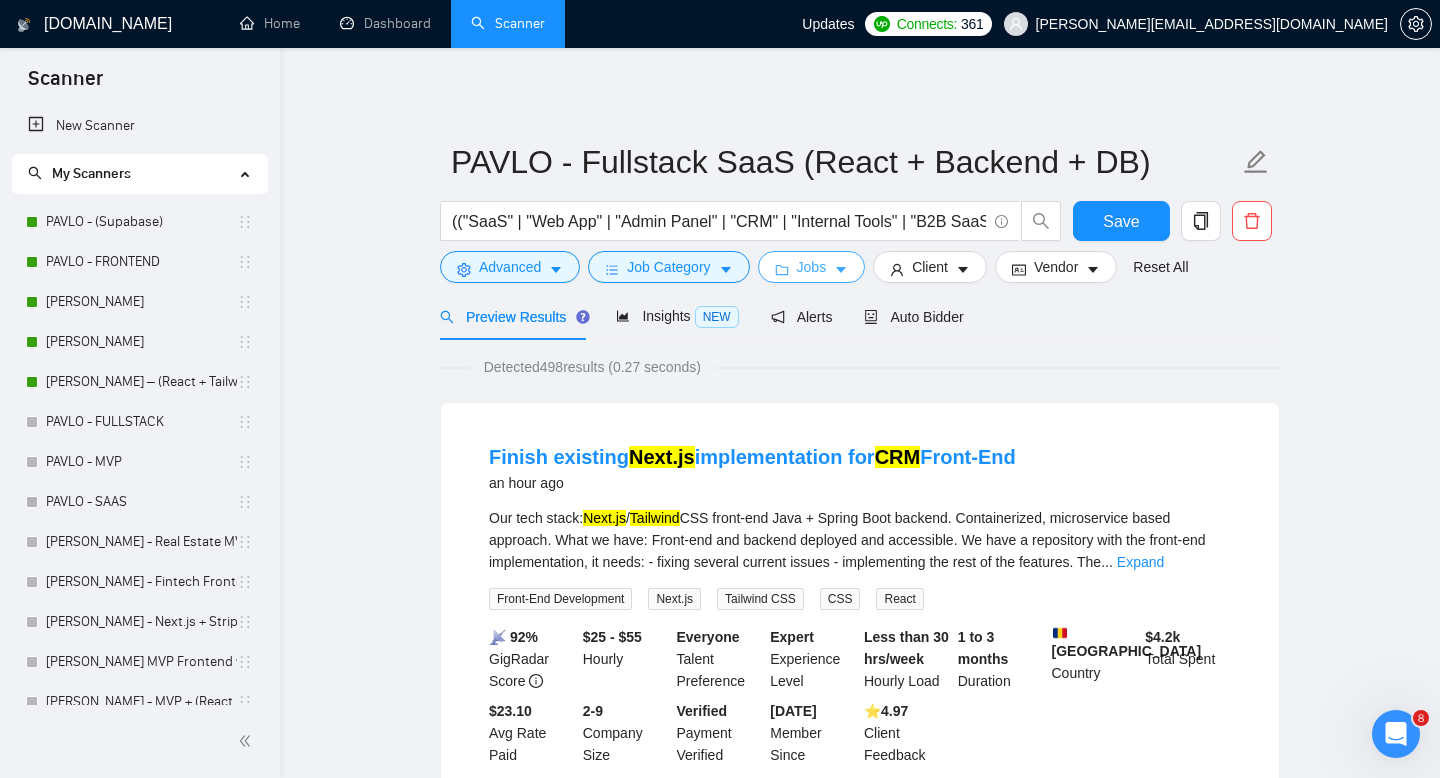 click on "Jobs" at bounding box center [812, 267] 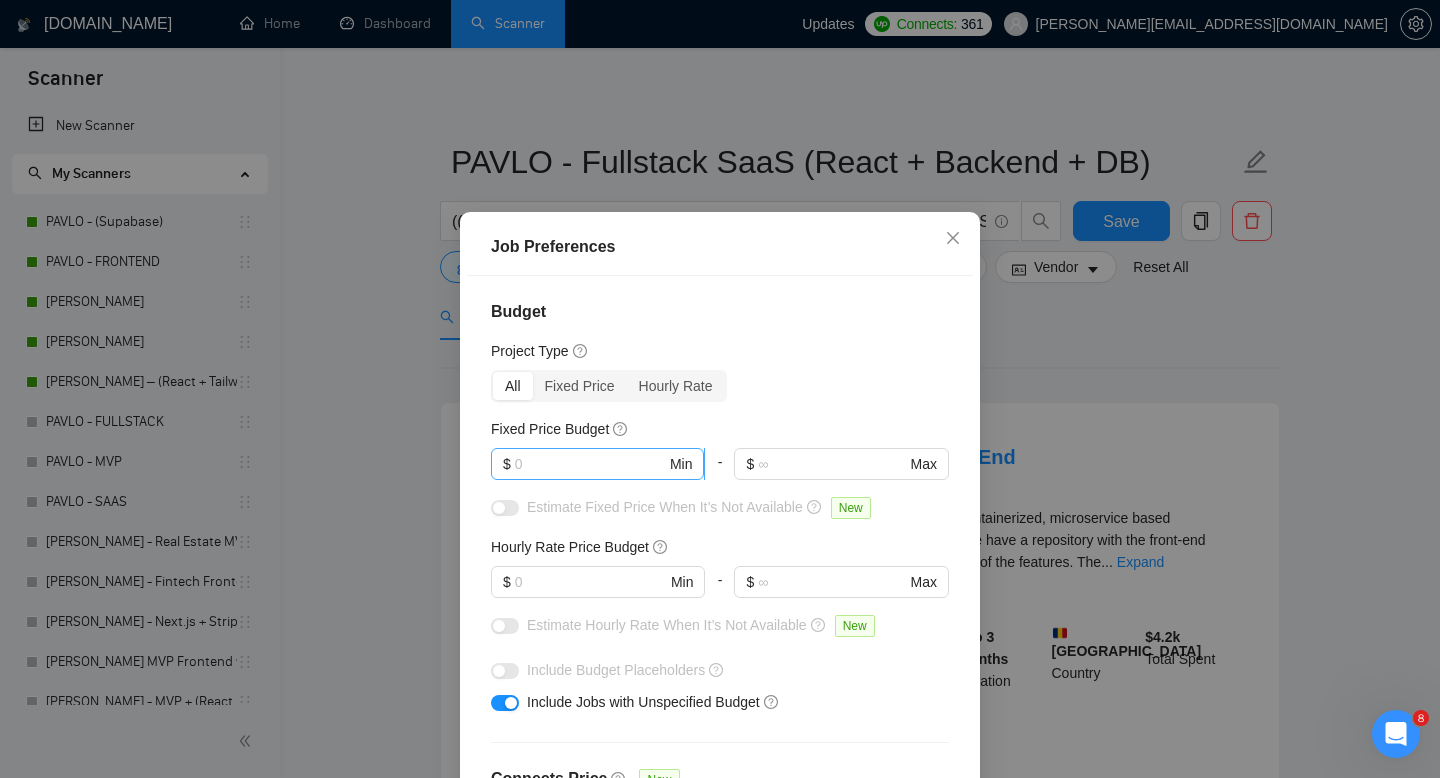 click at bounding box center [590, 464] 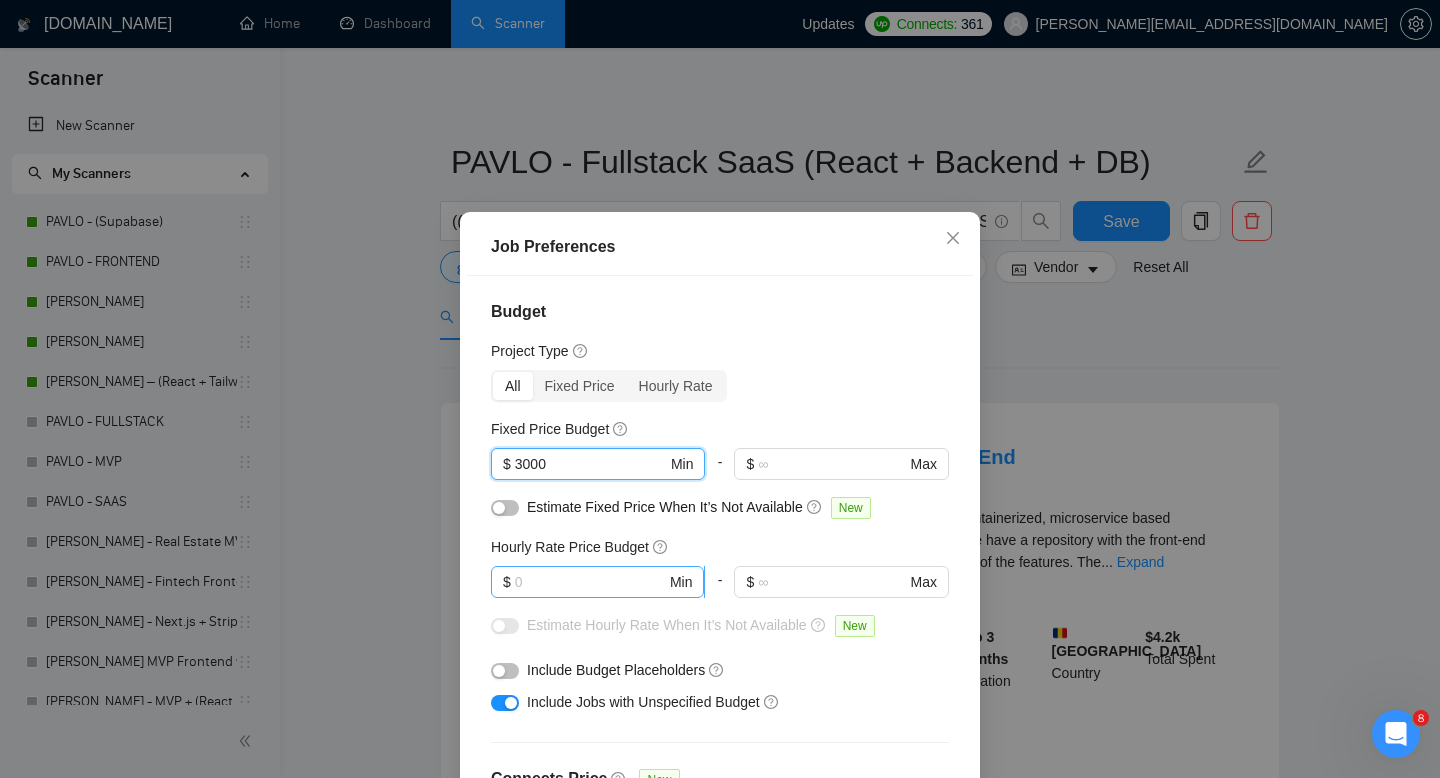 type on "3000" 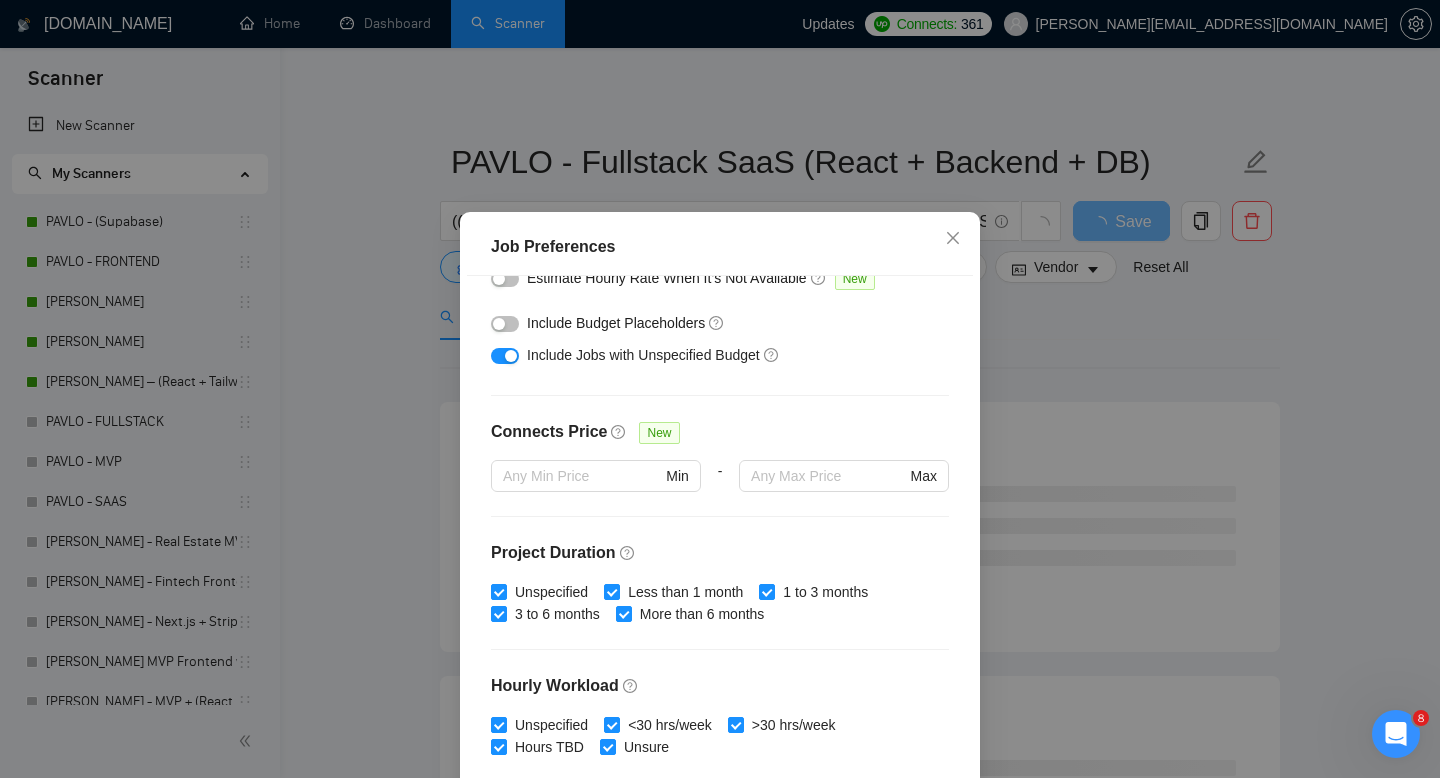 scroll, scrollTop: 378, scrollLeft: 0, axis: vertical 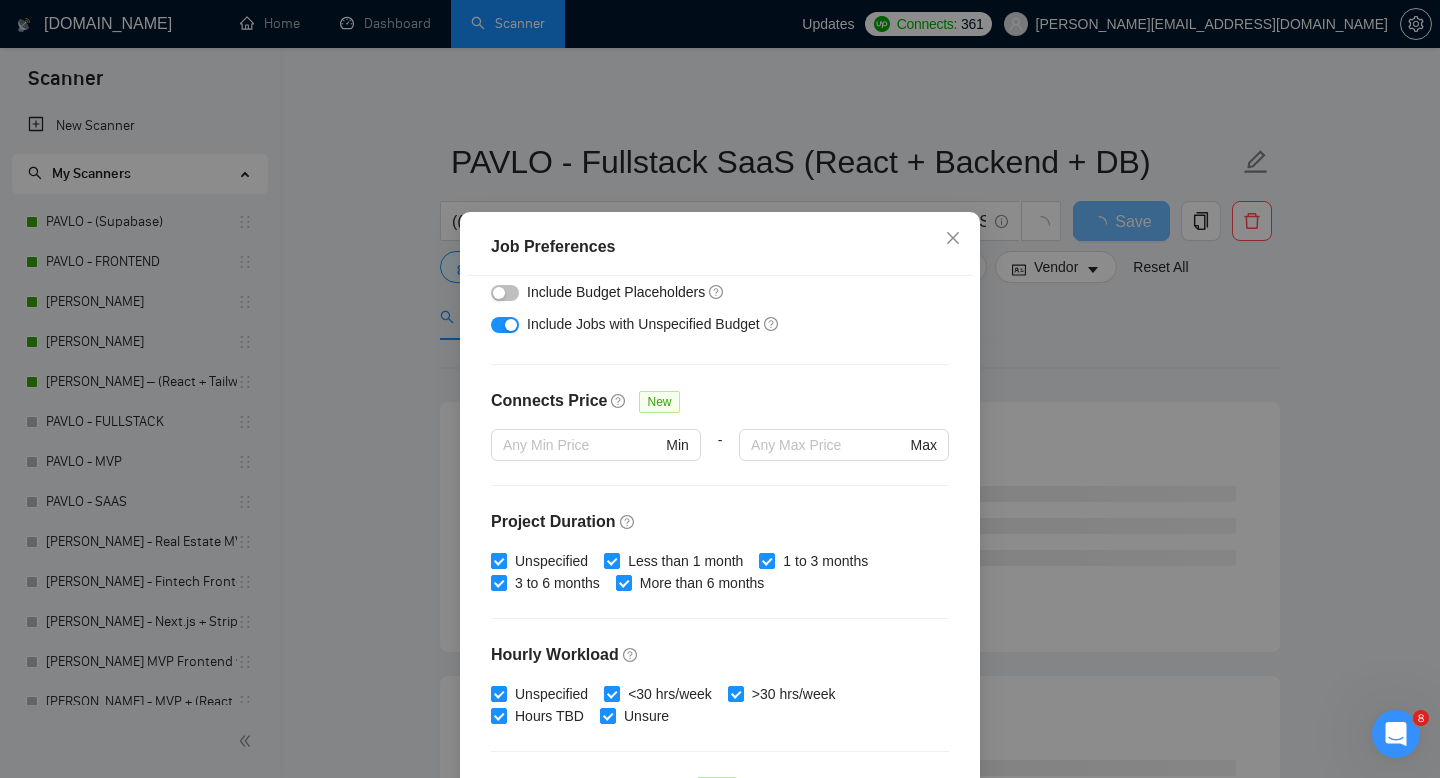 type on "25" 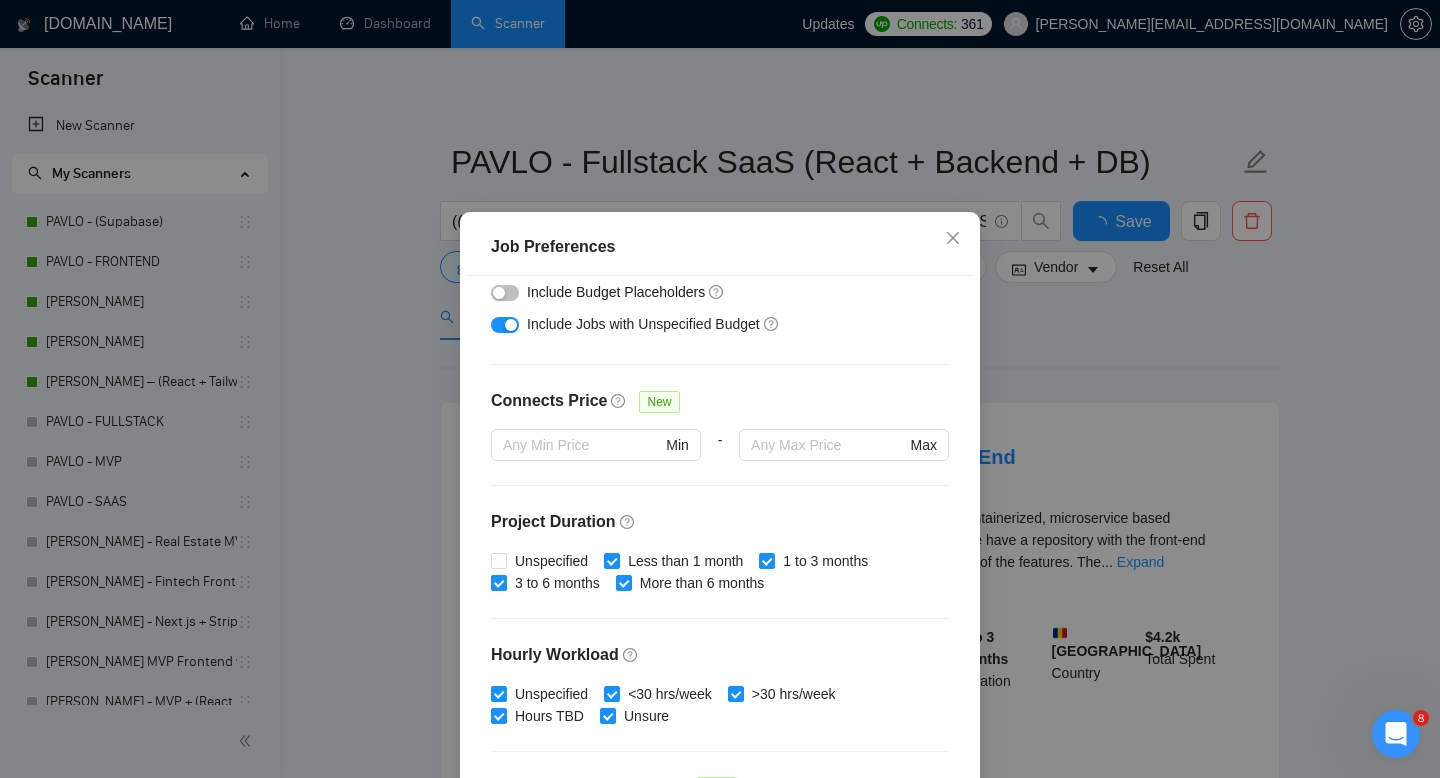 click on "3 to 6 months" at bounding box center (498, 582) 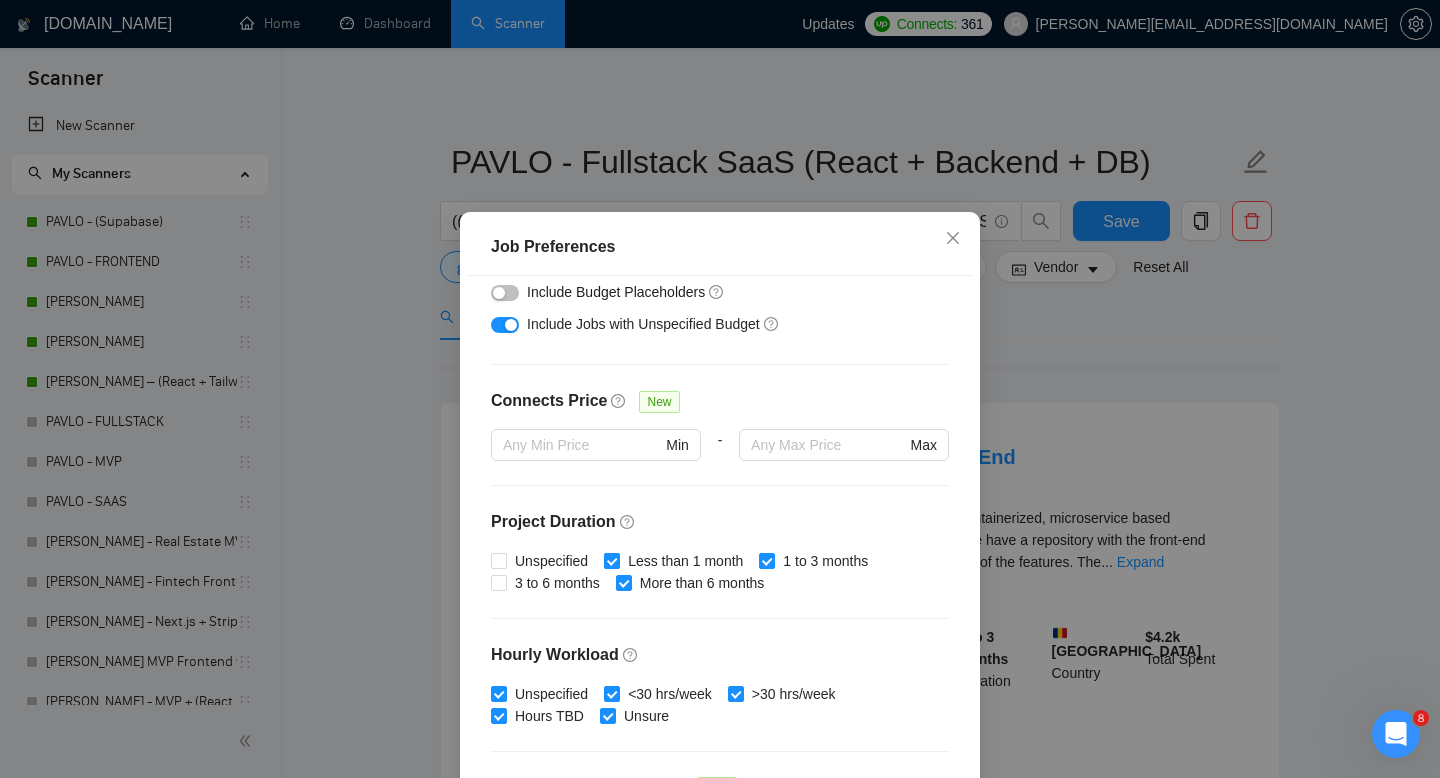 click on "Less than 1 month" at bounding box center (611, 560) 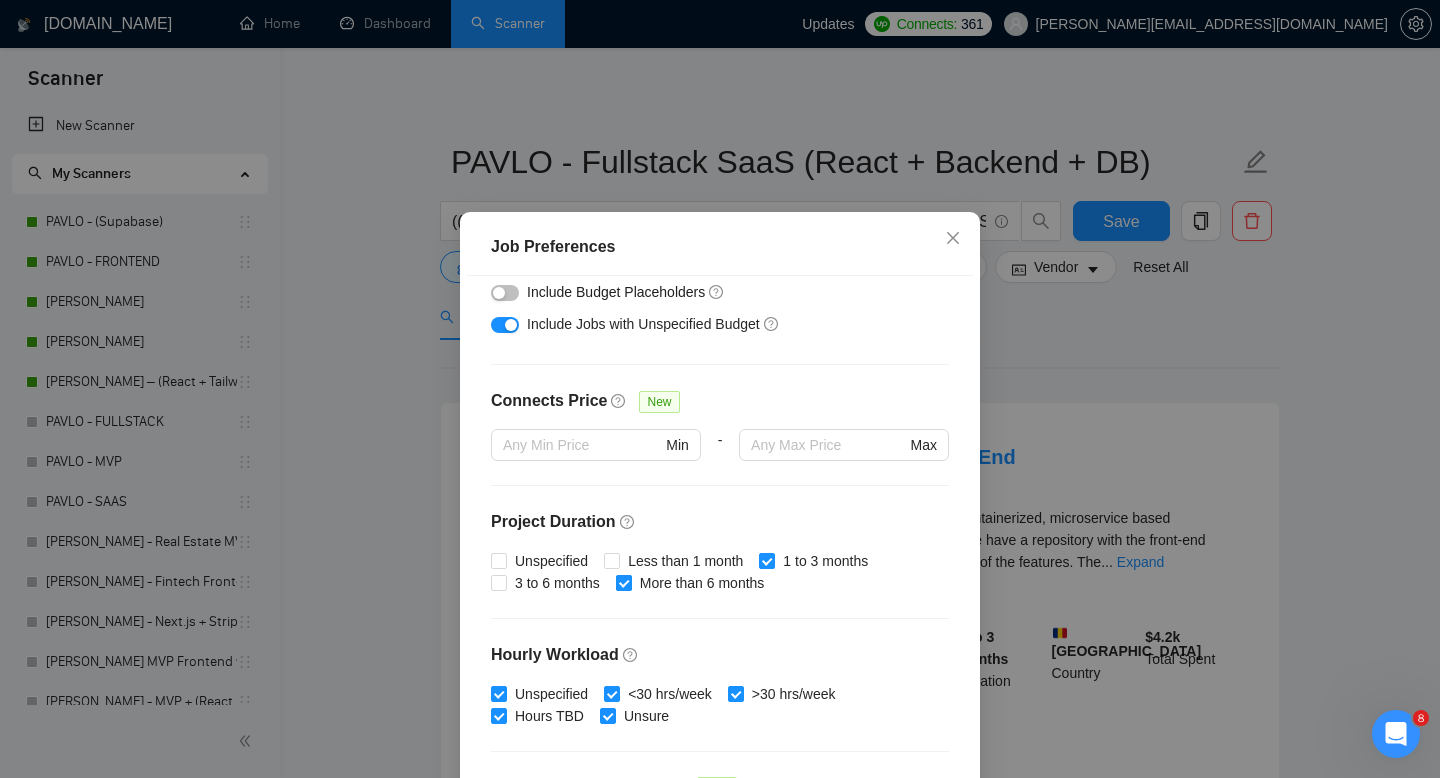 click on "More than 6 months" at bounding box center [623, 582] 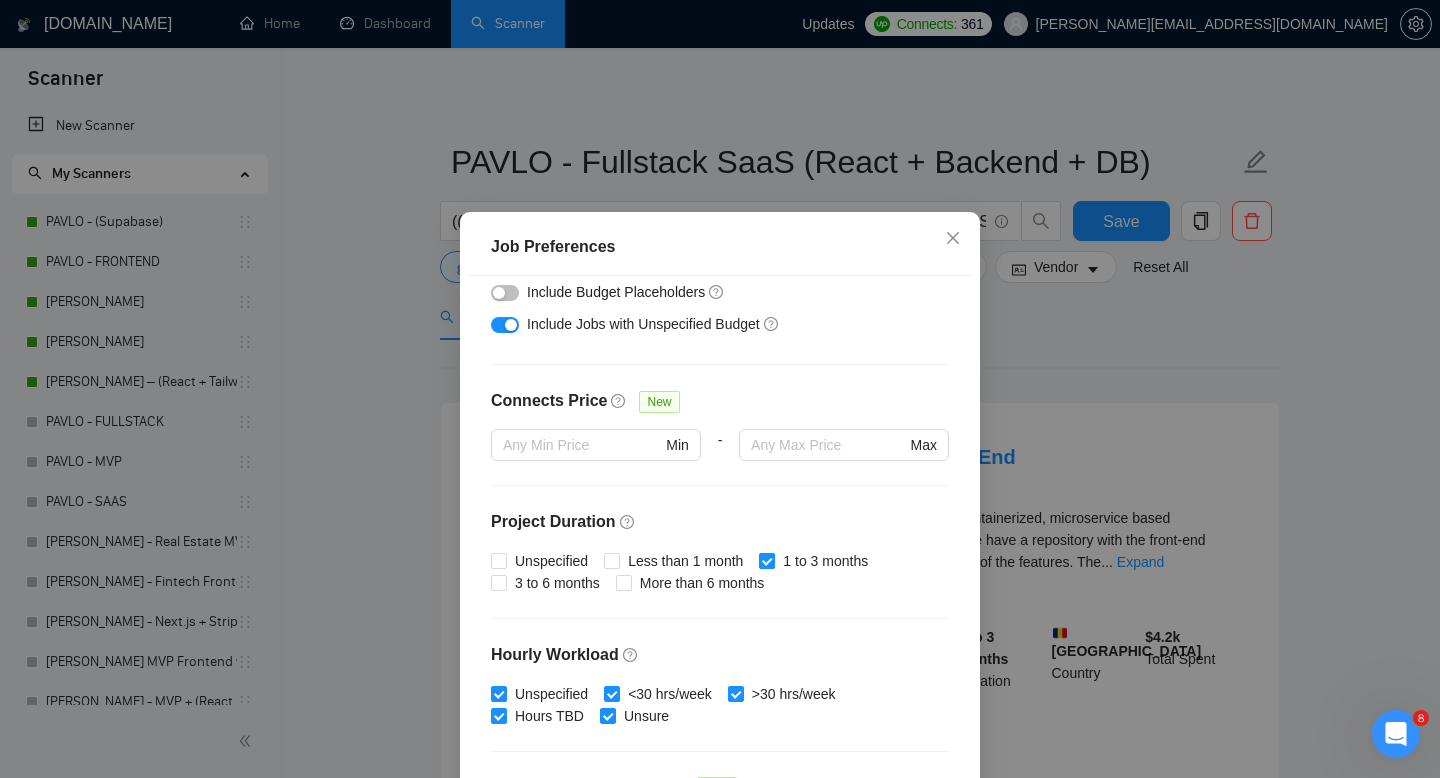 click at bounding box center [767, 561] 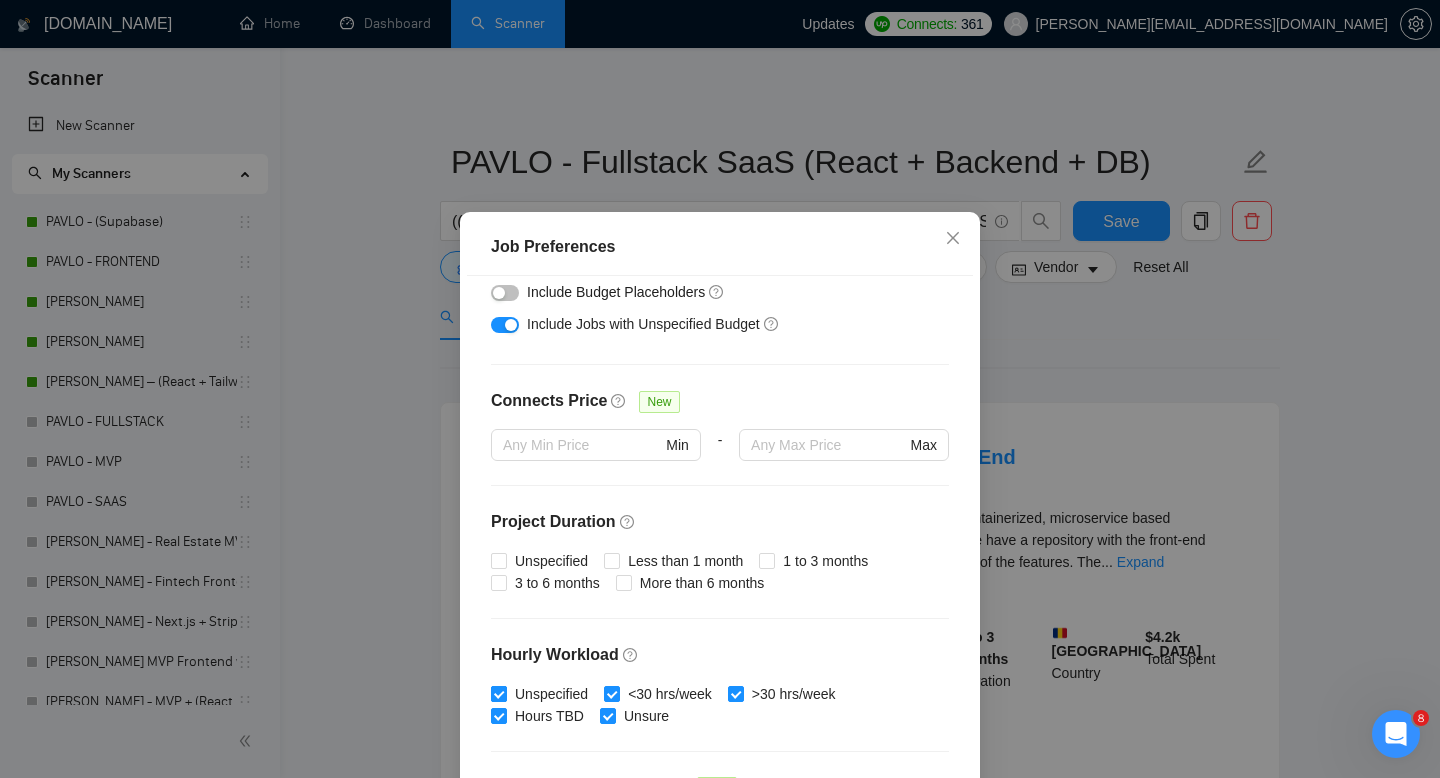 click on "Unspecified" at bounding box center [498, 693] 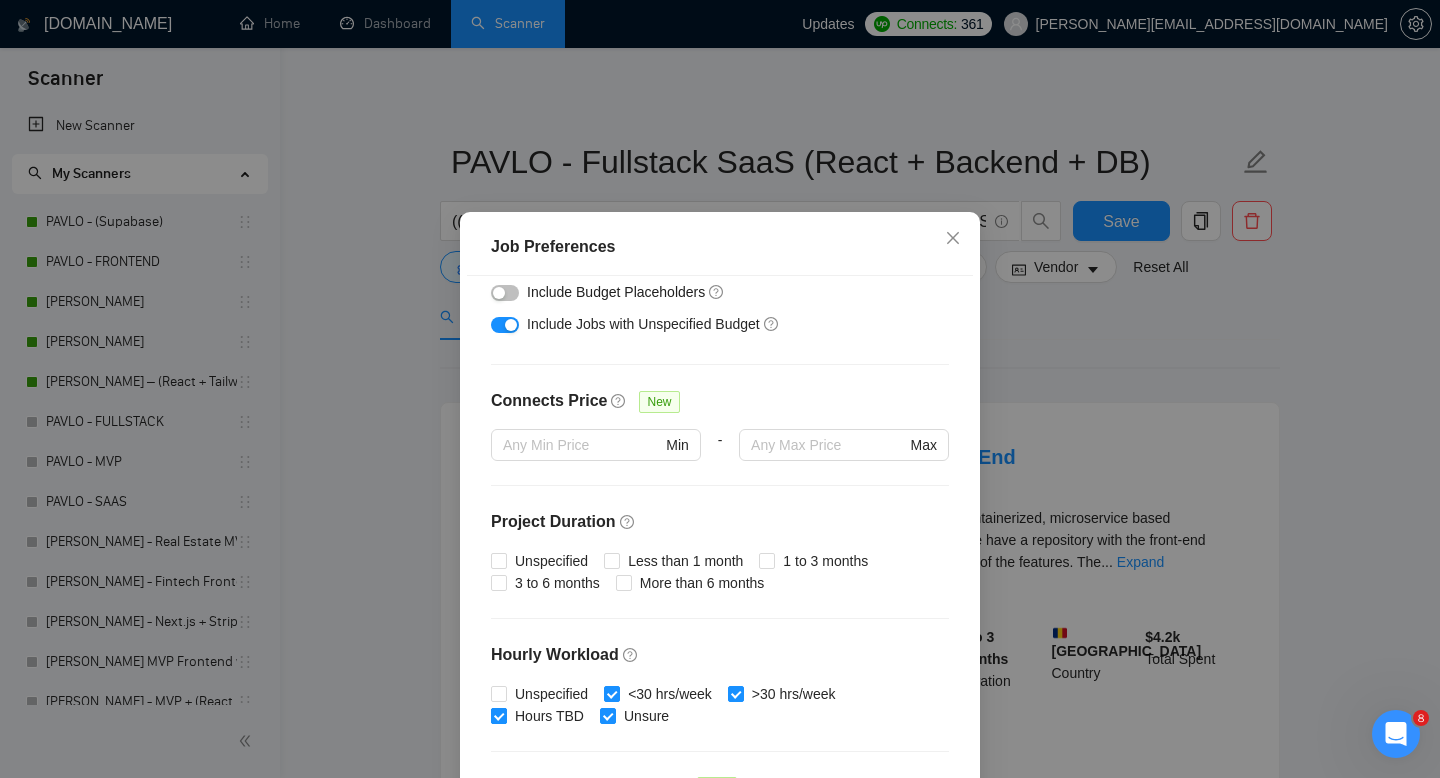 click on "Hours TBD" at bounding box center [498, 715] 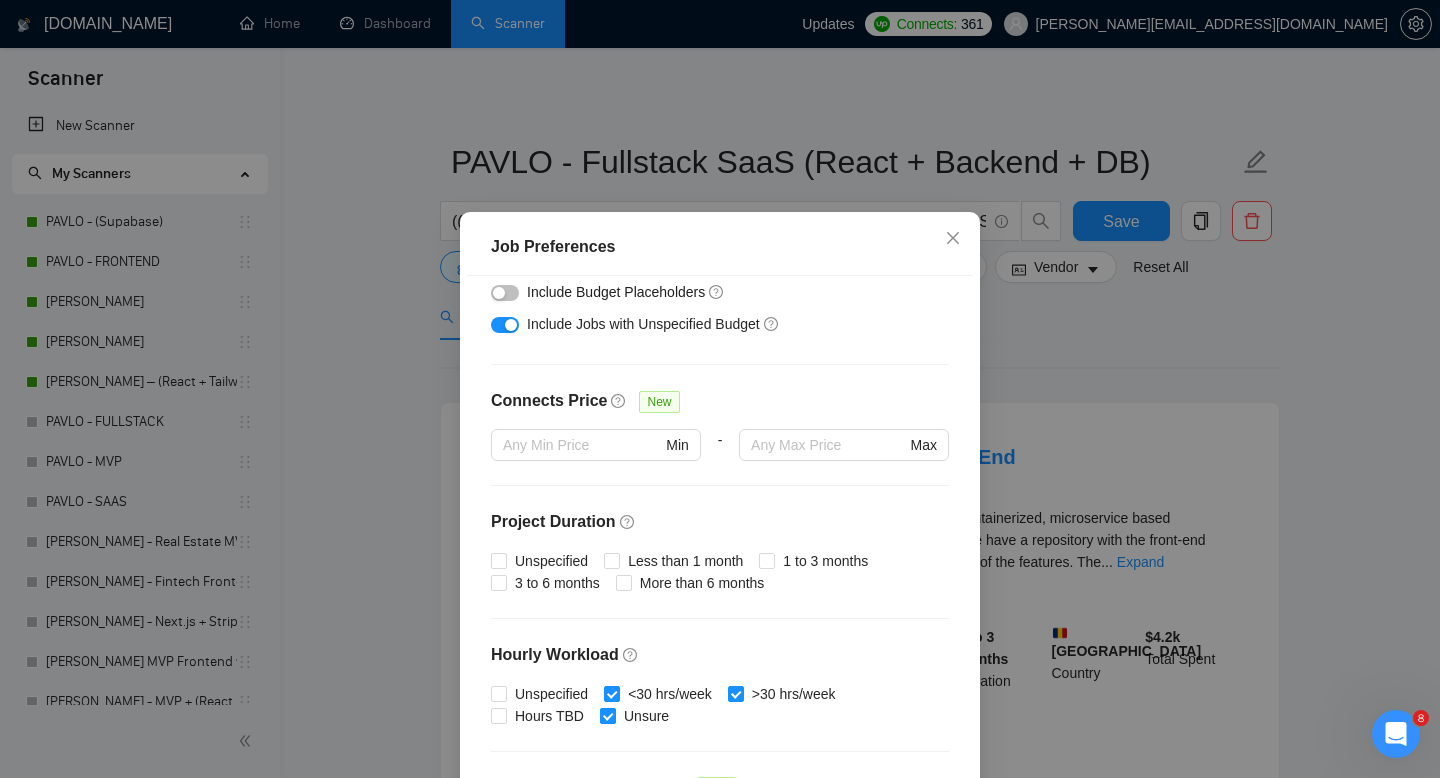 click on "Unsure" at bounding box center [646, 716] 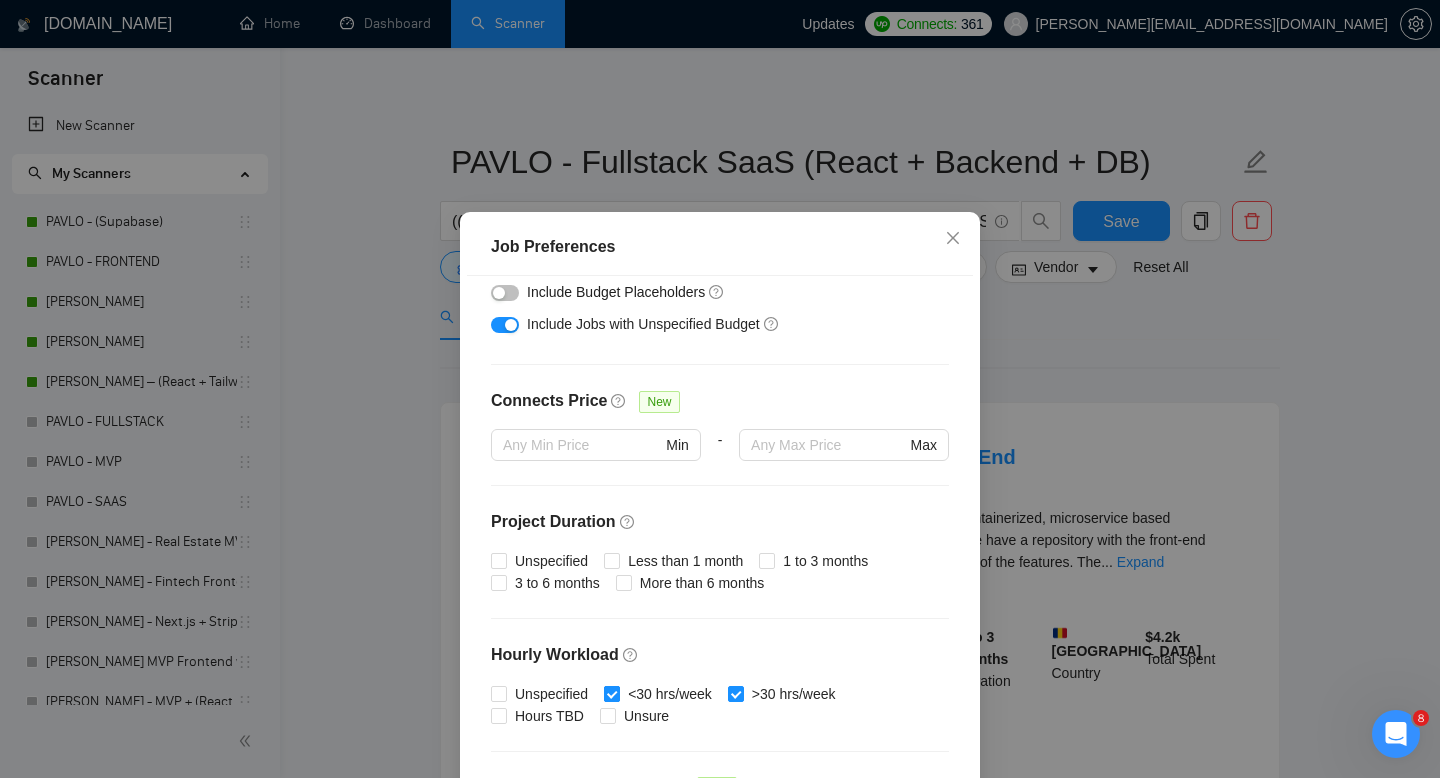 click on "<30 hrs/week" at bounding box center (670, 694) 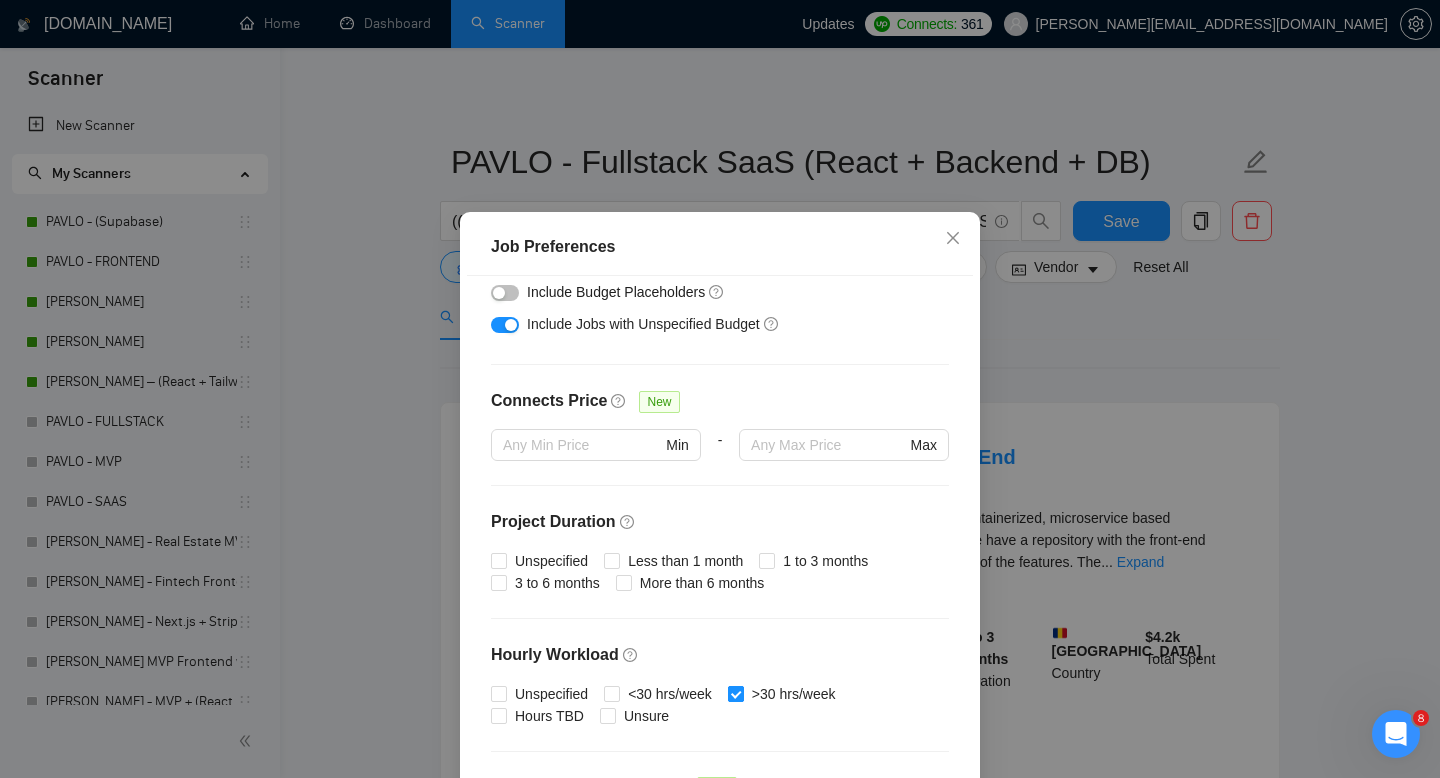 click at bounding box center [736, 694] 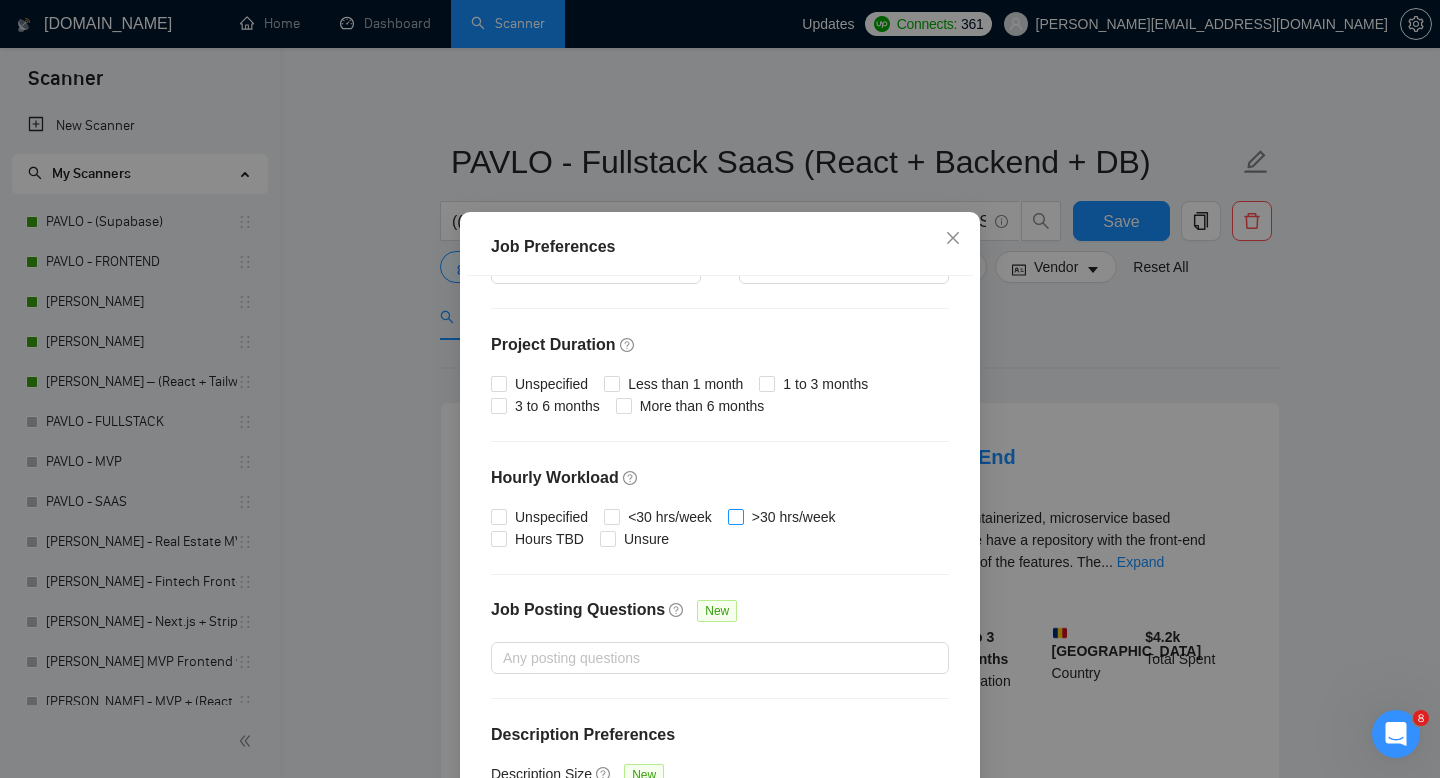 scroll, scrollTop: 582, scrollLeft: 0, axis: vertical 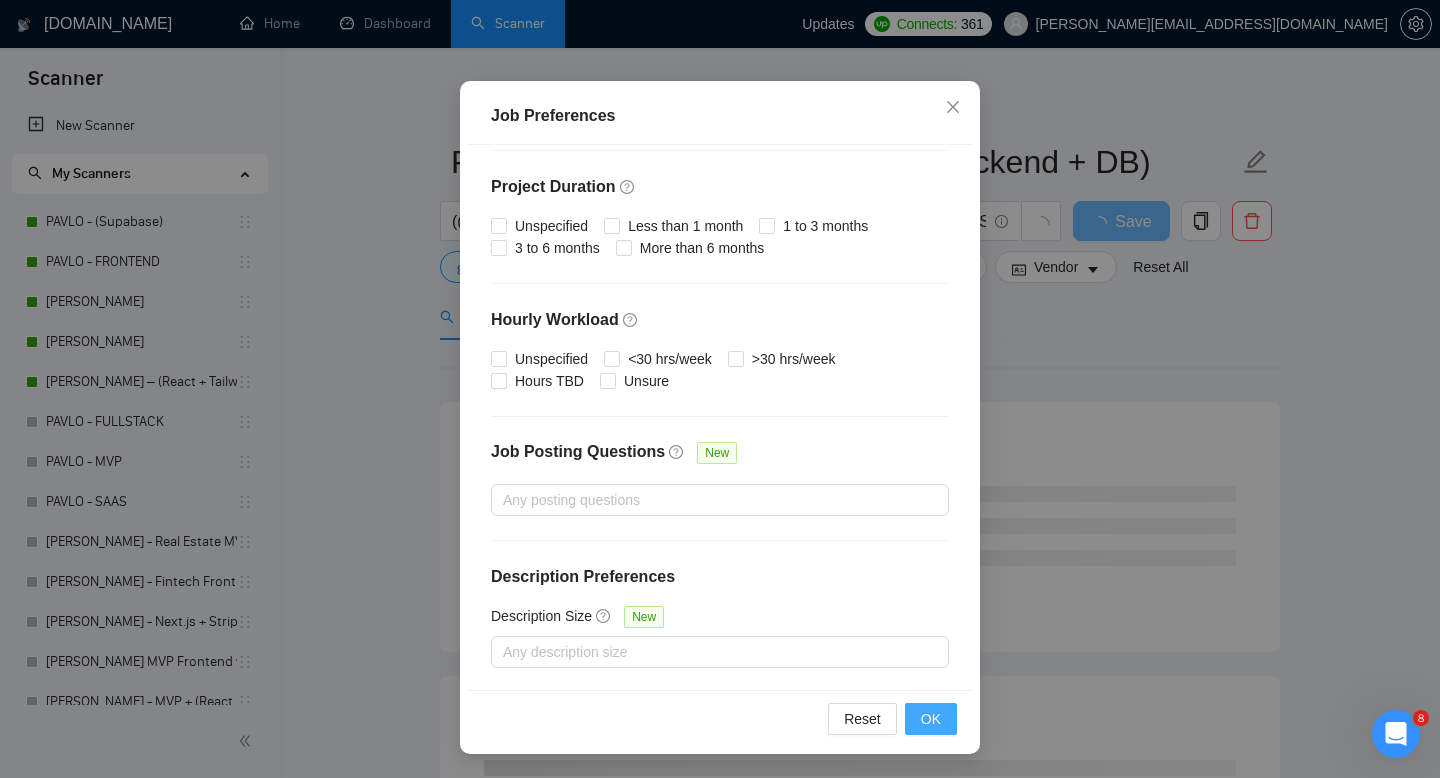 click on "OK" at bounding box center [931, 719] 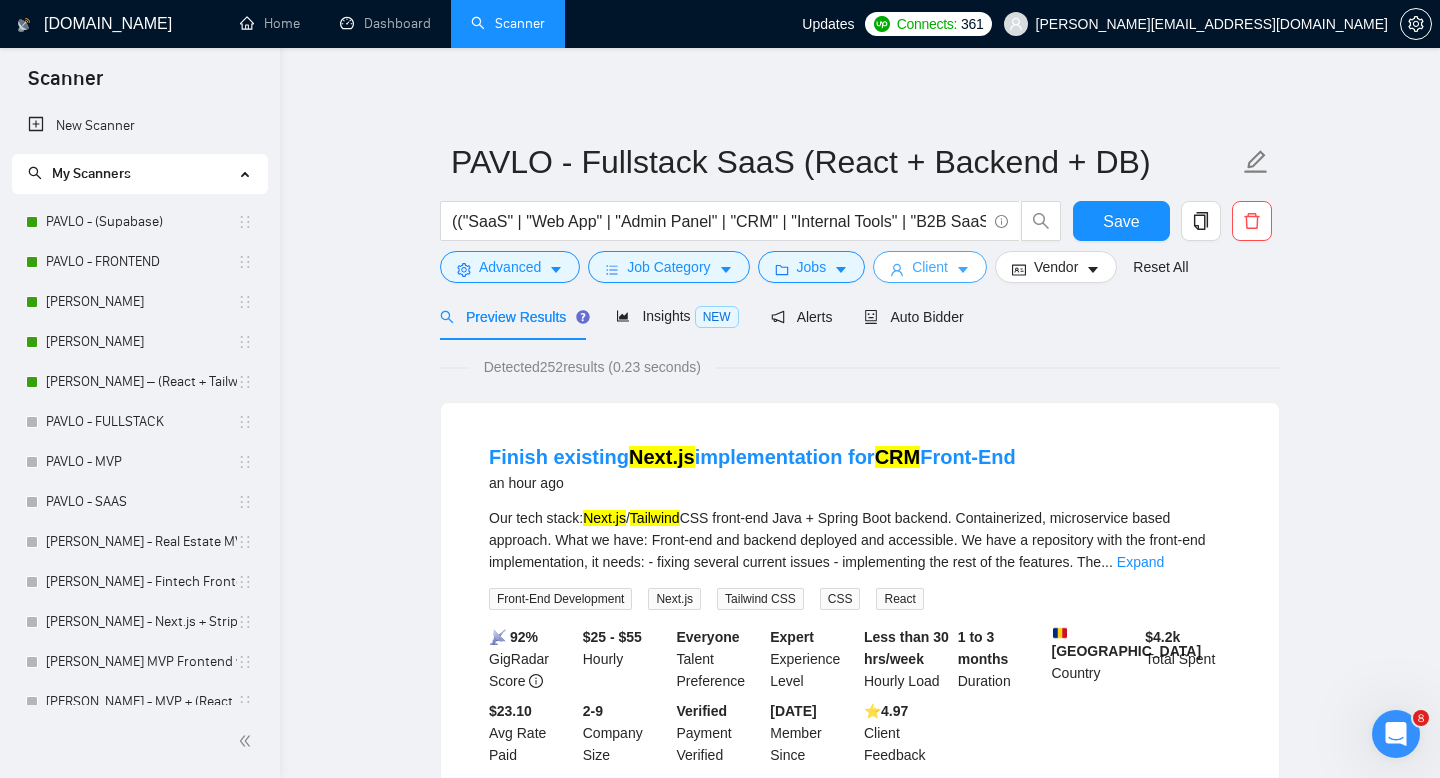 click on "Client" at bounding box center (930, 267) 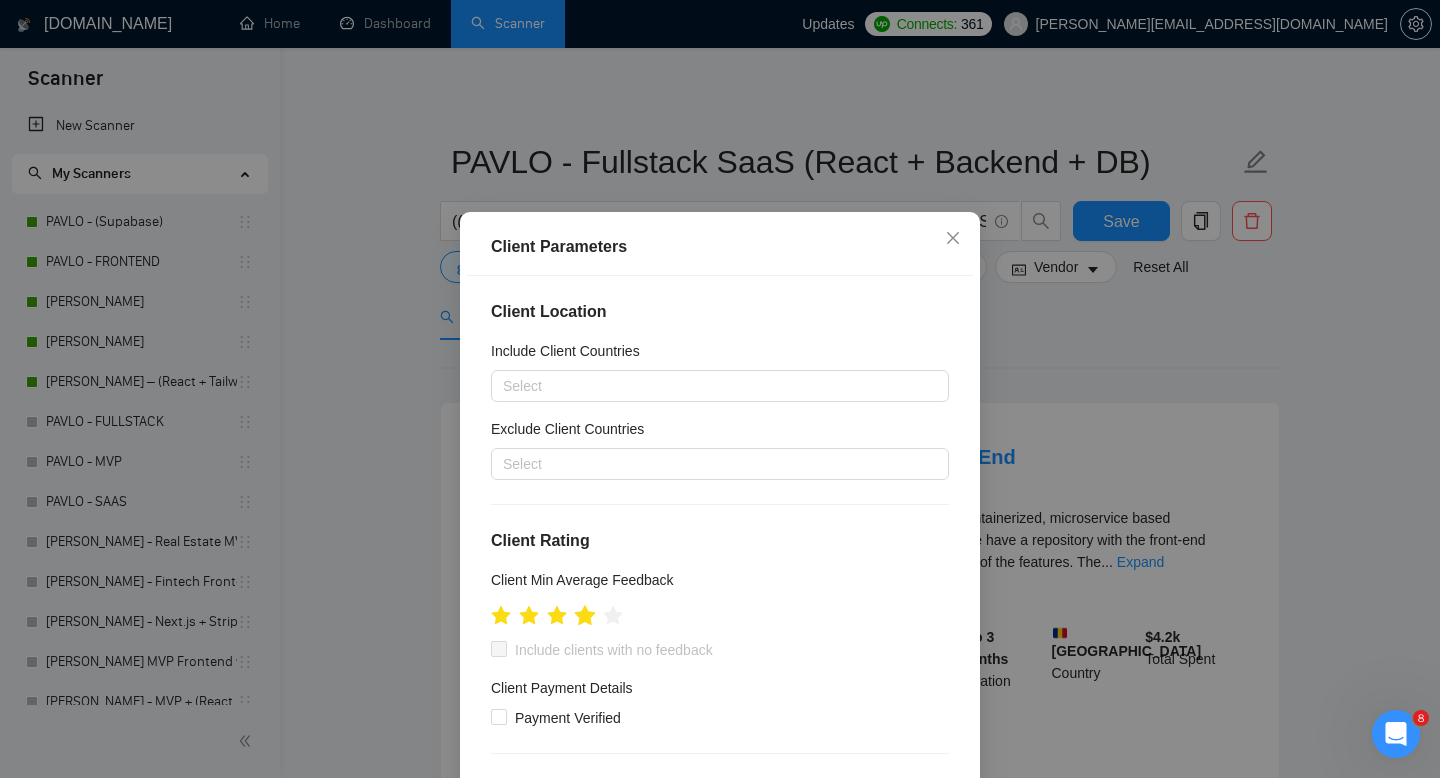 click 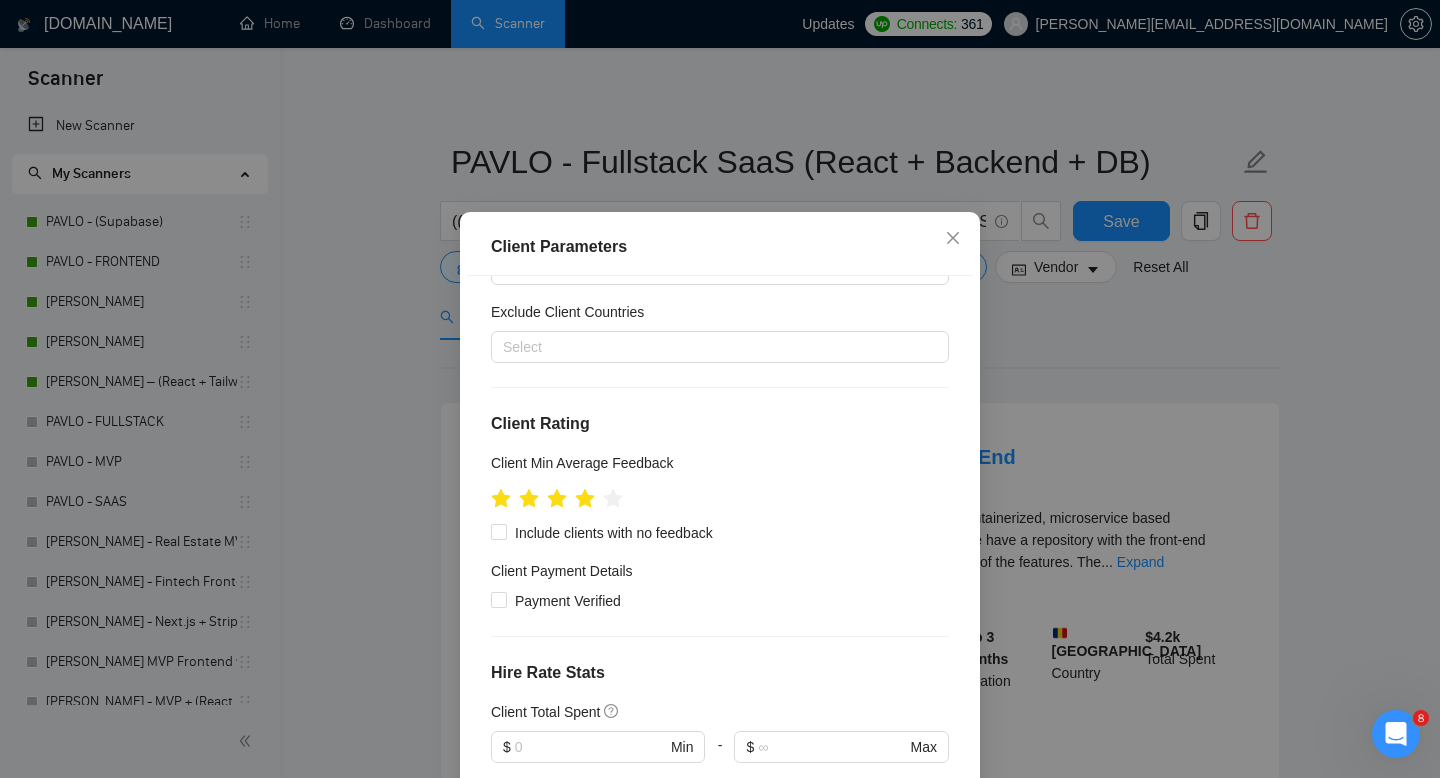 scroll, scrollTop: 128, scrollLeft: 0, axis: vertical 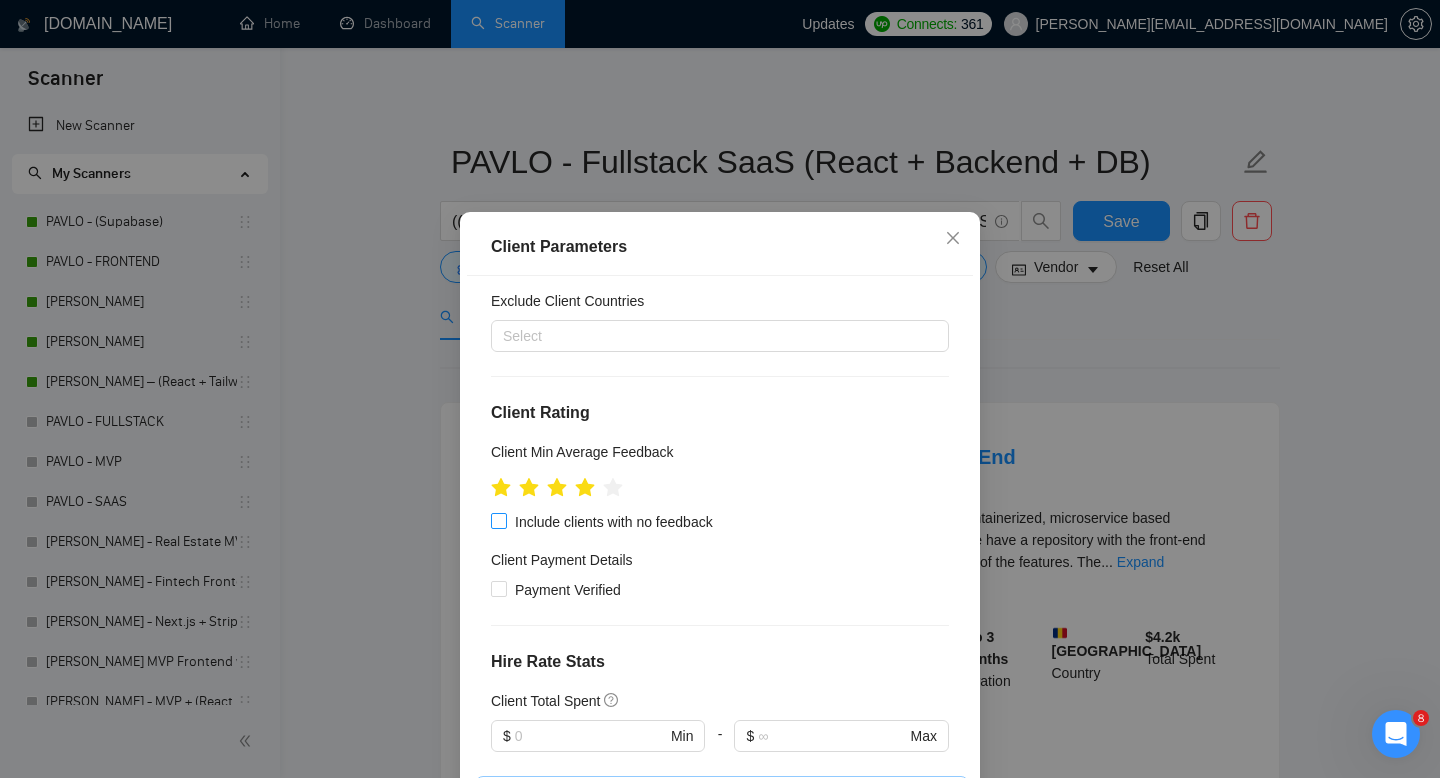 click on "Include clients with no feedback" at bounding box center (498, 520) 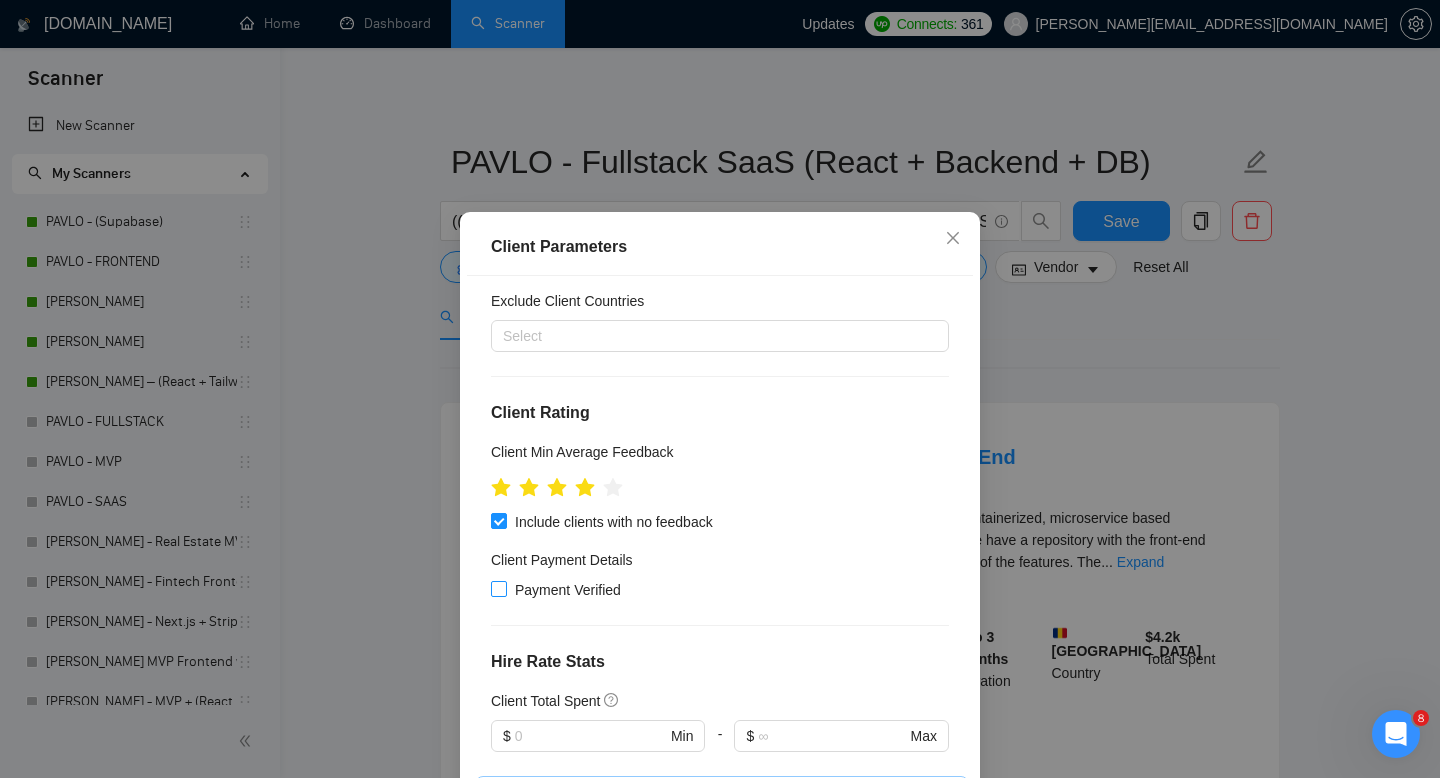 click on "Payment Verified" at bounding box center (498, 588) 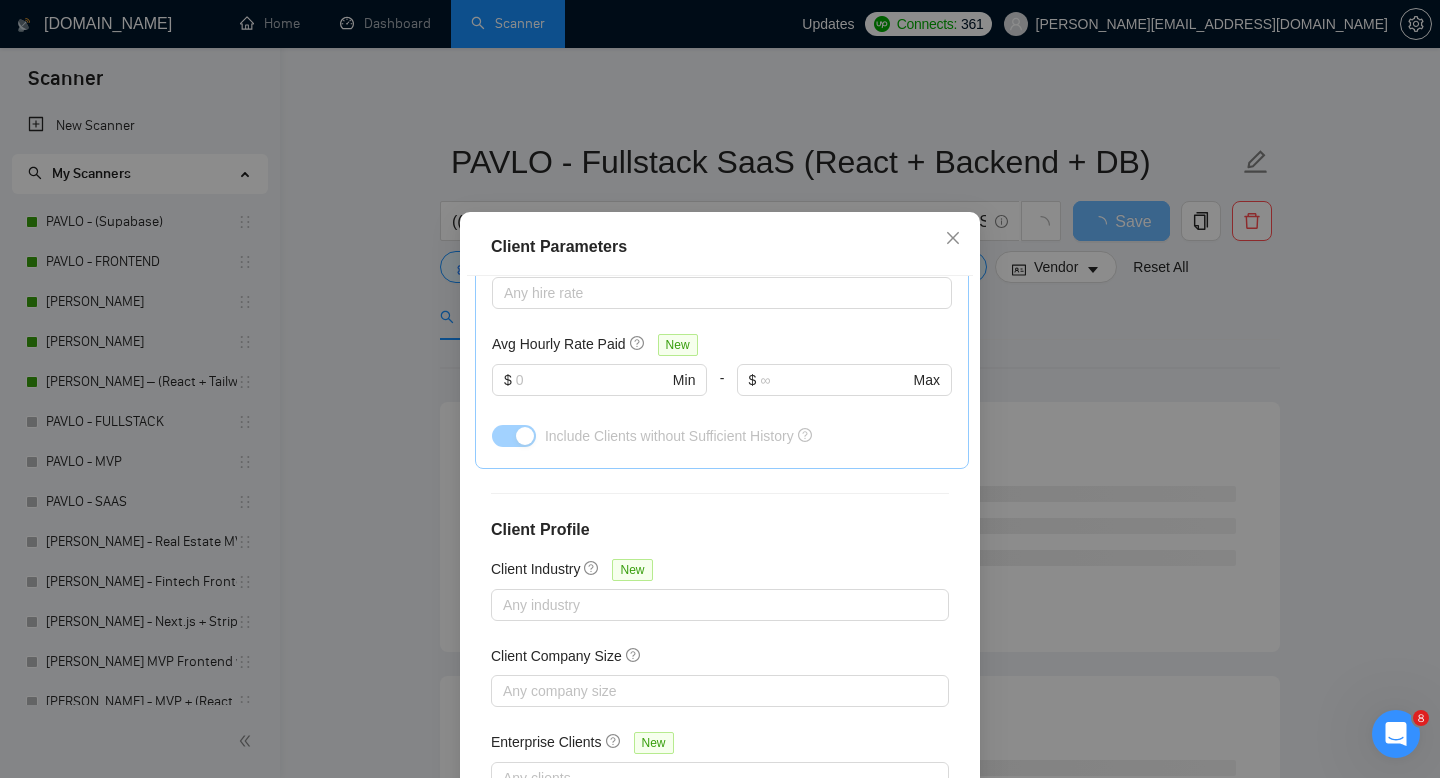 scroll, scrollTop: 701, scrollLeft: 0, axis: vertical 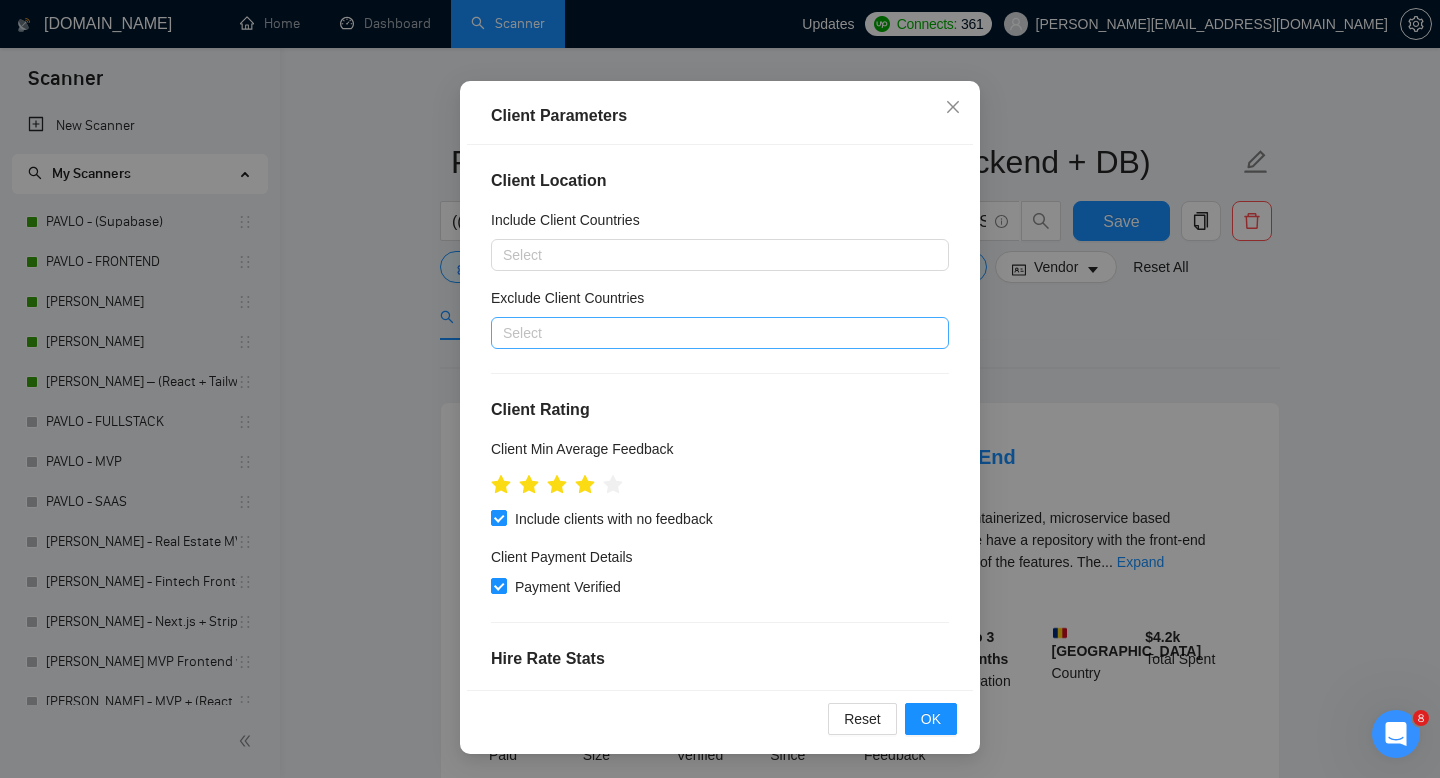 click at bounding box center (710, 333) 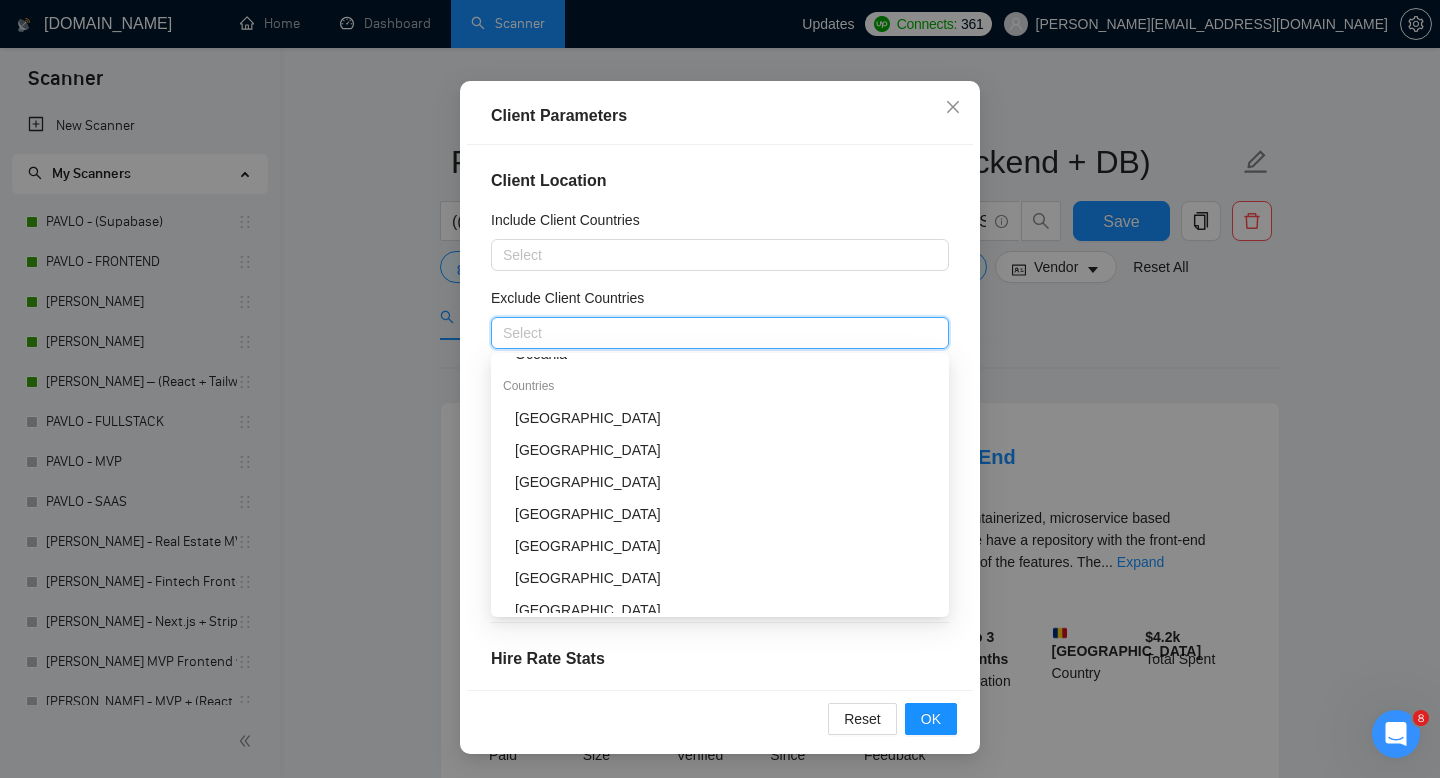 scroll, scrollTop: 218, scrollLeft: 0, axis: vertical 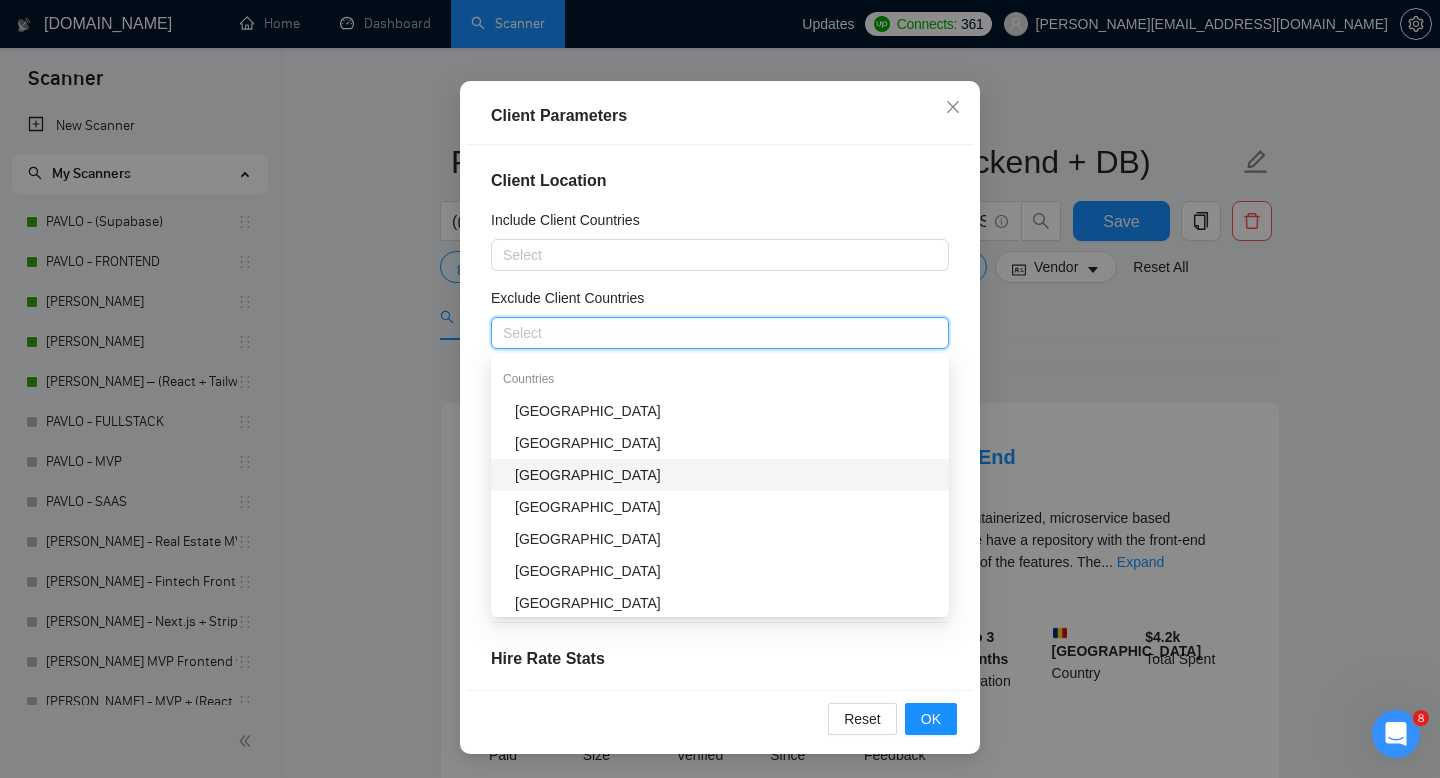 click on "[GEOGRAPHIC_DATA]" at bounding box center (726, 475) 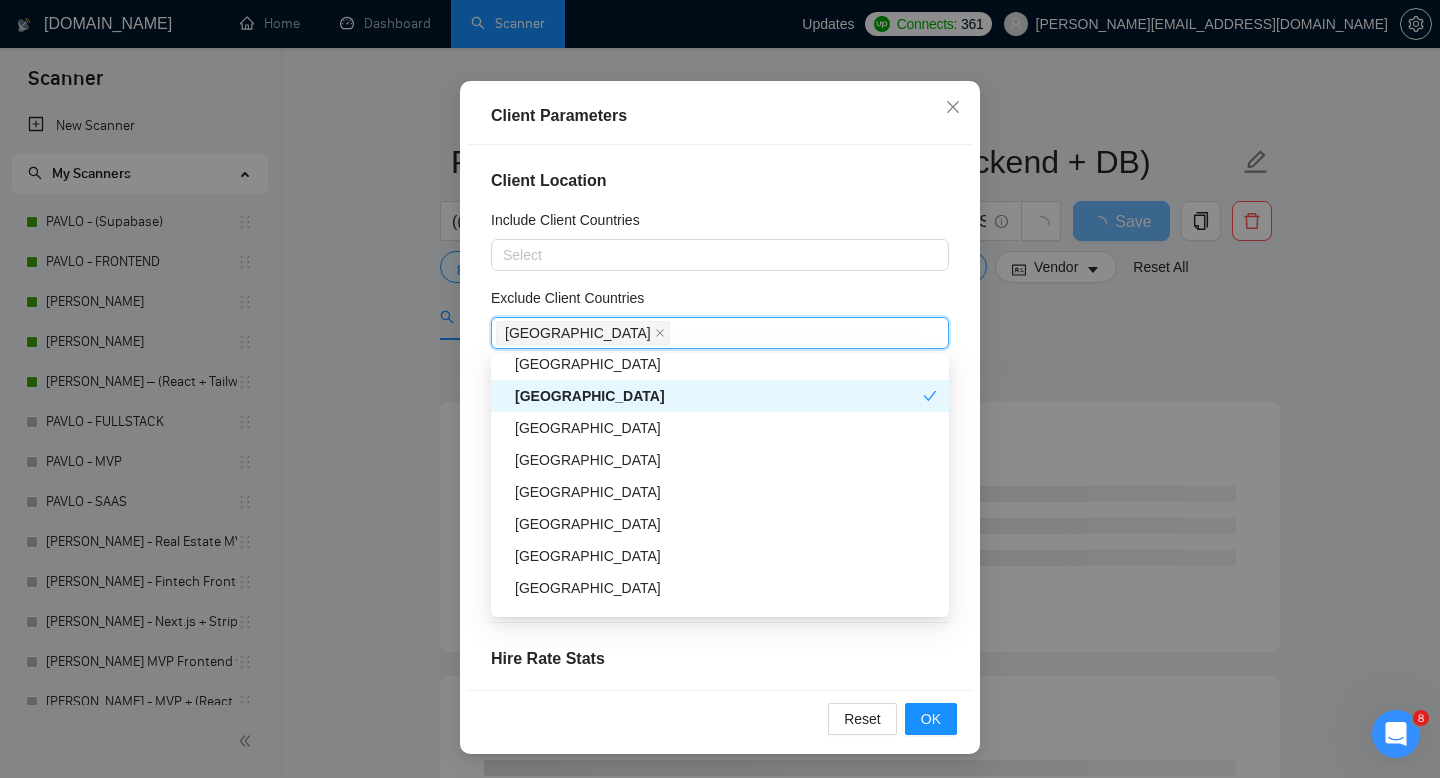 scroll, scrollTop: 311, scrollLeft: 0, axis: vertical 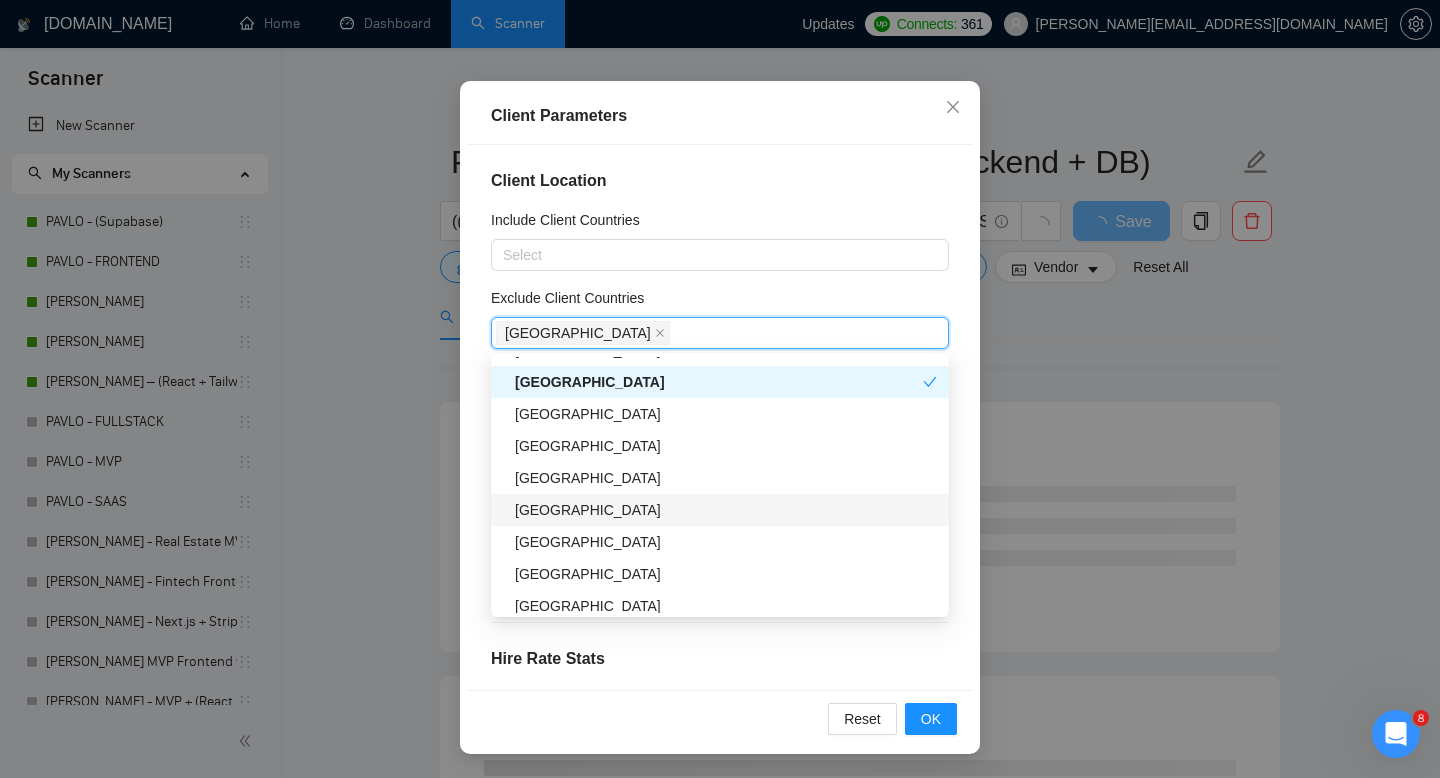 click on "[GEOGRAPHIC_DATA]" at bounding box center [726, 510] 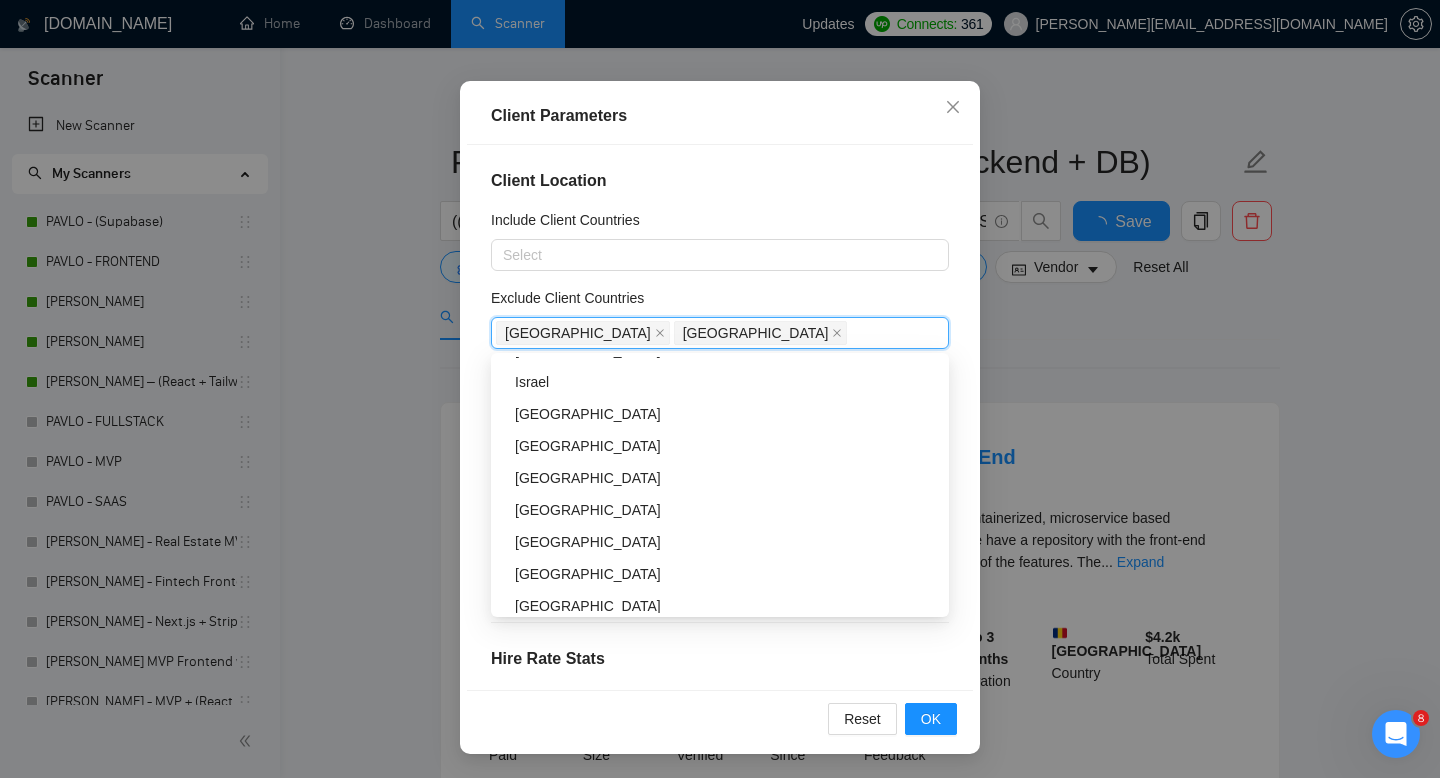 scroll, scrollTop: 602, scrollLeft: 0, axis: vertical 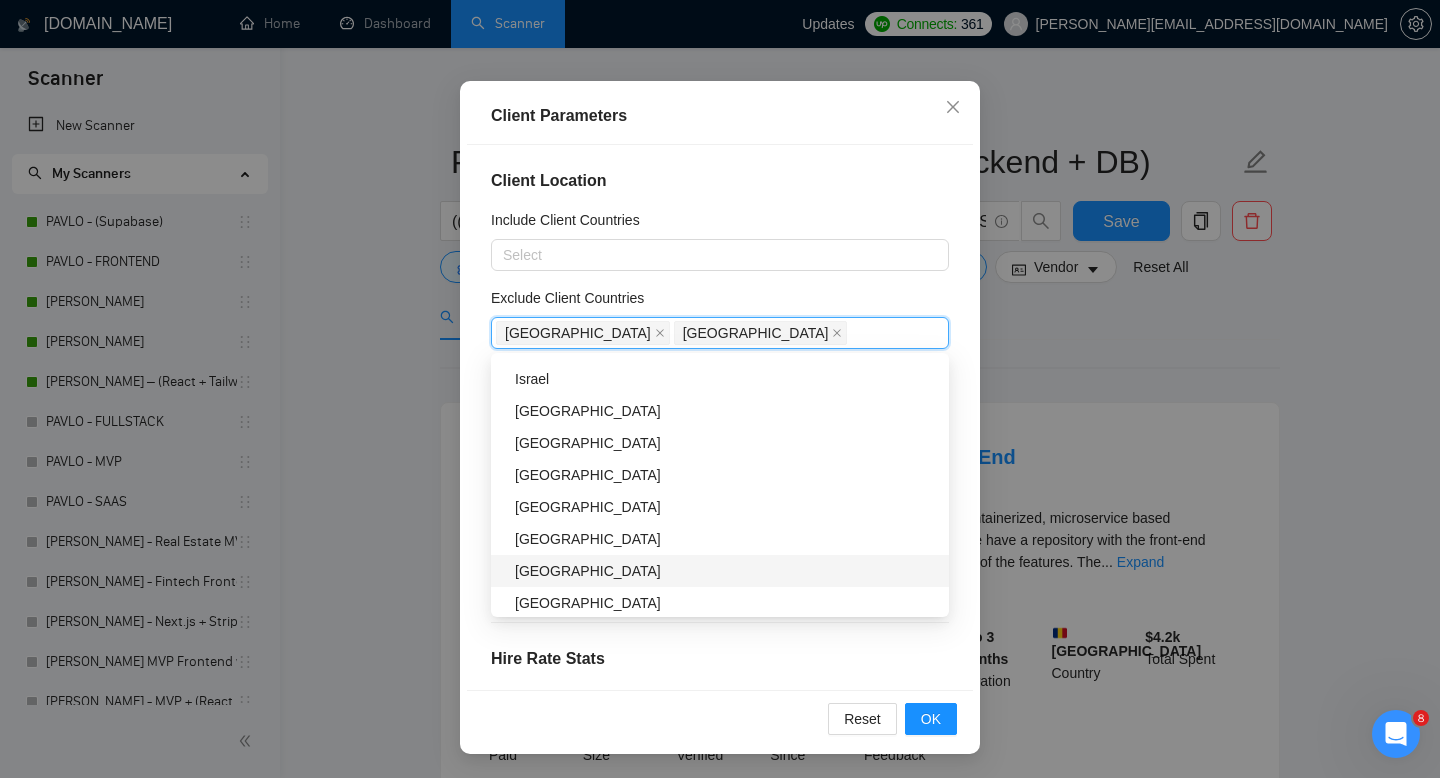 click on "[GEOGRAPHIC_DATA]" at bounding box center [726, 571] 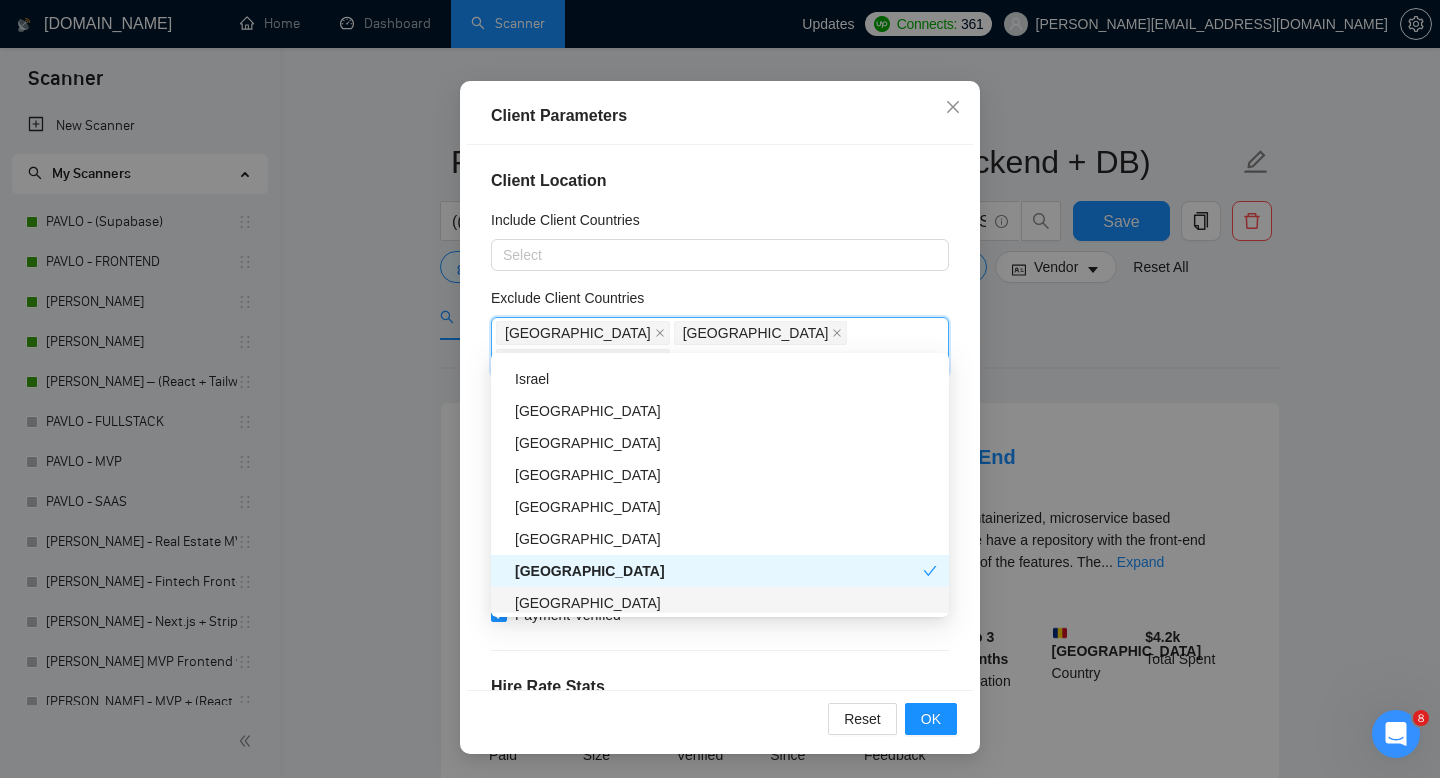 click on "[GEOGRAPHIC_DATA]" at bounding box center [726, 603] 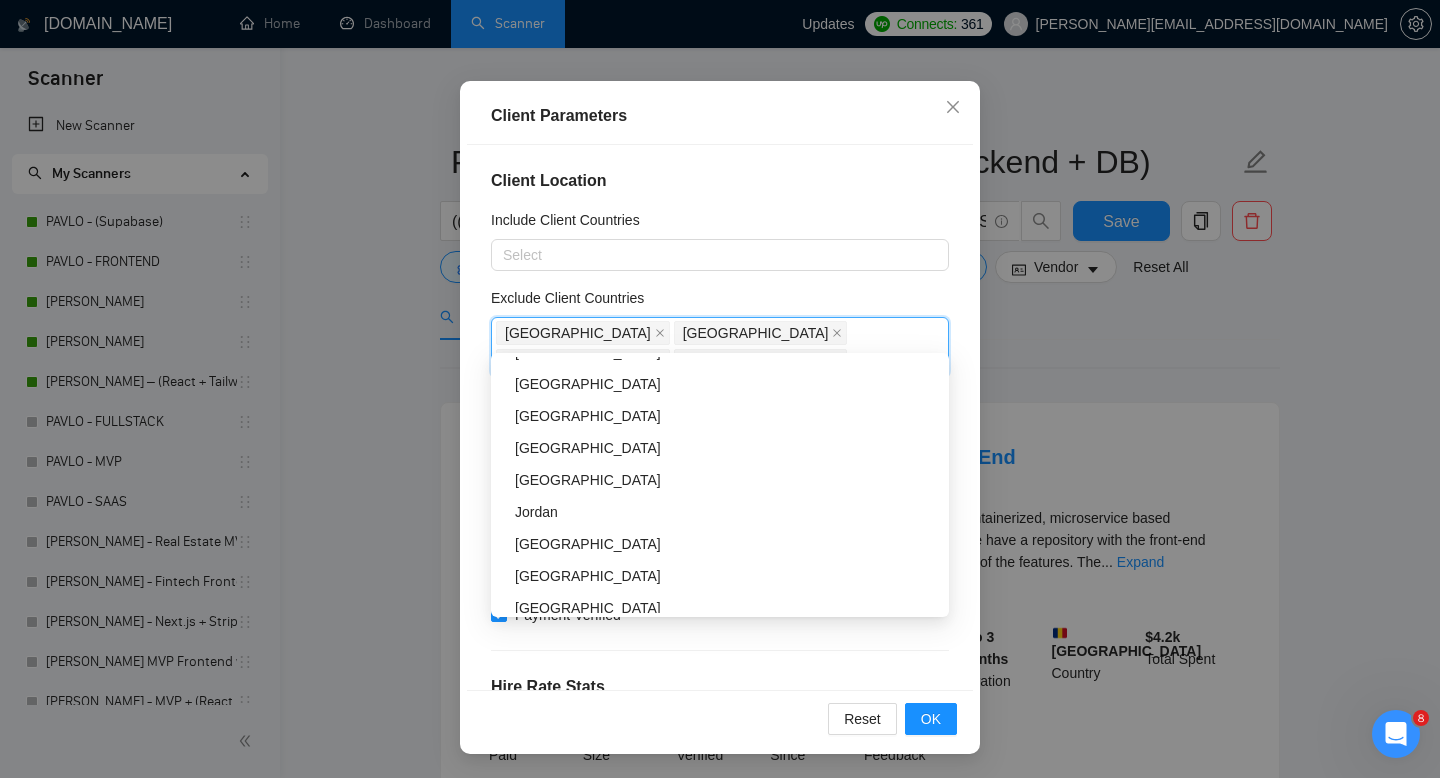 scroll, scrollTop: 1785, scrollLeft: 0, axis: vertical 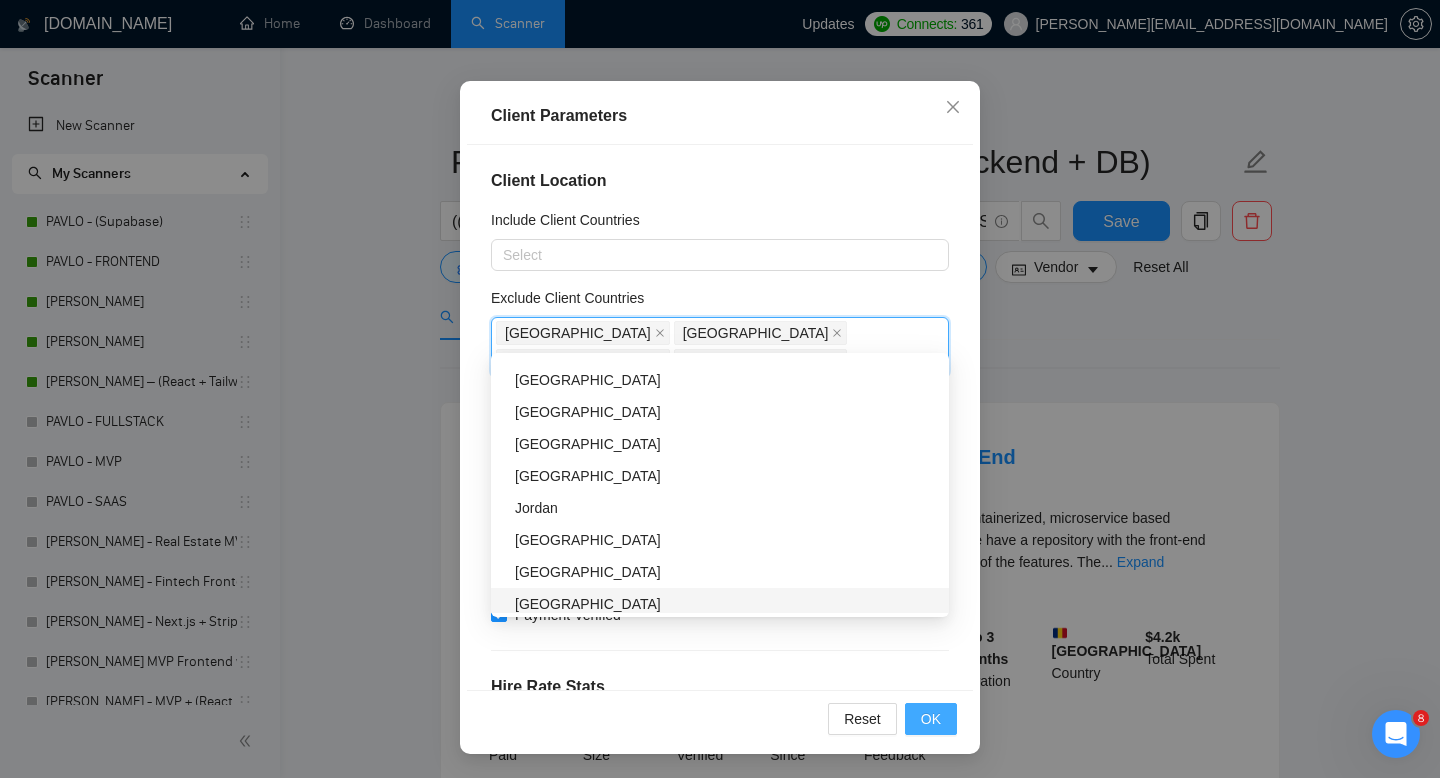 click on "OK" at bounding box center [931, 719] 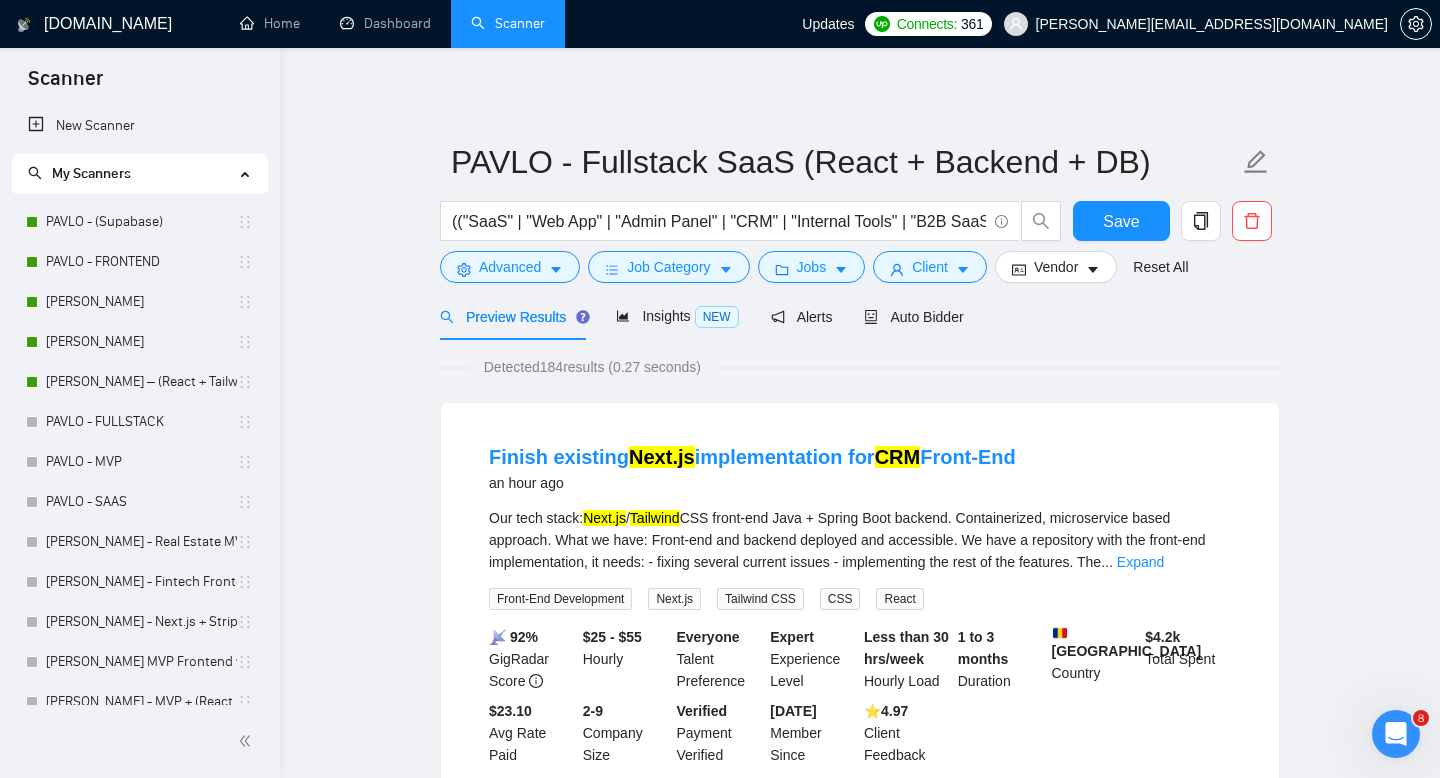 scroll, scrollTop: 38, scrollLeft: 0, axis: vertical 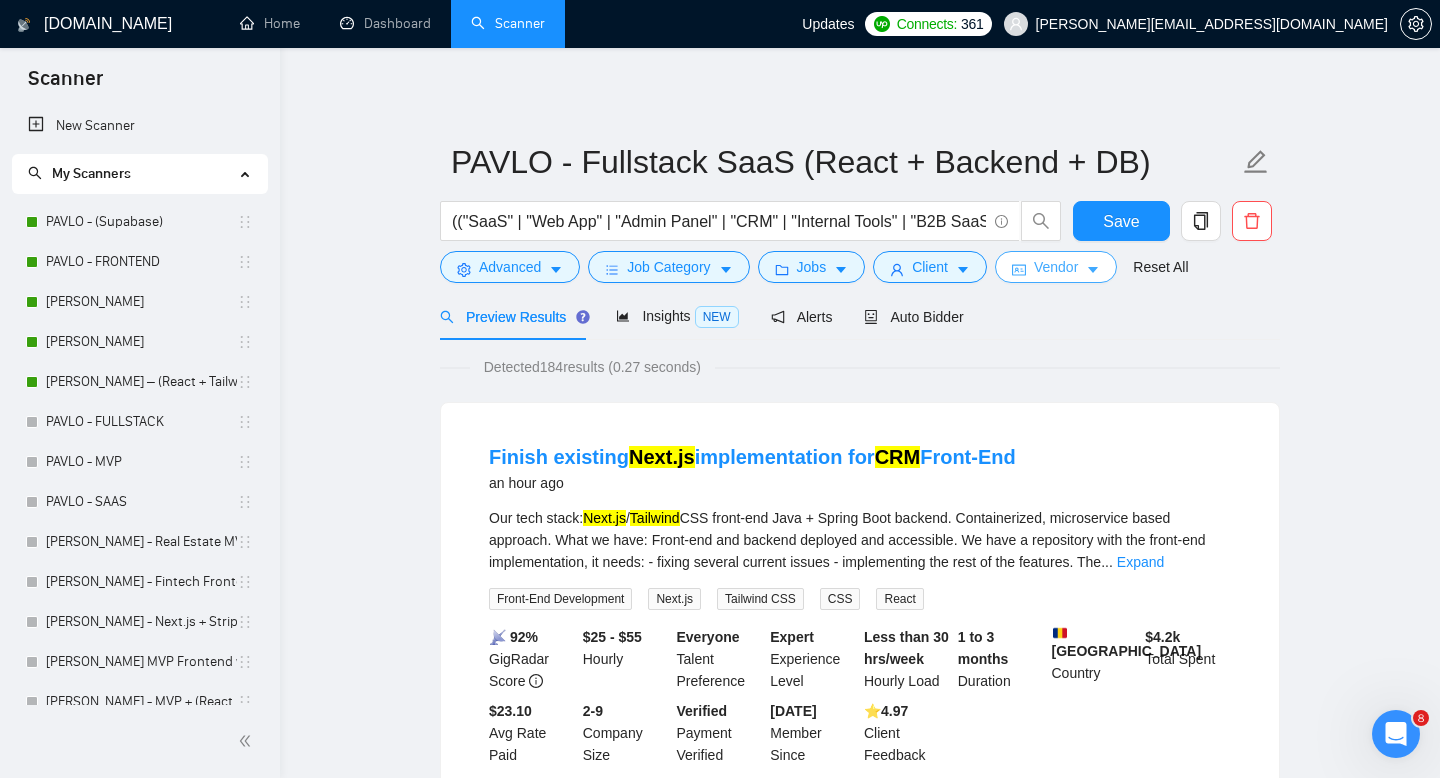 click on "Vendor" at bounding box center [1056, 267] 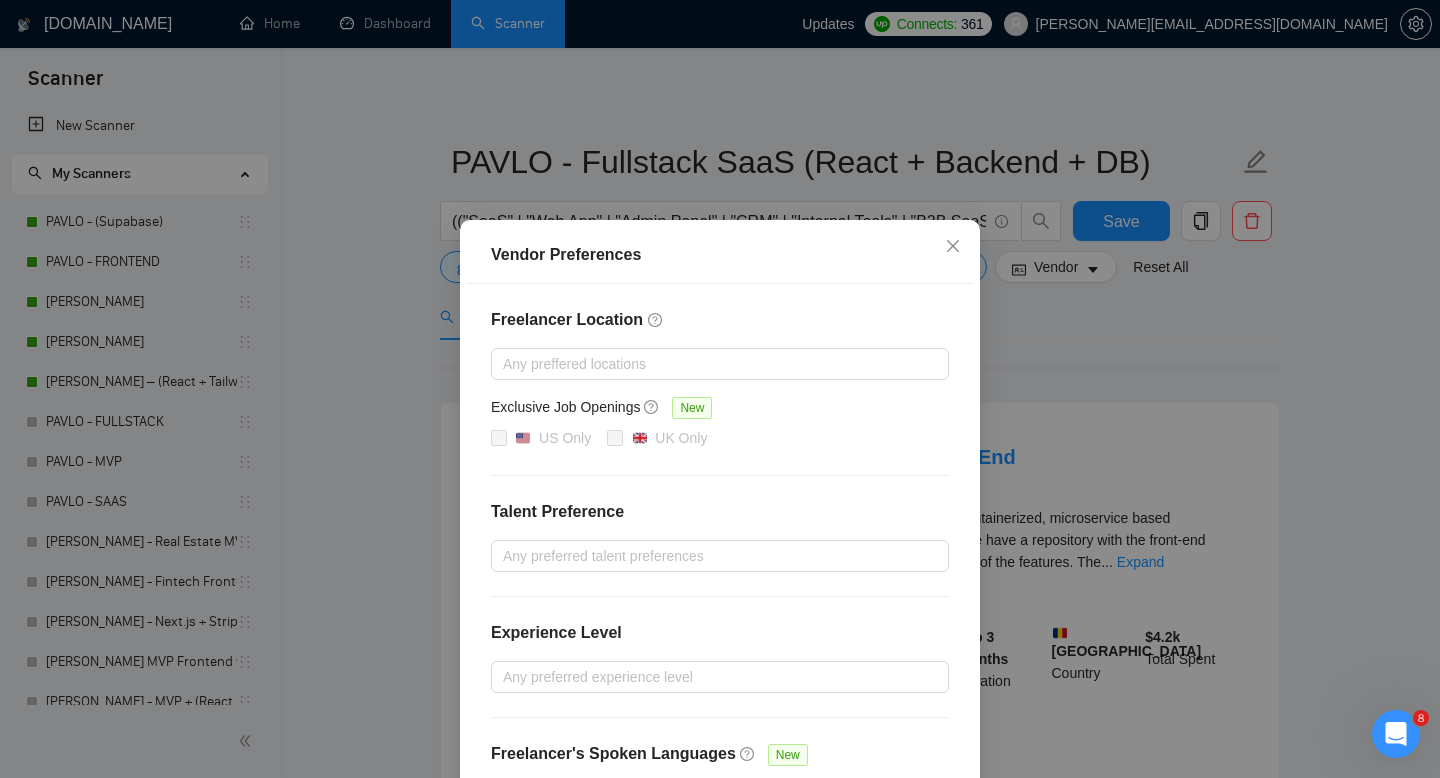click on "Vendor Preferences Freelancer Location     Any preffered locations Exclusive Job Openings [GEOGRAPHIC_DATA] Only UK Only Talent Preference   Any preferred talent preferences Experience Level   Any preferred experience level Freelancer's Spoken Languages New   Any preffered languages Reset OK" at bounding box center (720, 389) 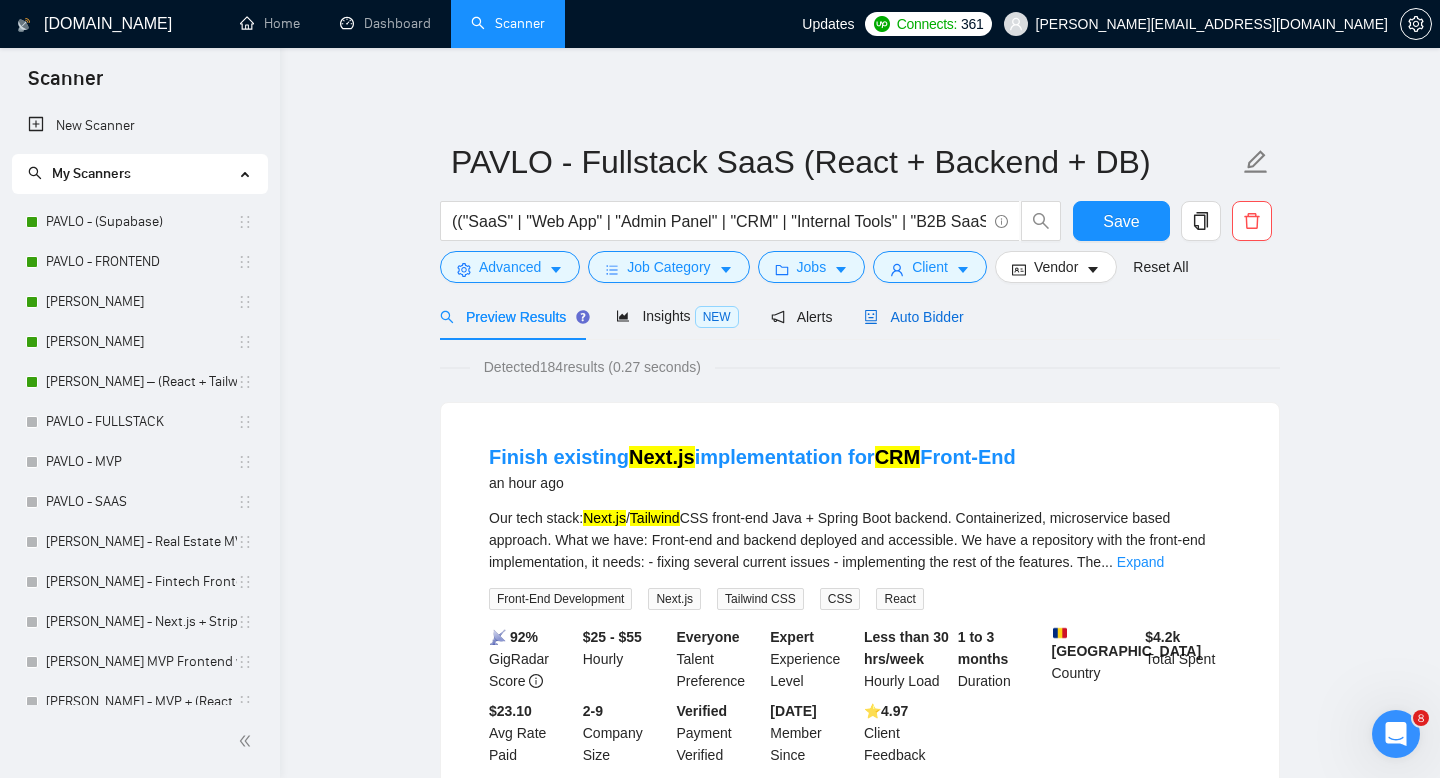 click on "Auto Bidder" at bounding box center (913, 317) 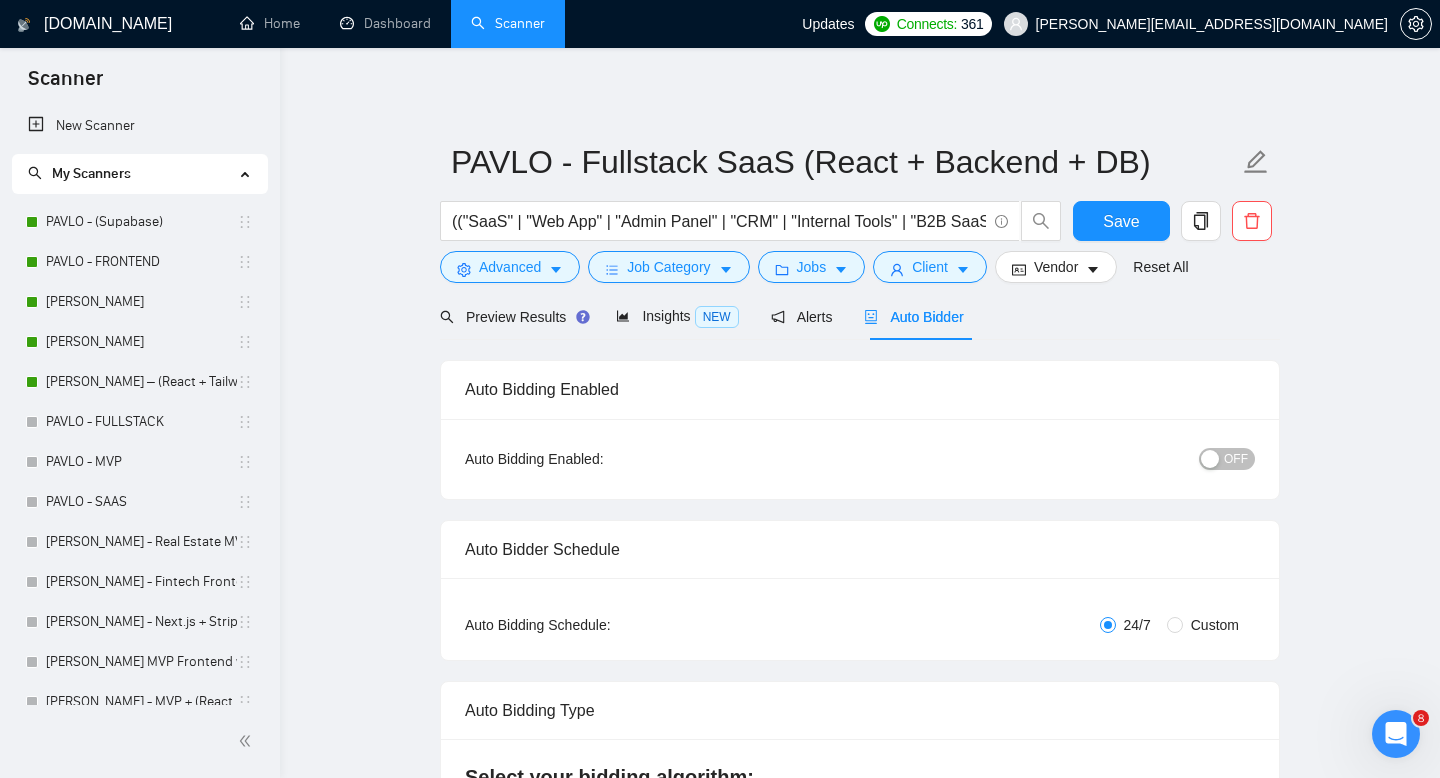 type 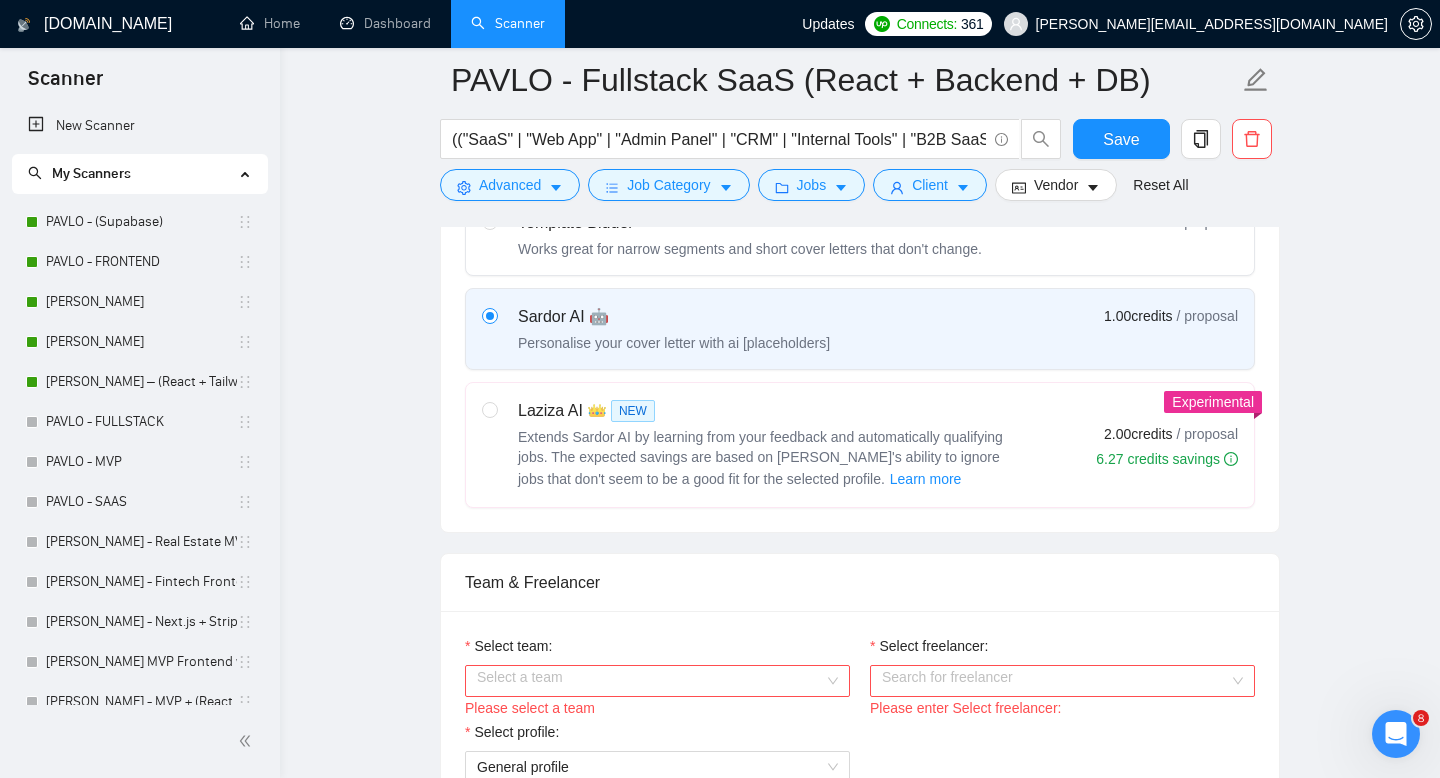 scroll, scrollTop: 678, scrollLeft: 0, axis: vertical 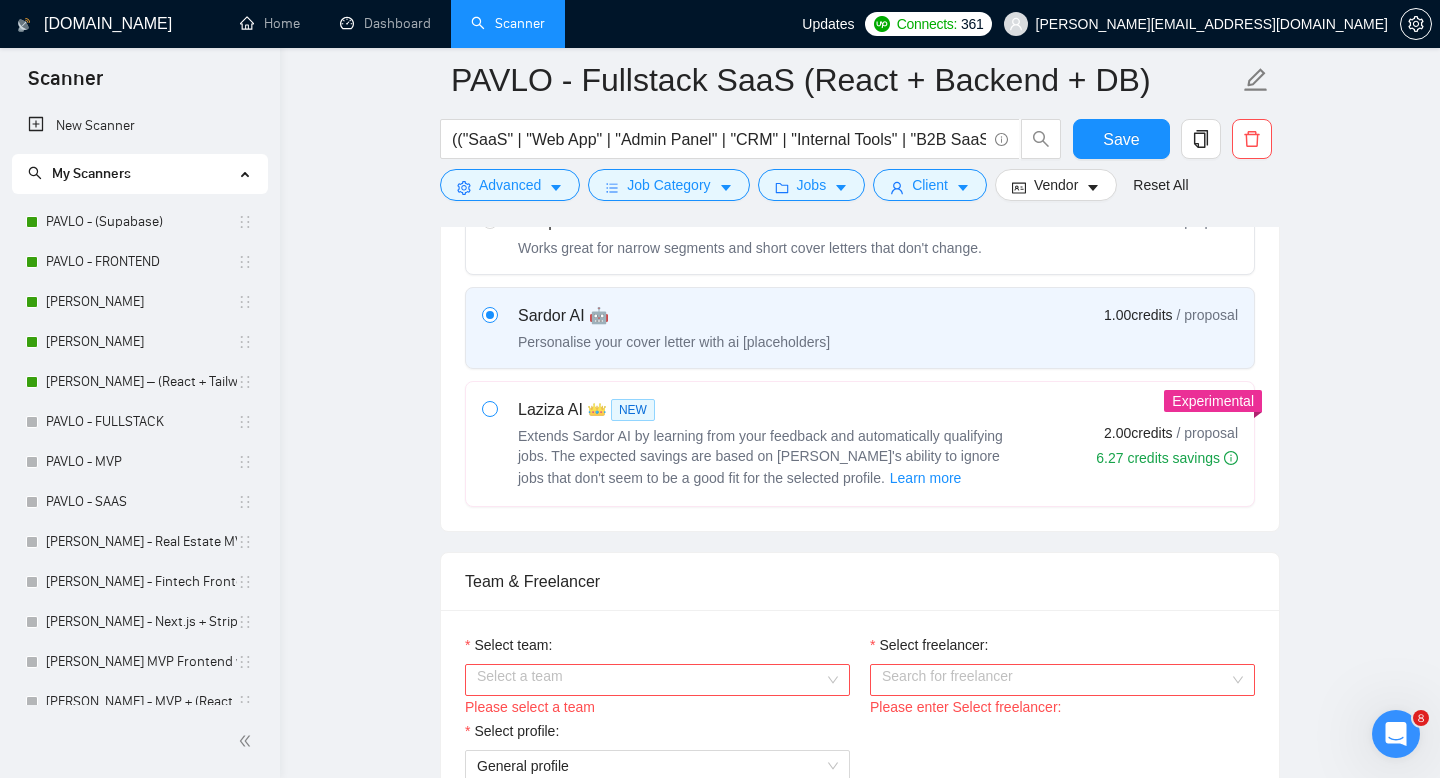 click at bounding box center (490, 409) 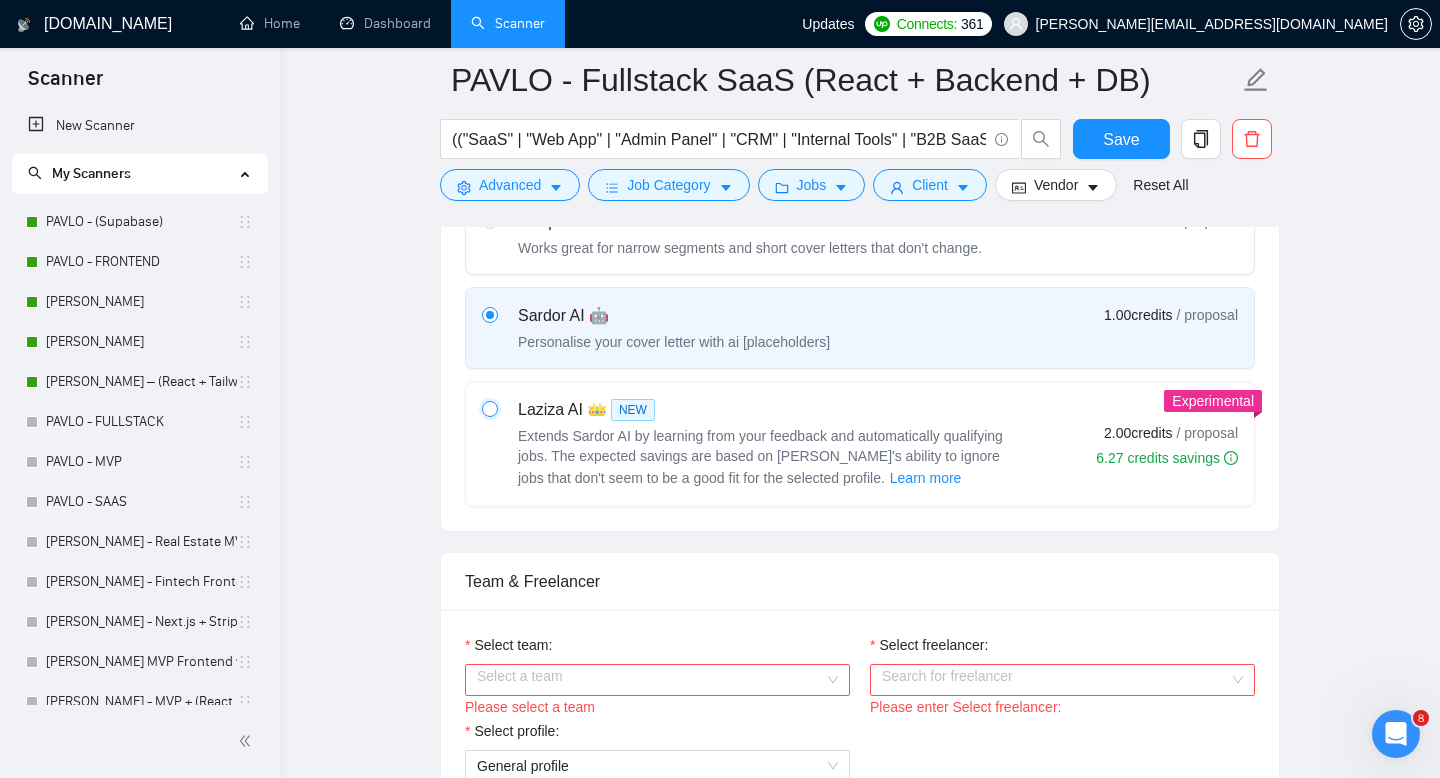 click at bounding box center (489, 408) 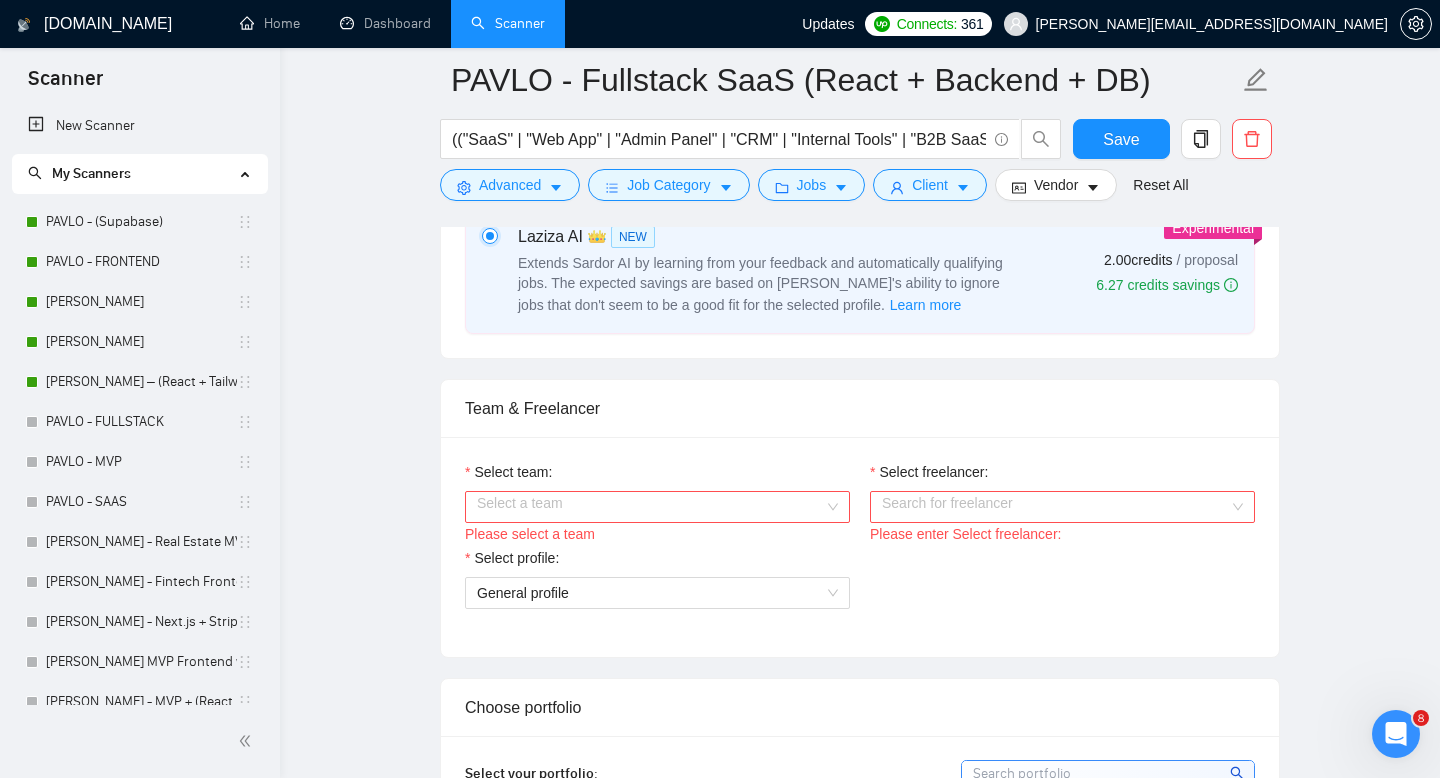 scroll, scrollTop: 853, scrollLeft: 0, axis: vertical 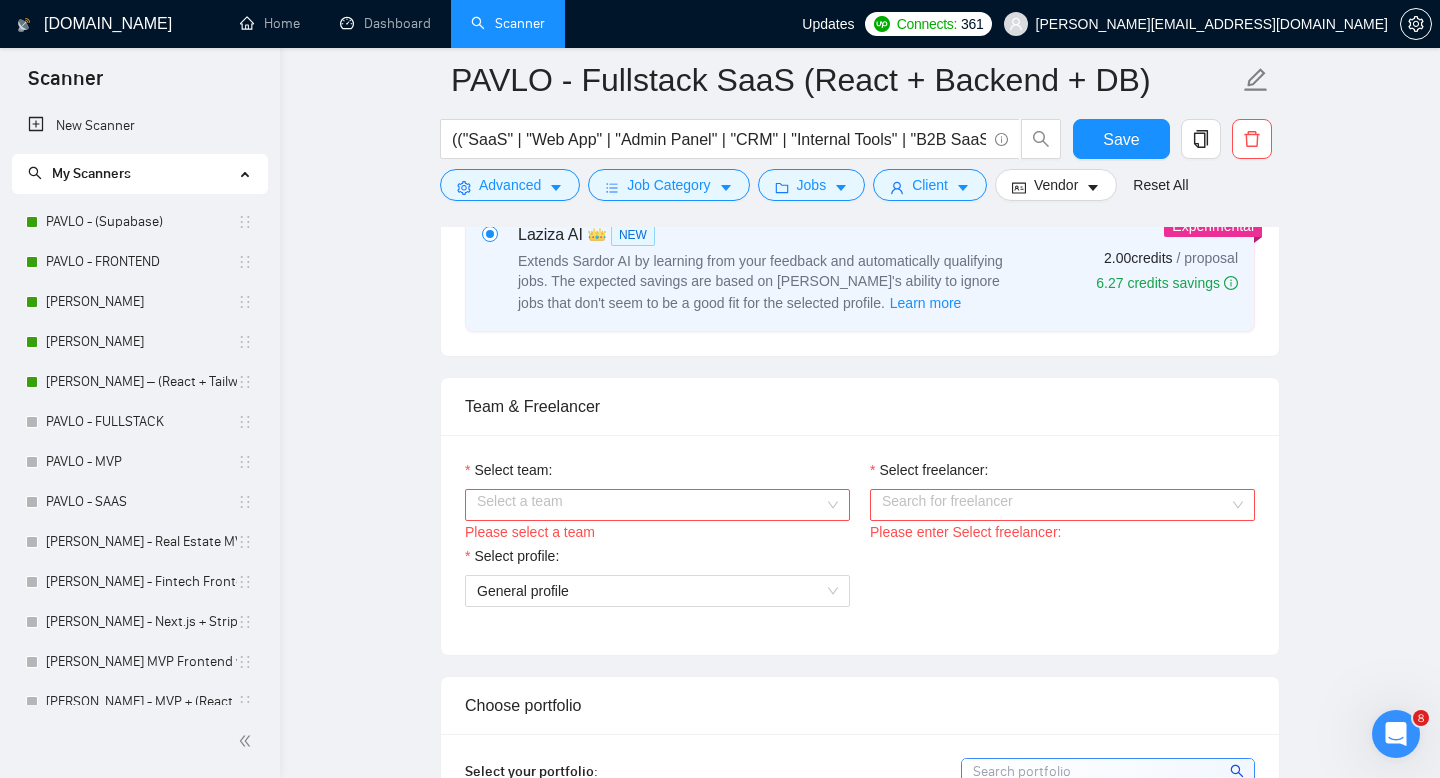 click on "Select team:" at bounding box center (650, 505) 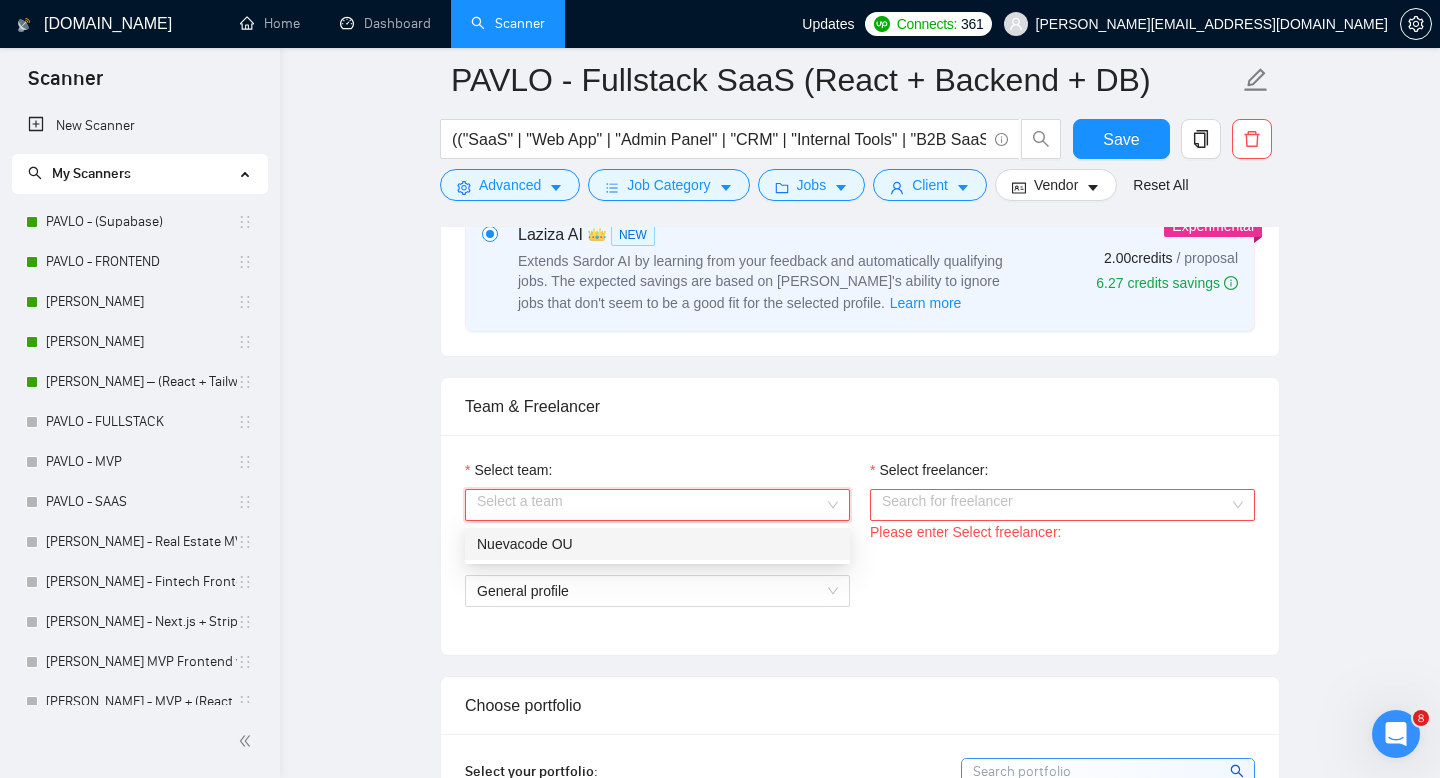 click on "Nuevacode OU" at bounding box center (657, 544) 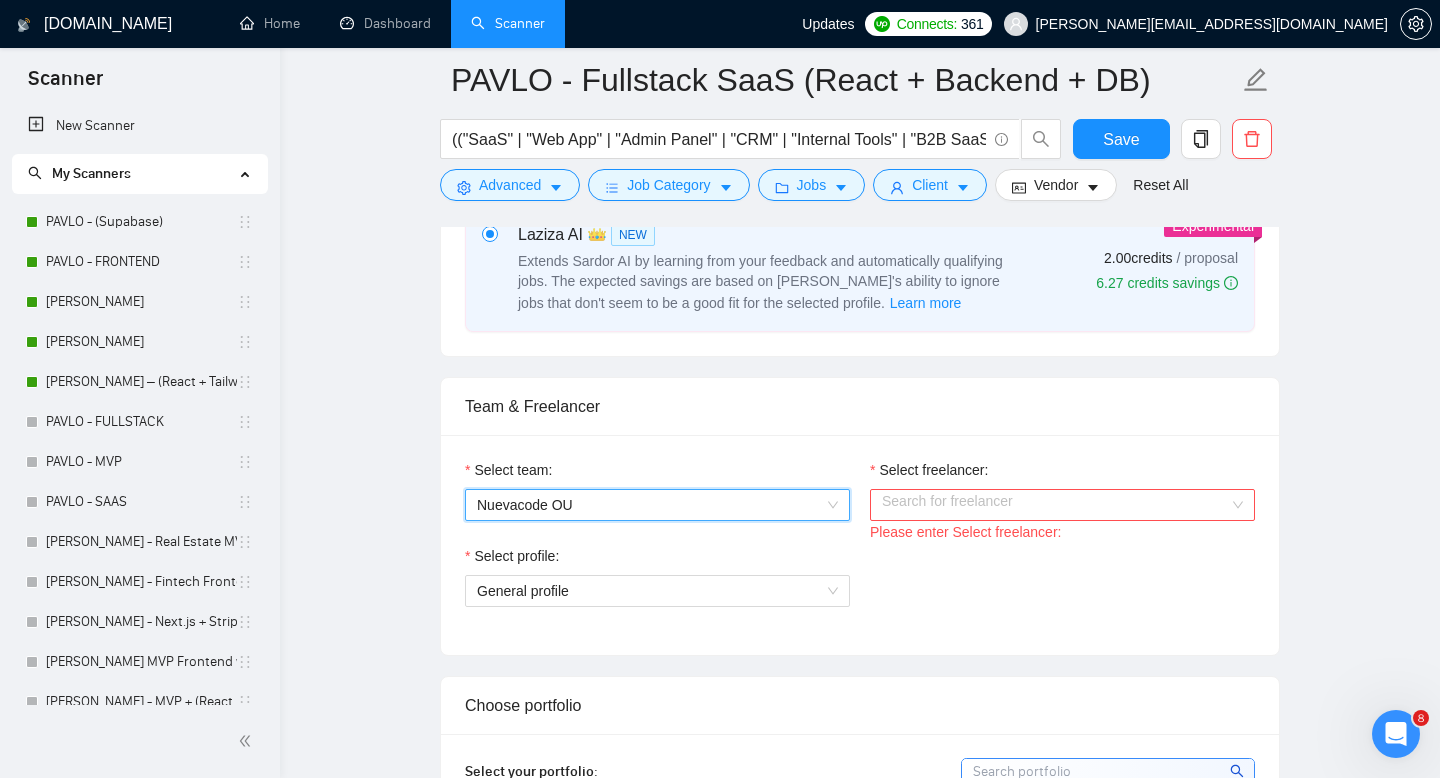 click on "Select freelancer:" at bounding box center [1055, 505] 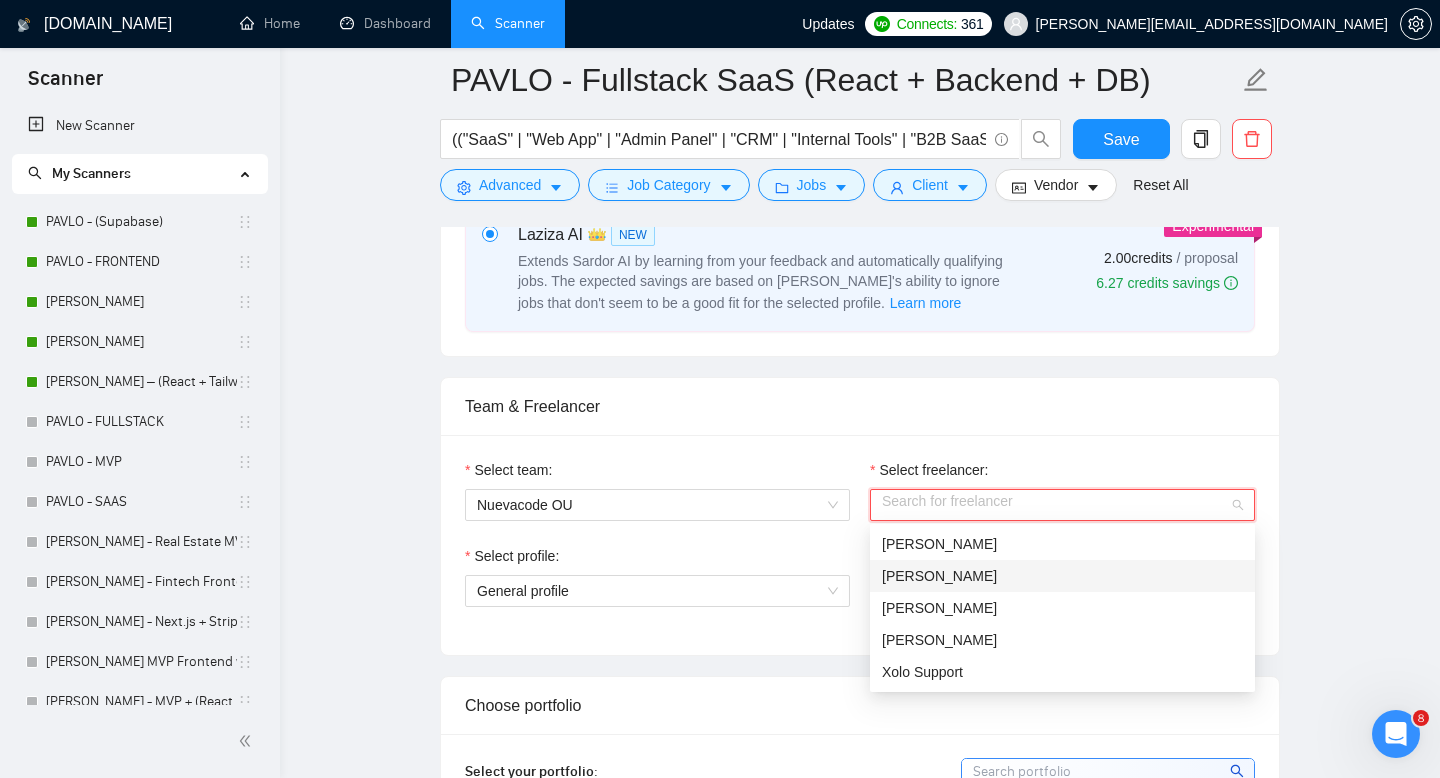 click on "[PERSON_NAME]" at bounding box center (939, 576) 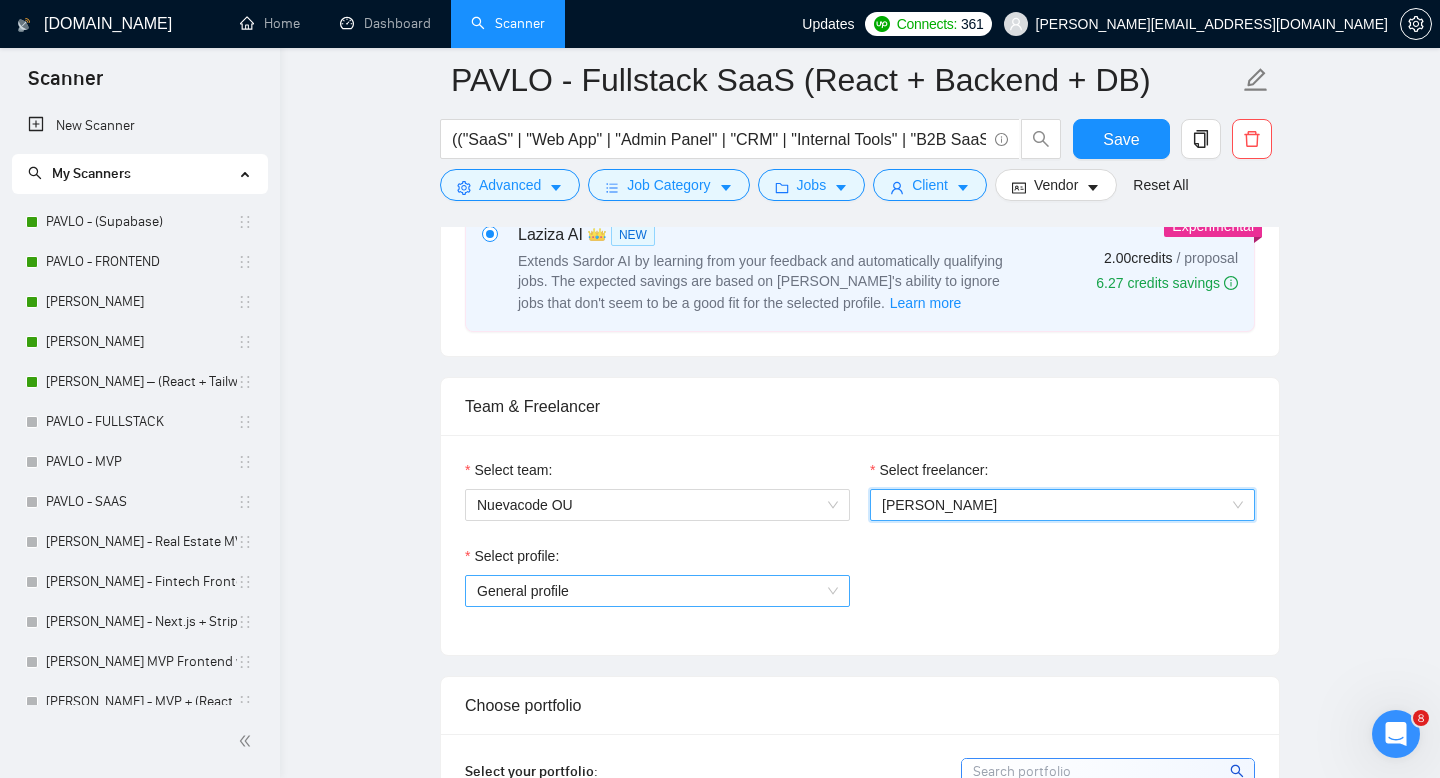 click on "General profile" at bounding box center [657, 591] 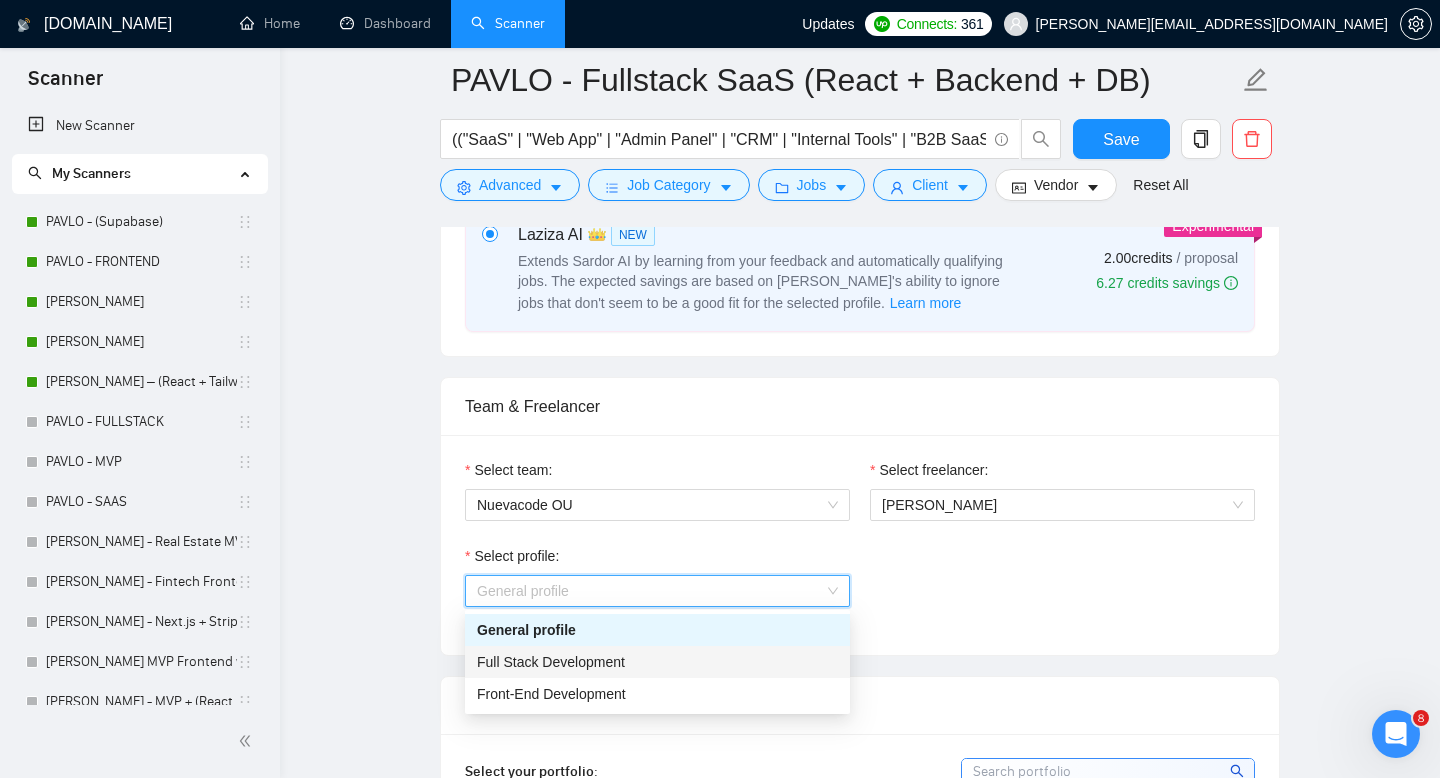 click on "Full Stack Development" at bounding box center (551, 662) 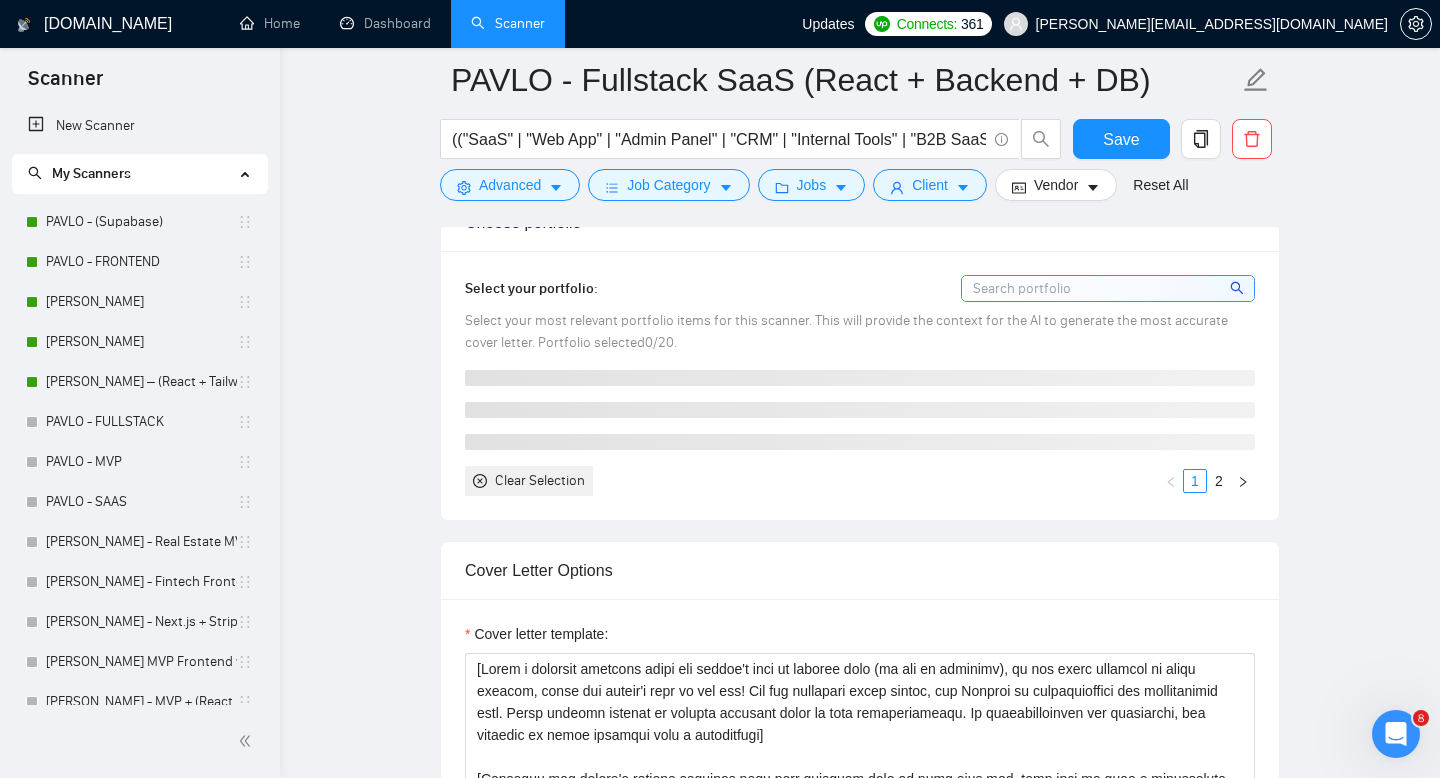 scroll, scrollTop: 1340, scrollLeft: 0, axis: vertical 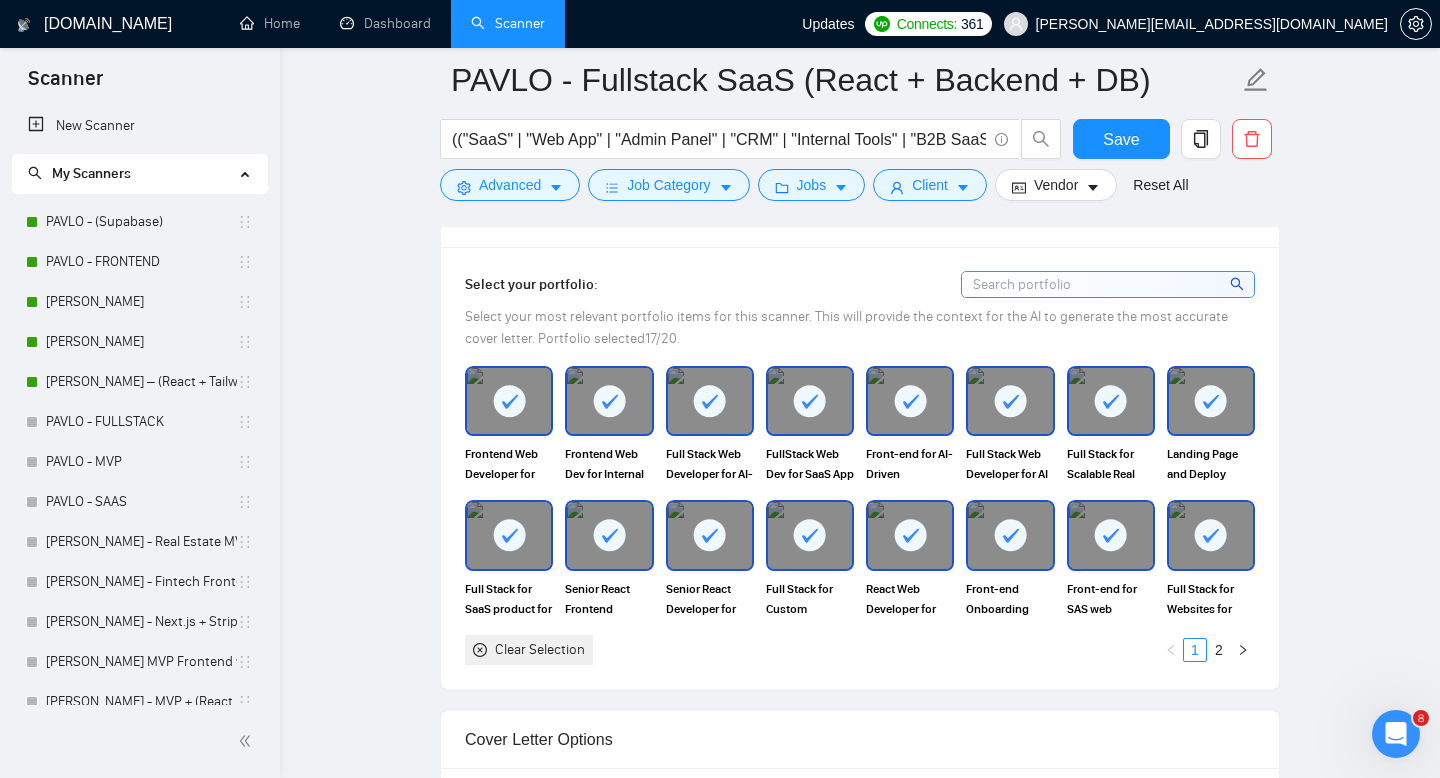 click at bounding box center (509, 401) 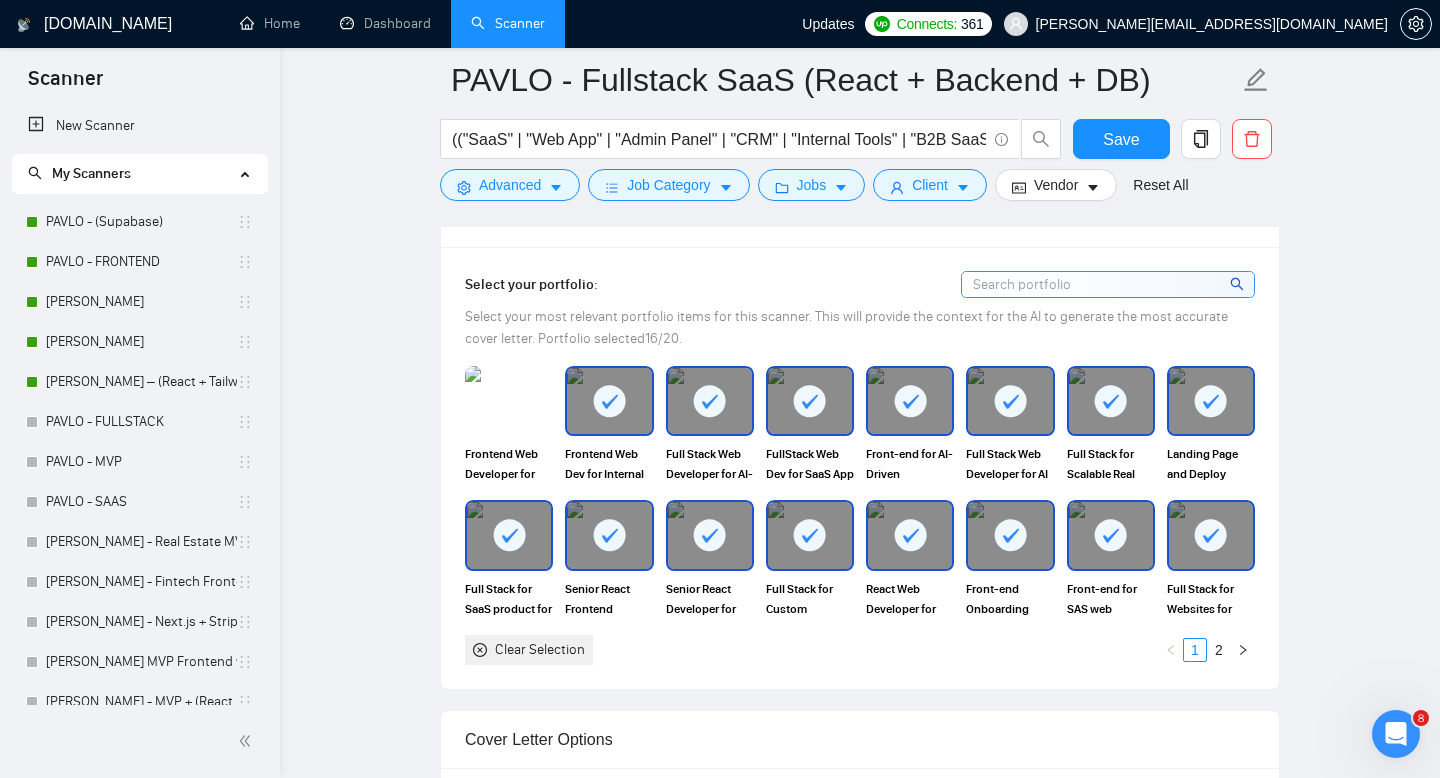 click 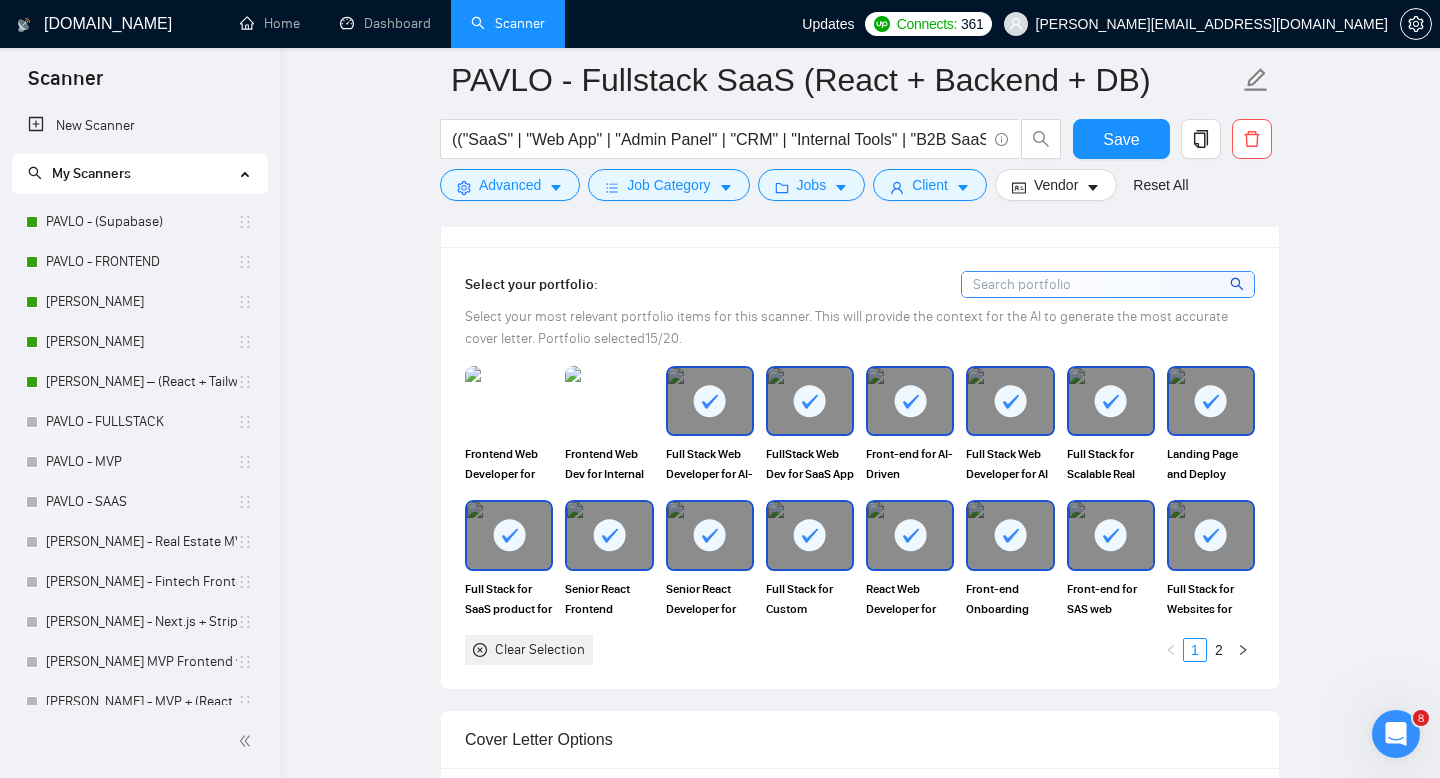 click 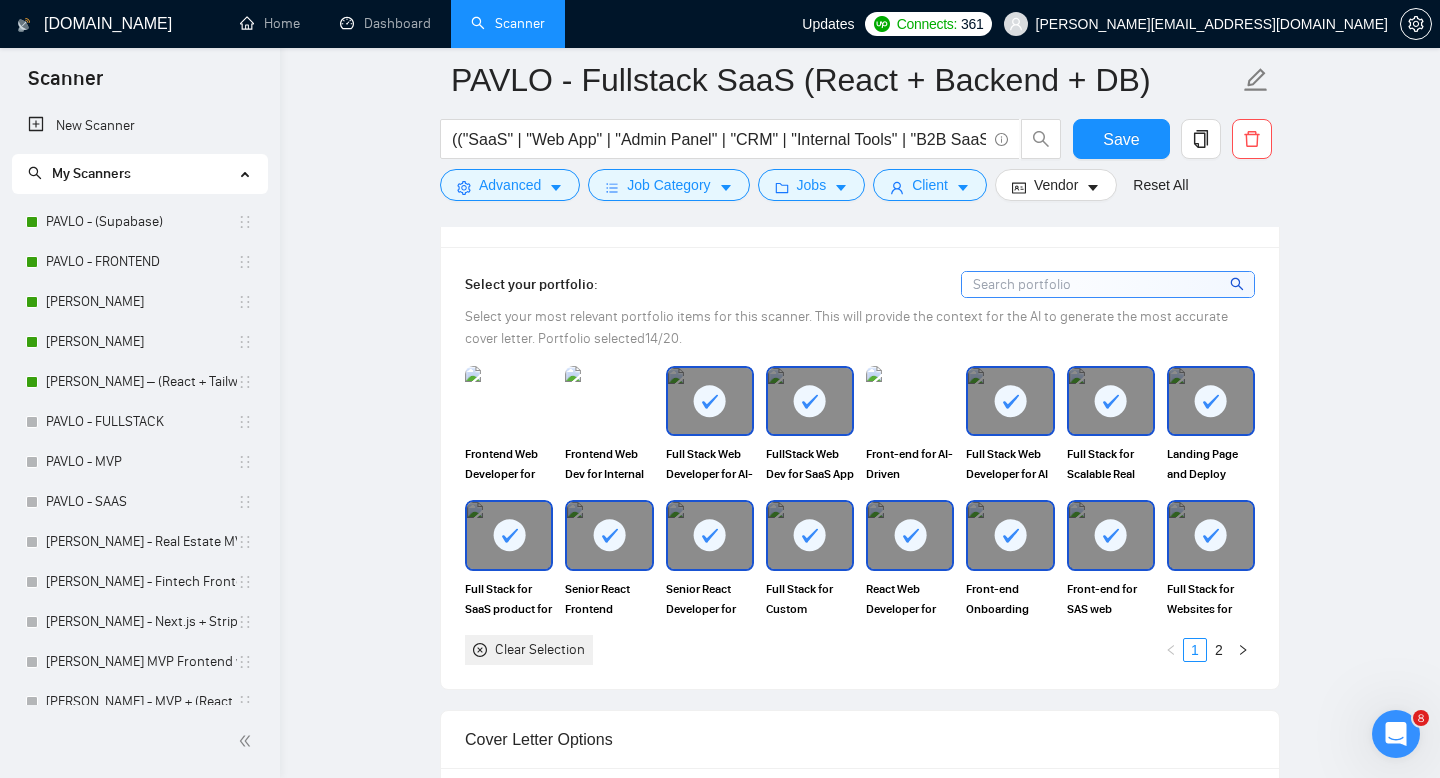 click 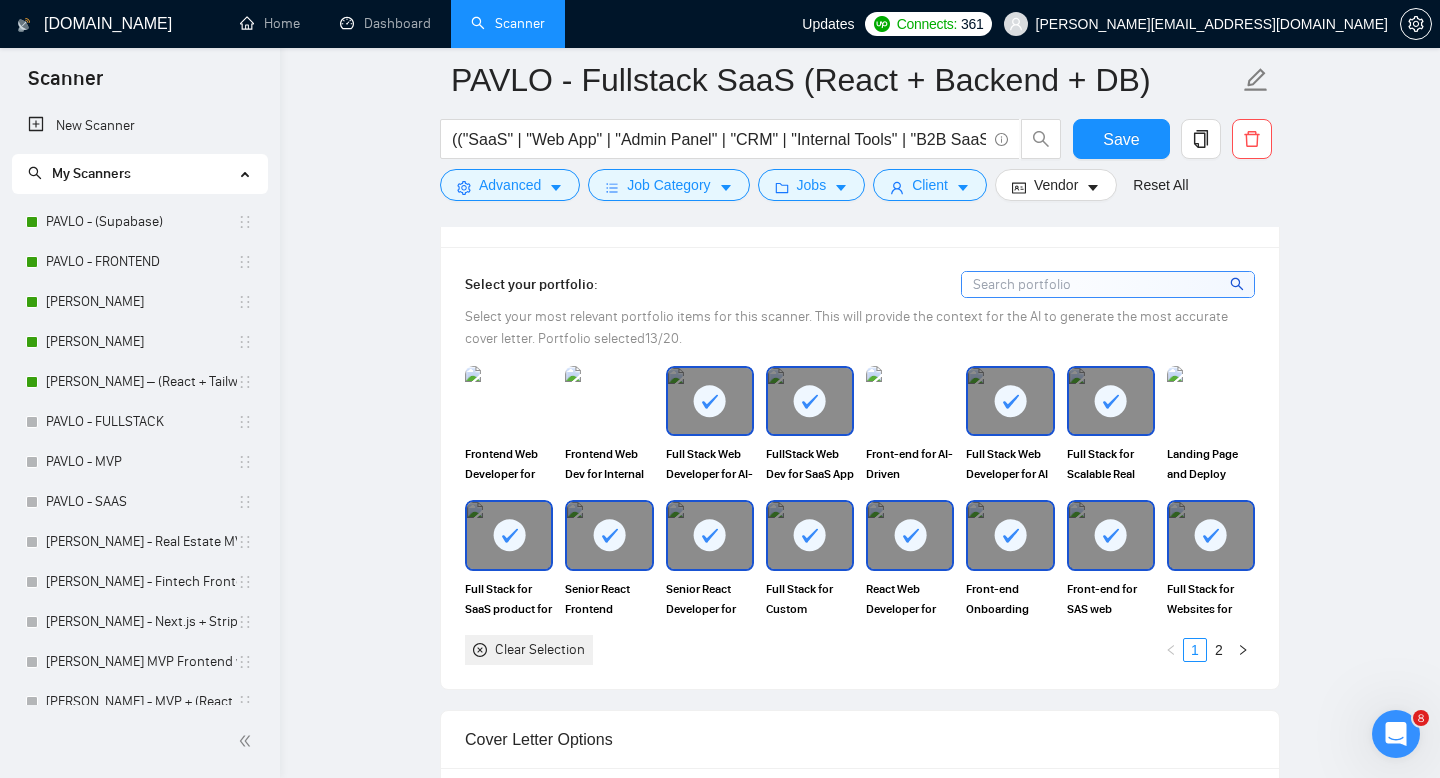 click at bounding box center [609, 535] 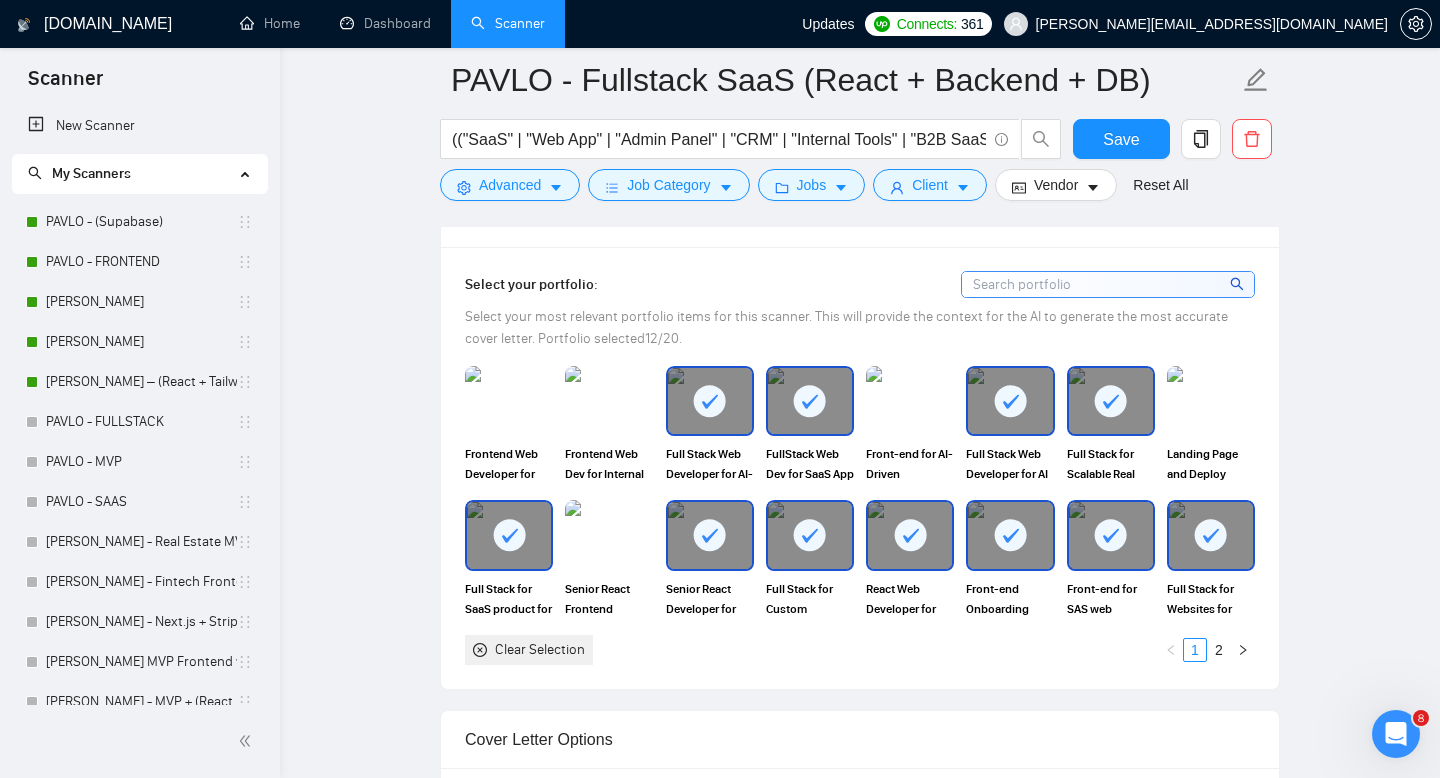 click 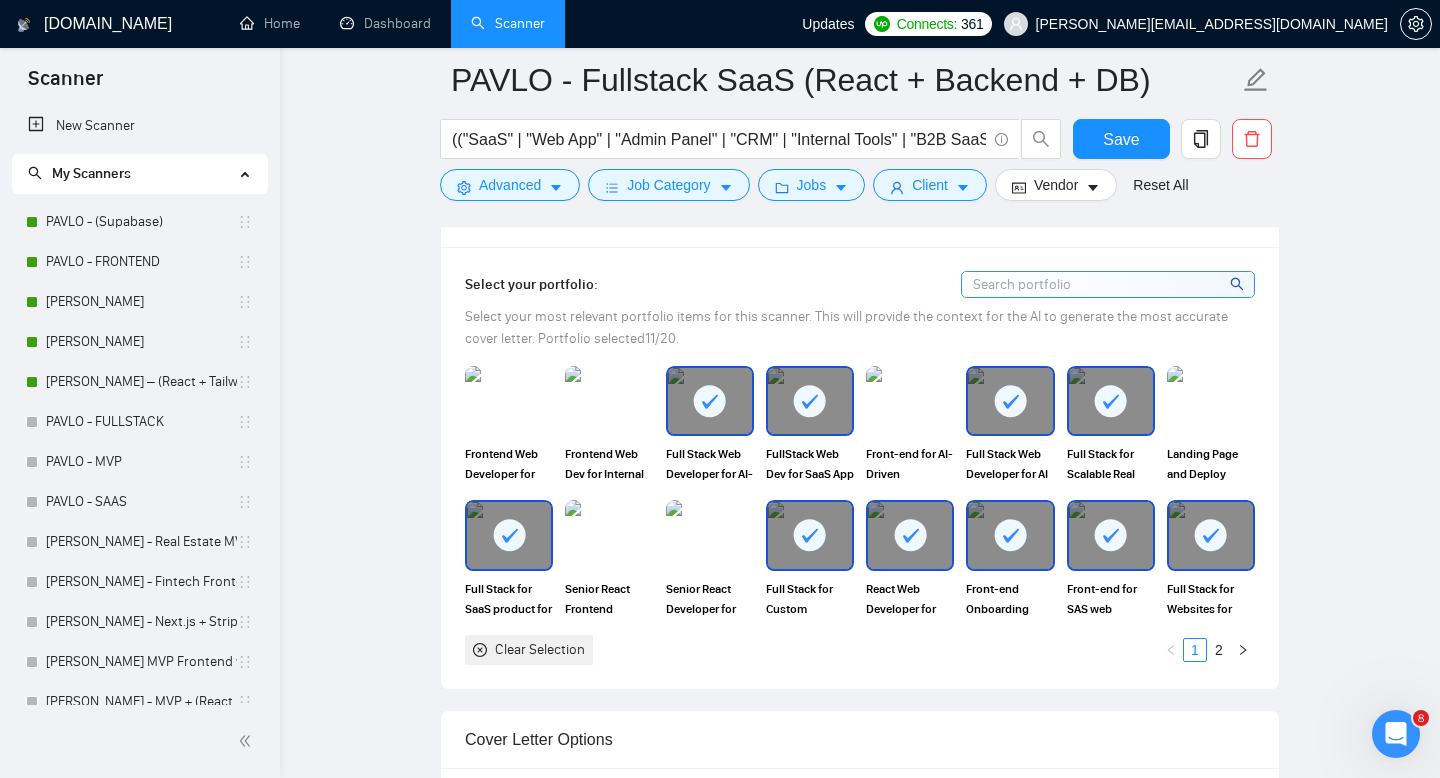 click 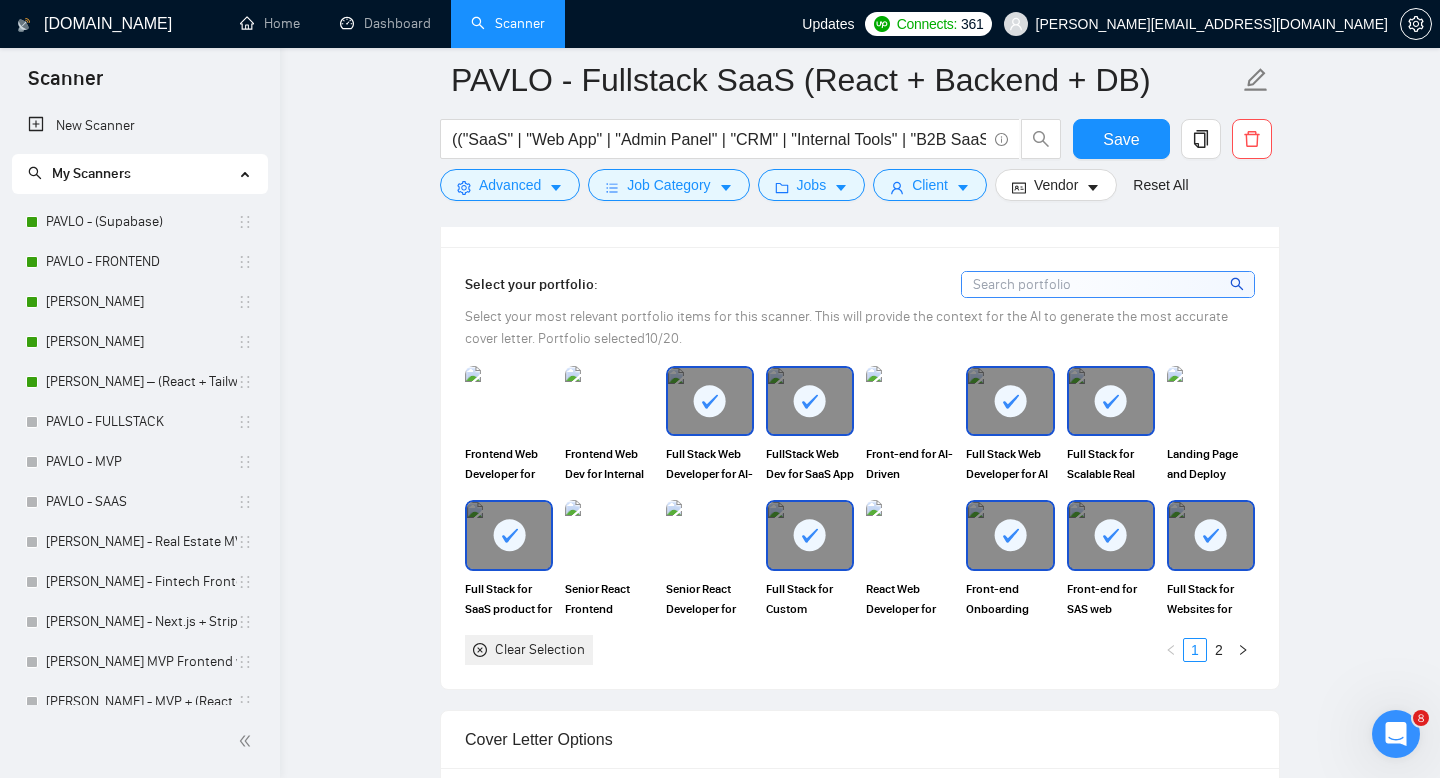 click 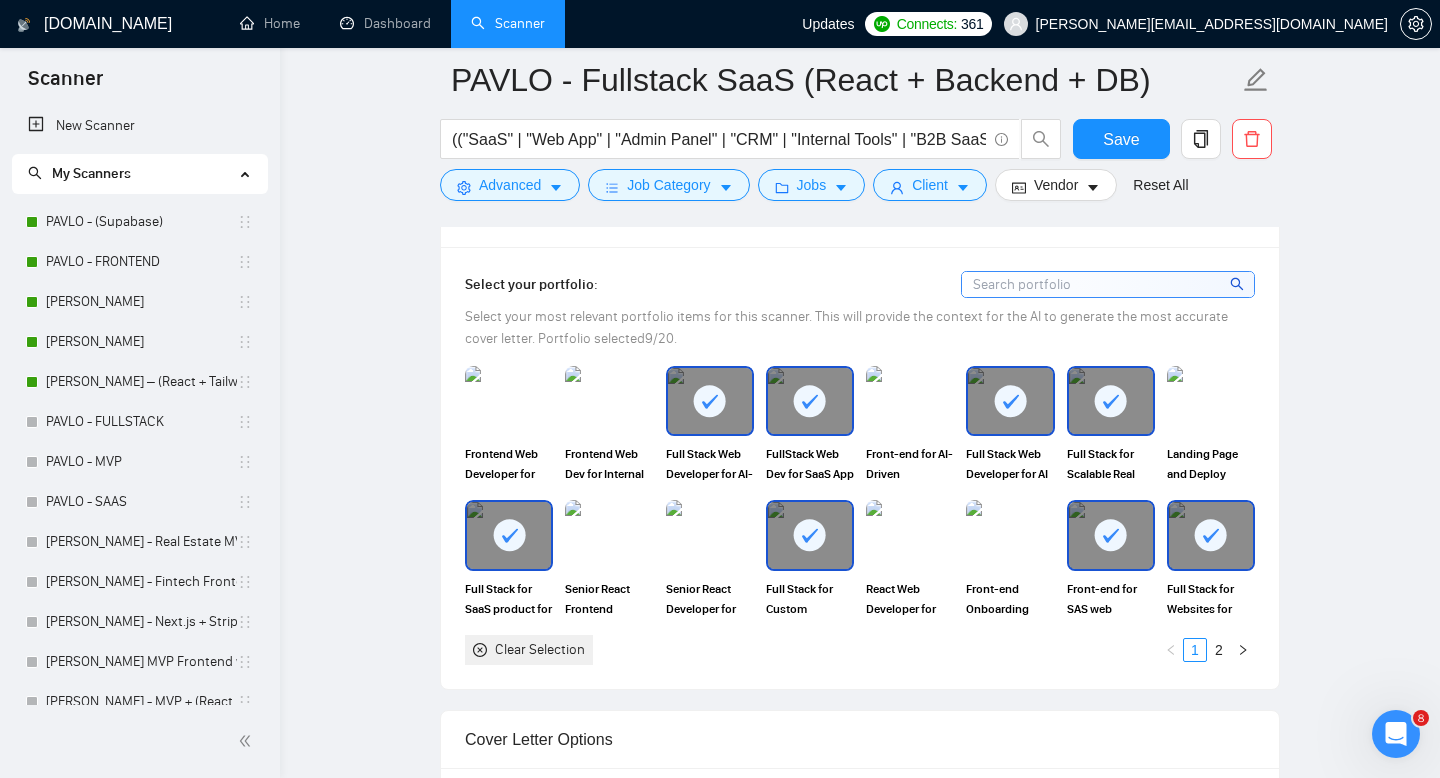 click 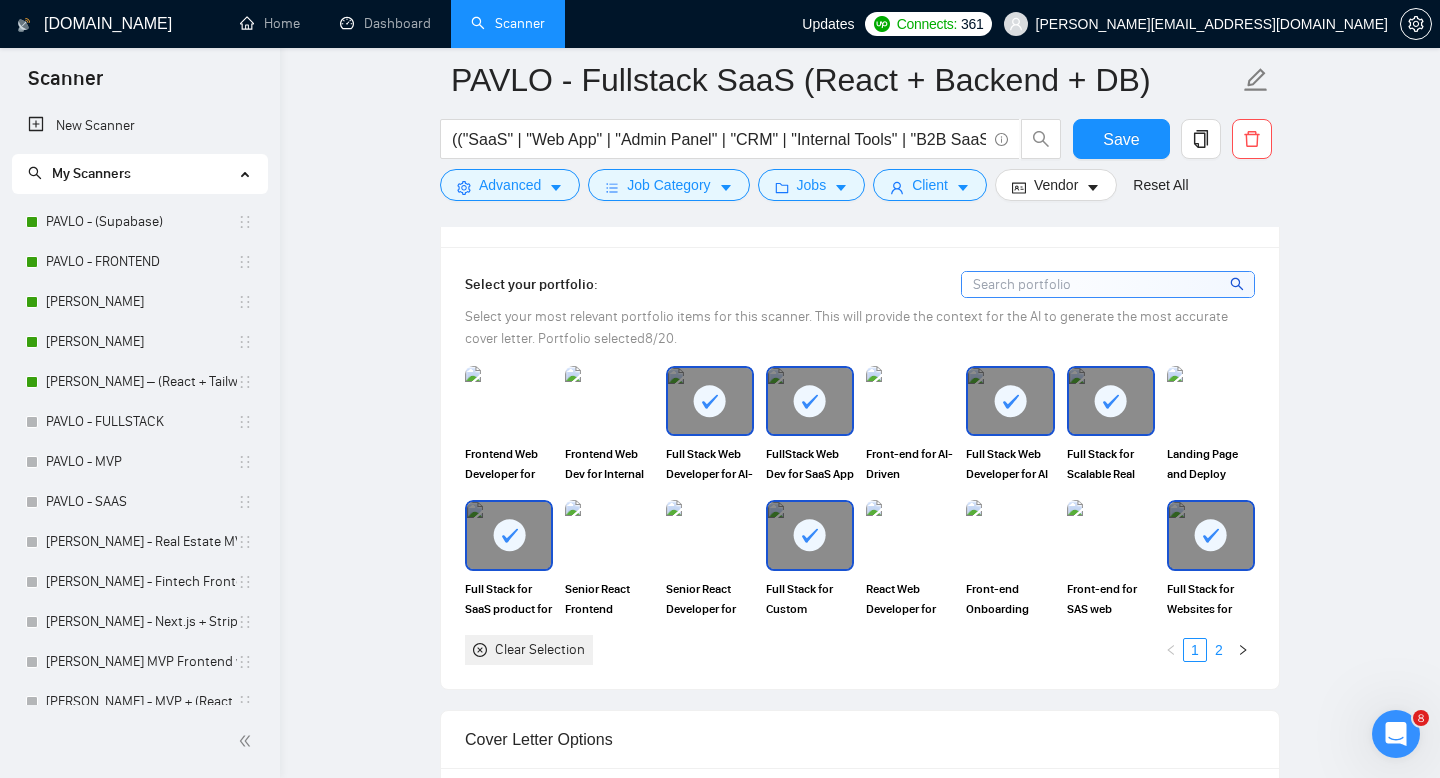 click on "2" at bounding box center [1219, 650] 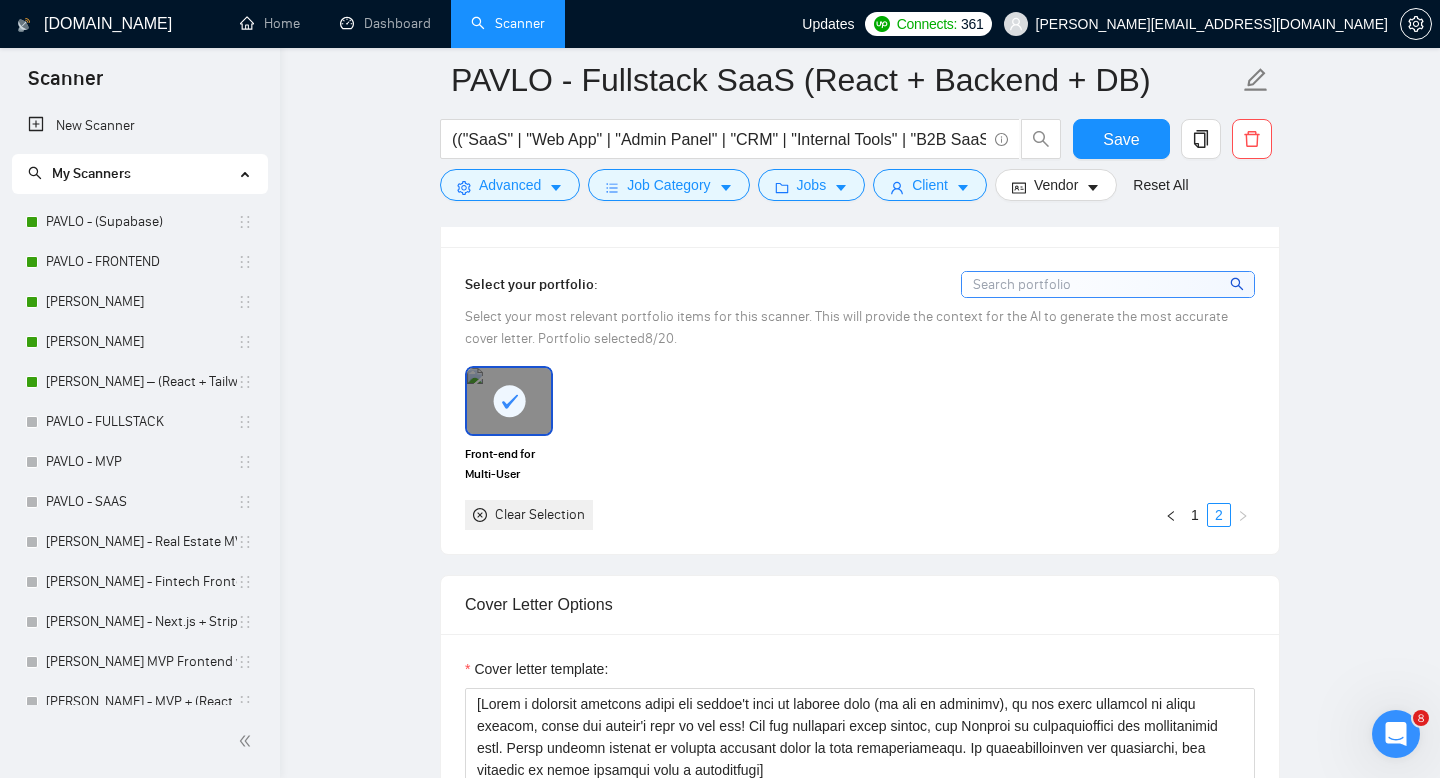 click 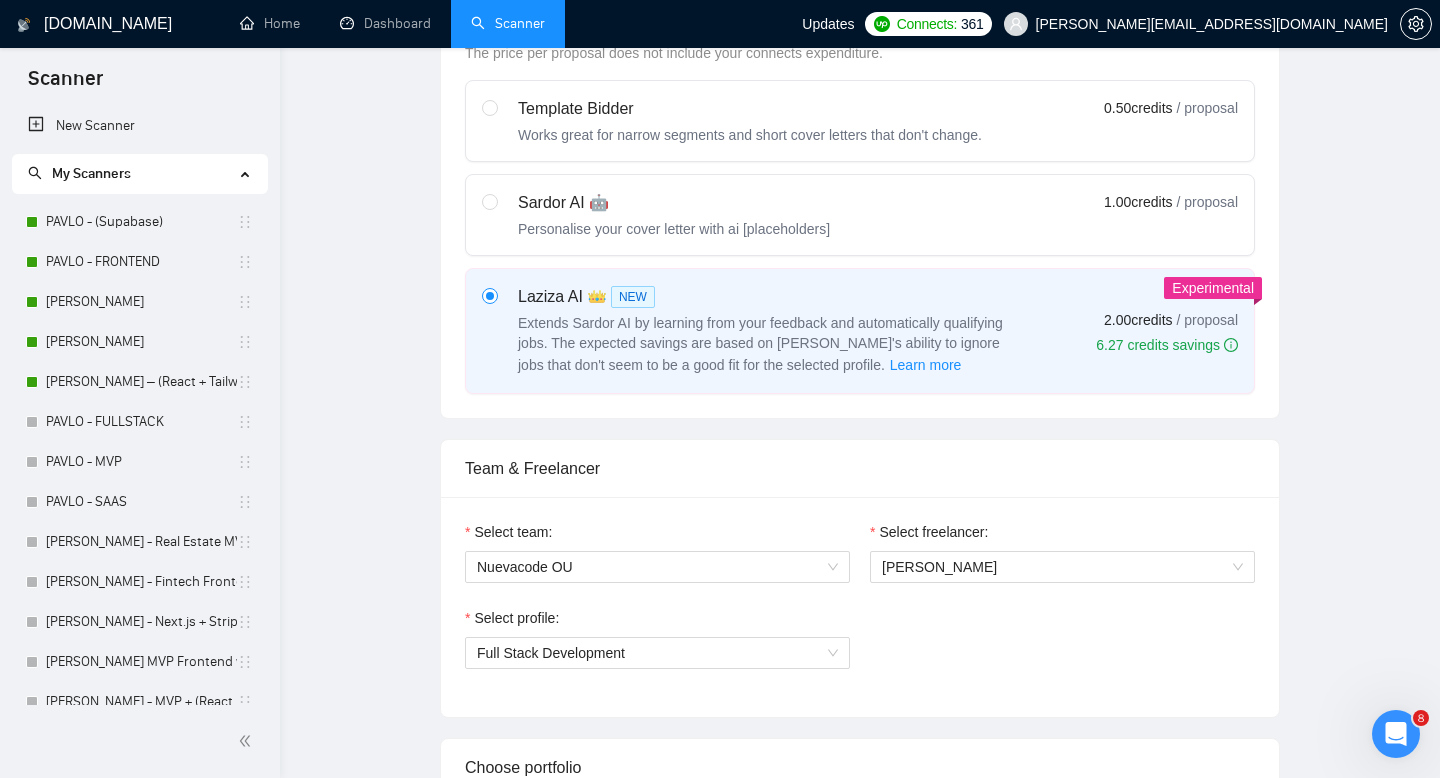 scroll, scrollTop: 0, scrollLeft: 0, axis: both 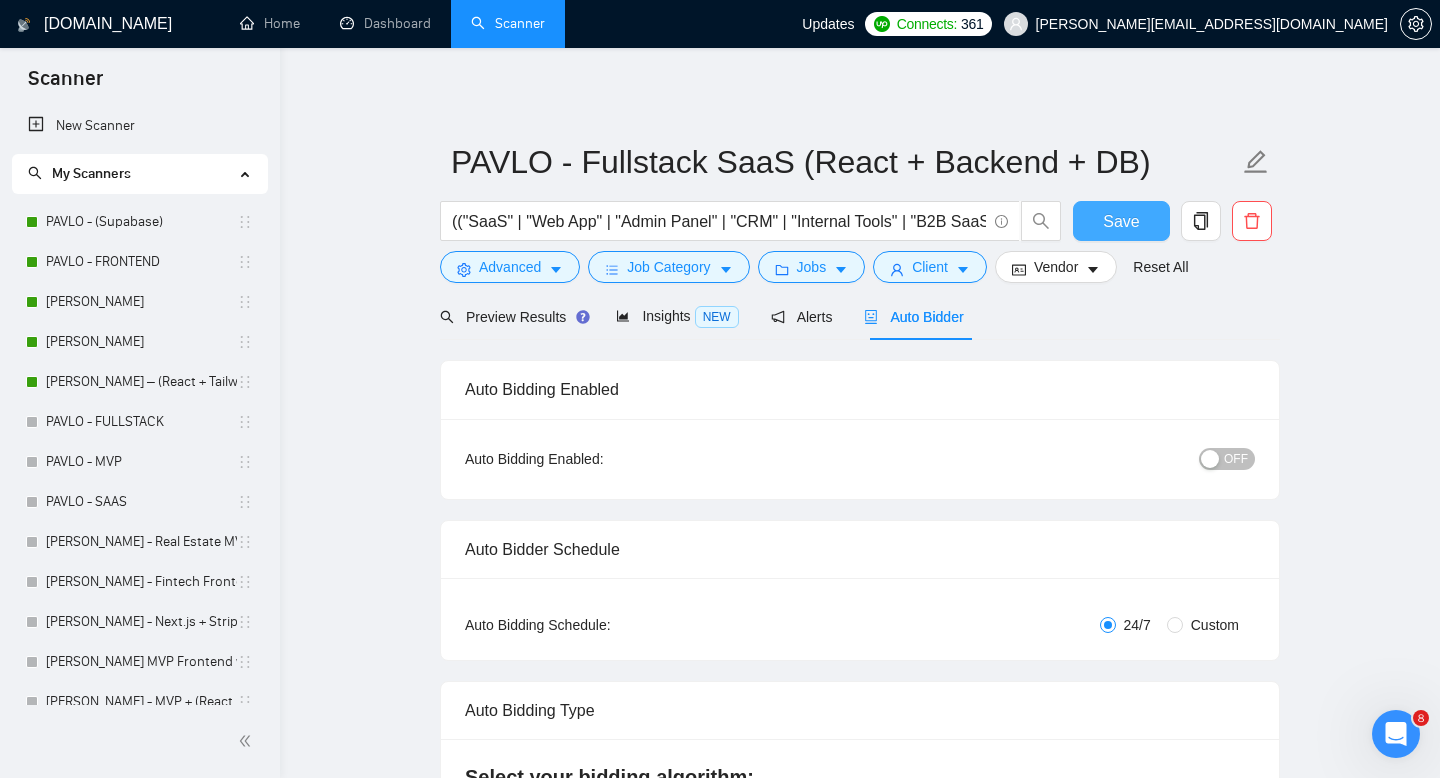 click on "Save" at bounding box center [1121, 221] 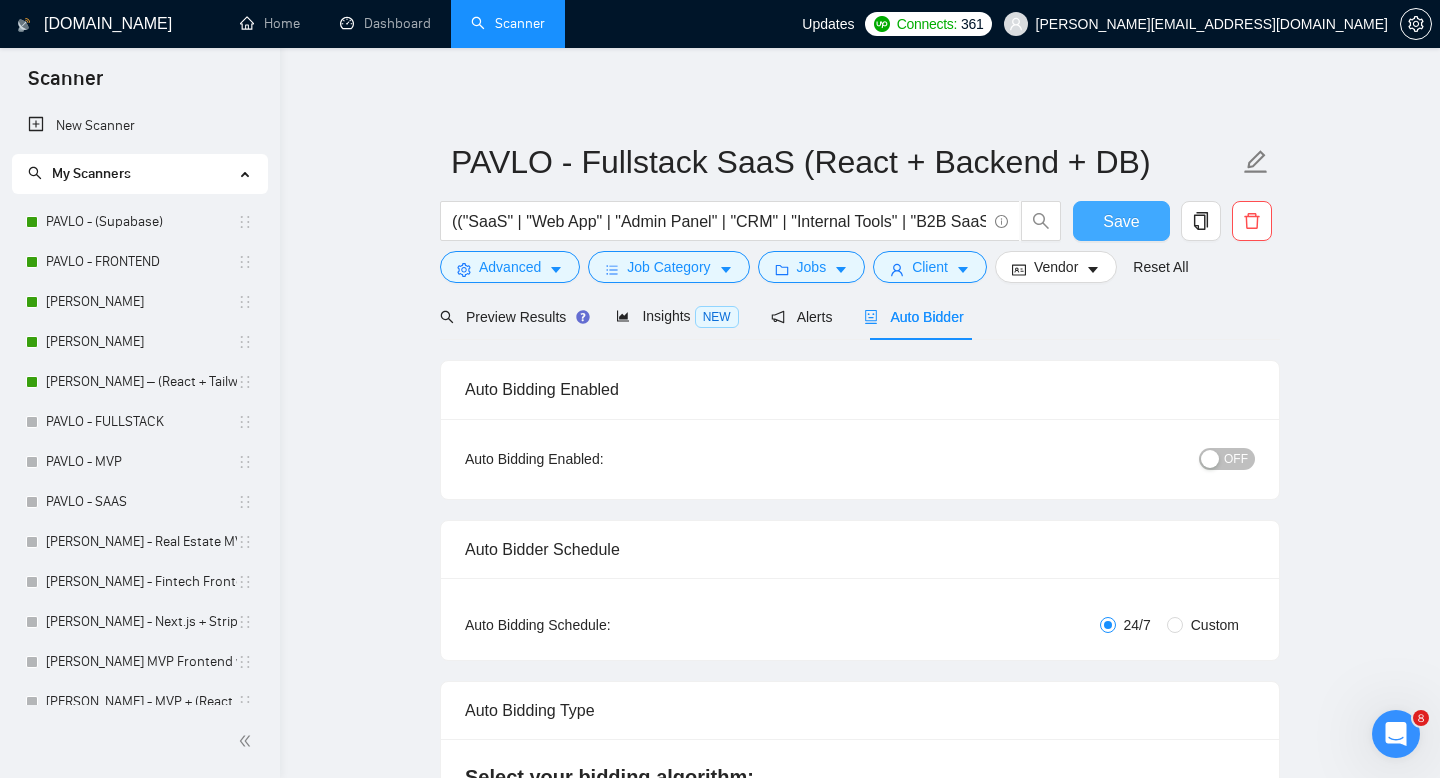 type 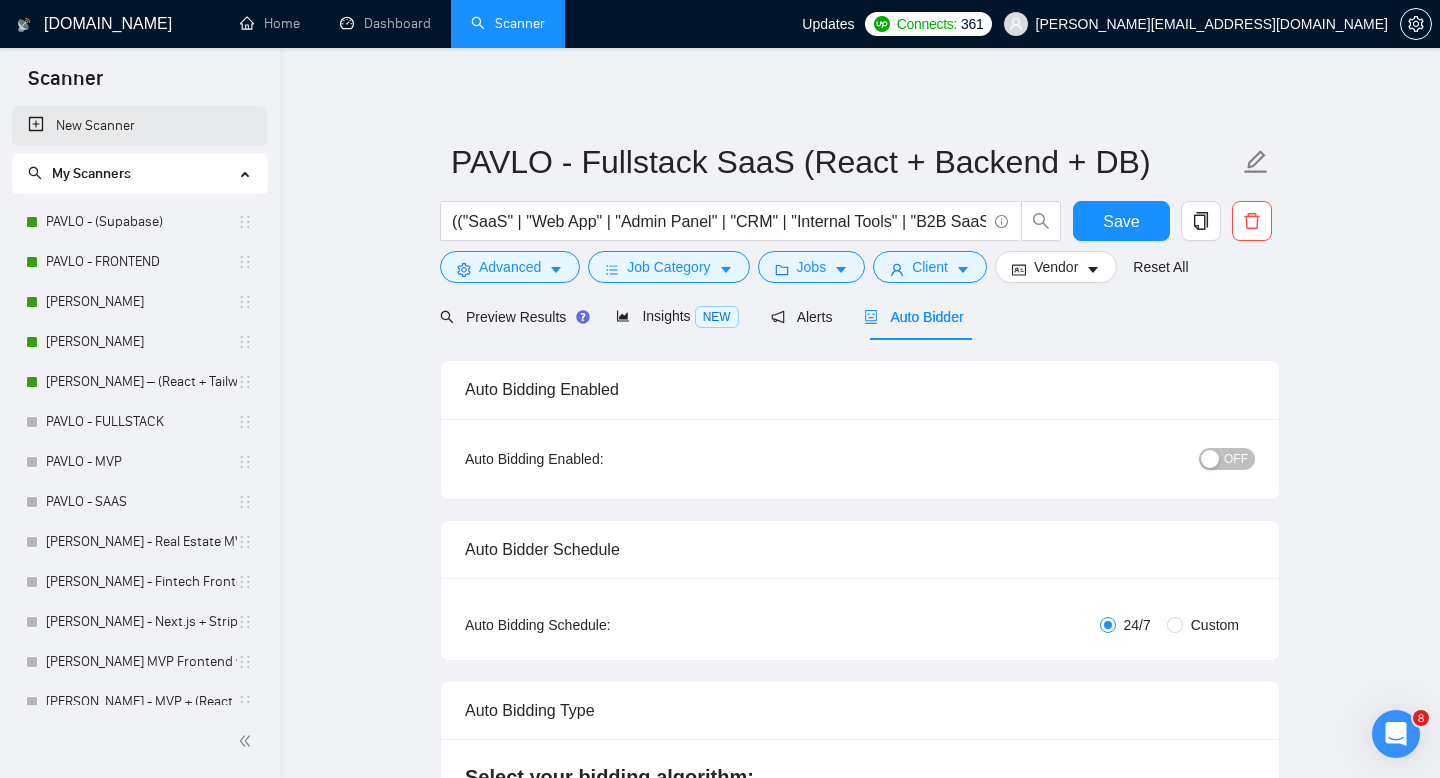 click on "New Scanner" at bounding box center [139, 126] 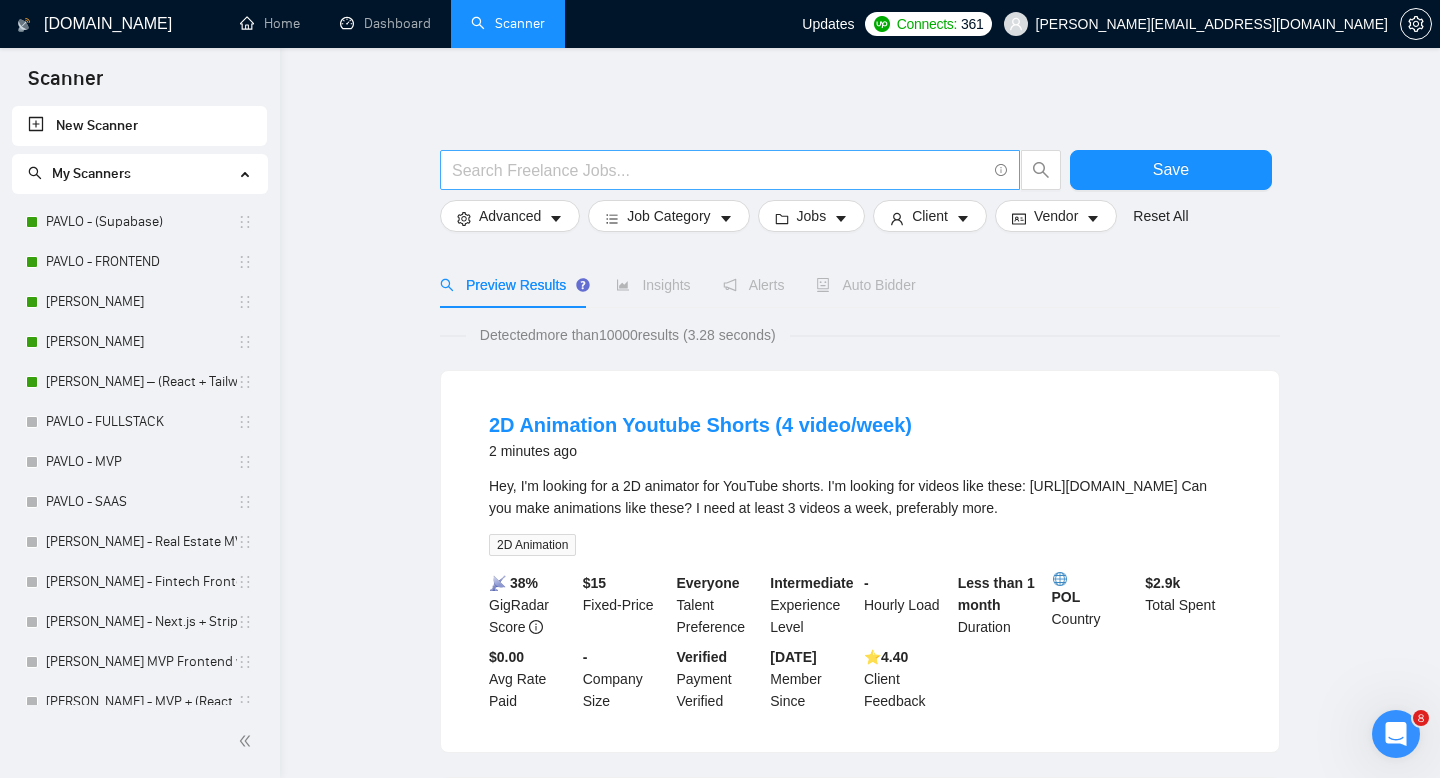 click at bounding box center (719, 170) 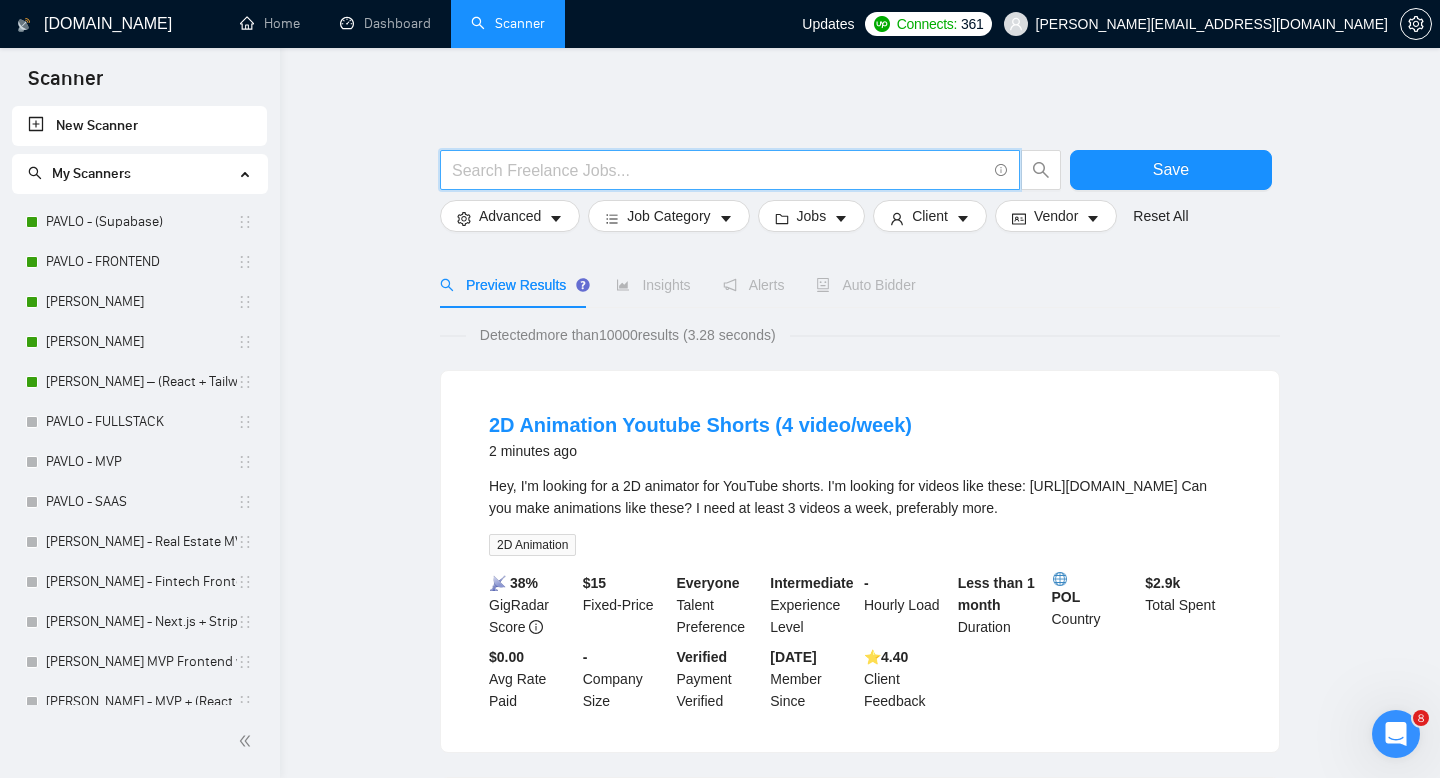 paste on "(("SaaS" | "B2B SaaS" | "Web App" | "Internal Tools" | "CRM" | "SaaS MVP" | "Startup Platform") ("React" | "Next.js" | "TypeScript") ("Tailwind" | "UI design" | "Responsive UI") ("OpenAI" | "GPT" | "AI features" | "AI assistant" | "LLM integration" | "AI dashboard"))" 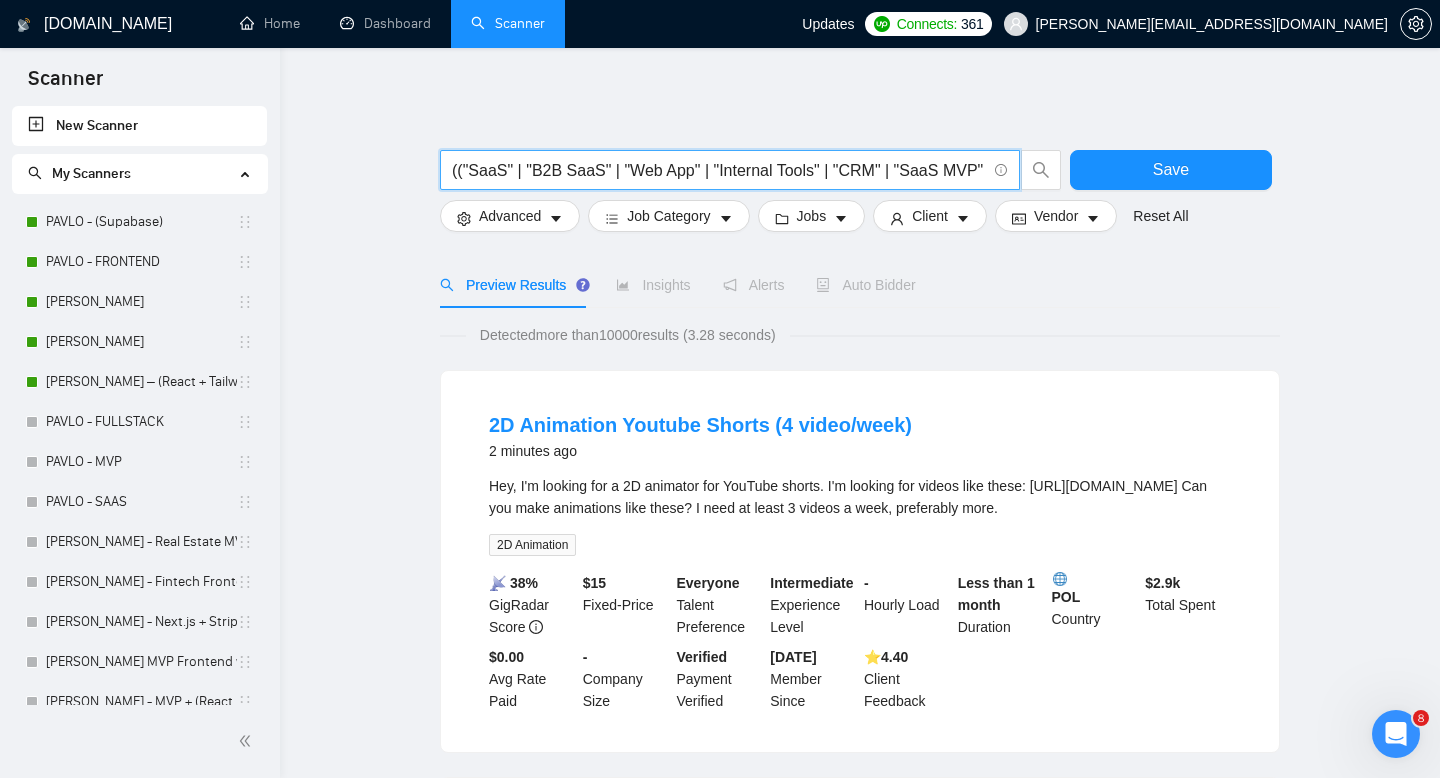 scroll, scrollTop: 0, scrollLeft: 1349, axis: horizontal 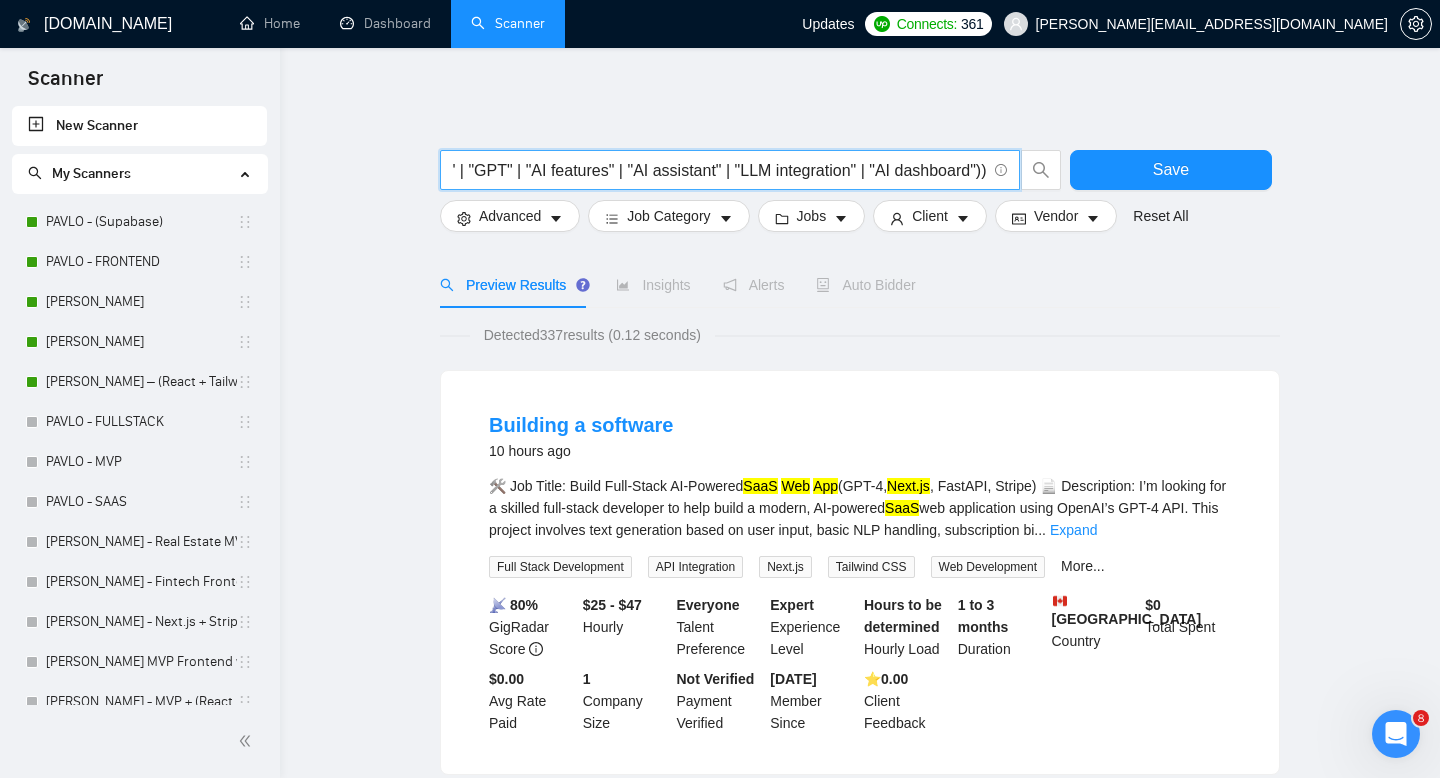 drag, startPoint x: 451, startPoint y: 170, endPoint x: 1059, endPoint y: 194, distance: 608.4735 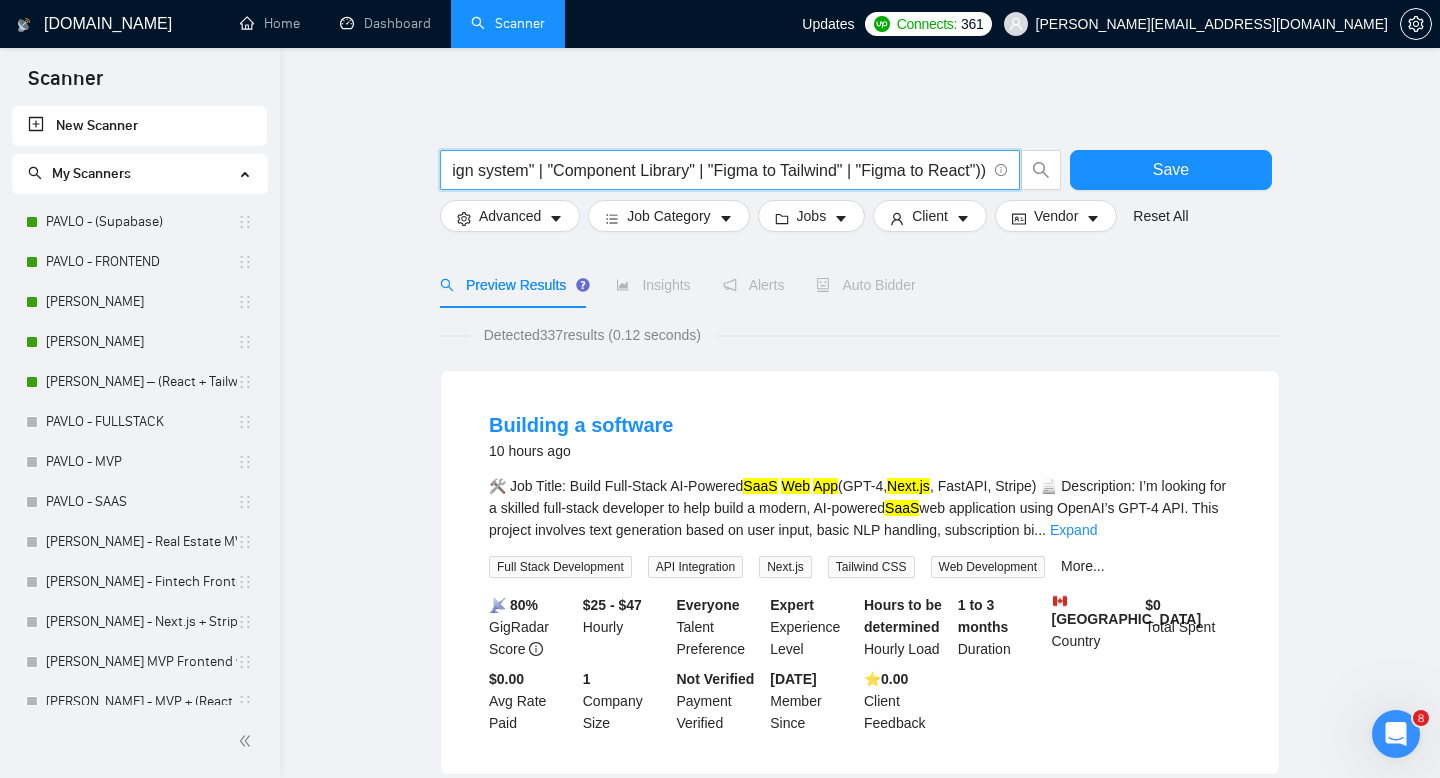 scroll, scrollTop: 0, scrollLeft: 1224, axis: horizontal 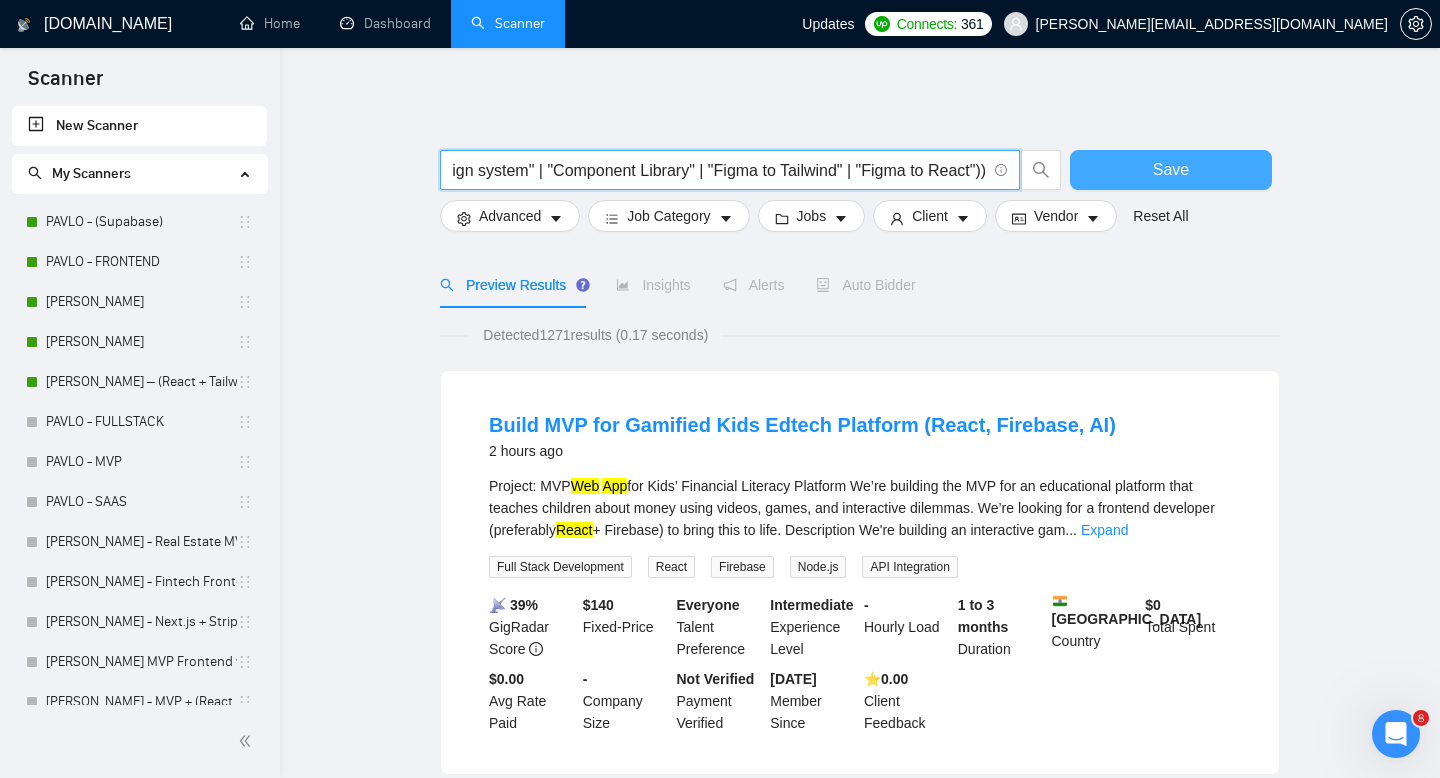 type on "(("SaaS dashboard" | "Admin Panel" | "Business App" | "Web App" | "Startup platform") ("React" | "Next.js" | "ReactJS") ("Tailwind" | "TailwindCSS" | "UI design" | "Design system" | "Component Library" | "Figma to Tailwind" | "Figma to React"))" 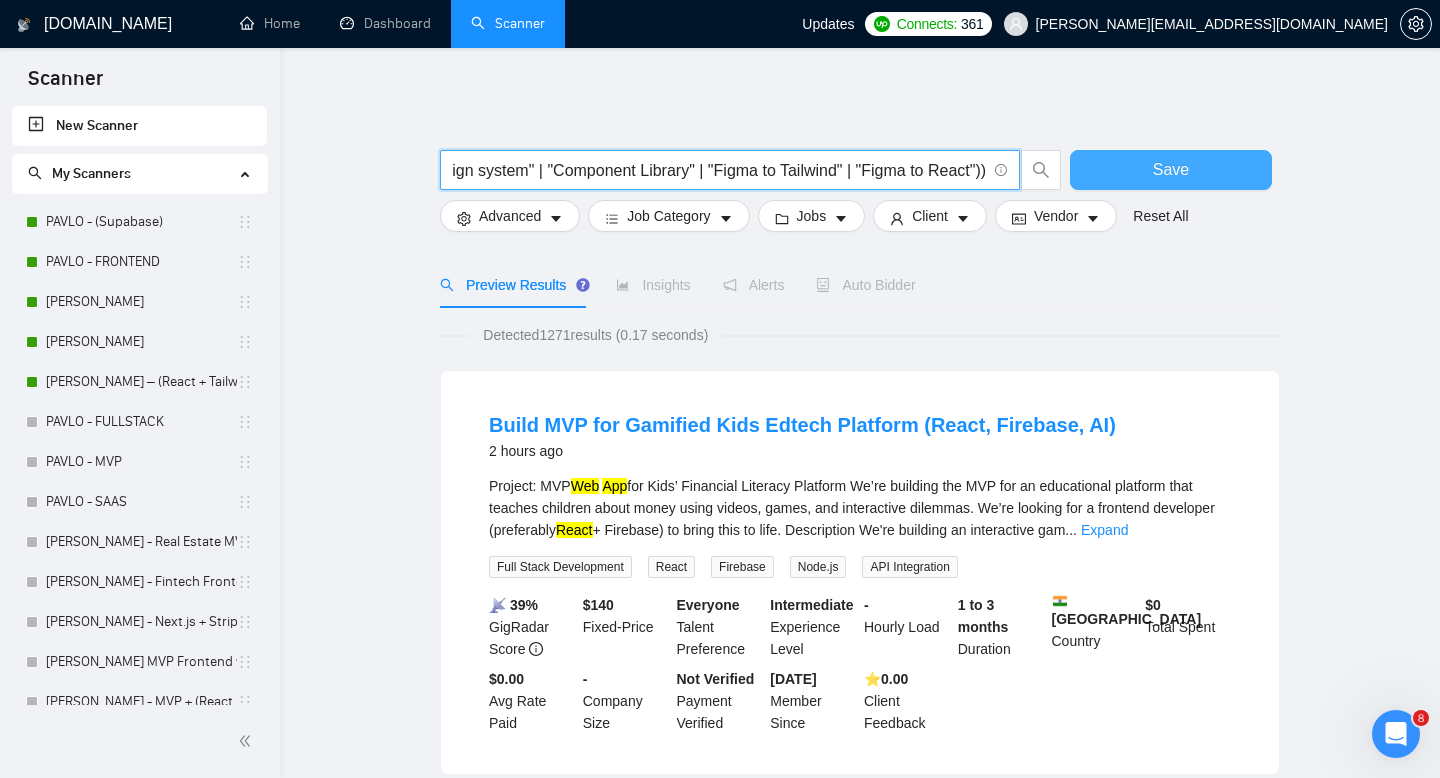 scroll, scrollTop: 0, scrollLeft: 0, axis: both 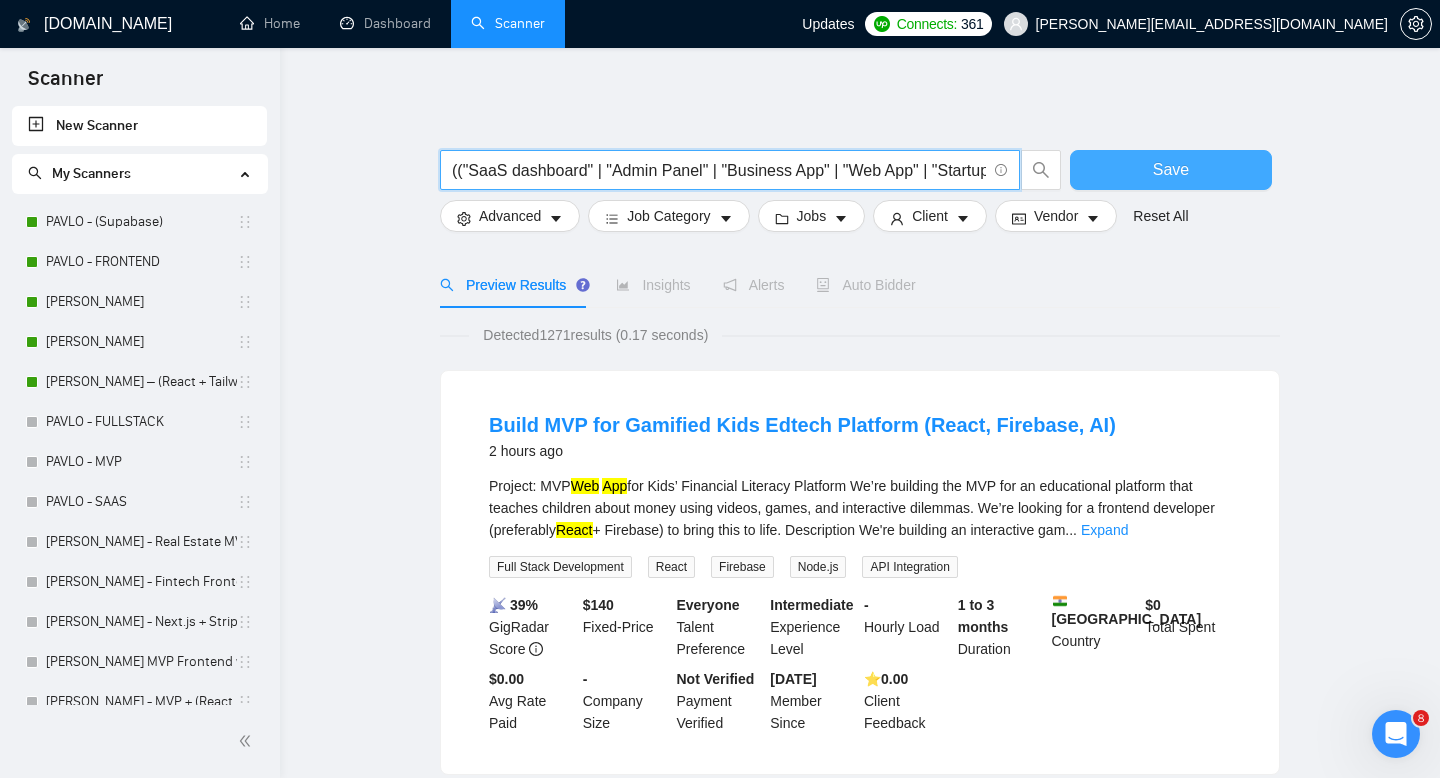 click on "Save" at bounding box center (1171, 170) 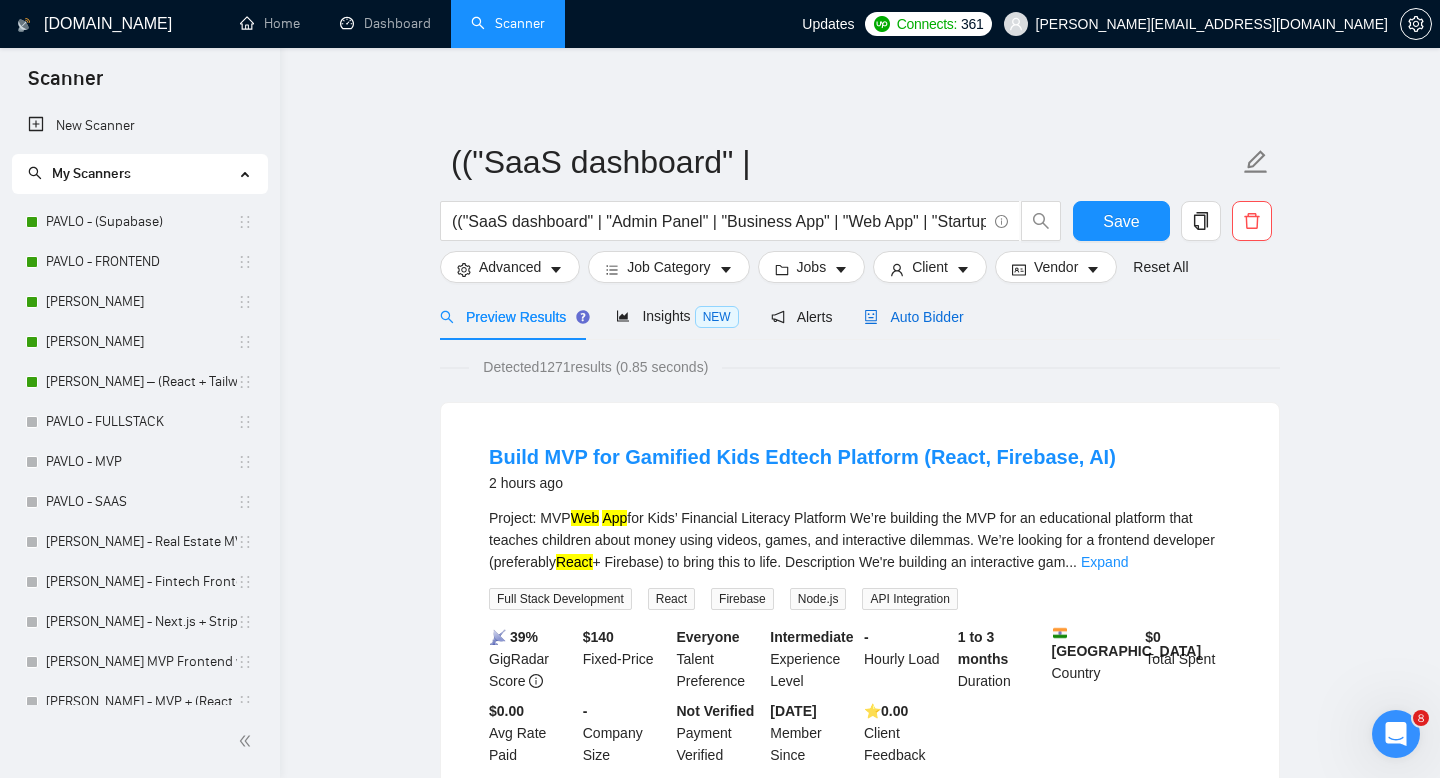 click on "Auto Bidder" at bounding box center (913, 317) 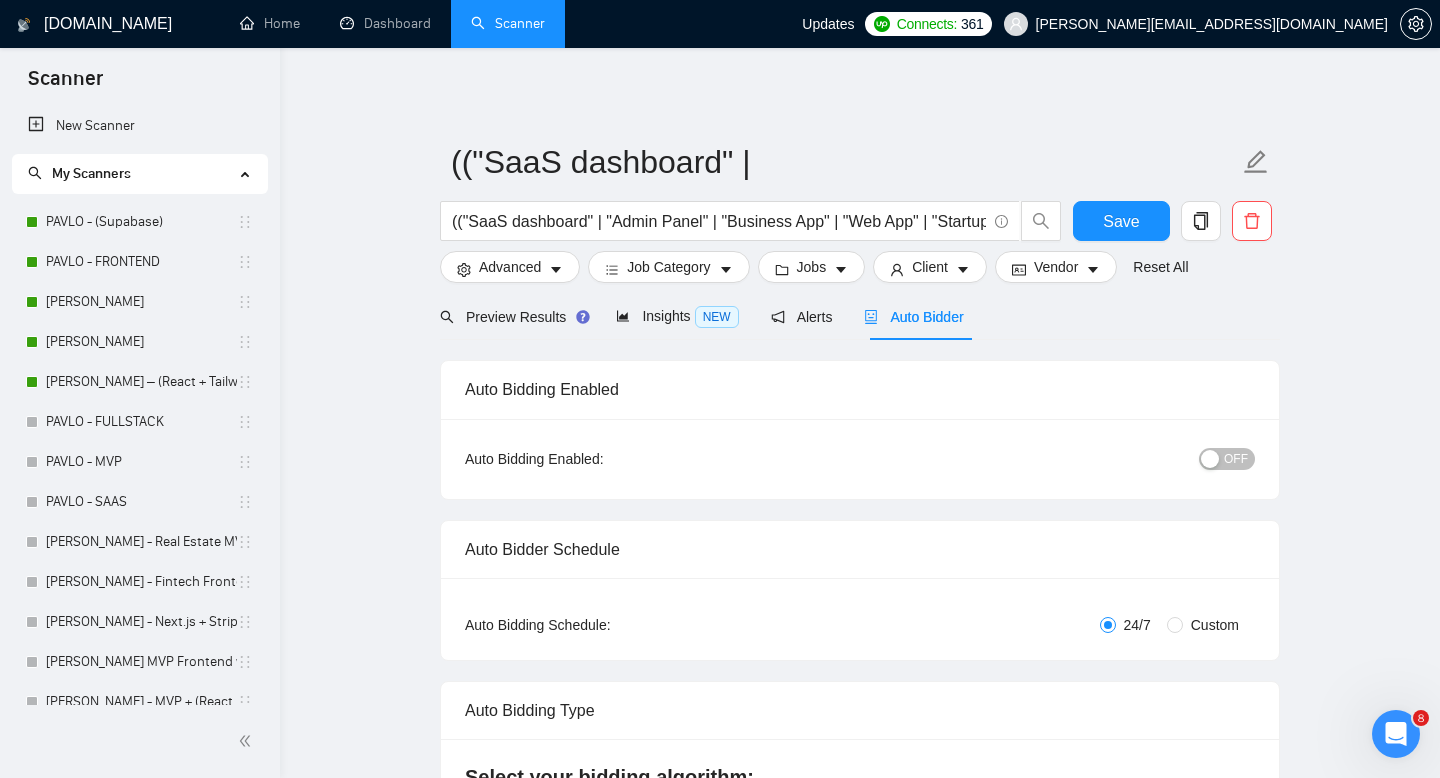 type 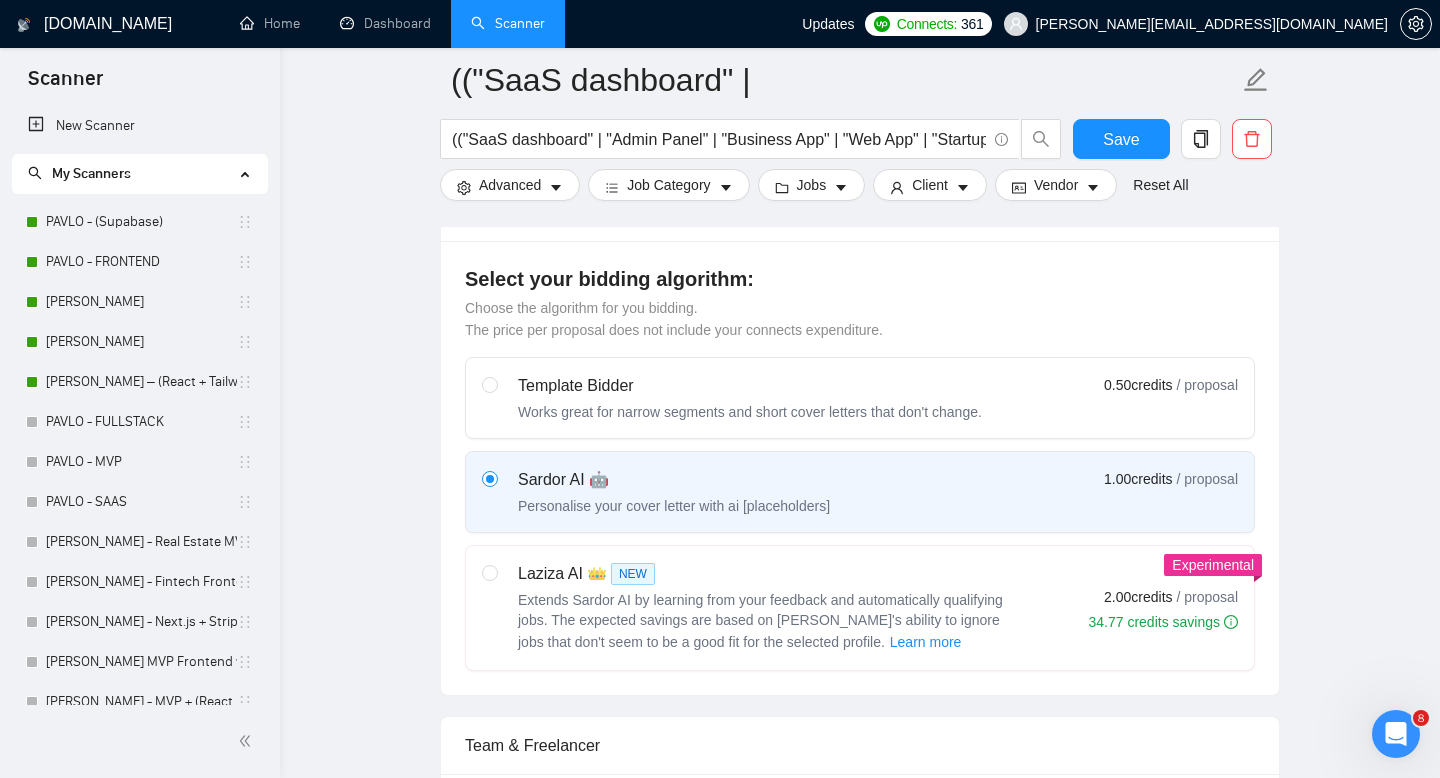 scroll, scrollTop: 520, scrollLeft: 0, axis: vertical 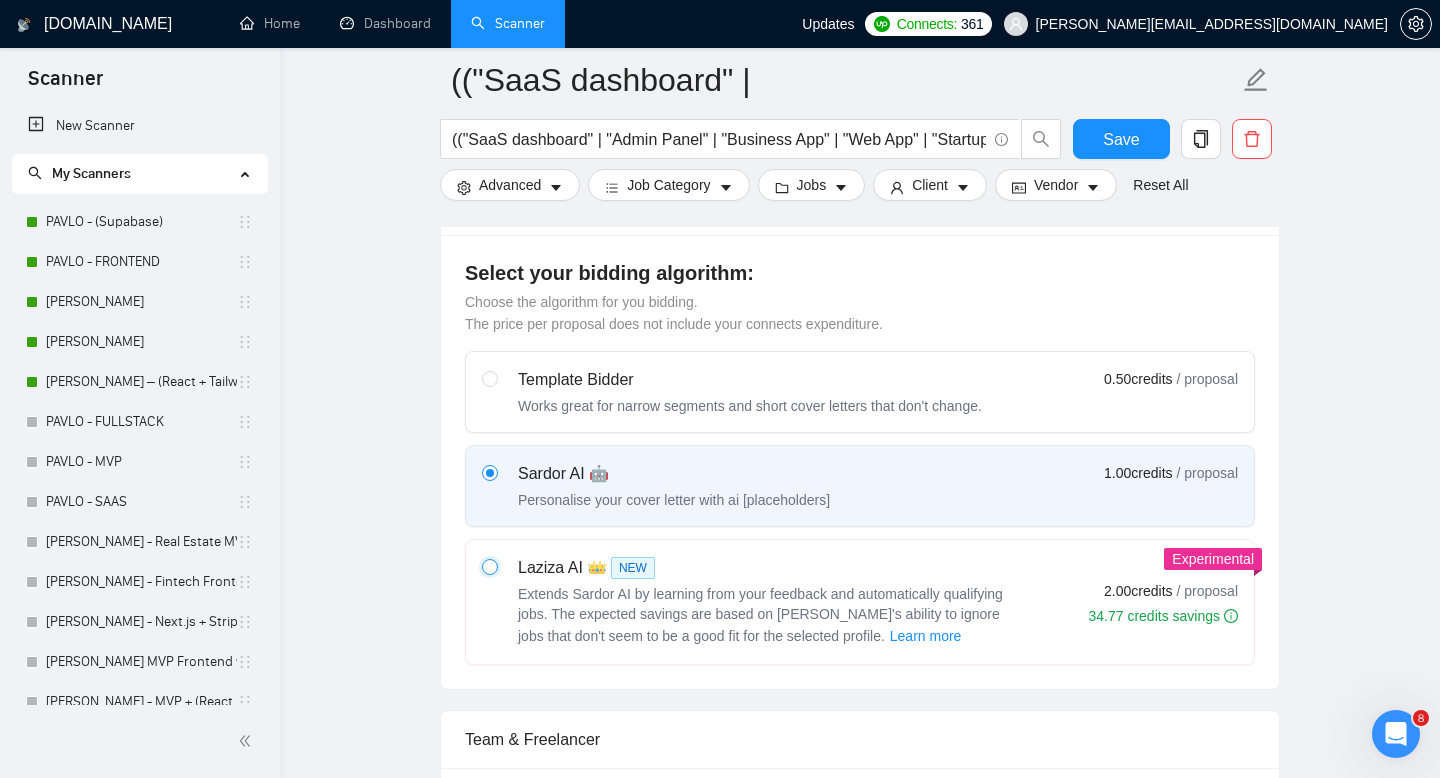 click at bounding box center [489, 566] 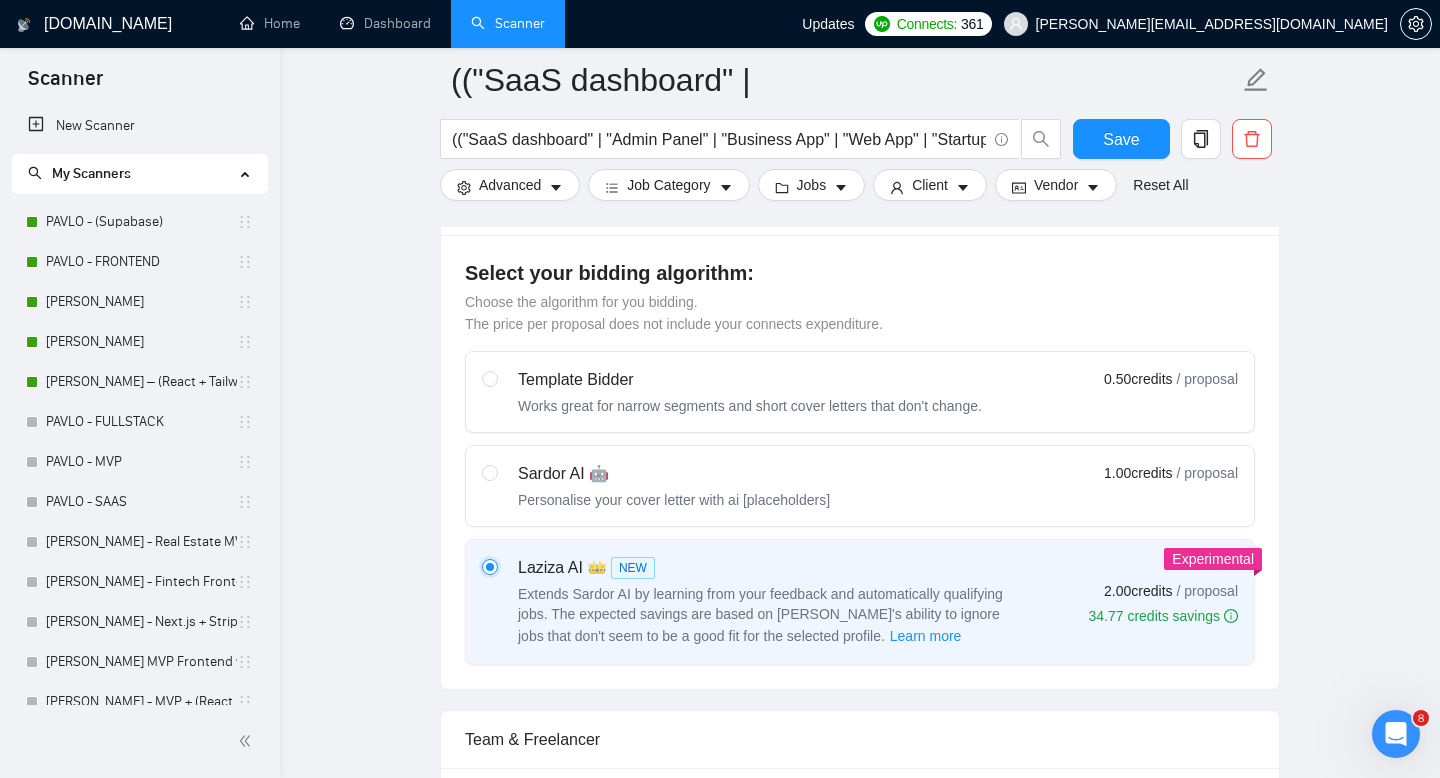 type 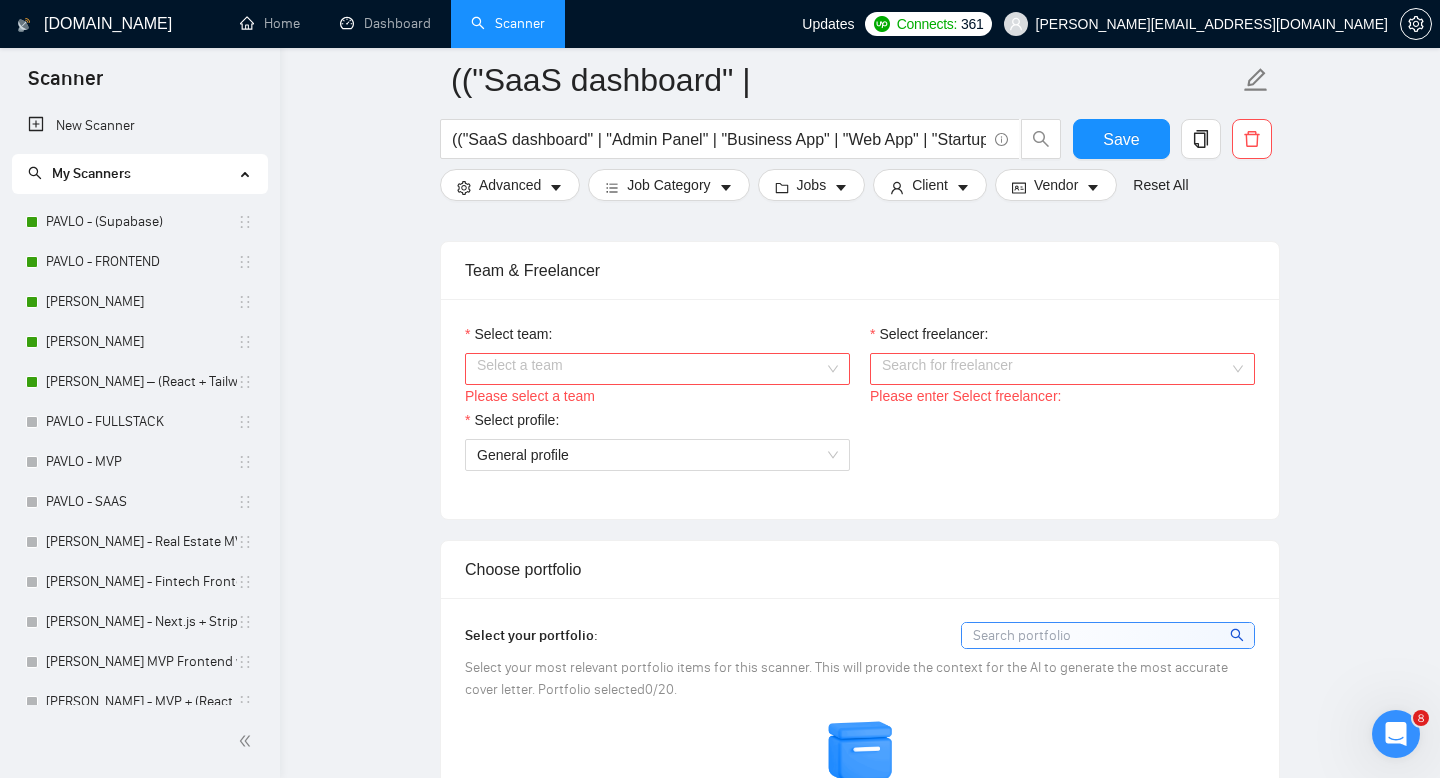 scroll, scrollTop: 992, scrollLeft: 0, axis: vertical 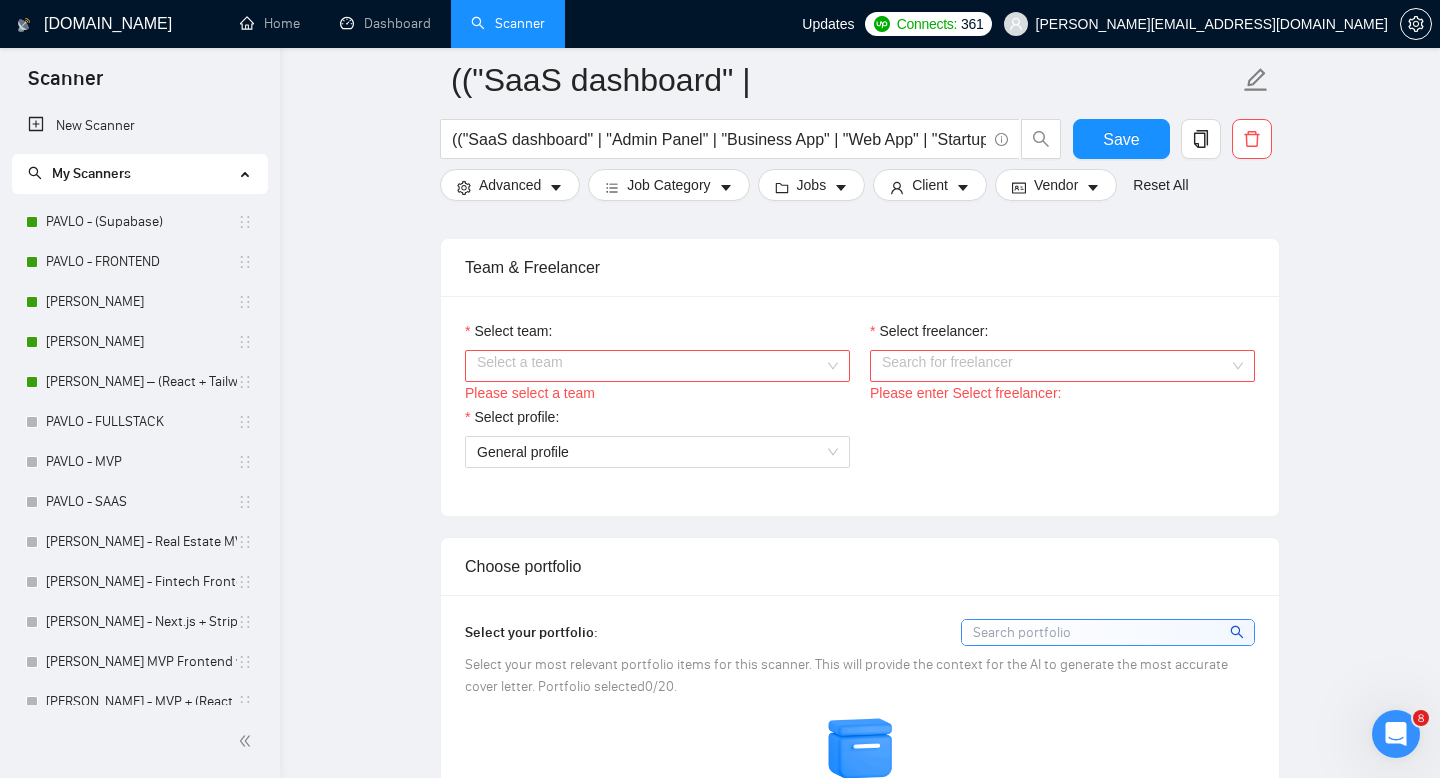 click on "Select team:" at bounding box center (650, 366) 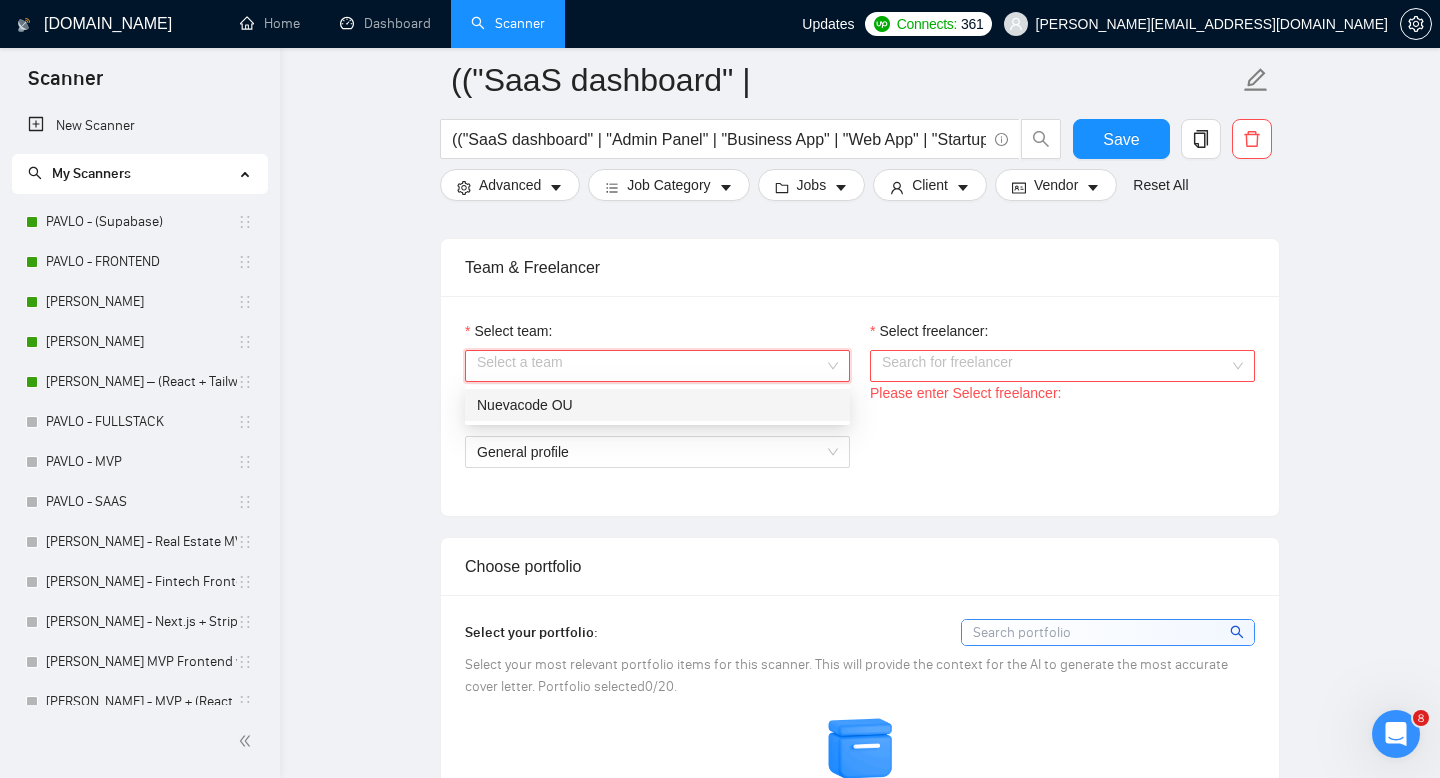 click on "Nuevacode OU" at bounding box center (657, 405) 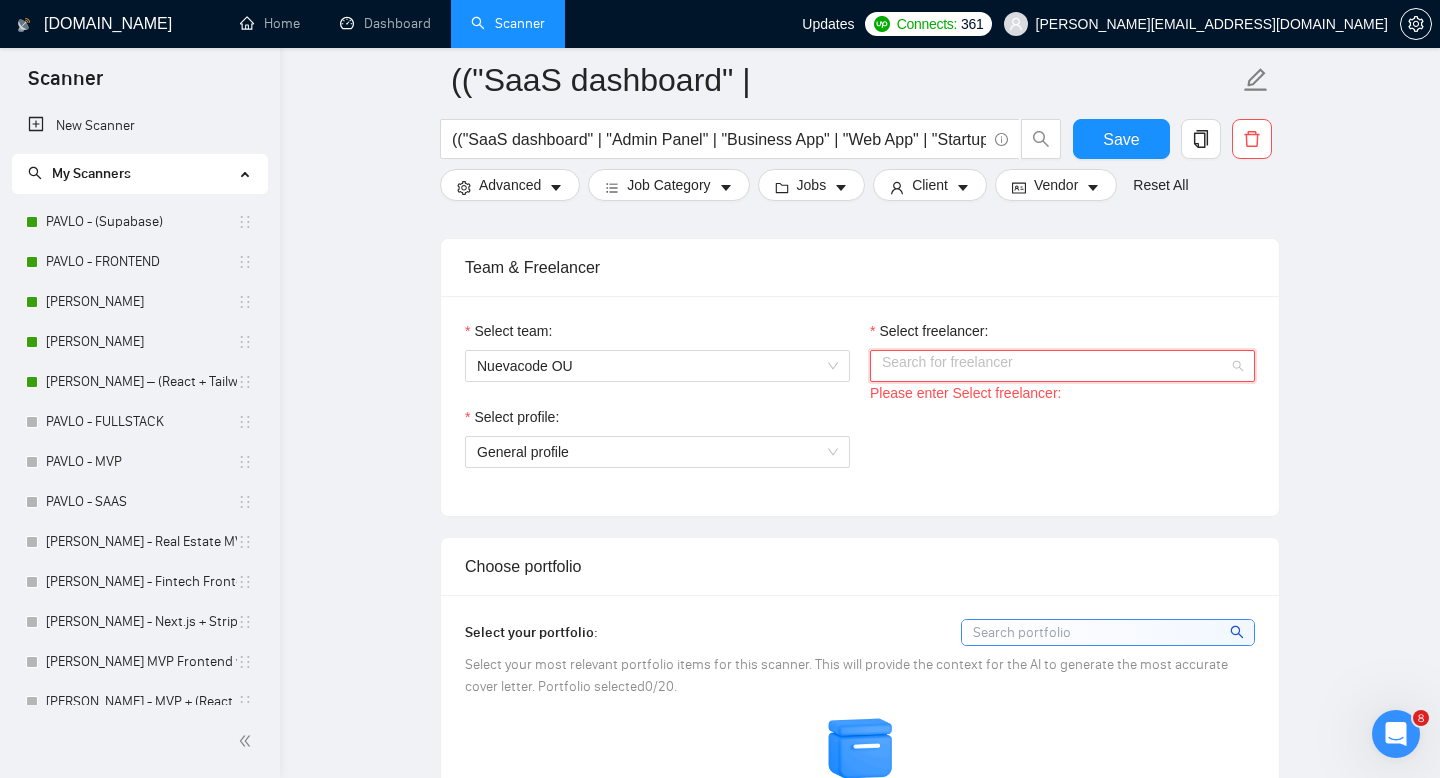 click on "Select freelancer:" at bounding box center [1055, 366] 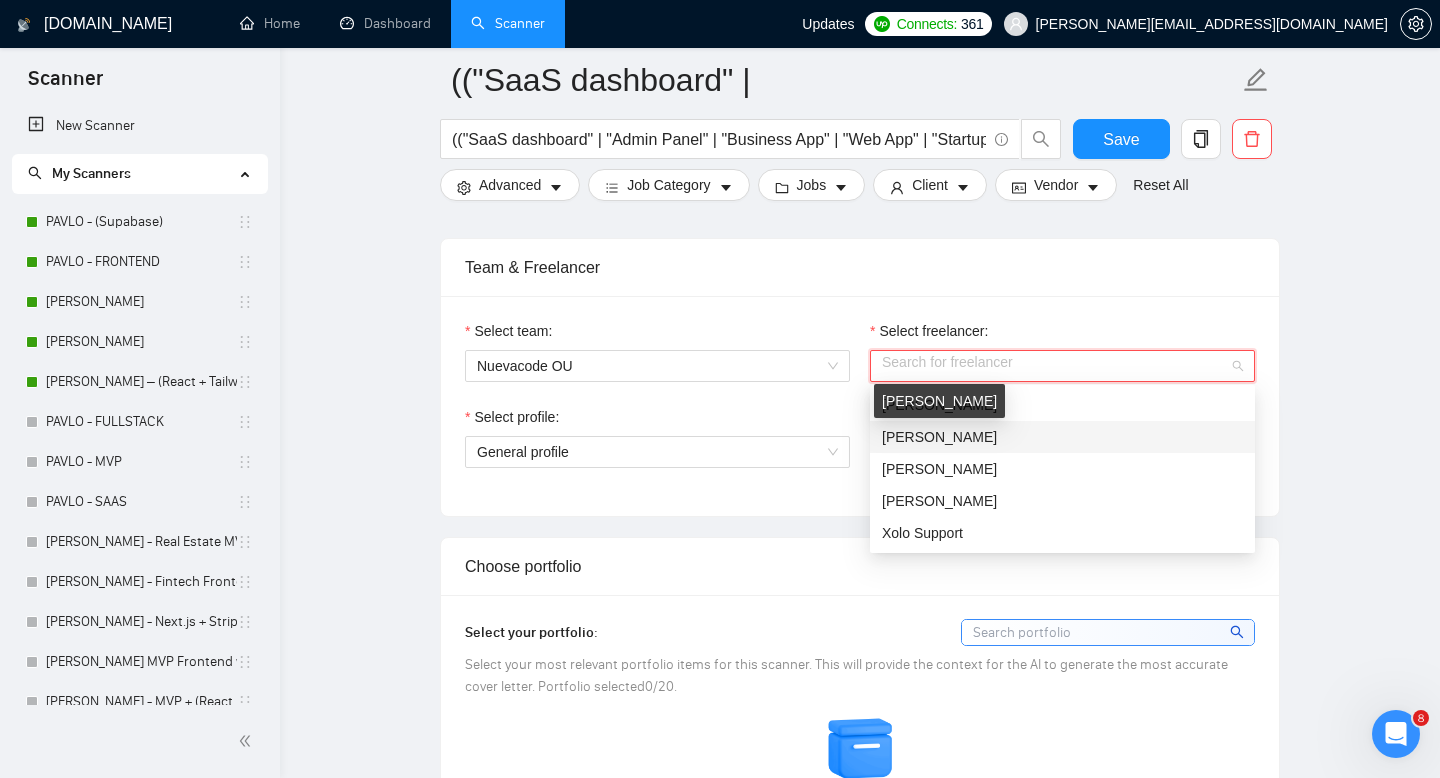 click on "[PERSON_NAME]" at bounding box center (939, 437) 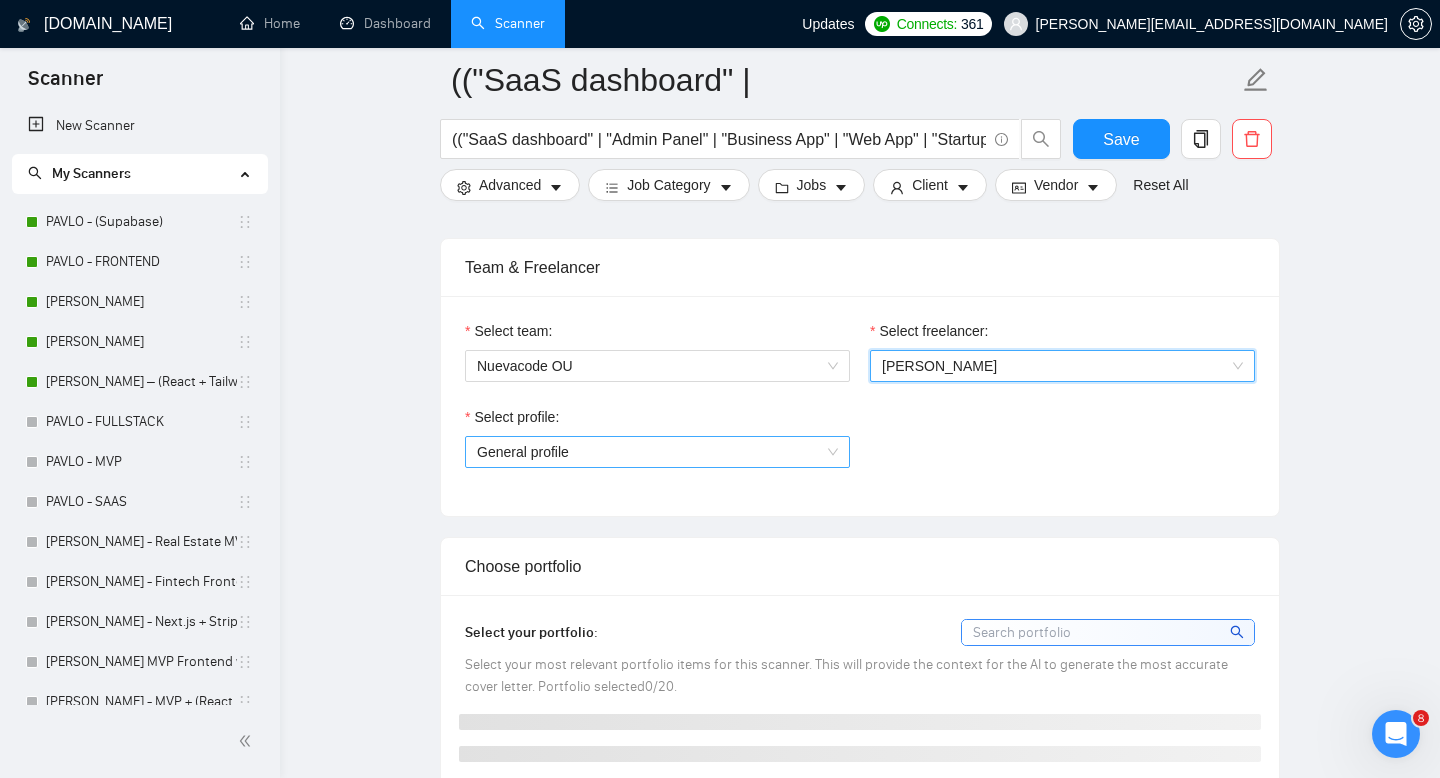 click on "General profile" at bounding box center (657, 452) 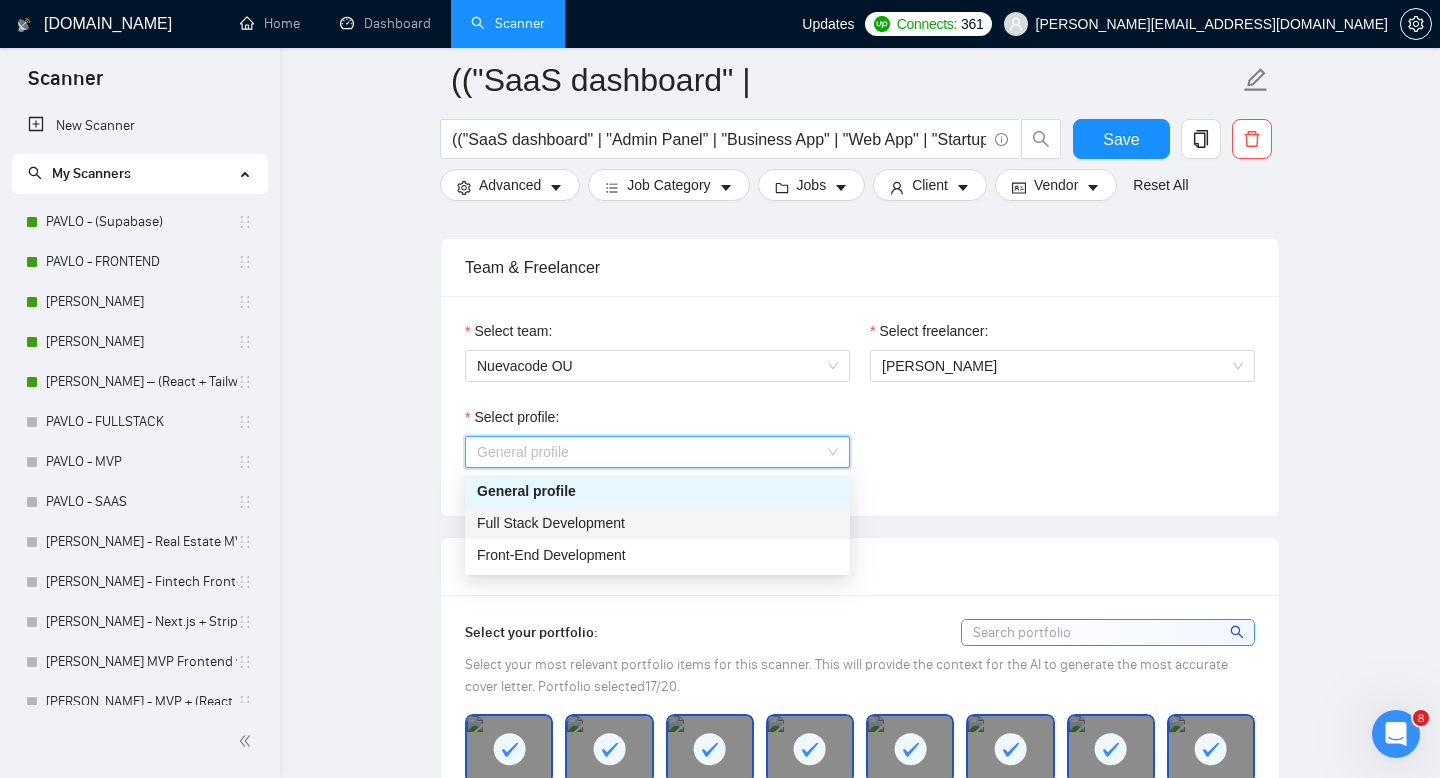 click on "Full Stack Development" at bounding box center [551, 523] 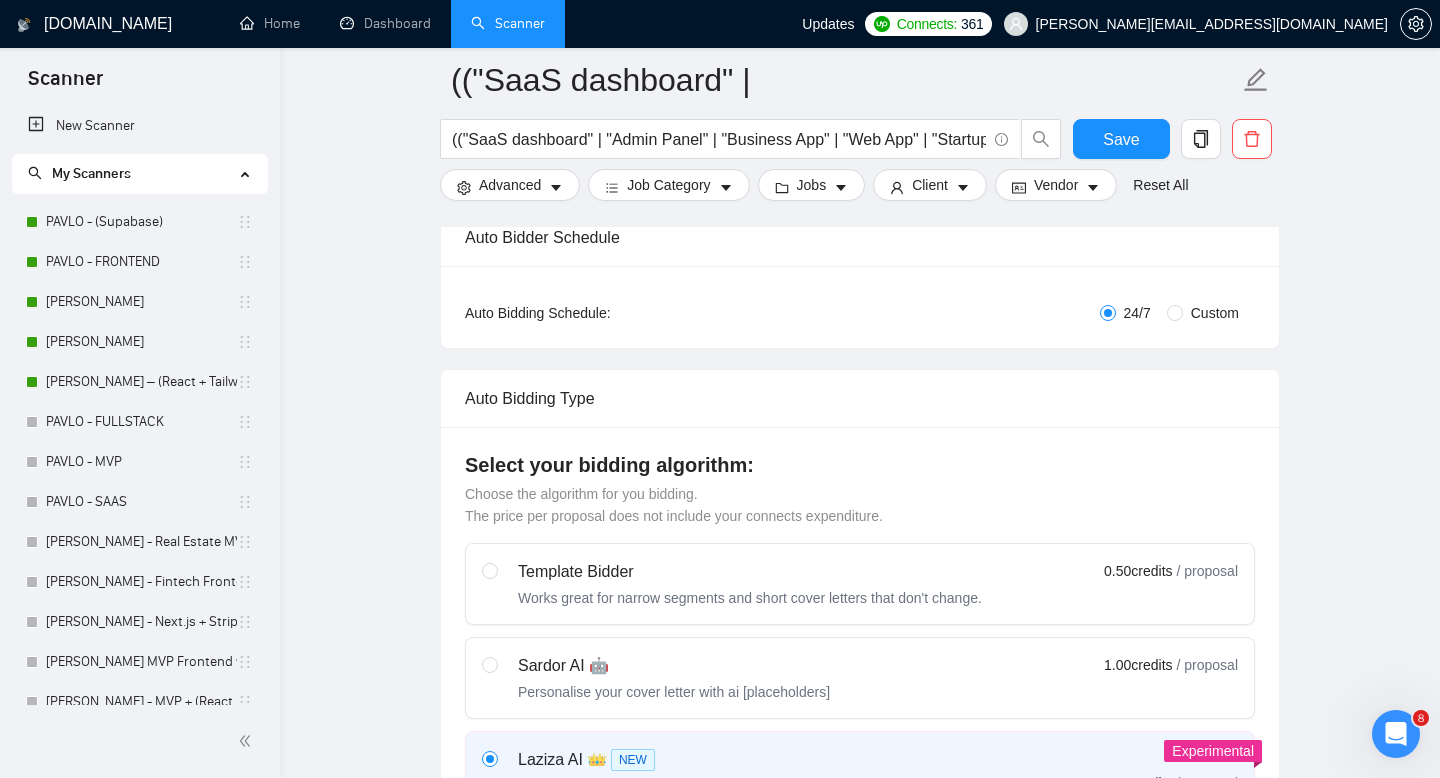 scroll, scrollTop: 0, scrollLeft: 0, axis: both 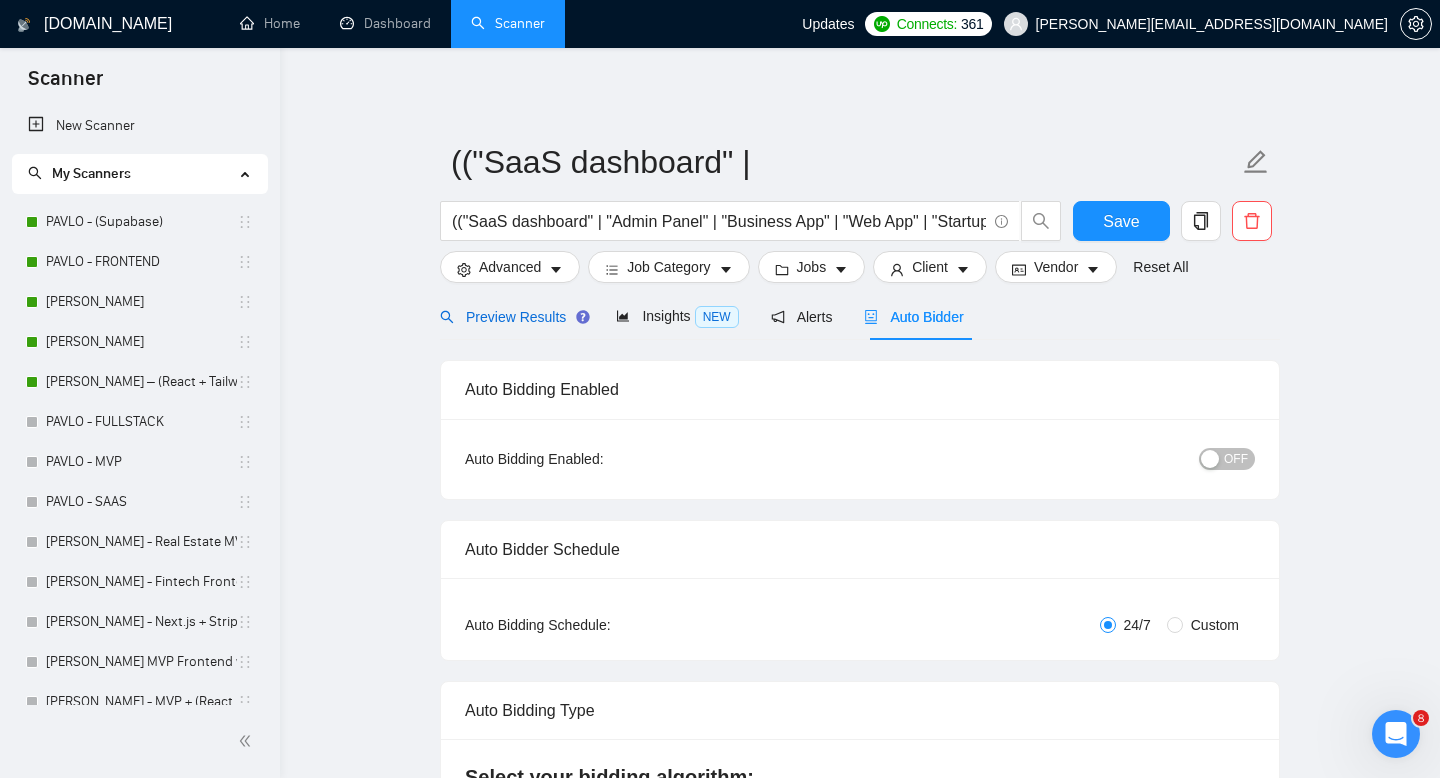 click on "Preview Results" at bounding box center [512, 317] 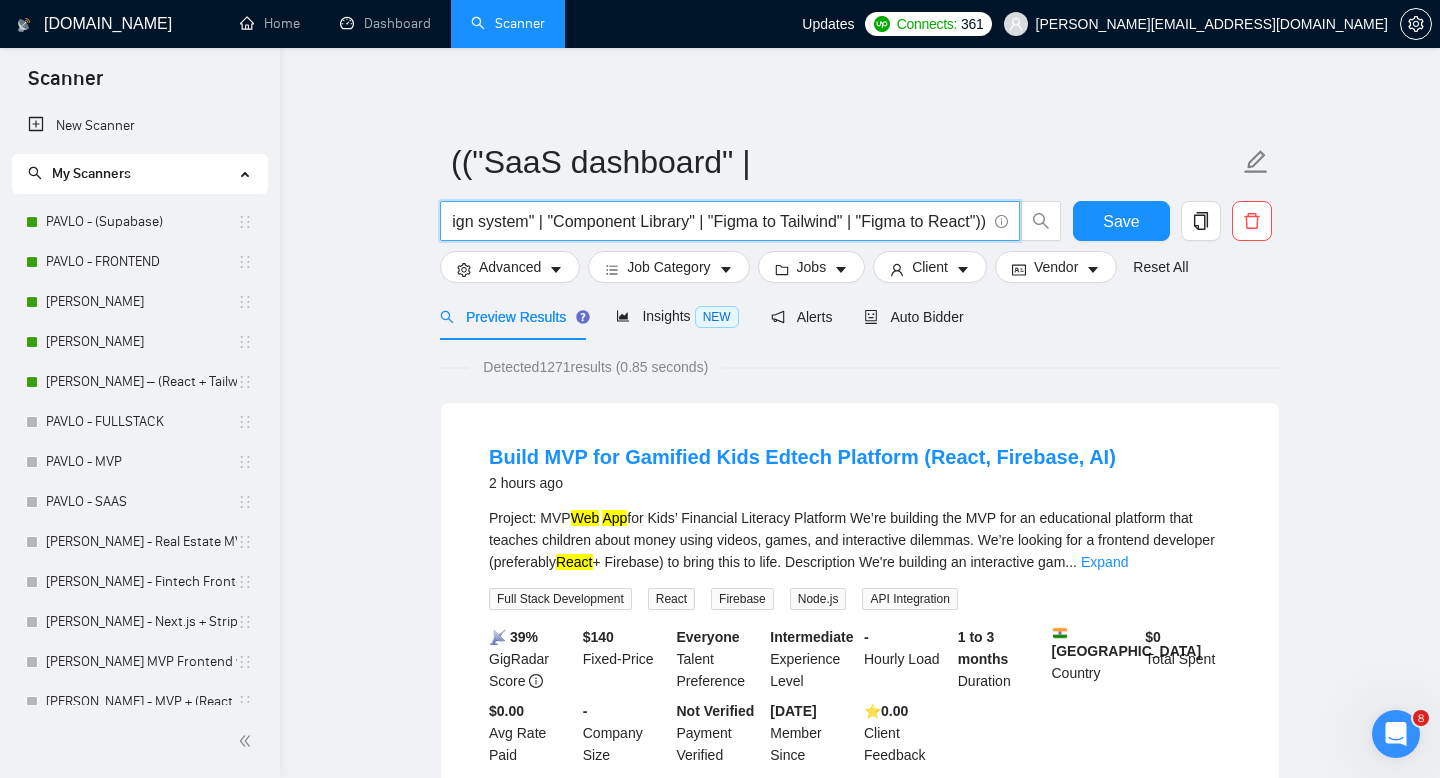 scroll, scrollTop: 0, scrollLeft: 1224, axis: horizontal 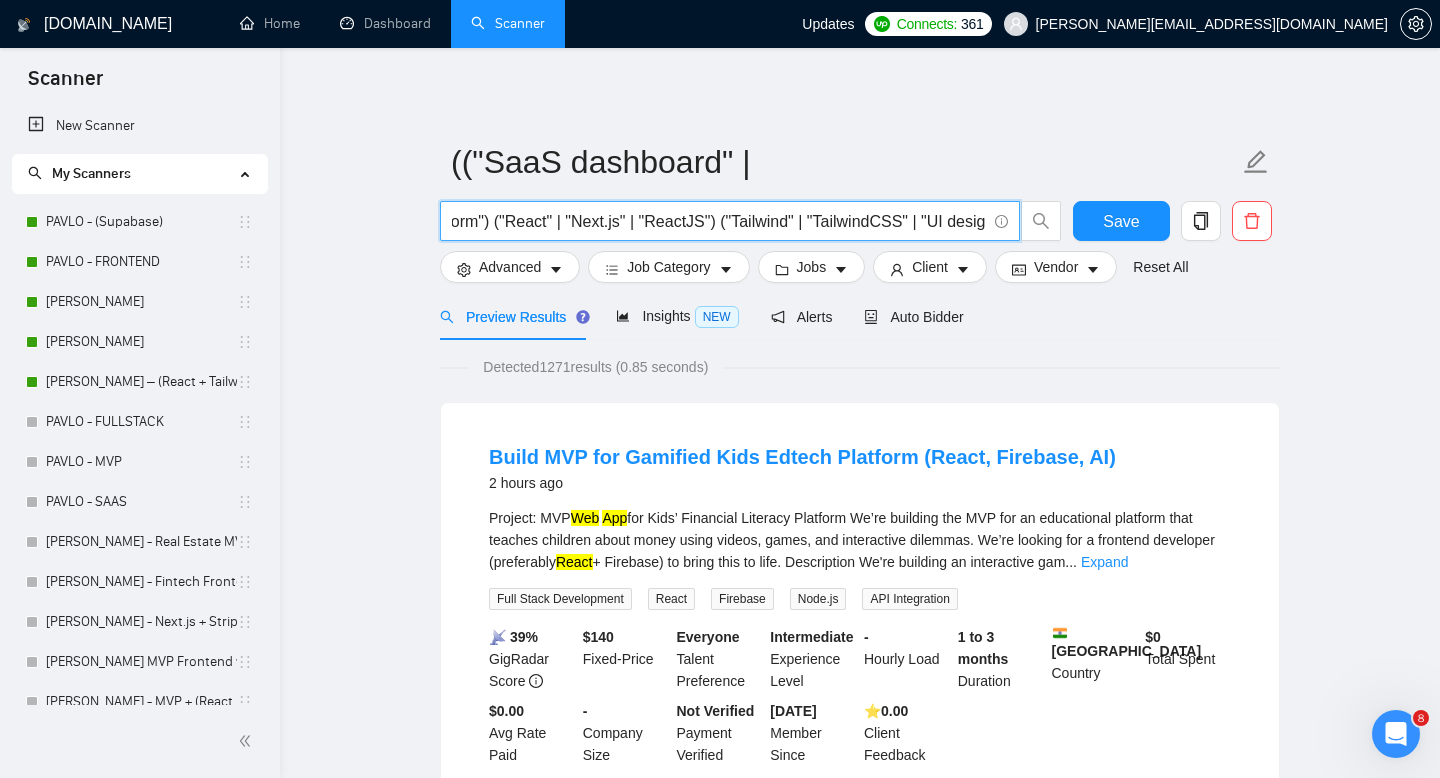 drag, startPoint x: 848, startPoint y: 225, endPoint x: 588, endPoint y: 225, distance: 260 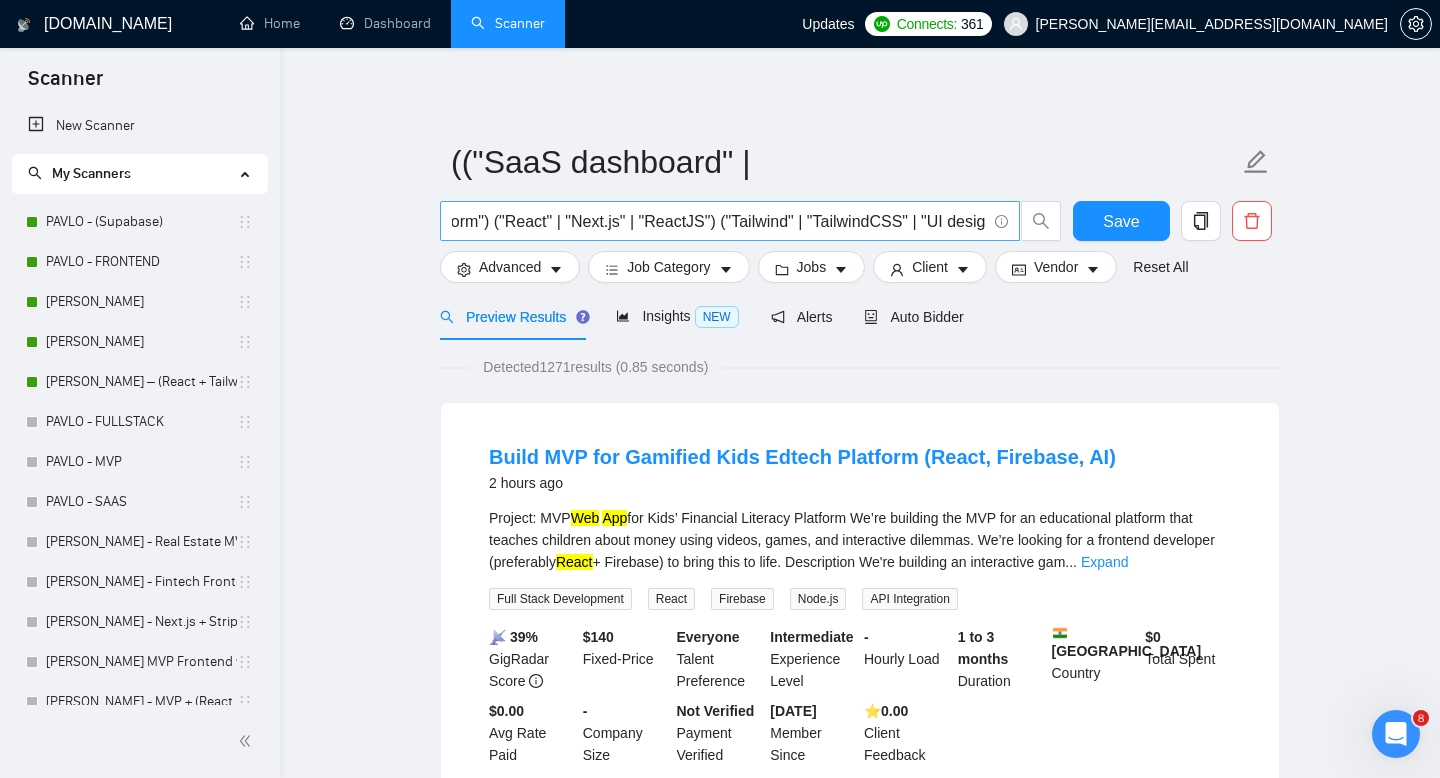 scroll, scrollTop: 0, scrollLeft: 0, axis: both 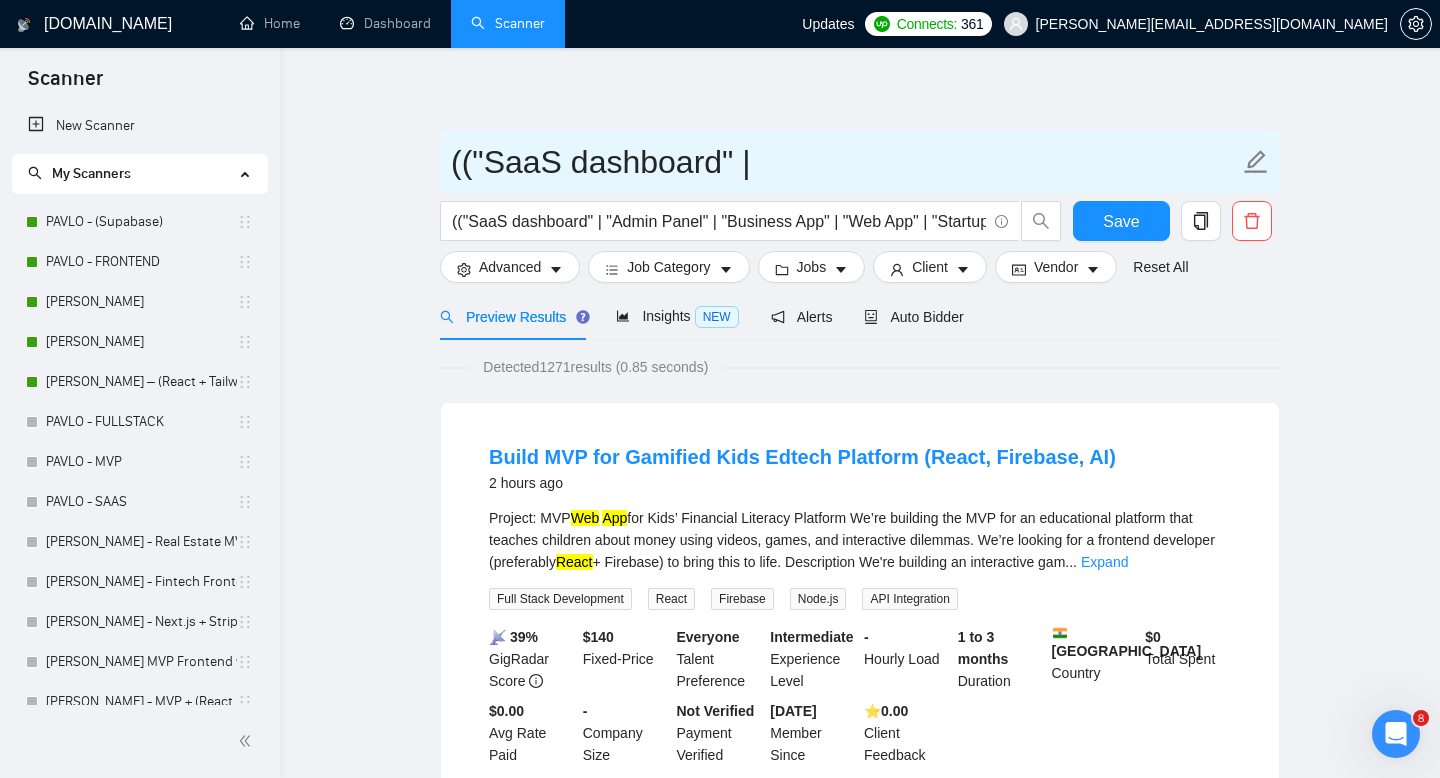 drag, startPoint x: 752, startPoint y: 168, endPoint x: 447, endPoint y: 146, distance: 305.79242 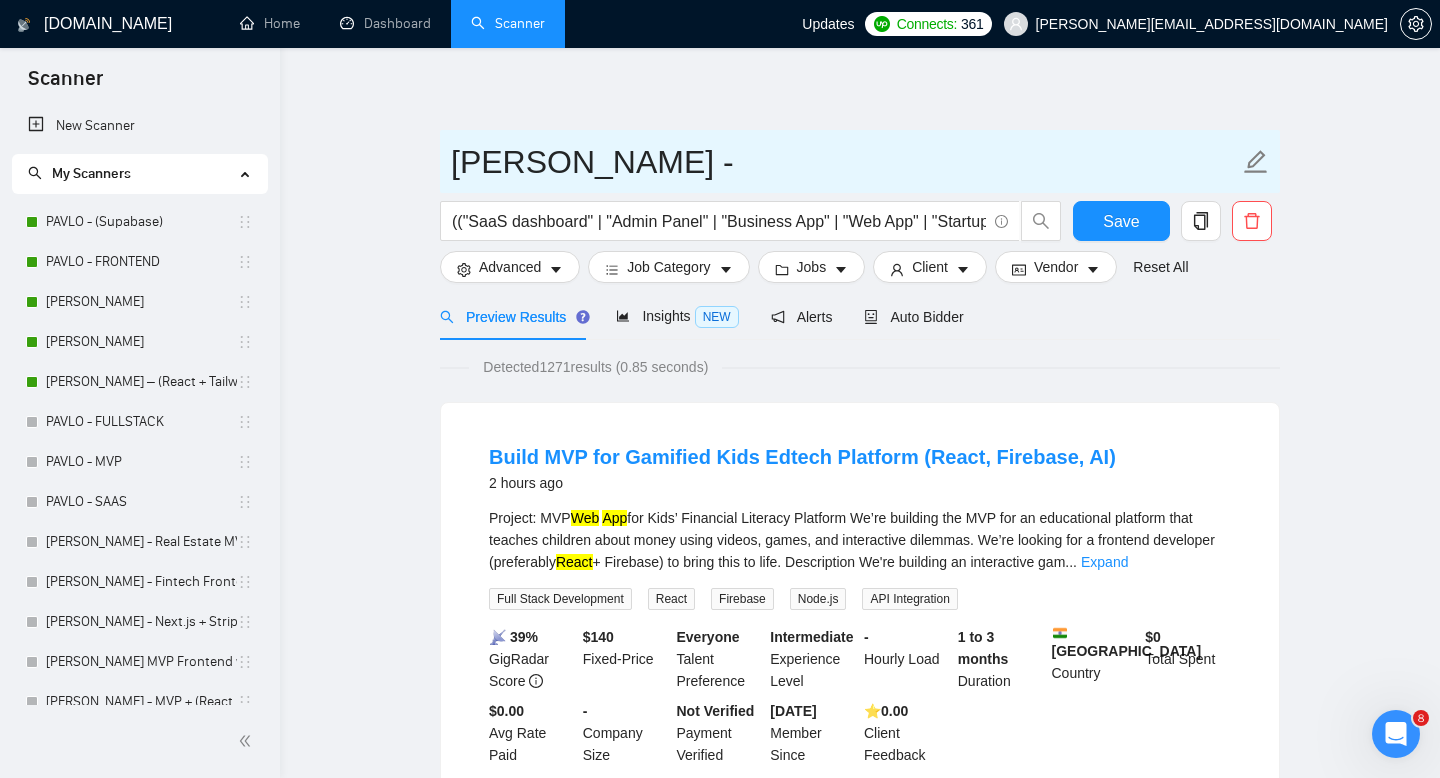 paste on "UI/UX SaaS (Design-focused)" 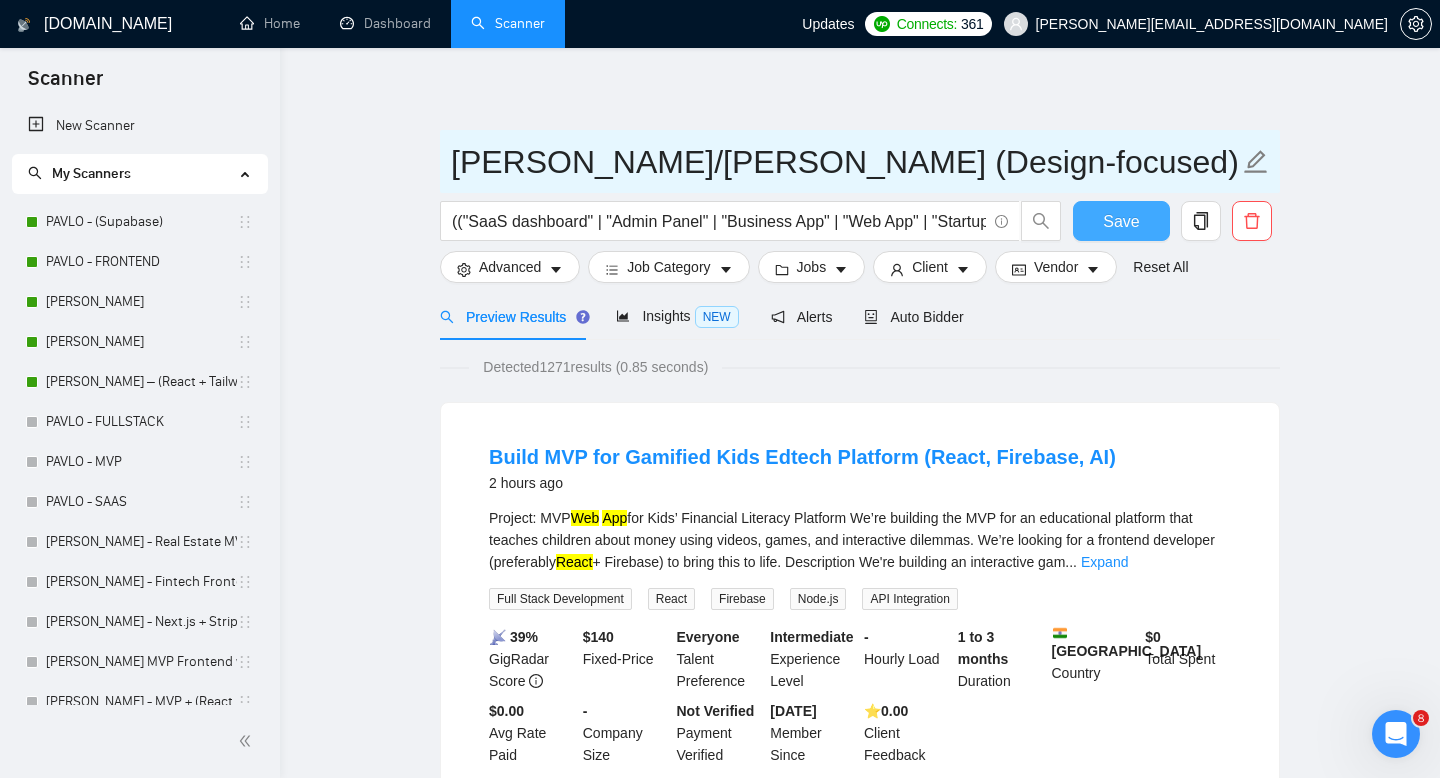 type on "[PERSON_NAME]/[PERSON_NAME] (Design-focused)" 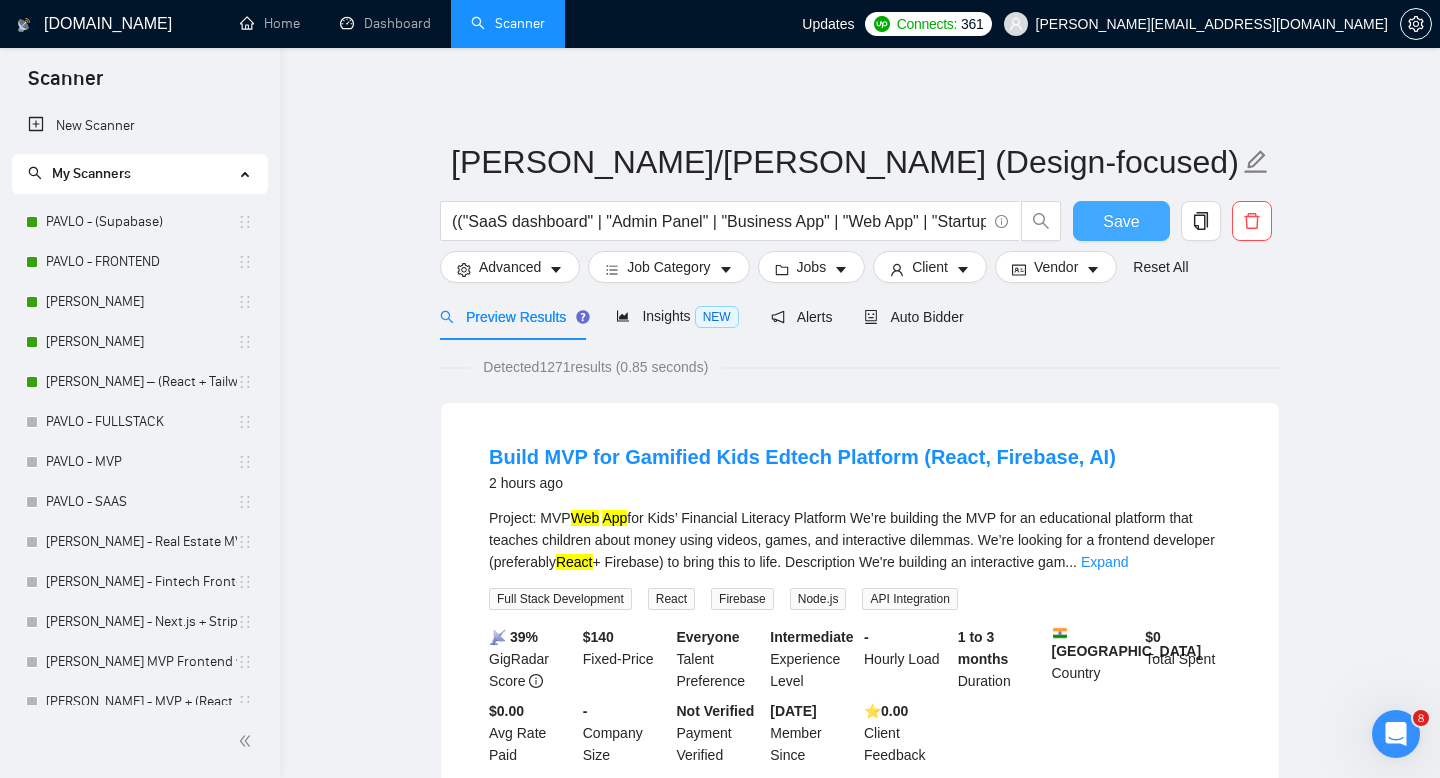 click on "Save" at bounding box center [1121, 221] 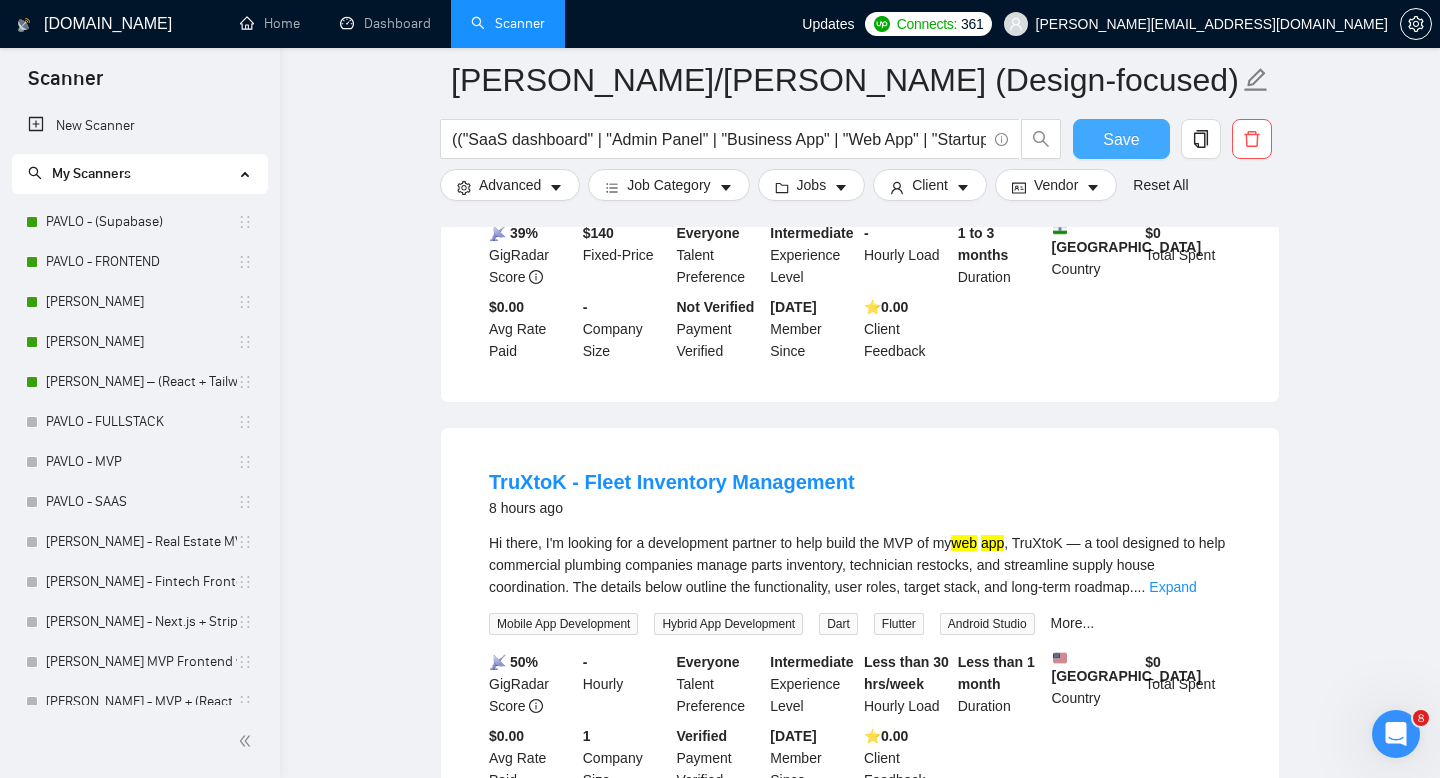 scroll, scrollTop: 0, scrollLeft: 0, axis: both 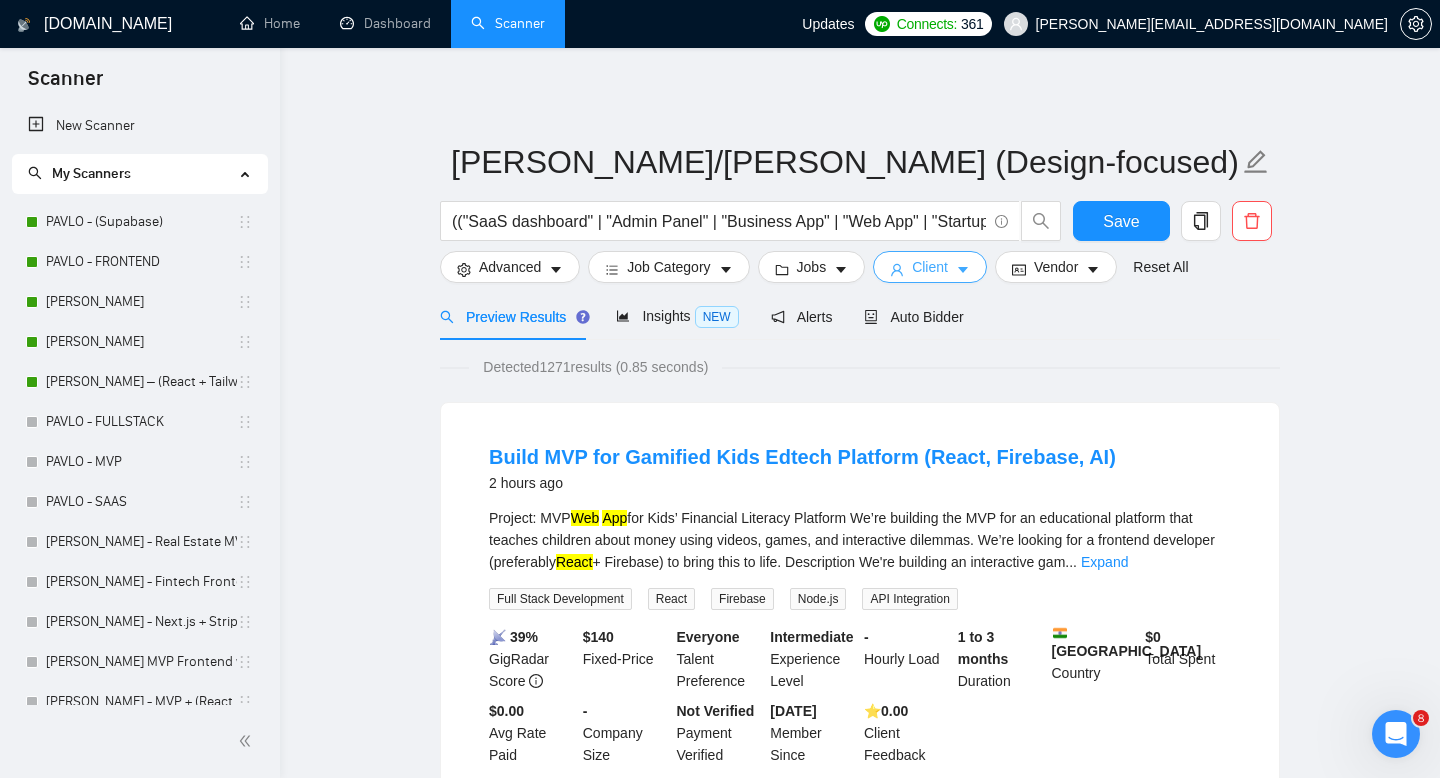 click on "Client" at bounding box center (930, 267) 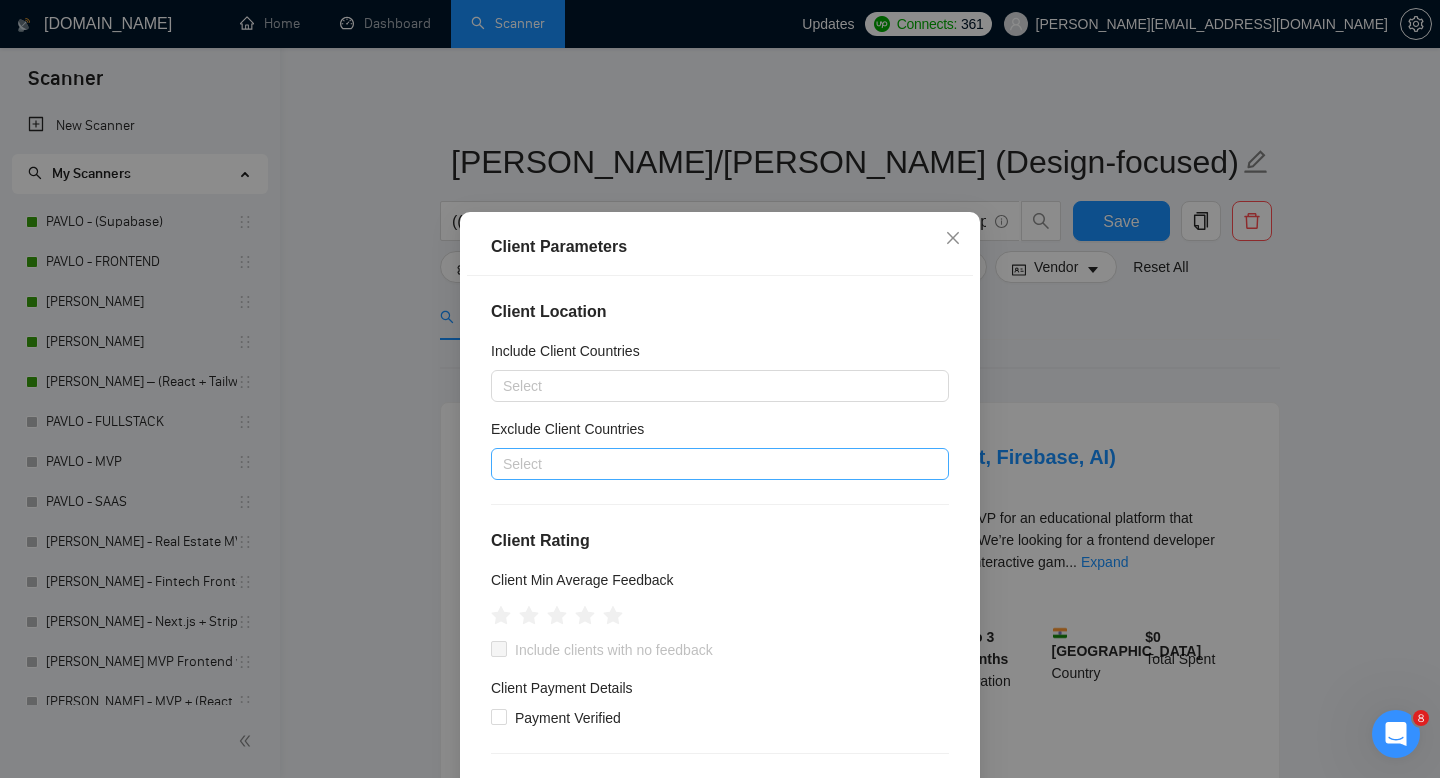 click at bounding box center [710, 464] 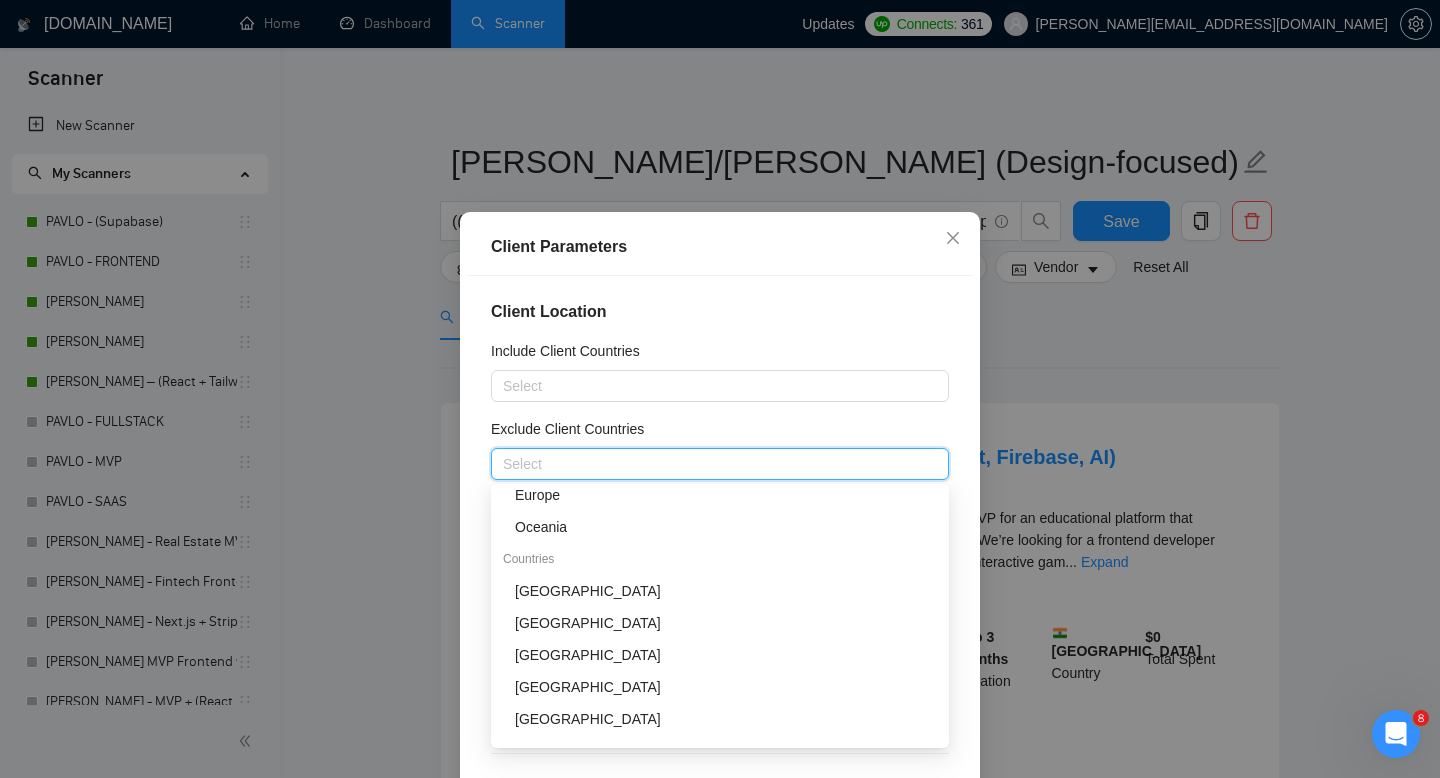 scroll, scrollTop: 185, scrollLeft: 0, axis: vertical 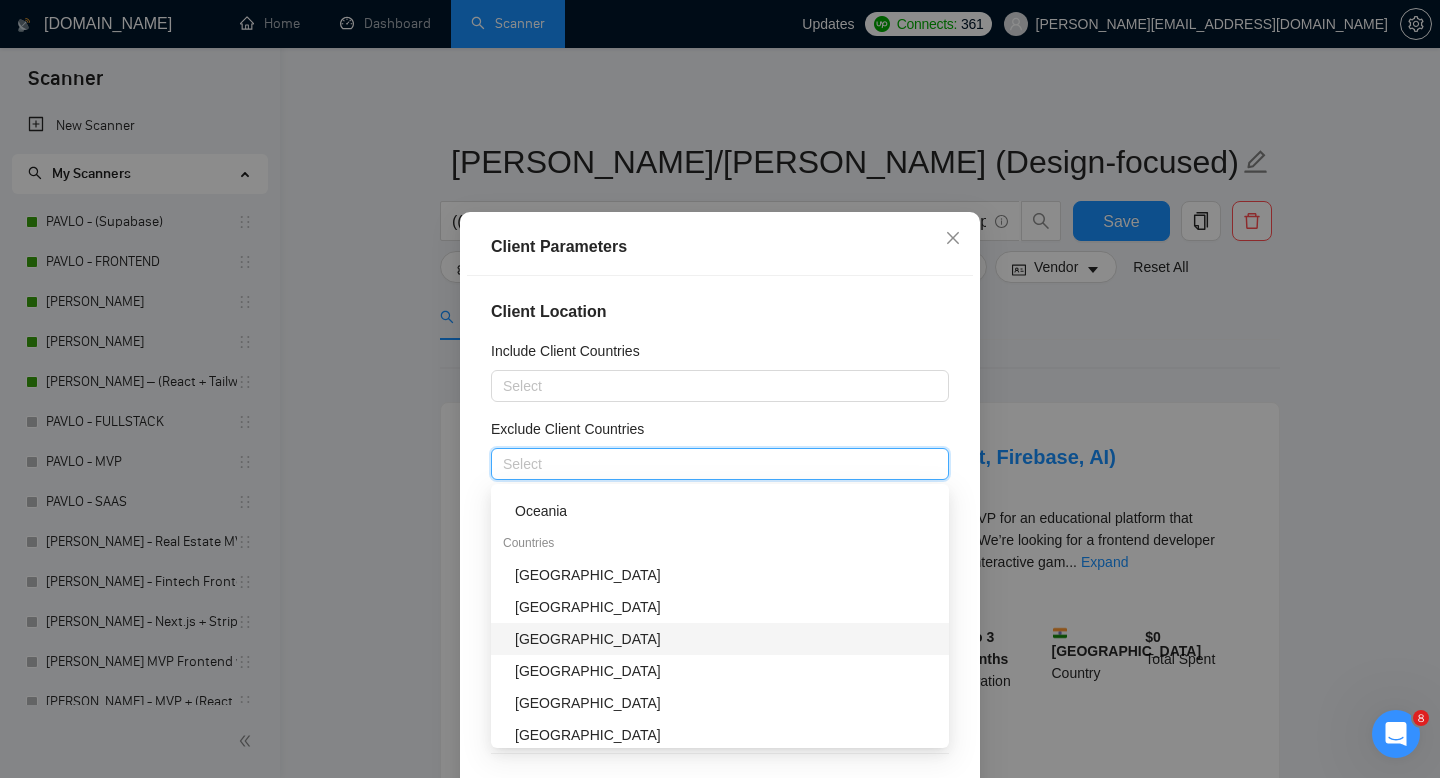 click on "[GEOGRAPHIC_DATA]" at bounding box center (726, 639) 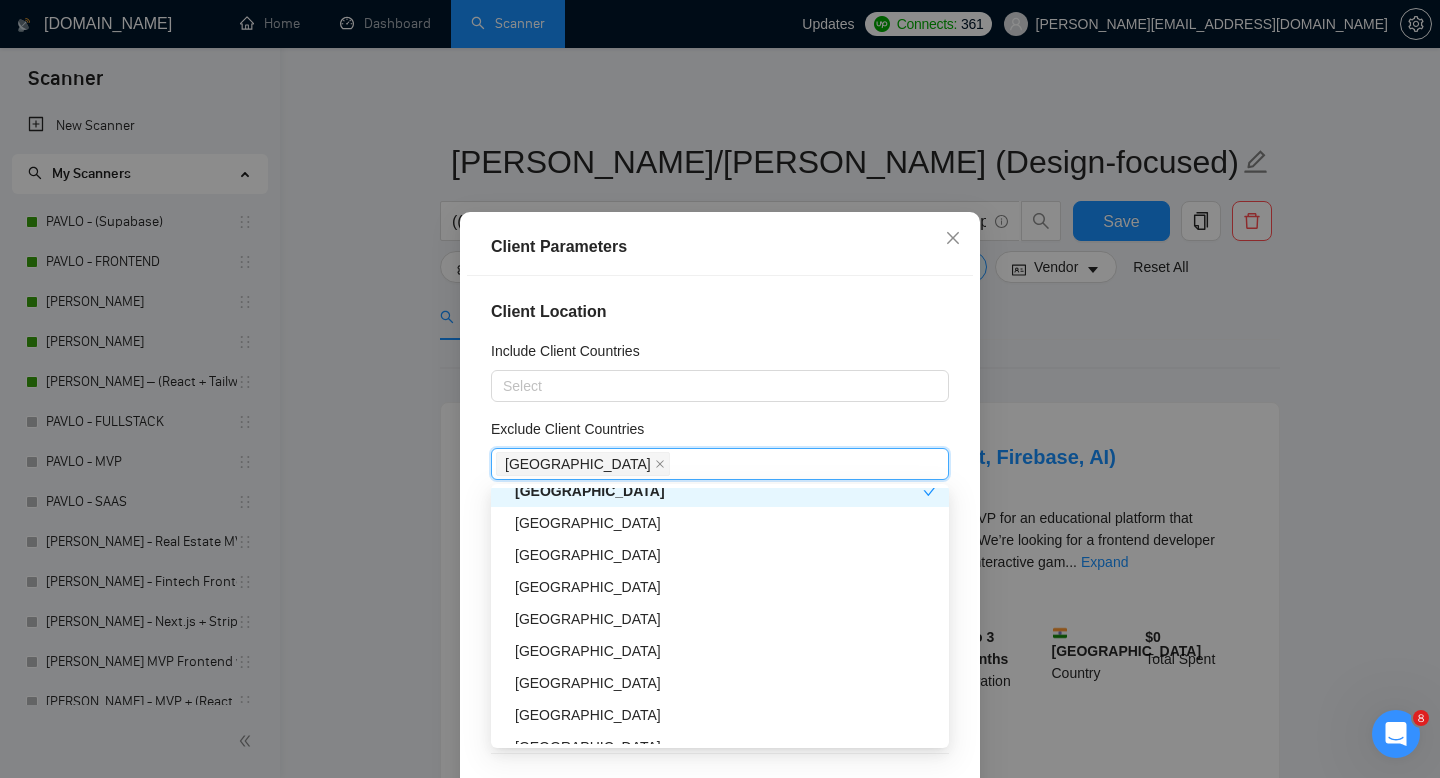 scroll, scrollTop: 340, scrollLeft: 0, axis: vertical 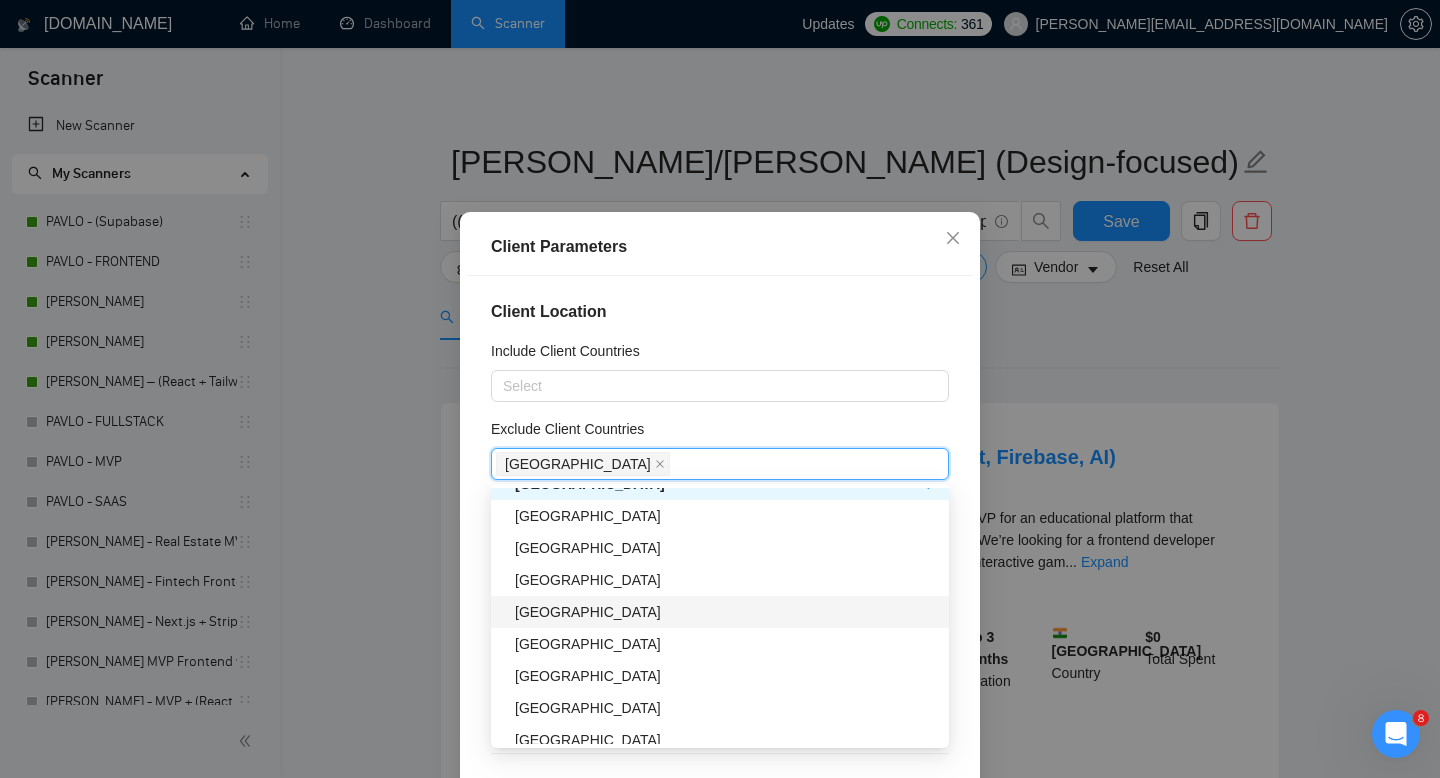 click on "[GEOGRAPHIC_DATA]" at bounding box center [726, 612] 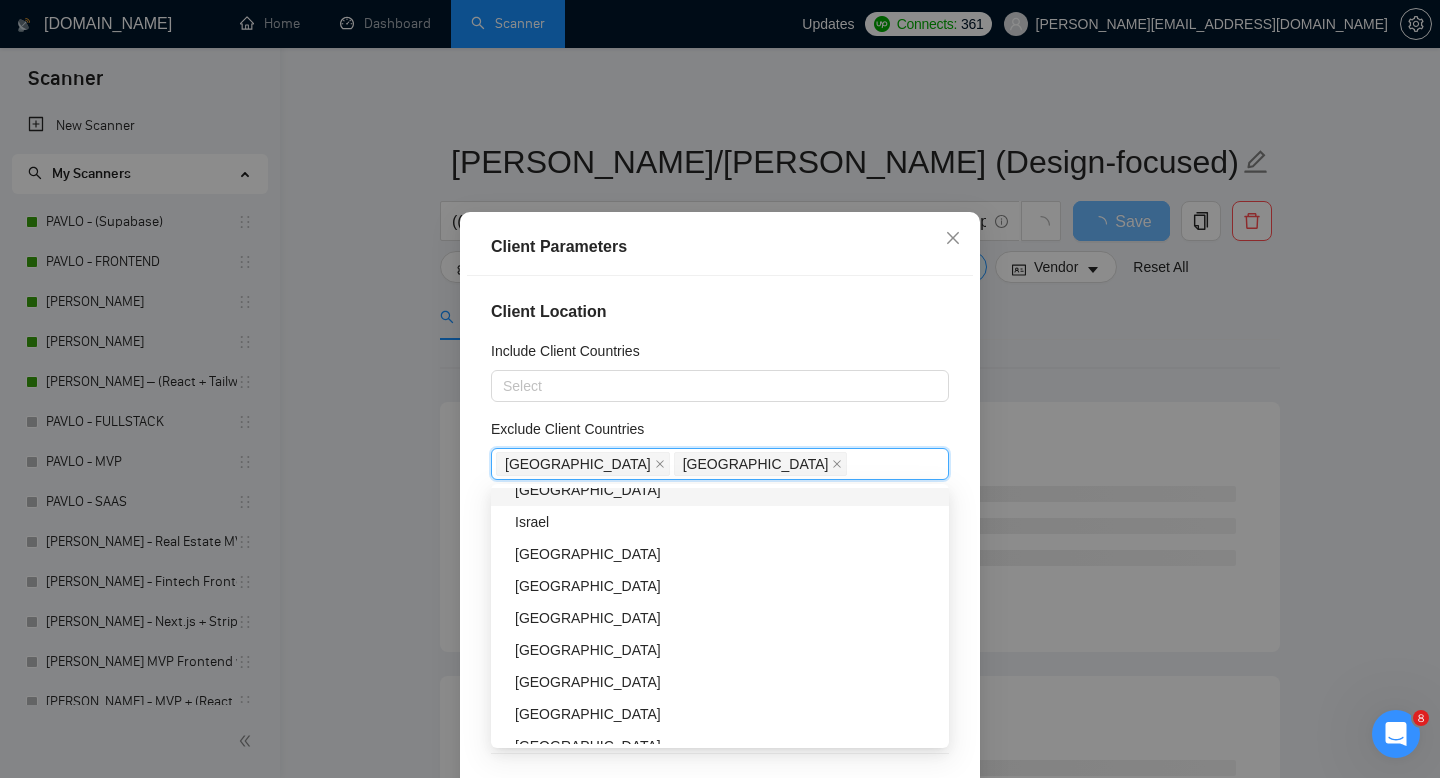 scroll, scrollTop: 602, scrollLeft: 0, axis: vertical 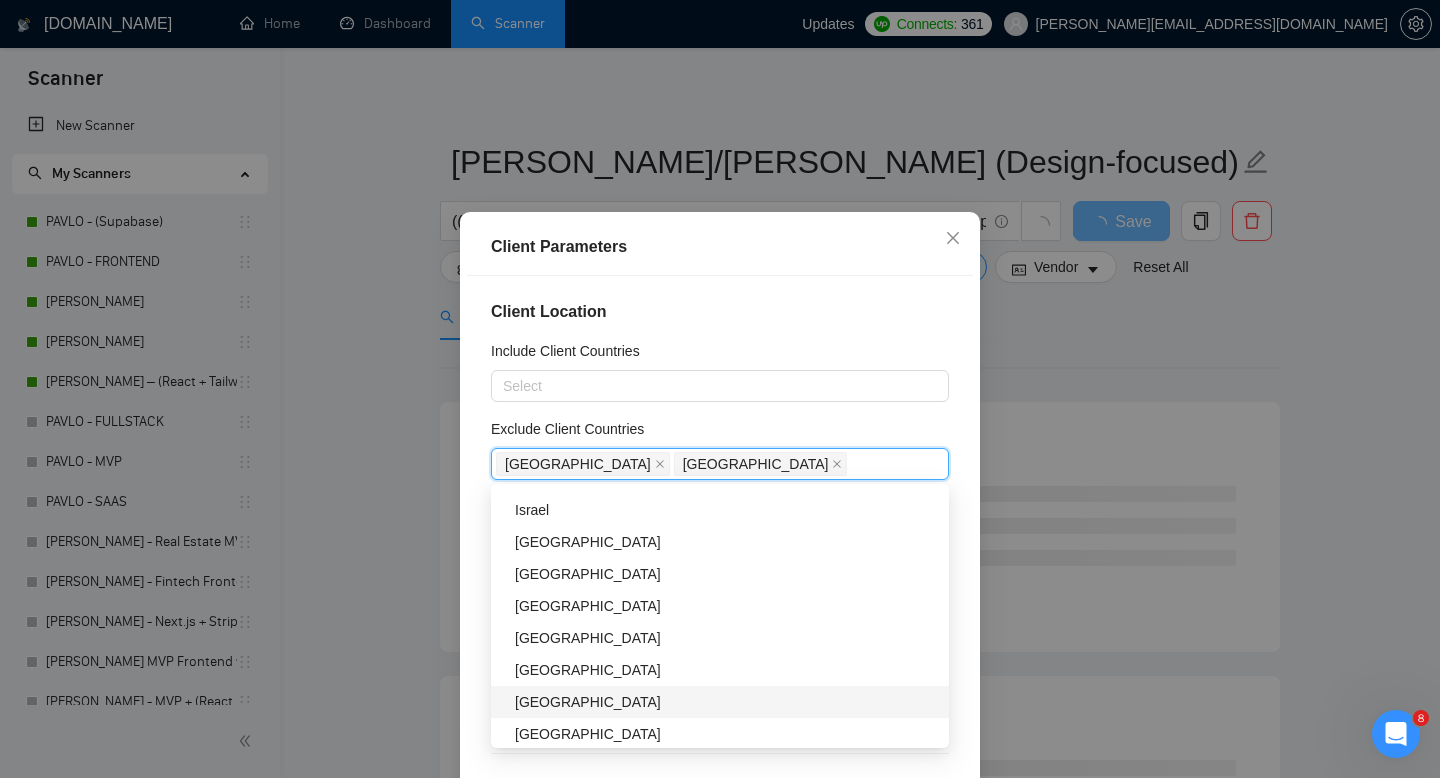 click on "[GEOGRAPHIC_DATA]" at bounding box center (726, 702) 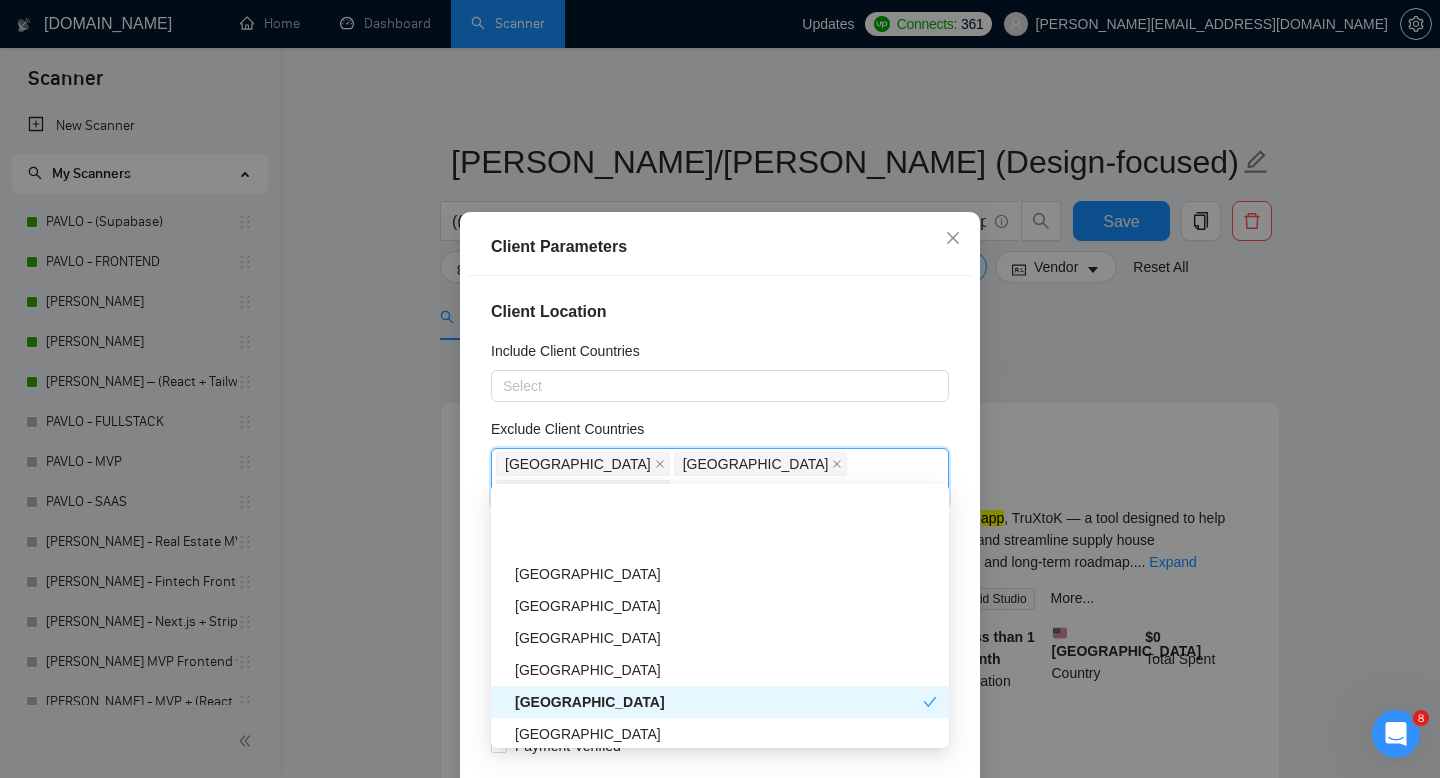 scroll, scrollTop: 708, scrollLeft: 0, axis: vertical 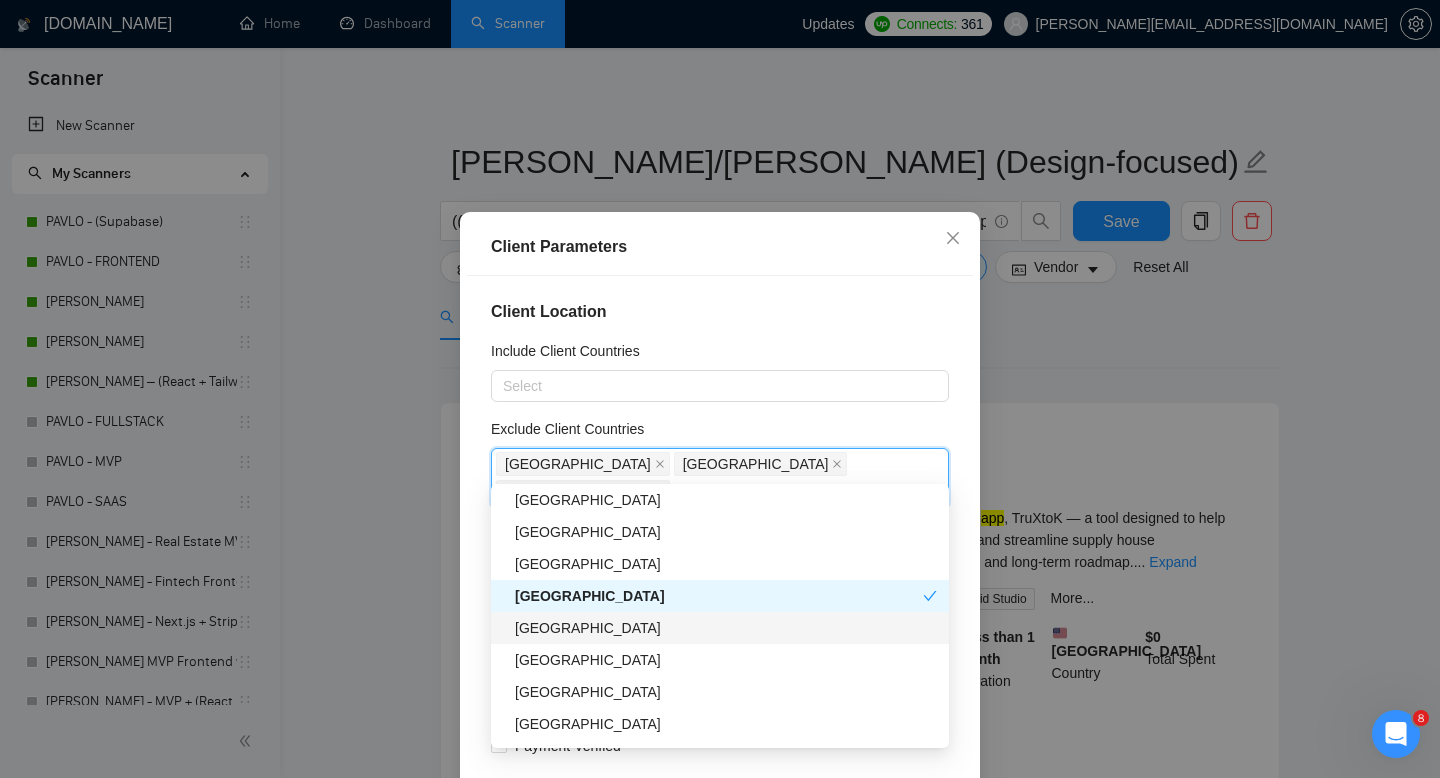 click on "[GEOGRAPHIC_DATA]" at bounding box center (726, 628) 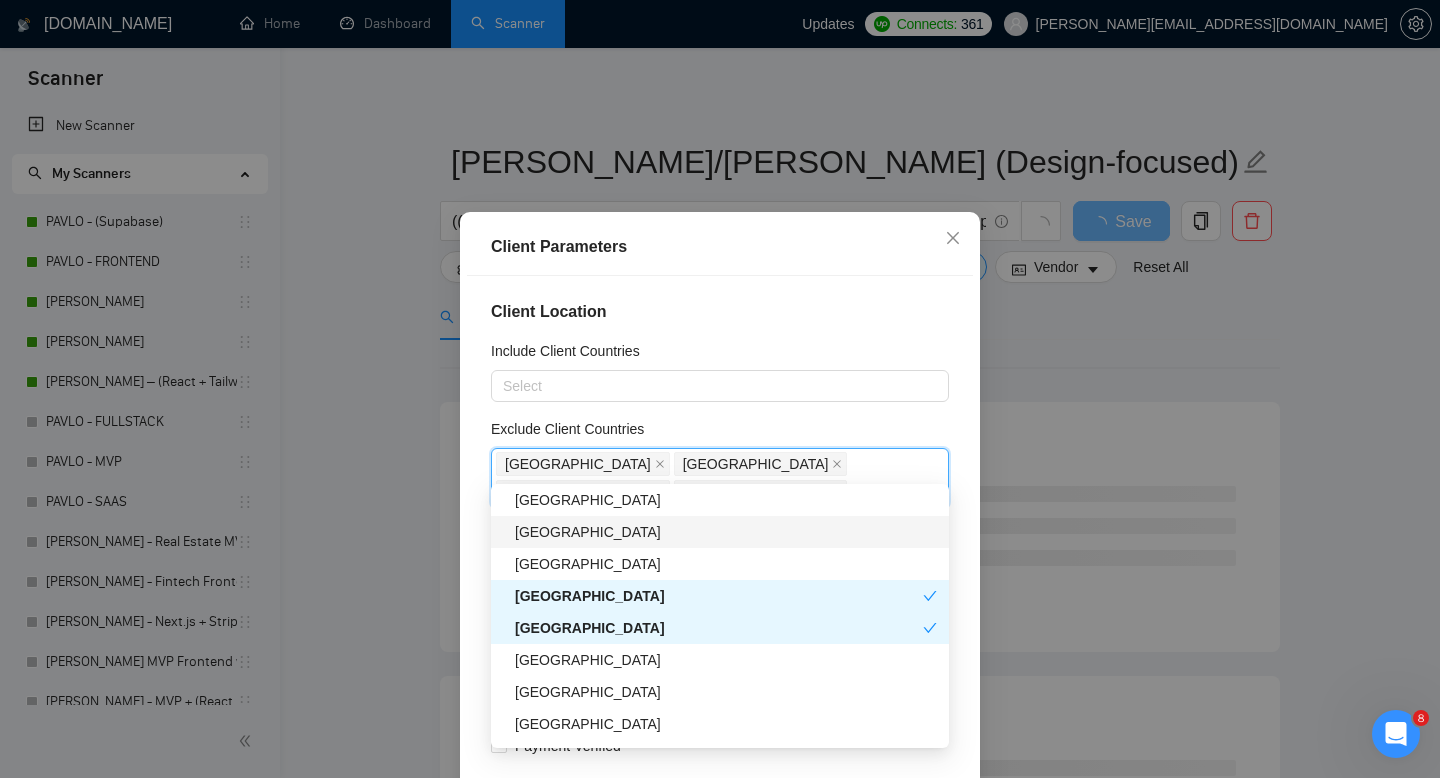 click on "Client Location" at bounding box center (720, 312) 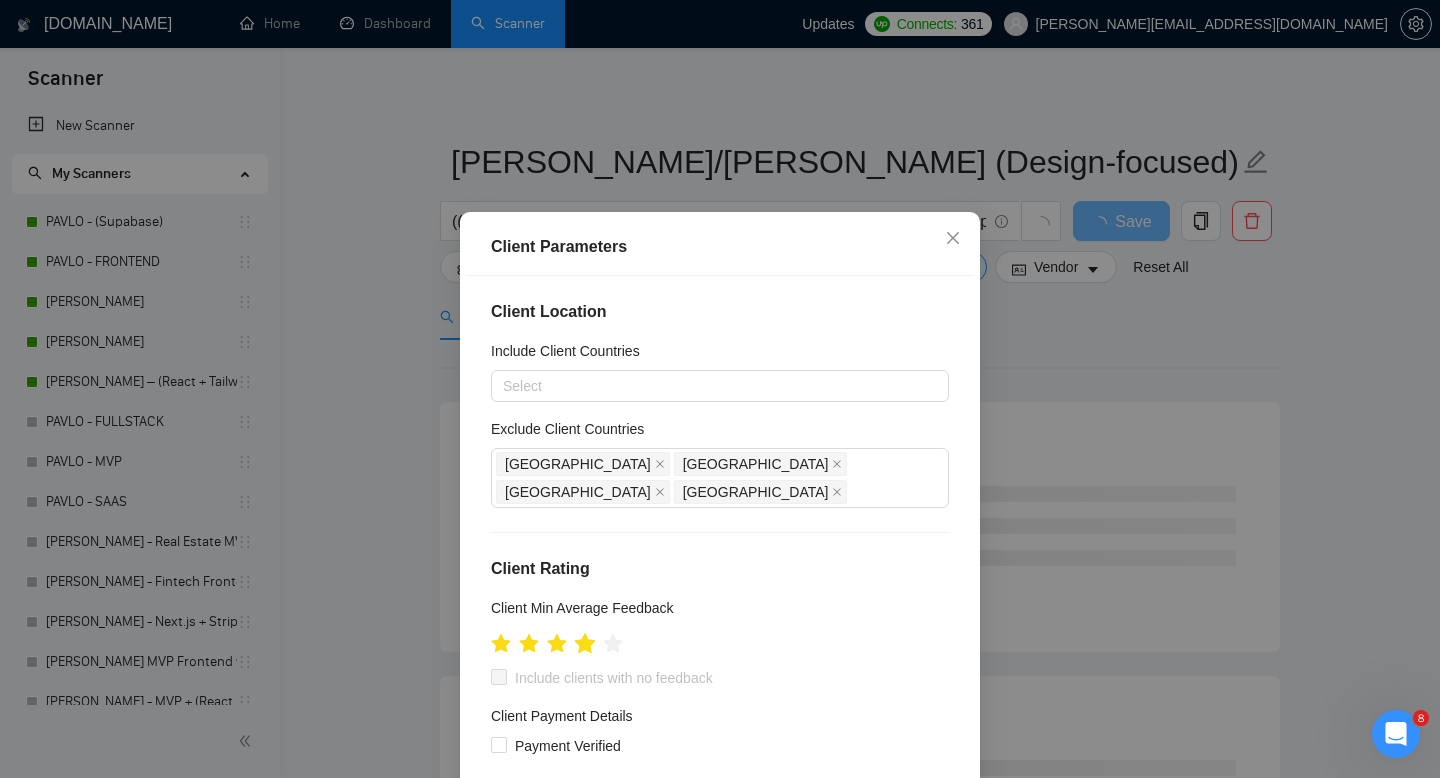 click 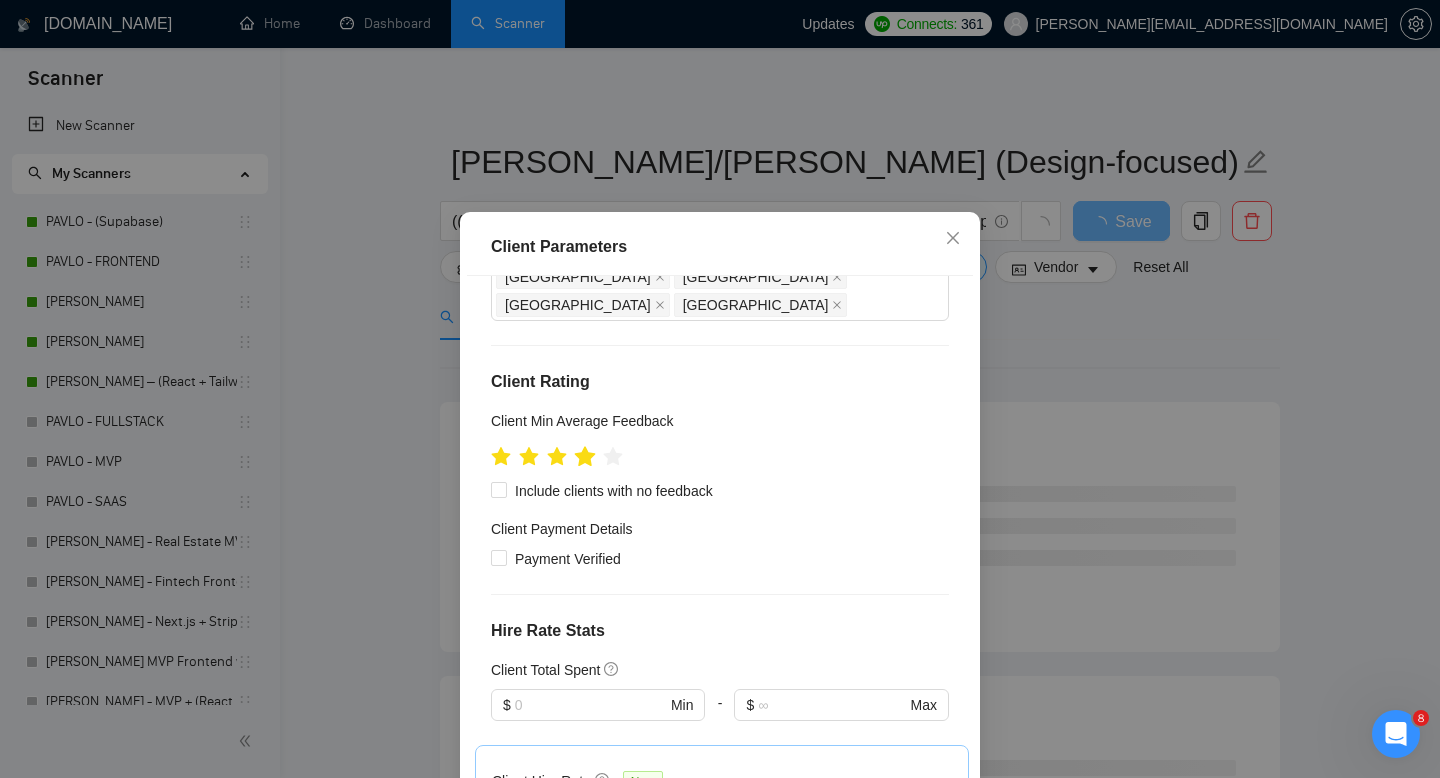 scroll, scrollTop: 200, scrollLeft: 0, axis: vertical 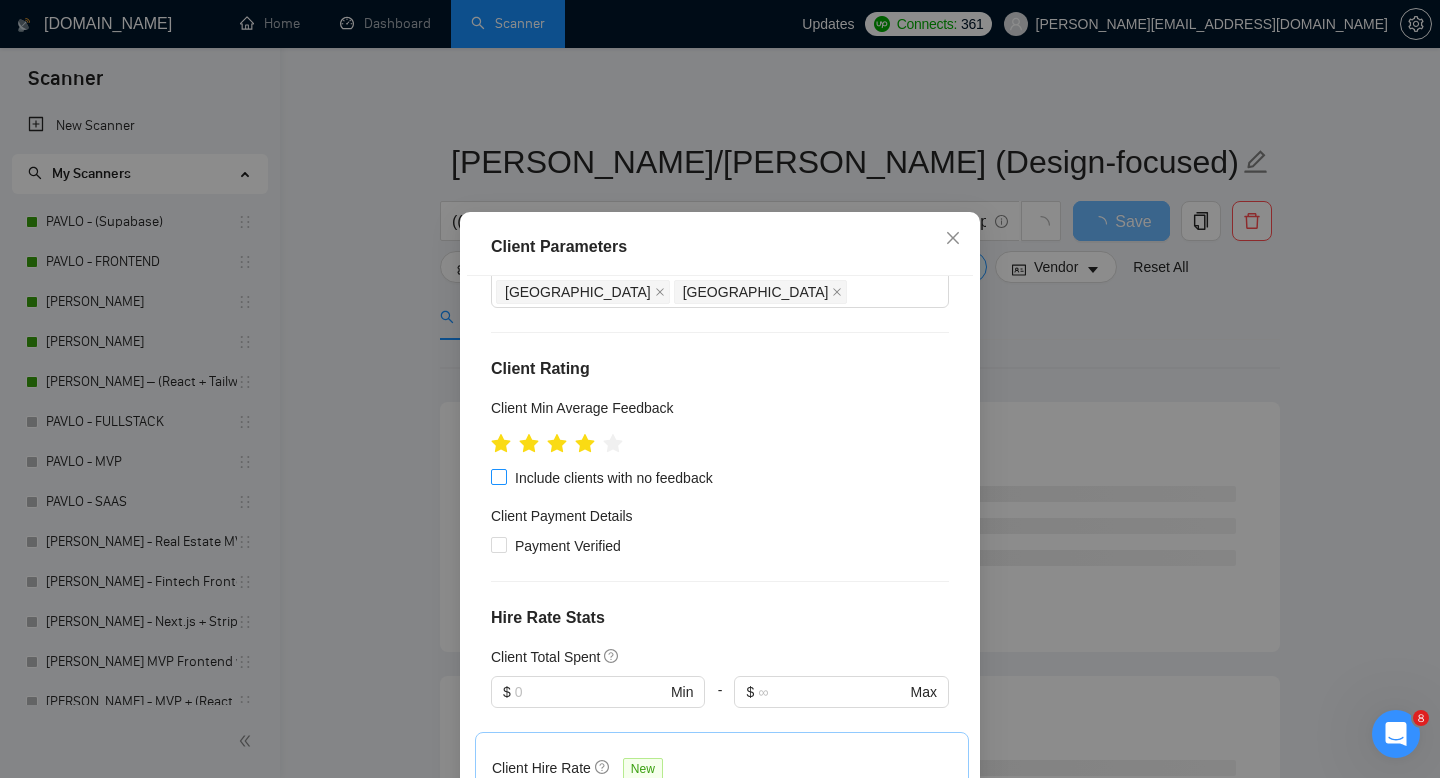 click on "Include clients with no feedback" at bounding box center (498, 476) 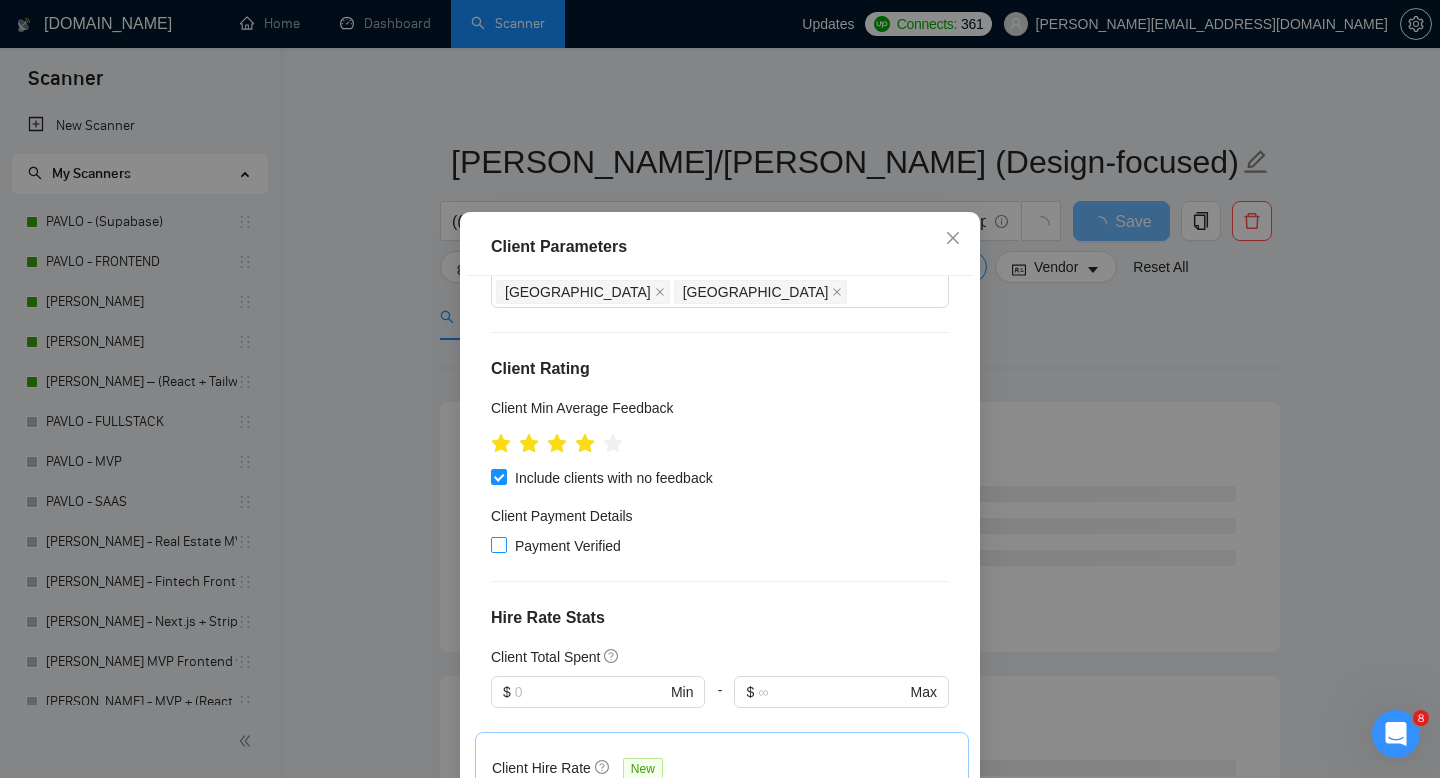 click on "Payment Verified" at bounding box center [498, 544] 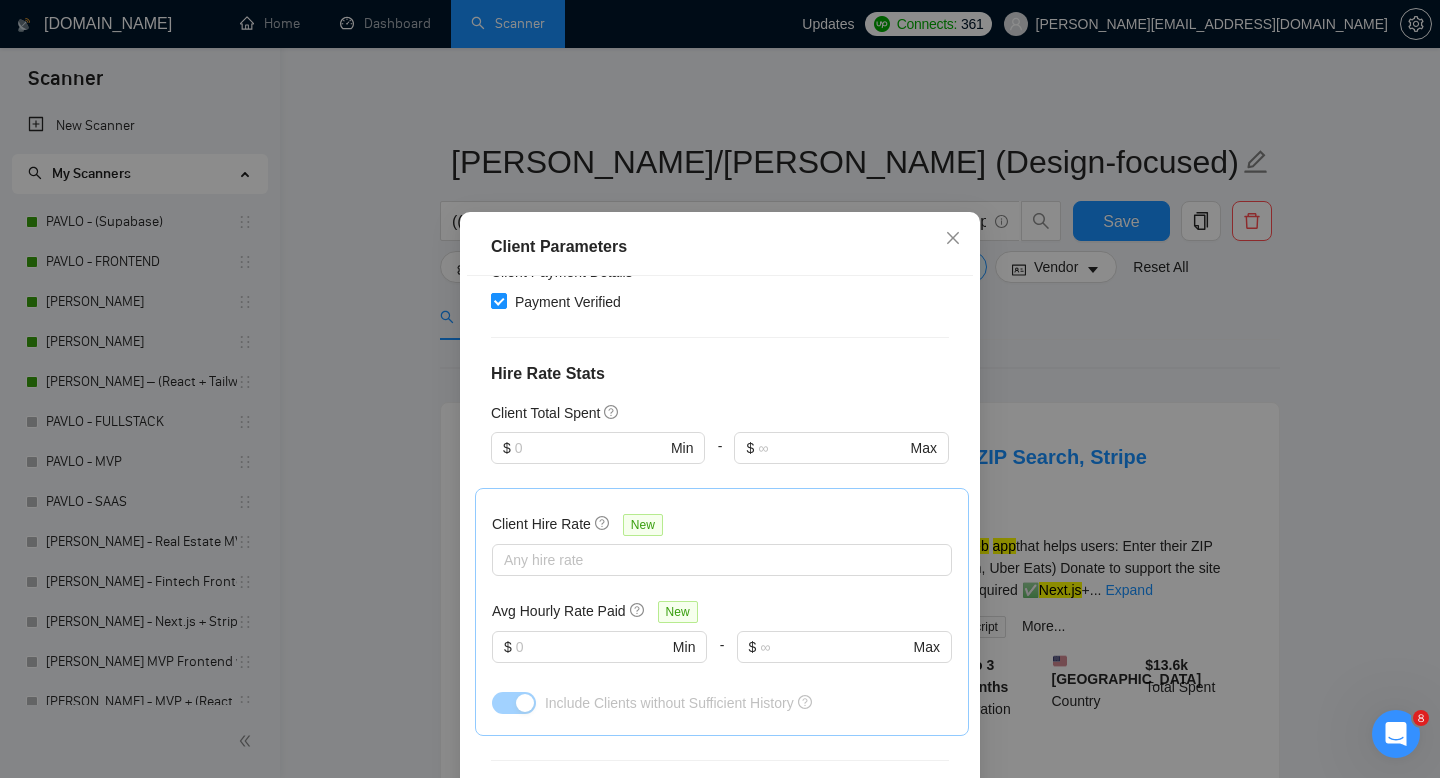 scroll, scrollTop: 701, scrollLeft: 0, axis: vertical 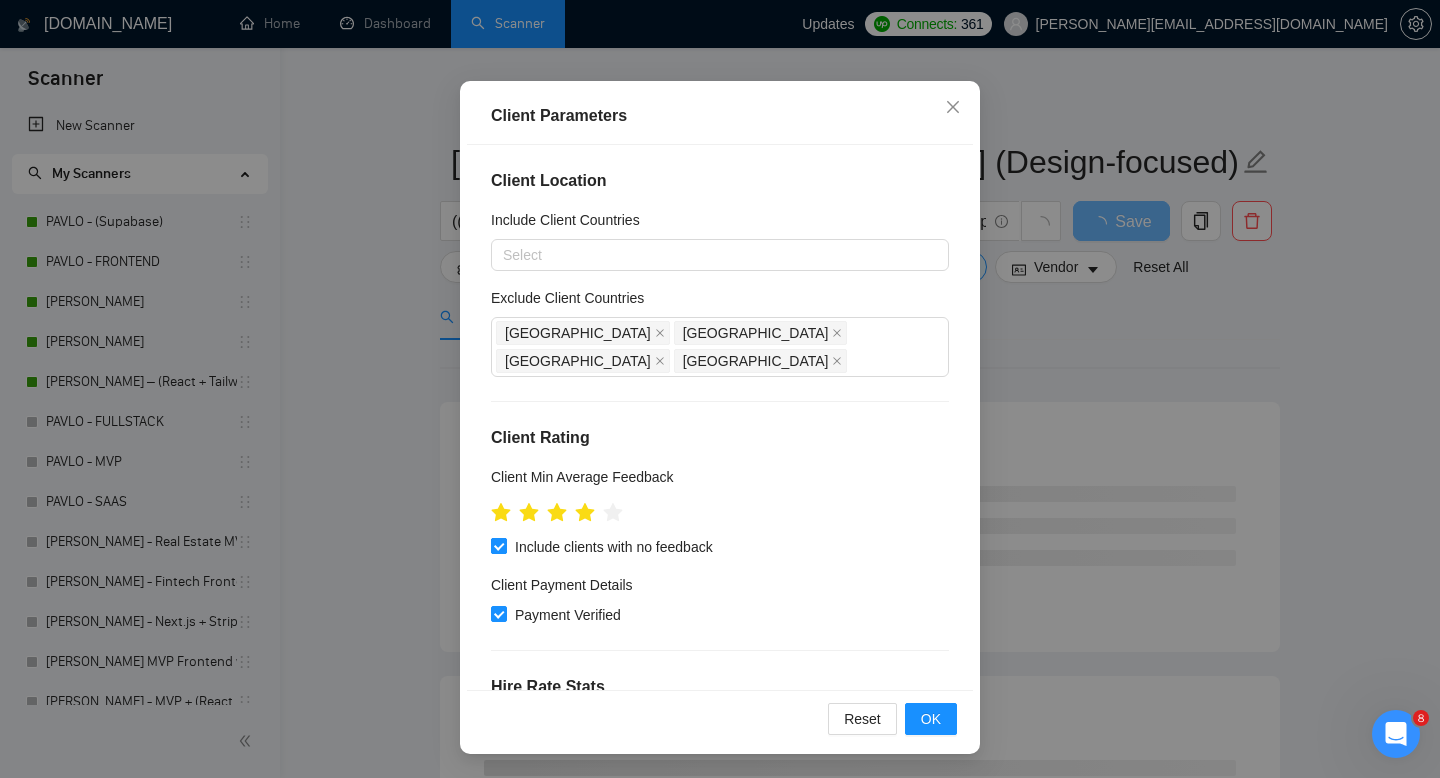 click on "Include clients with no feedback" at bounding box center (498, 545) 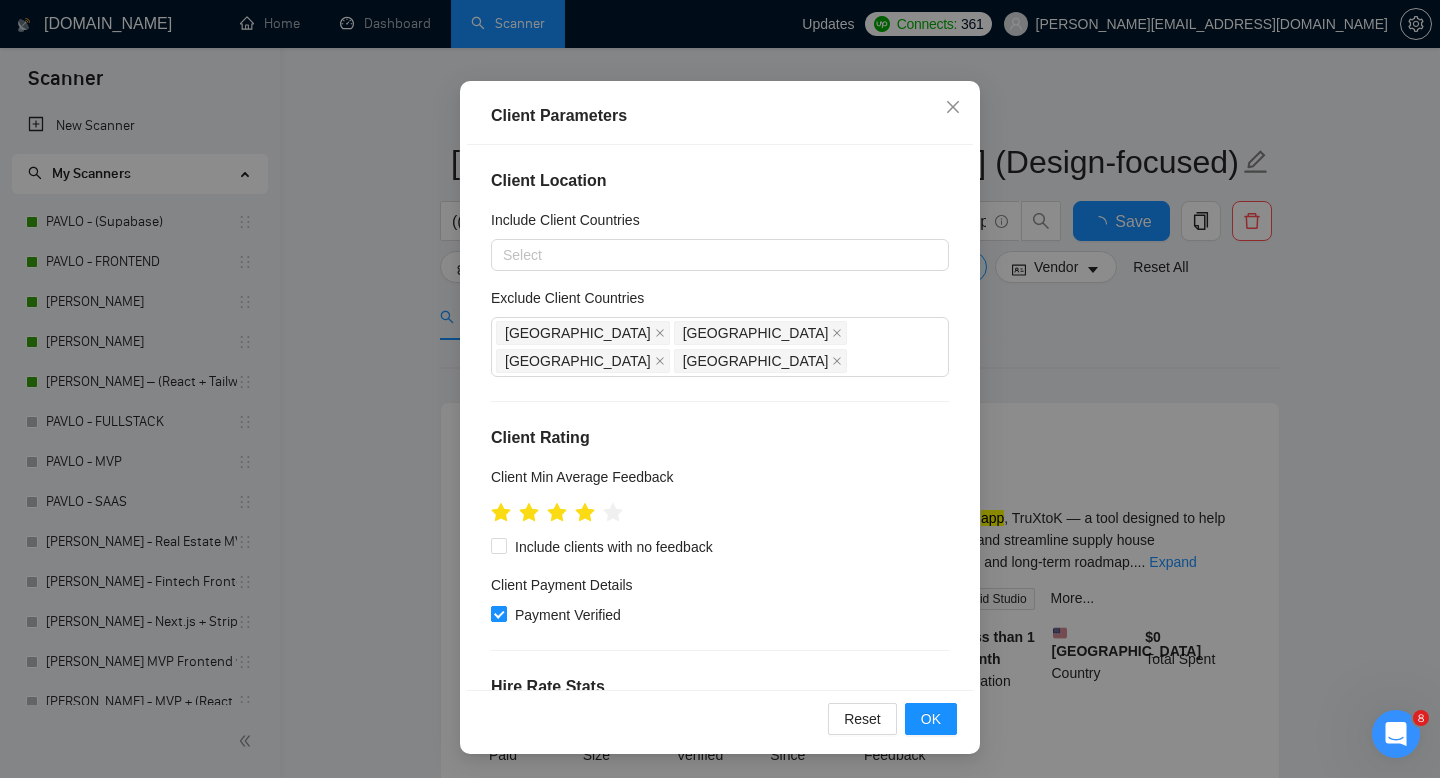 click on "Payment Verified" at bounding box center (498, 613) 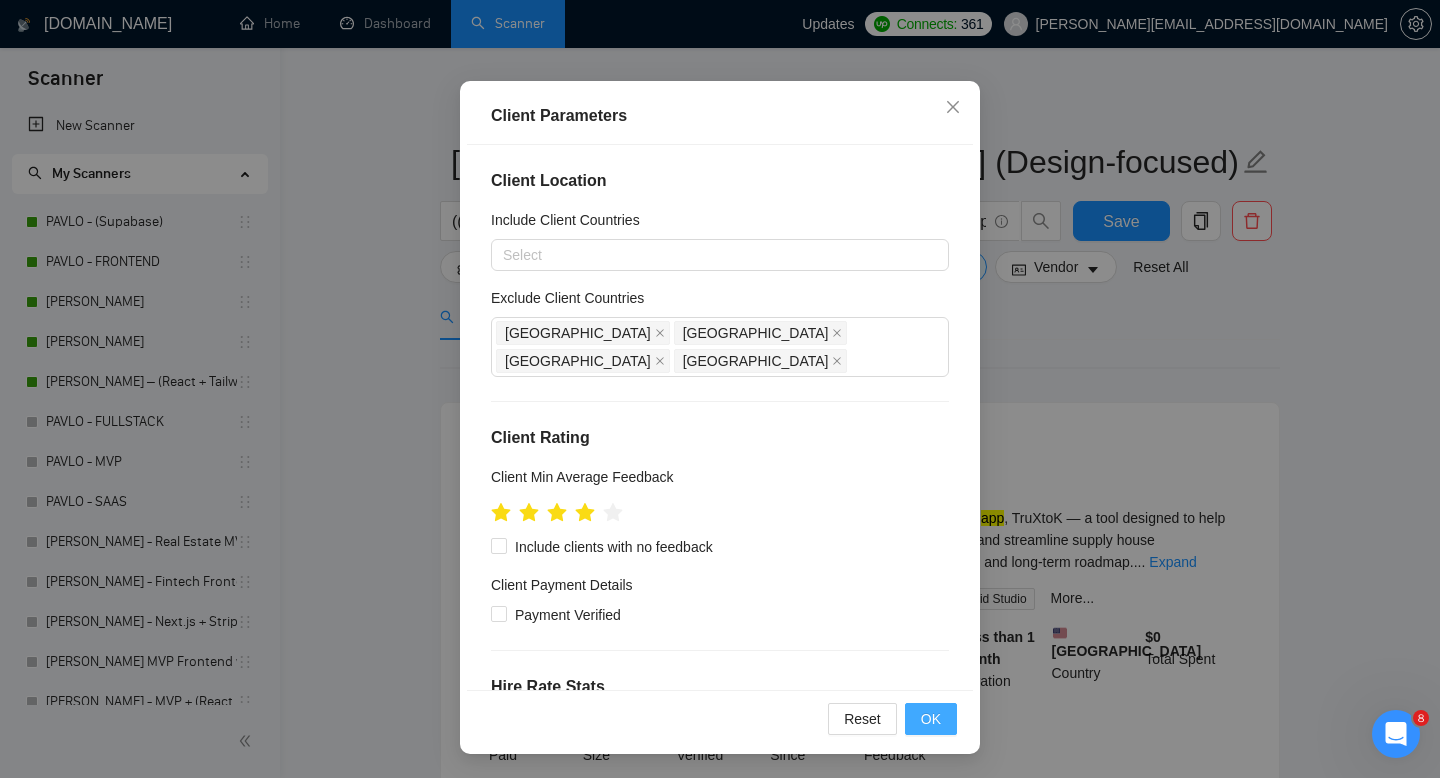 click on "OK" at bounding box center [931, 719] 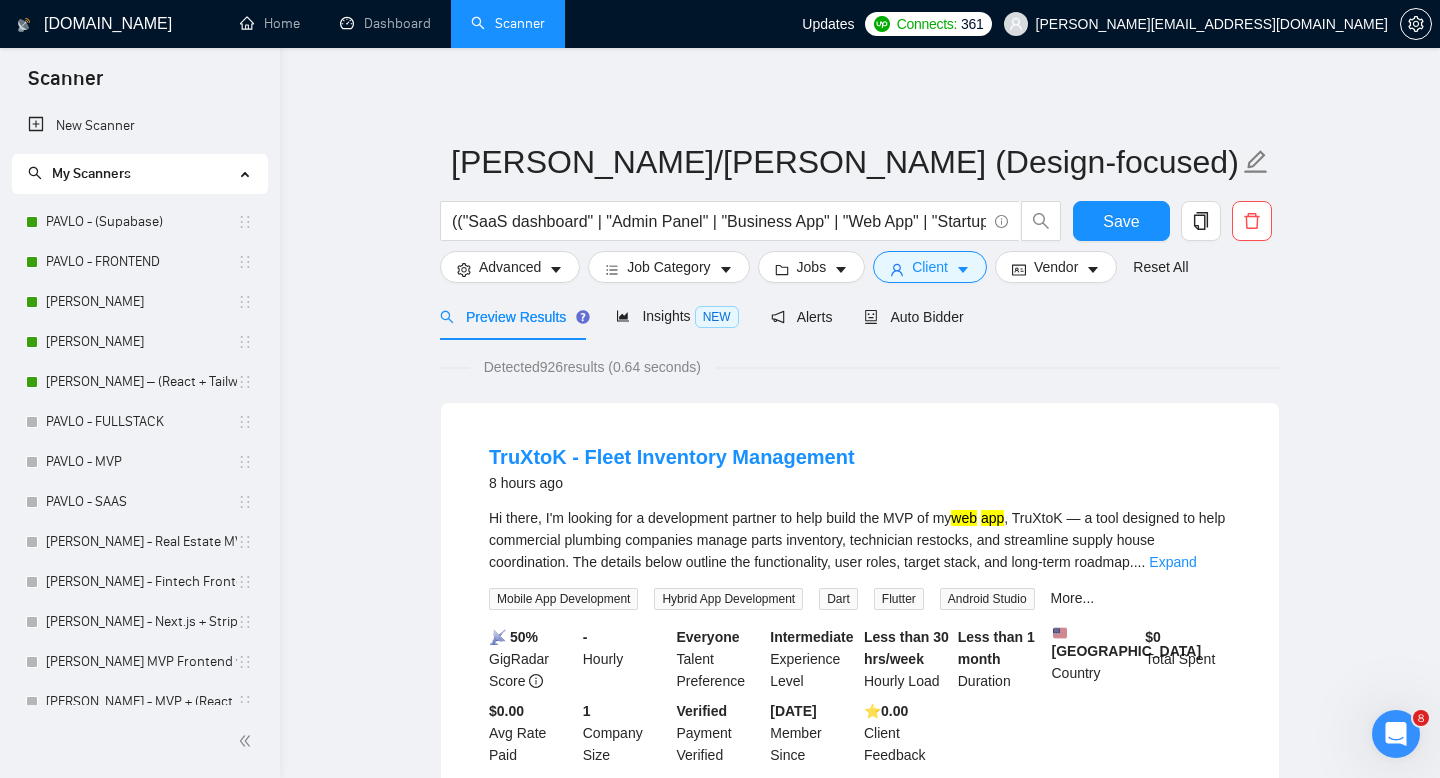 scroll, scrollTop: 38, scrollLeft: 0, axis: vertical 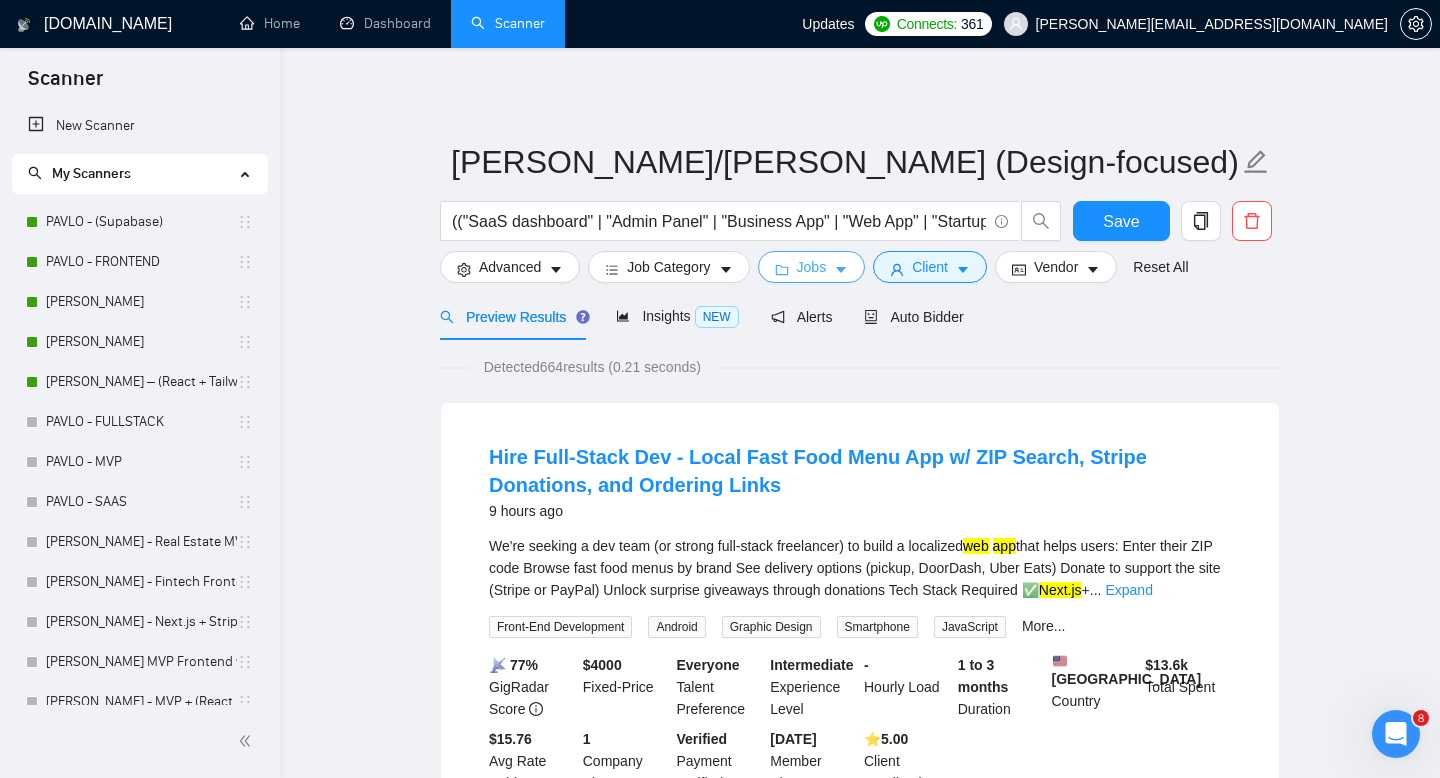 click on "Jobs" at bounding box center (812, 267) 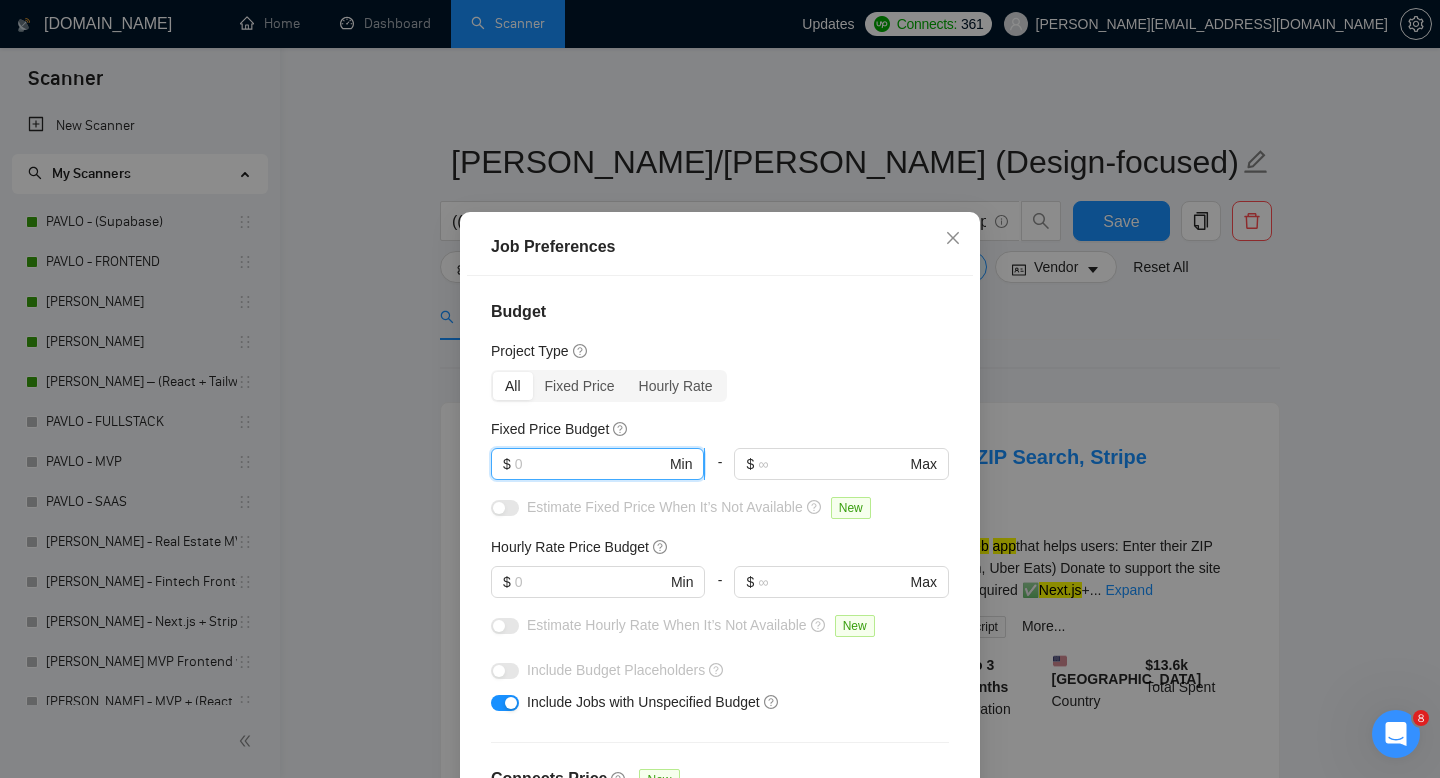 click at bounding box center (590, 464) 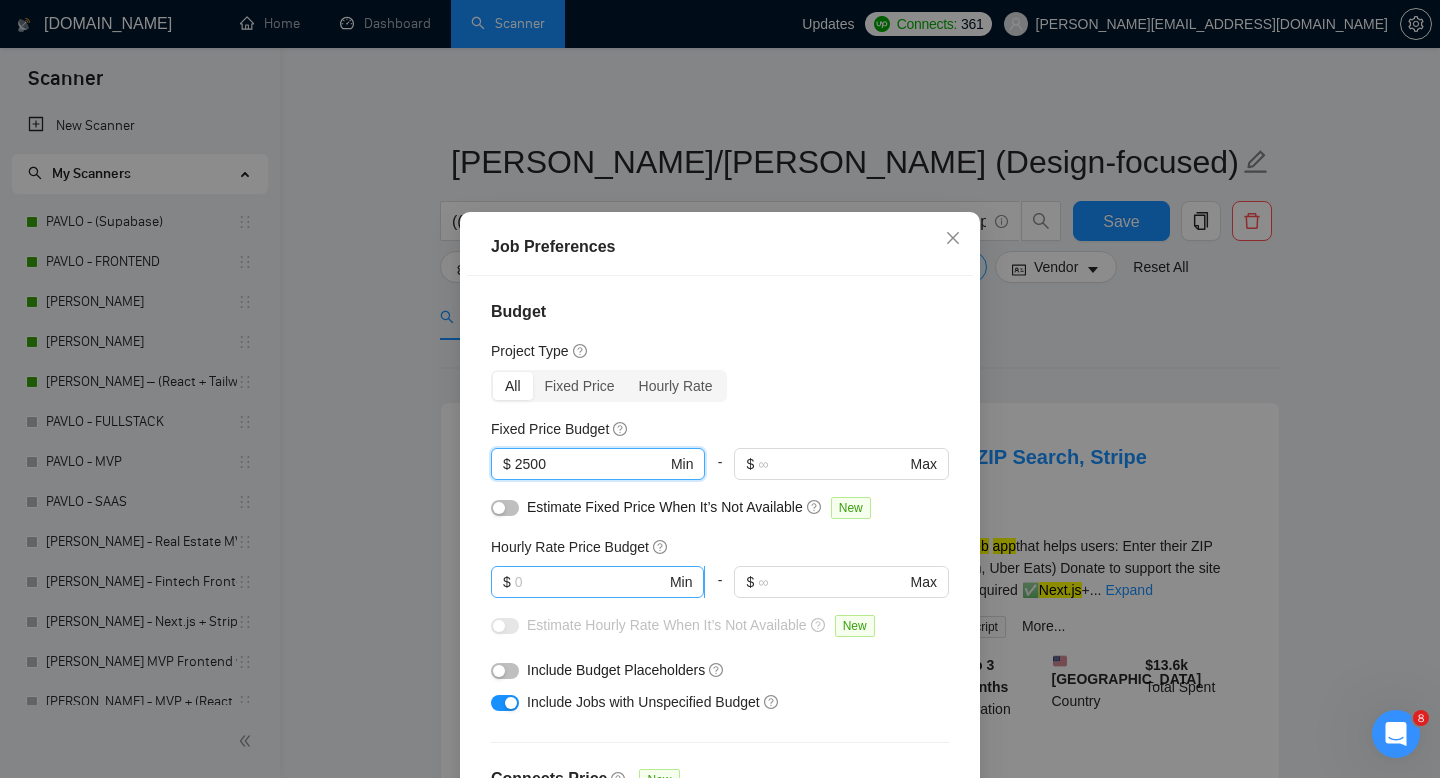 type on "2500" 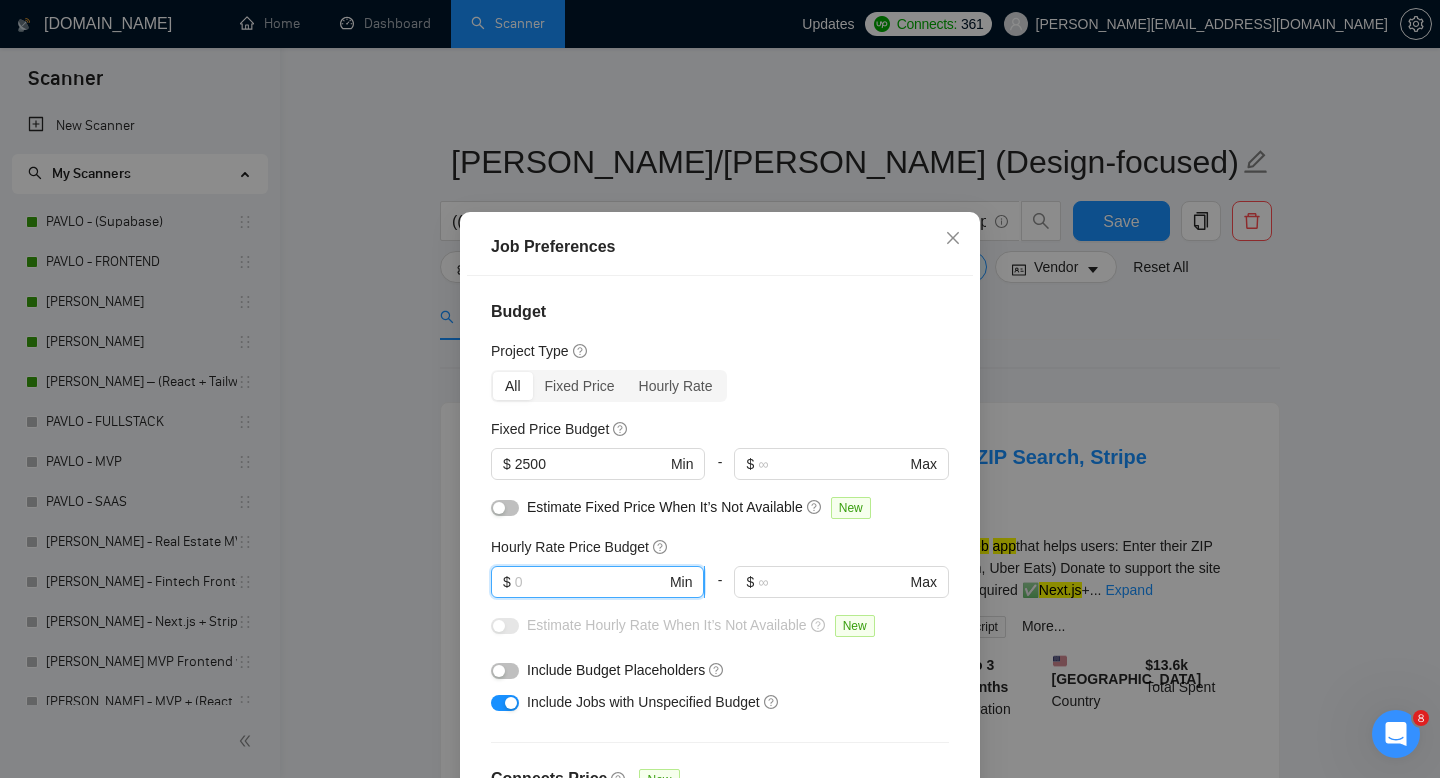 click at bounding box center (590, 582) 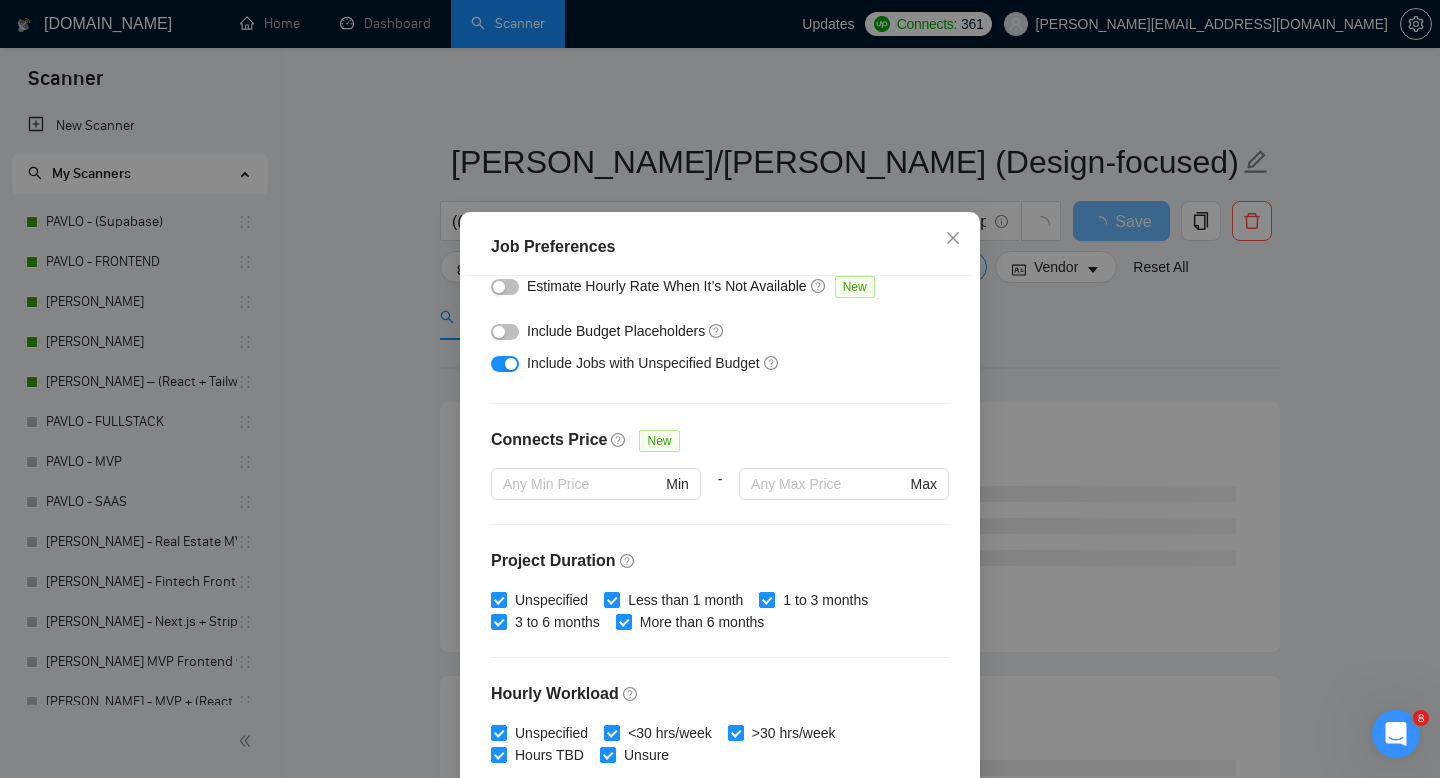 scroll, scrollTop: 582, scrollLeft: 0, axis: vertical 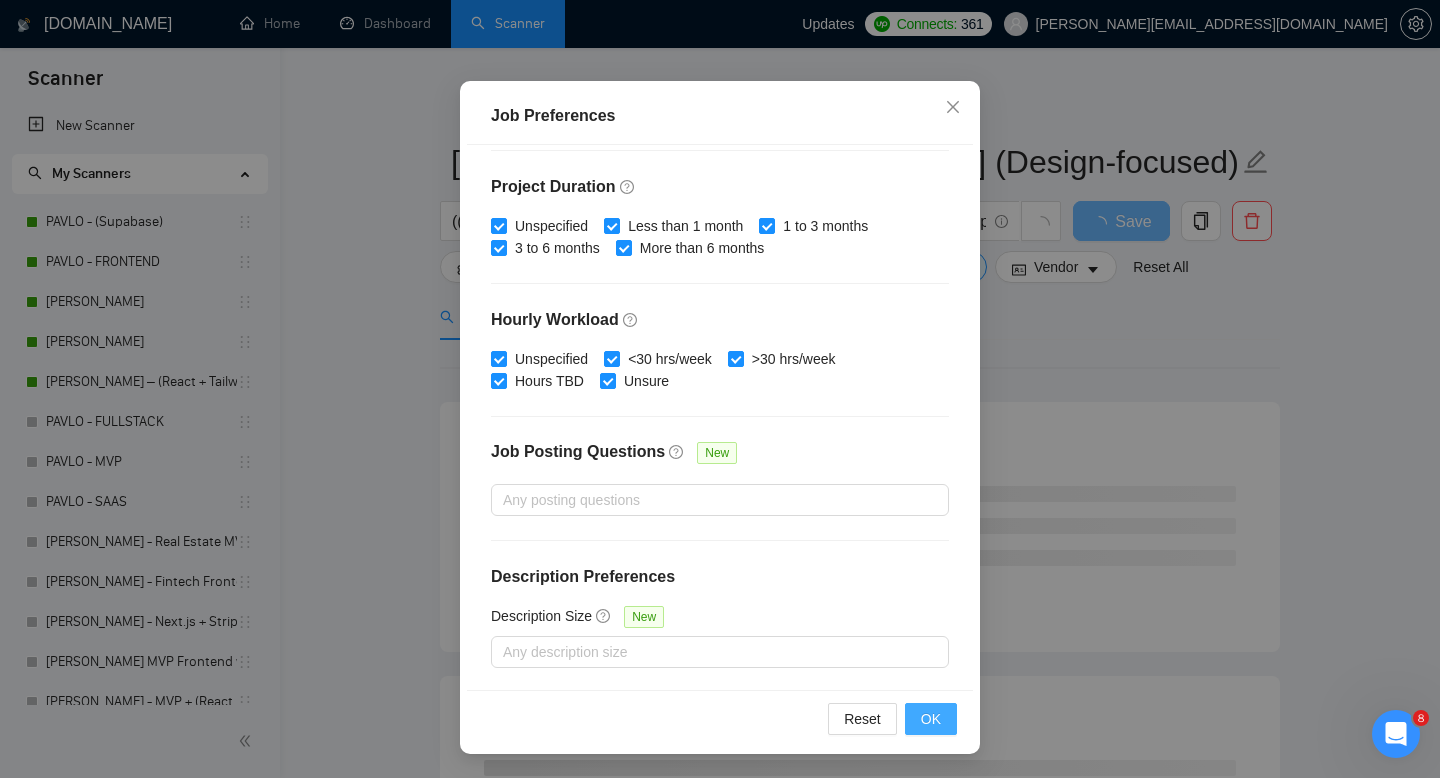 type on "25" 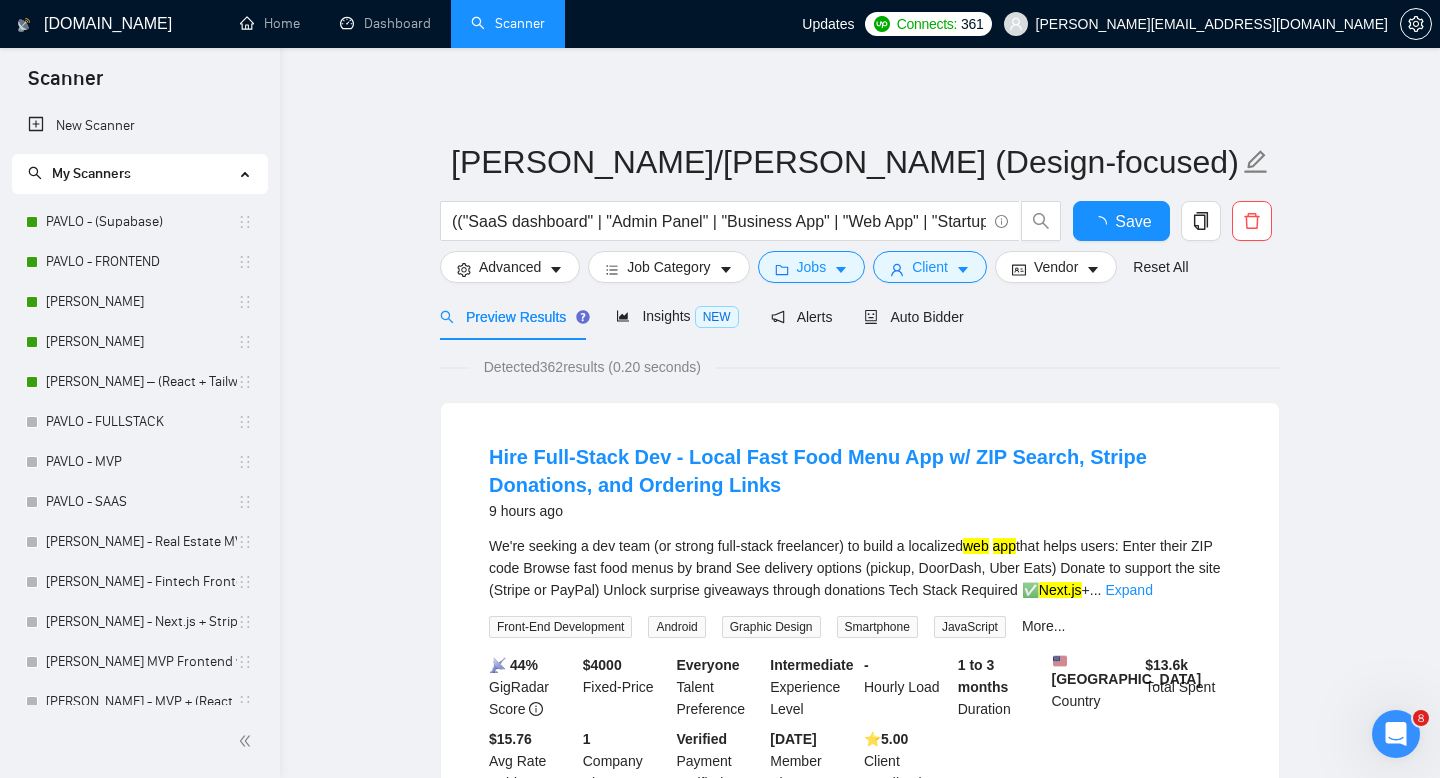 scroll, scrollTop: 38, scrollLeft: 0, axis: vertical 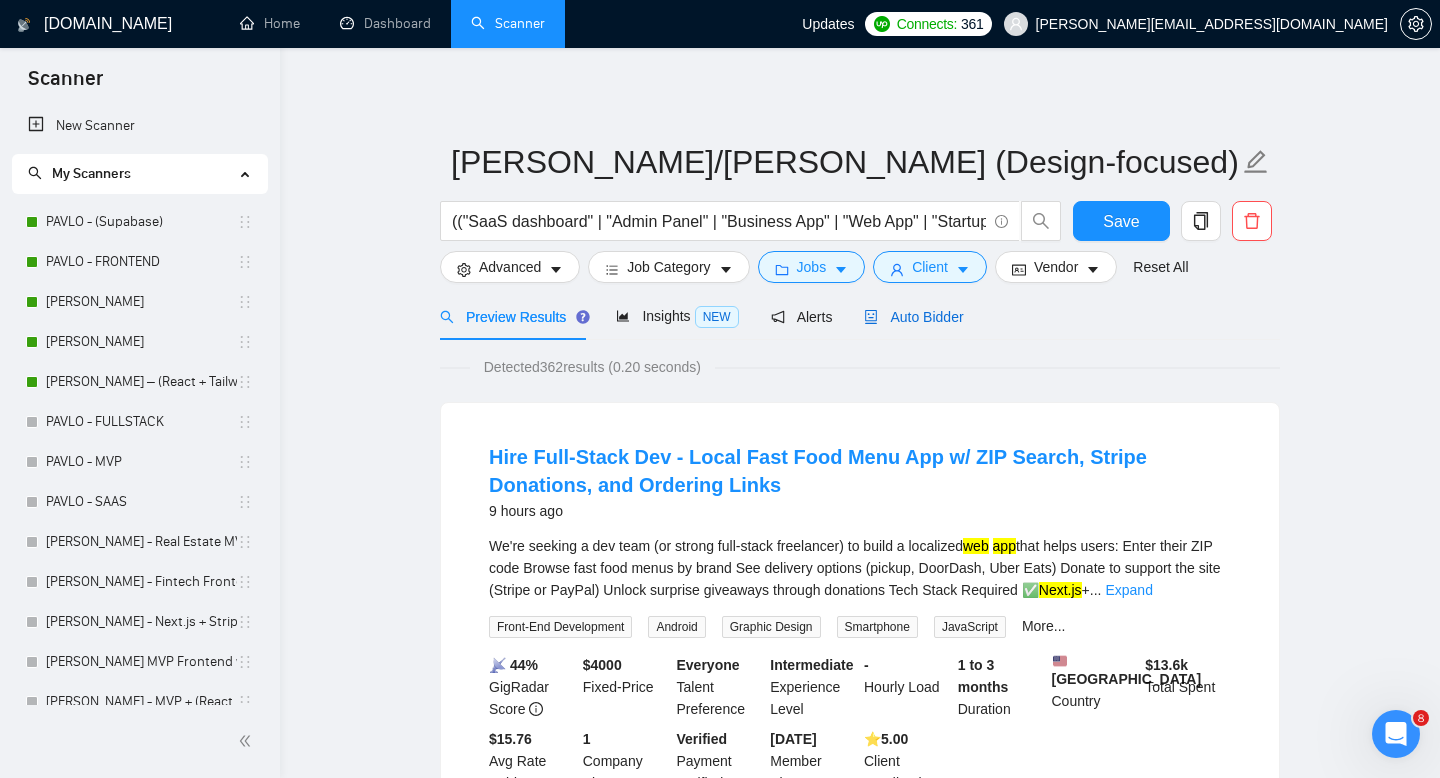 click on "Auto Bidder" at bounding box center (913, 317) 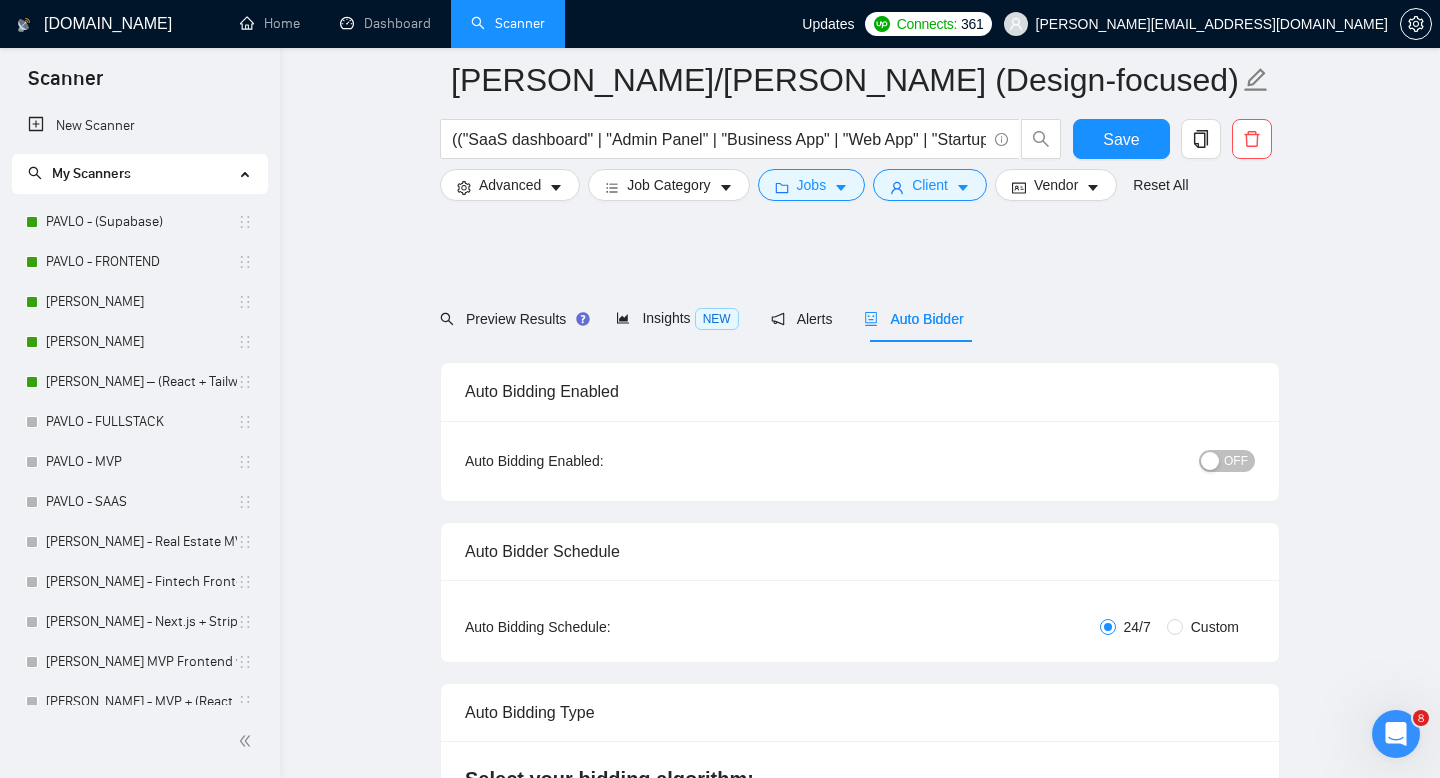 scroll, scrollTop: 0, scrollLeft: 0, axis: both 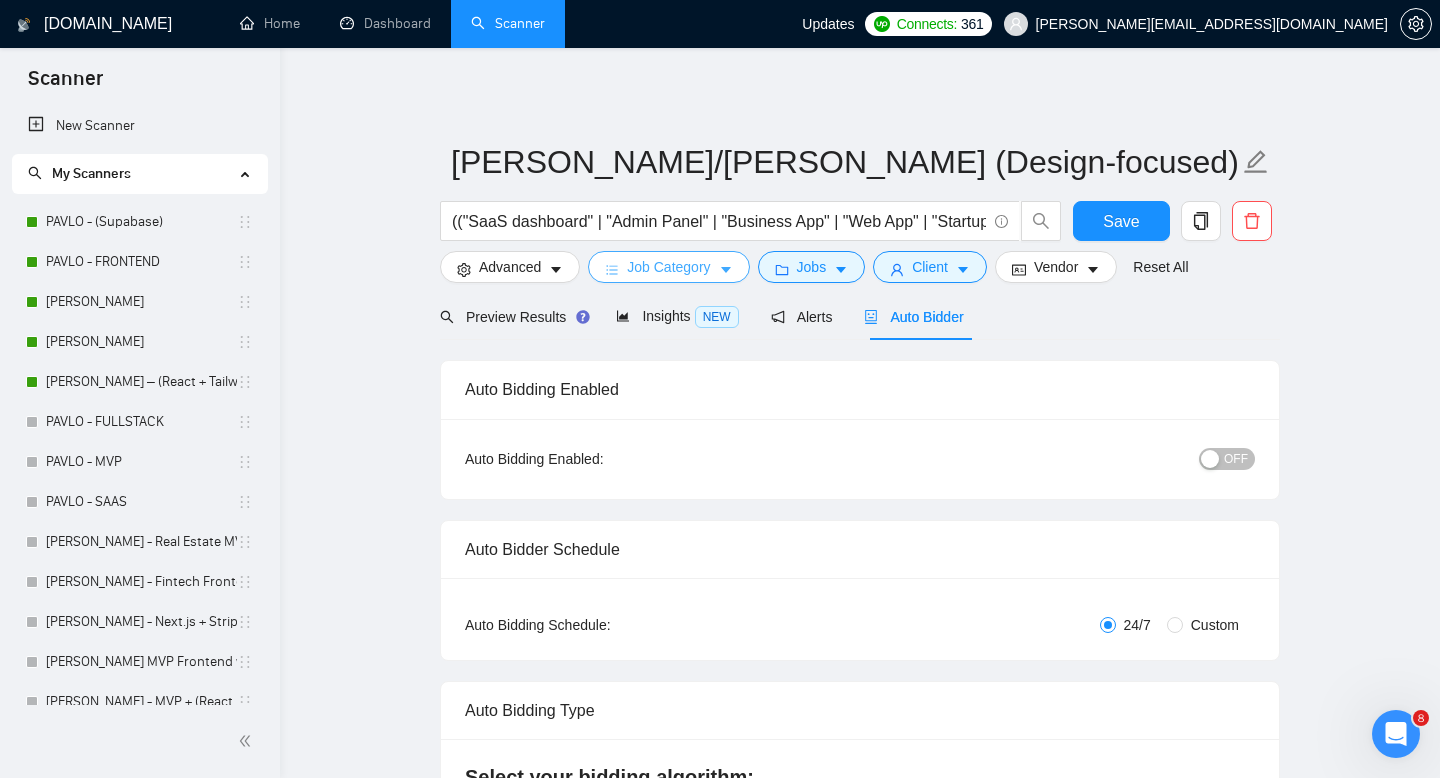click on "Job Category" at bounding box center (668, 267) 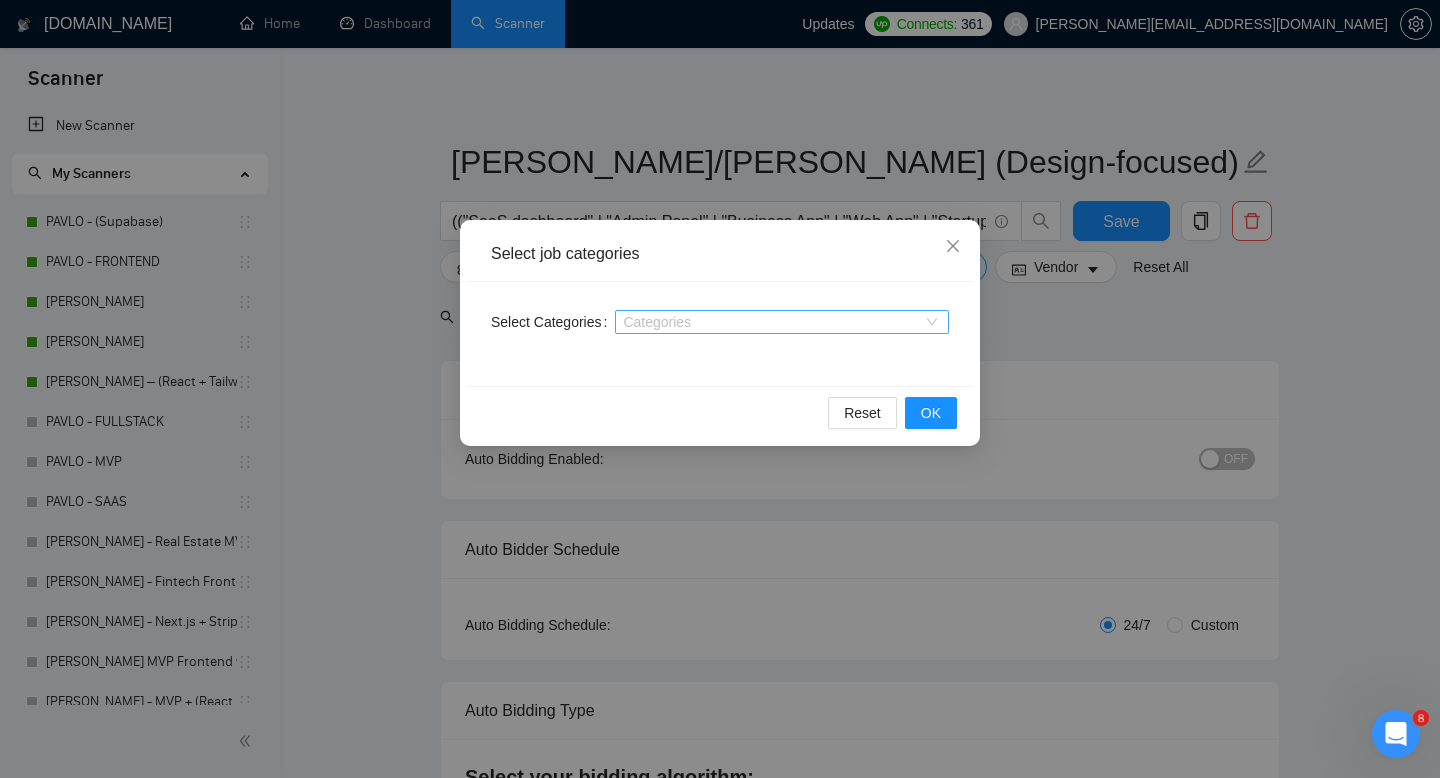 click at bounding box center (772, 322) 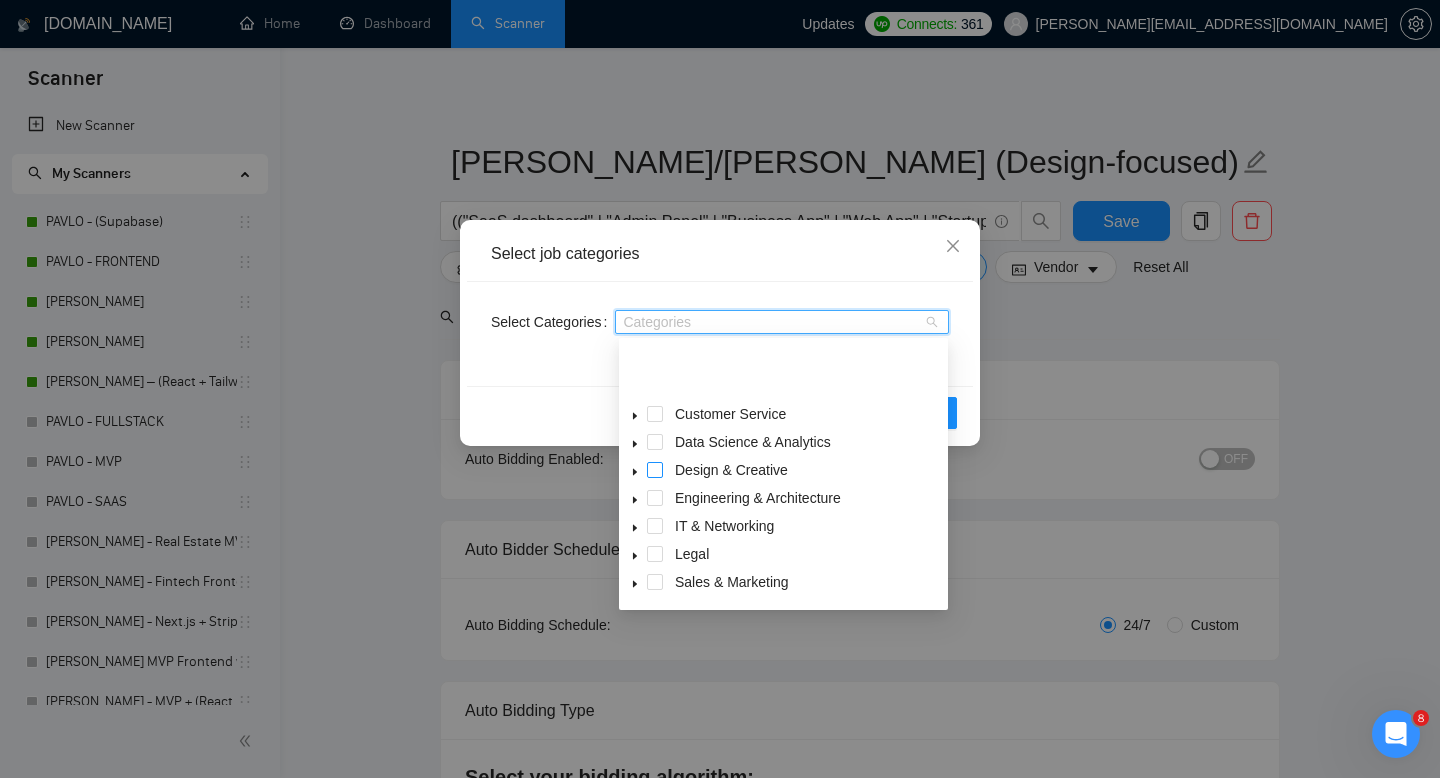 scroll, scrollTop: 80, scrollLeft: 0, axis: vertical 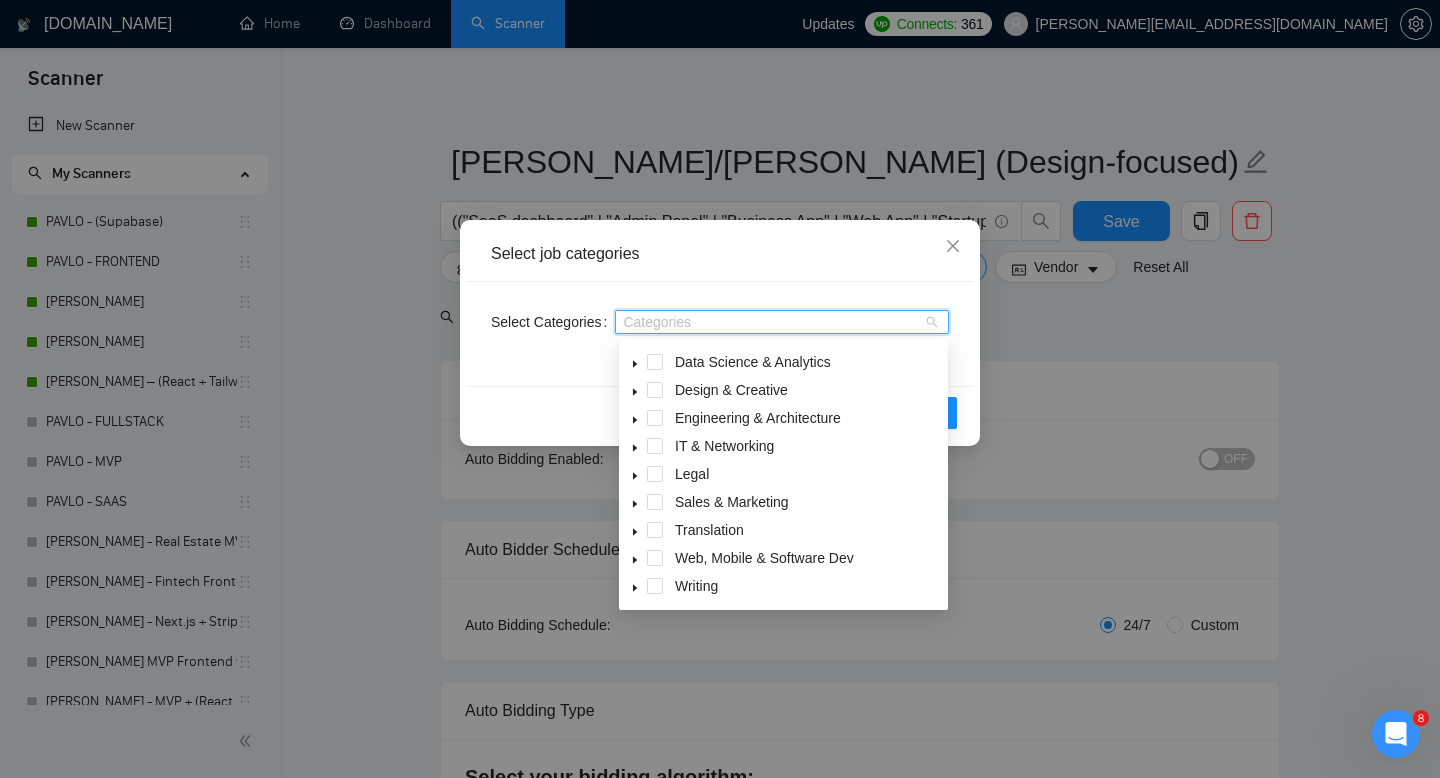 click 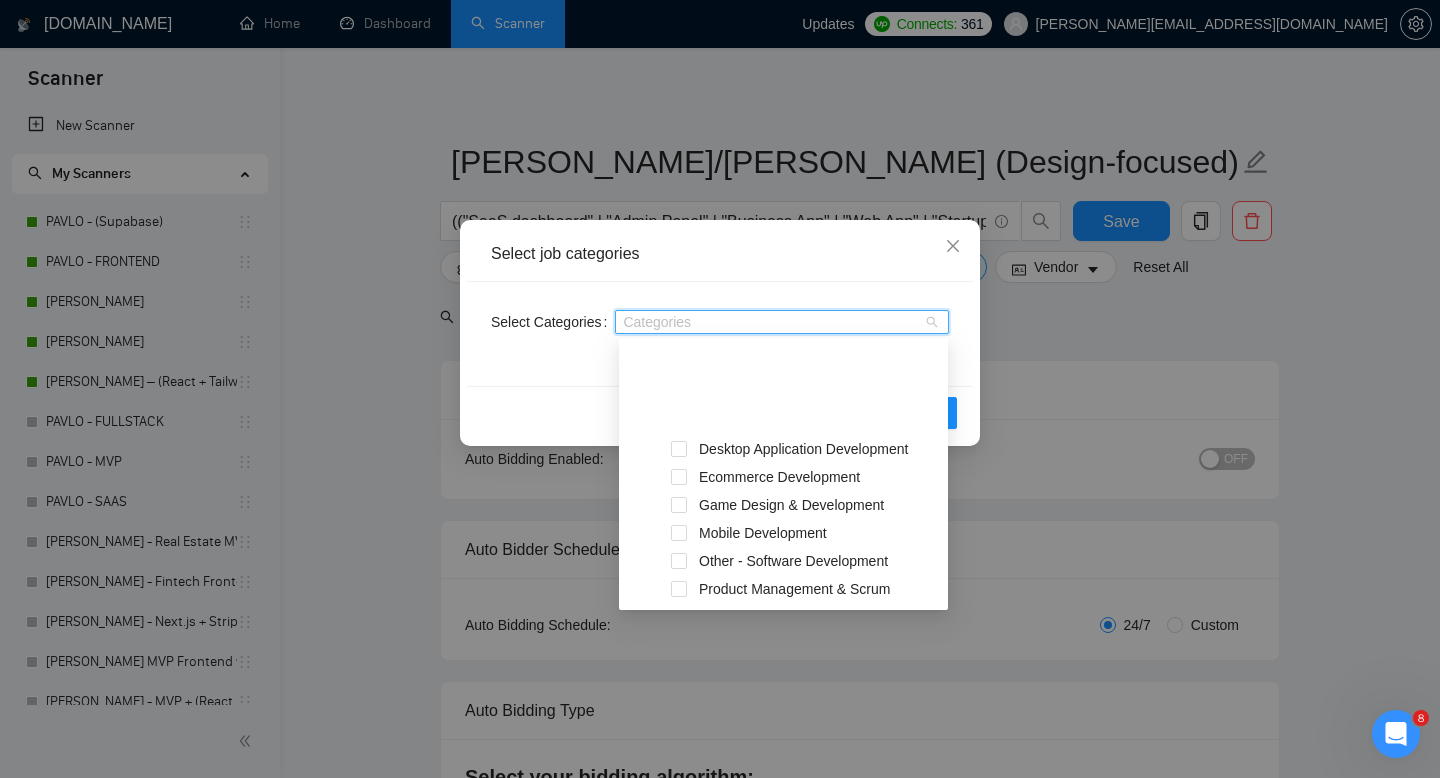 scroll, scrollTop: 416, scrollLeft: 0, axis: vertical 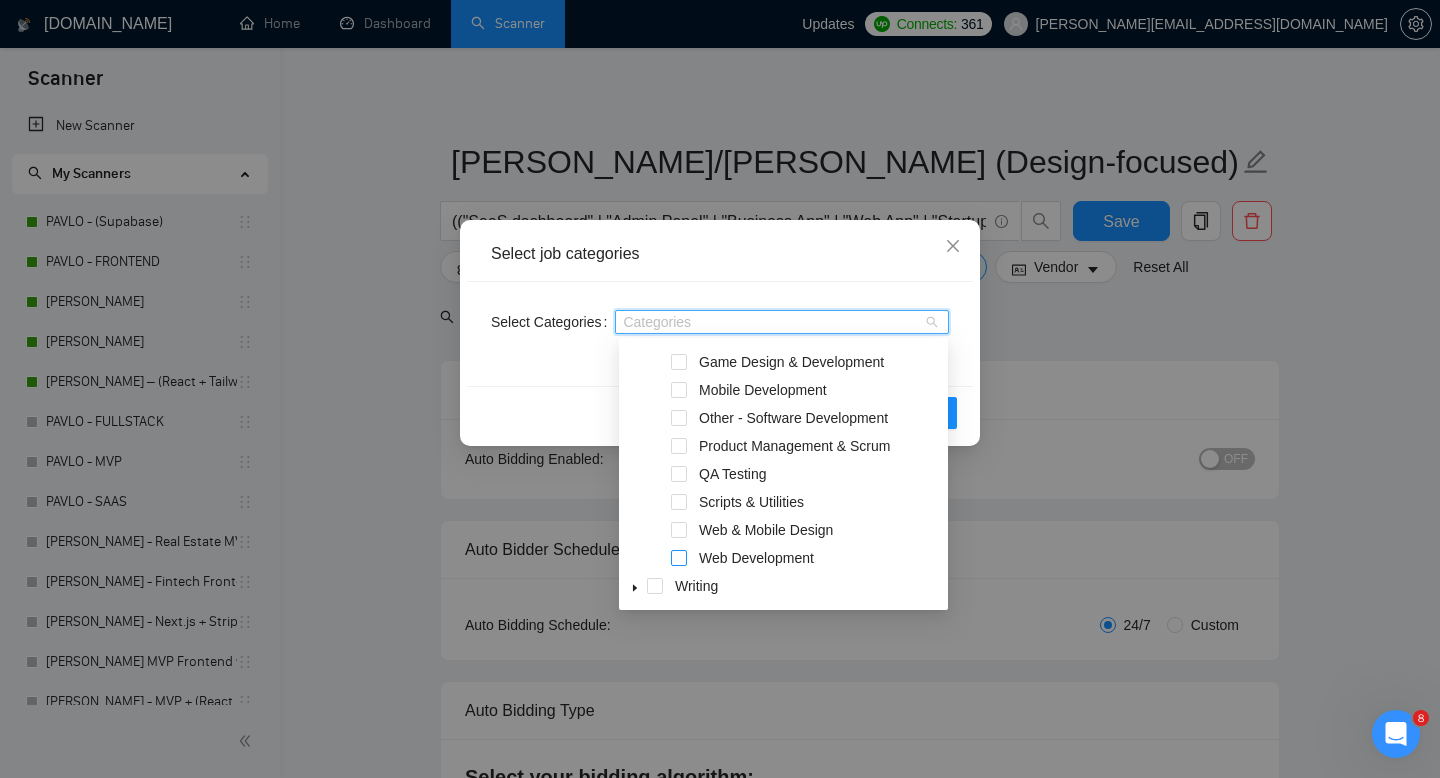 click at bounding box center [679, 558] 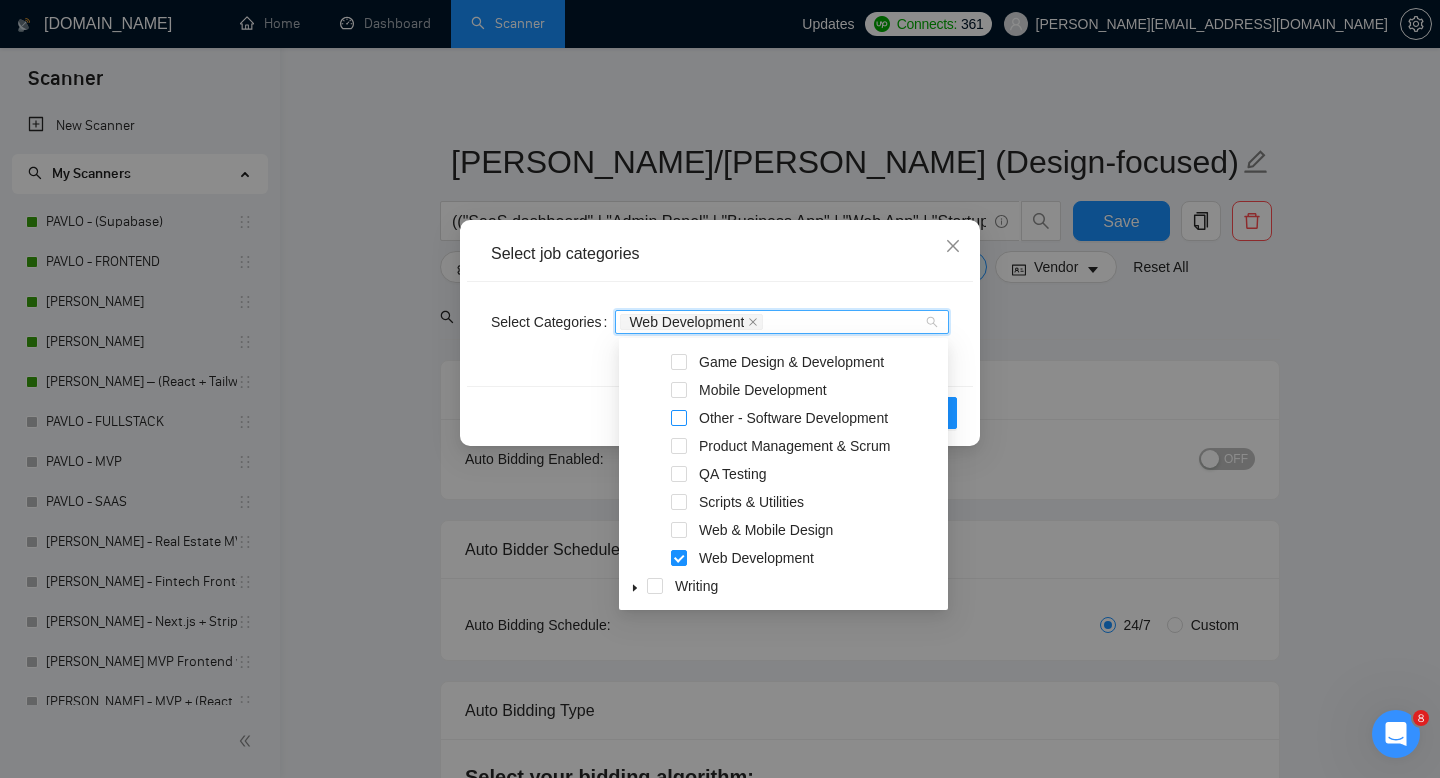 click at bounding box center [679, 418] 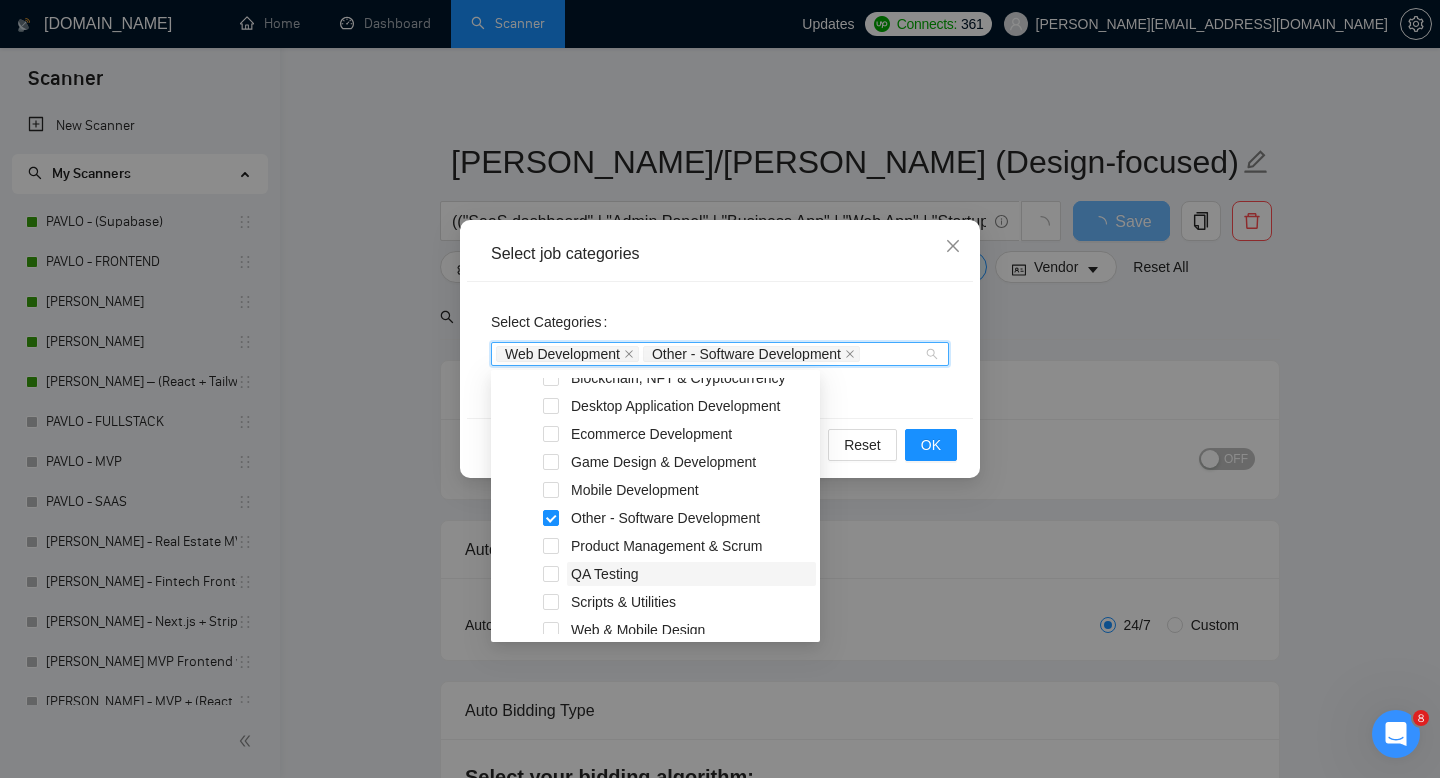 scroll, scrollTop: 345, scrollLeft: 0, axis: vertical 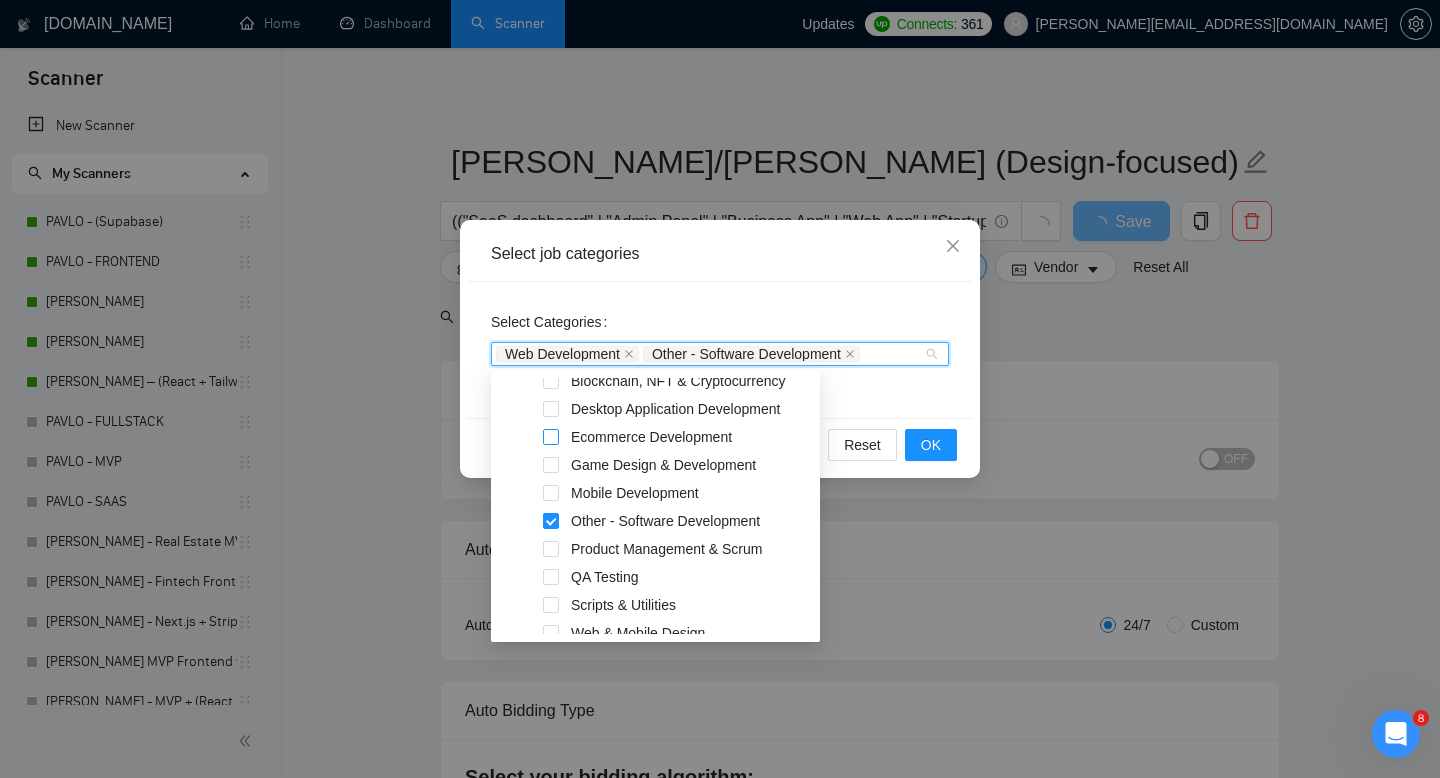 click at bounding box center (551, 437) 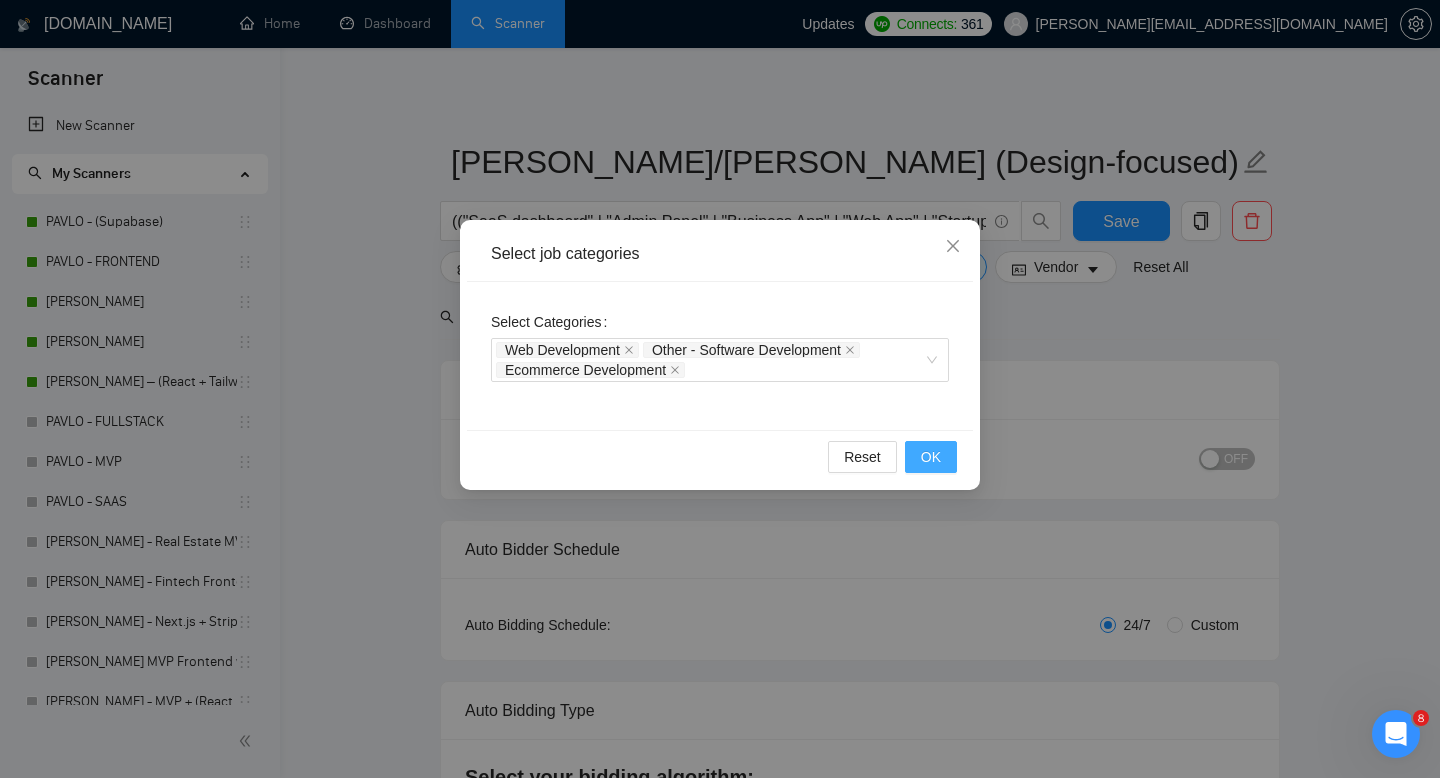 click on "OK" at bounding box center [931, 457] 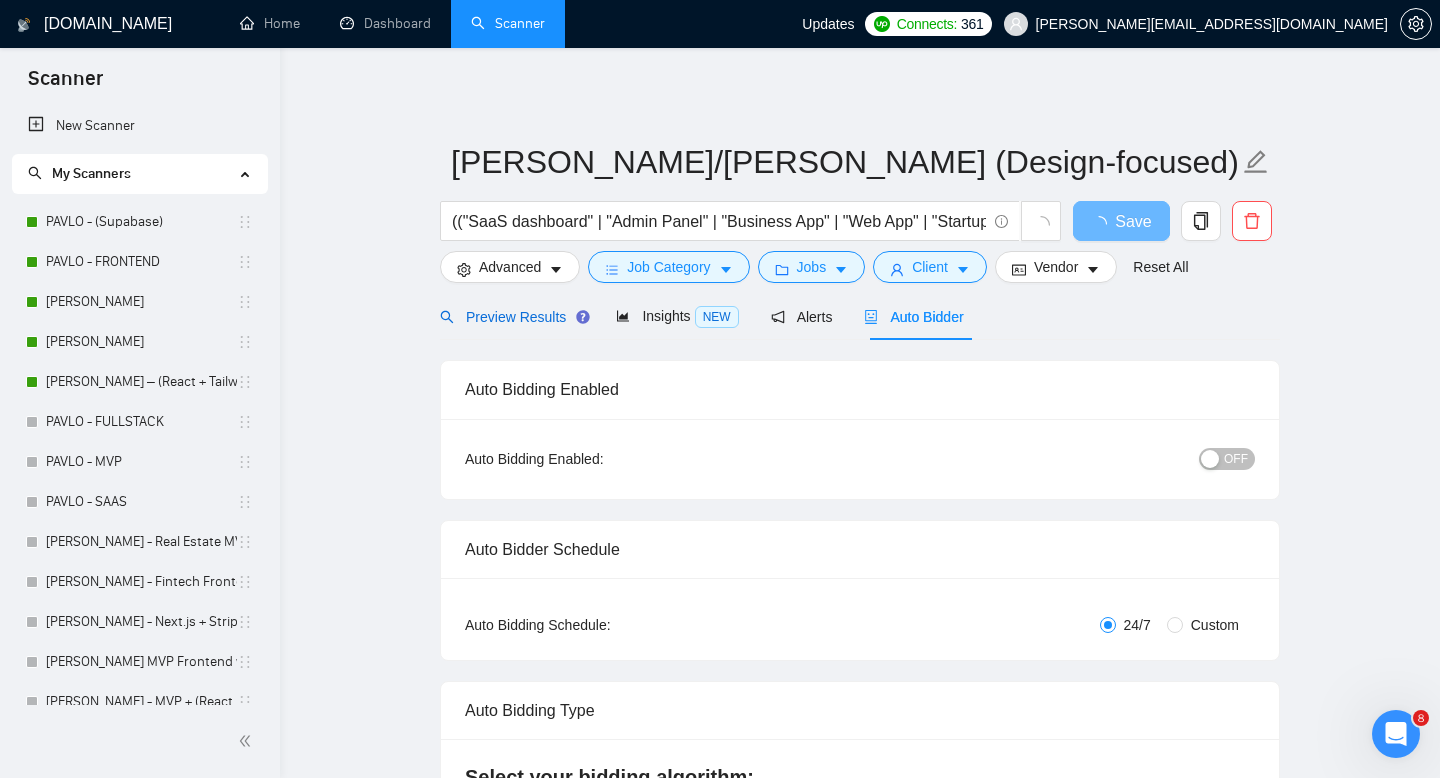 click on "Preview Results" at bounding box center [512, 317] 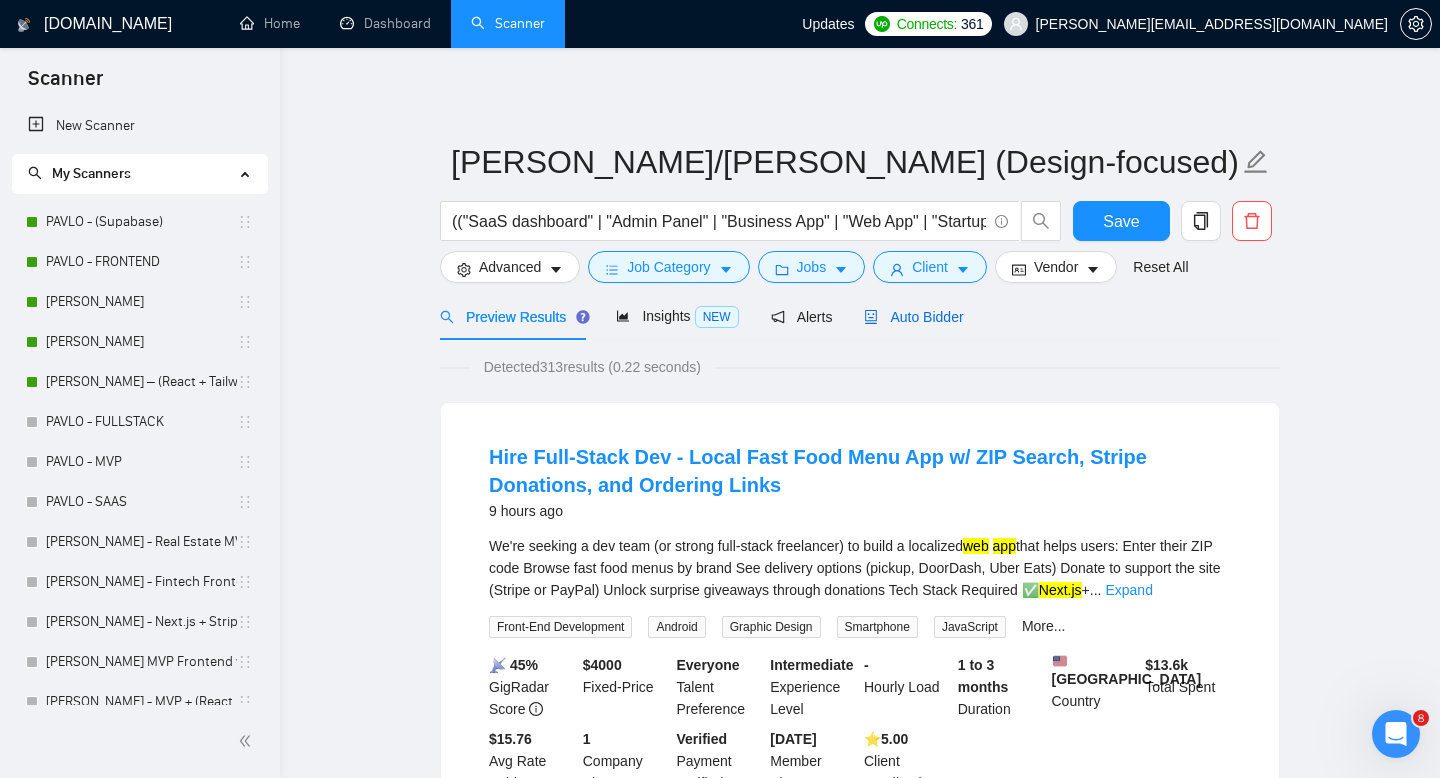 click on "Auto Bidder" at bounding box center (913, 317) 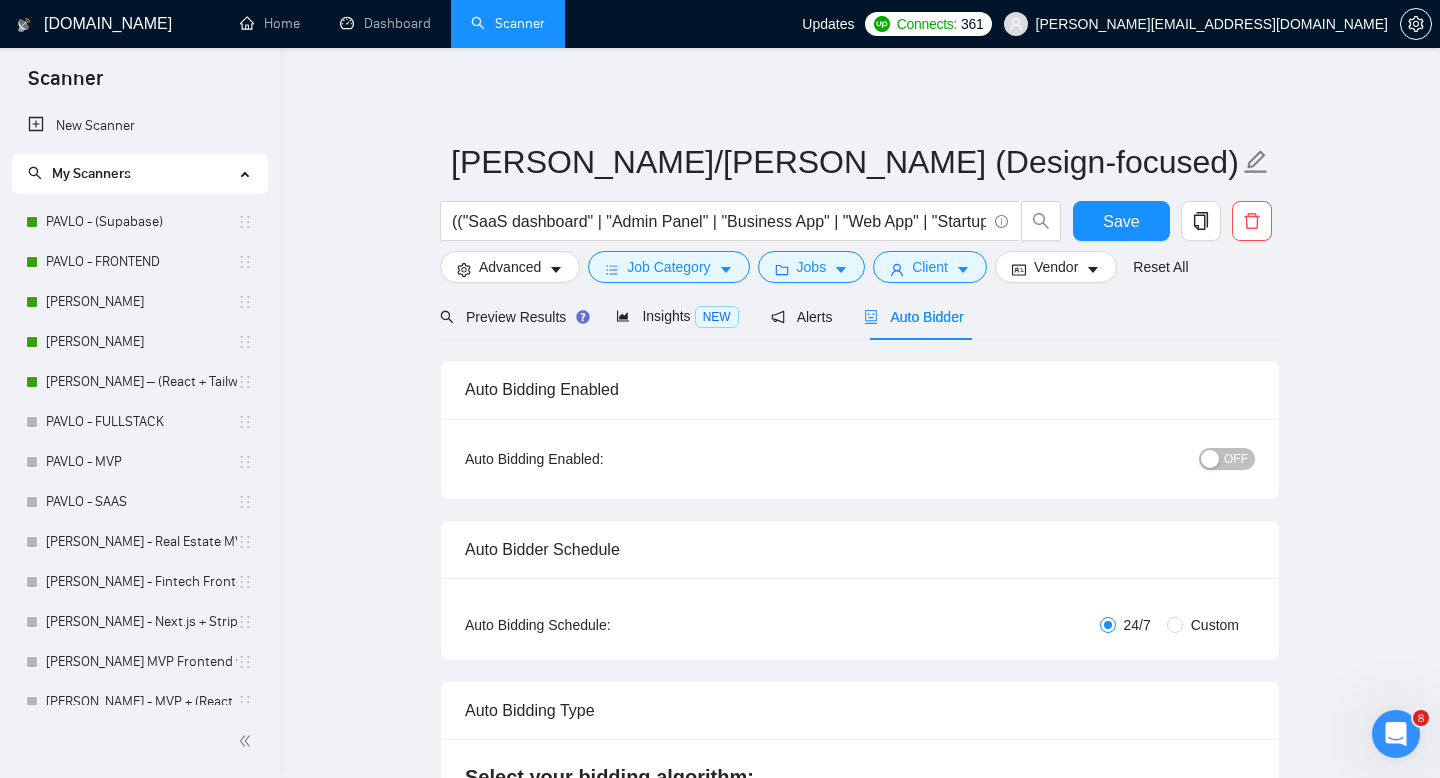 type 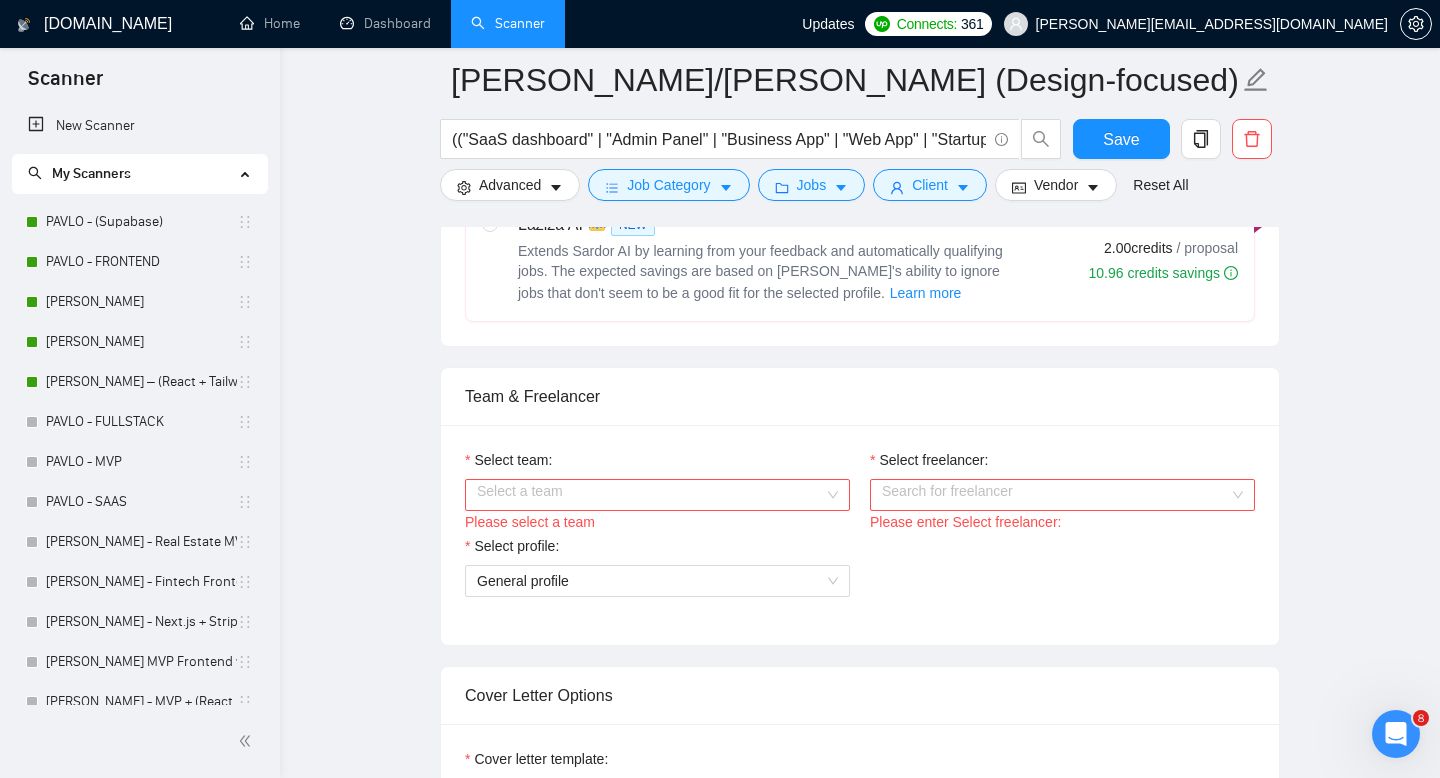 scroll, scrollTop: 892, scrollLeft: 0, axis: vertical 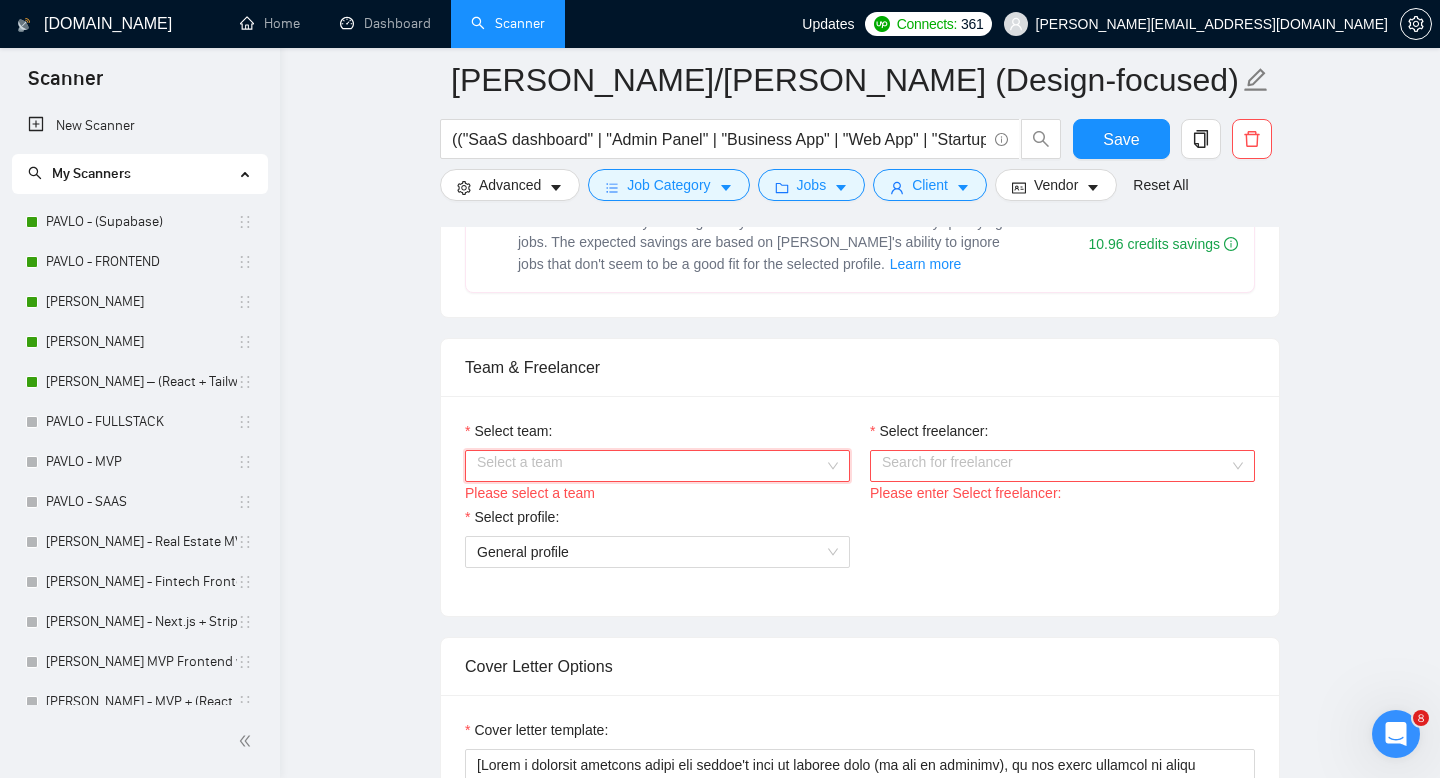 click on "Select team:" at bounding box center (650, 466) 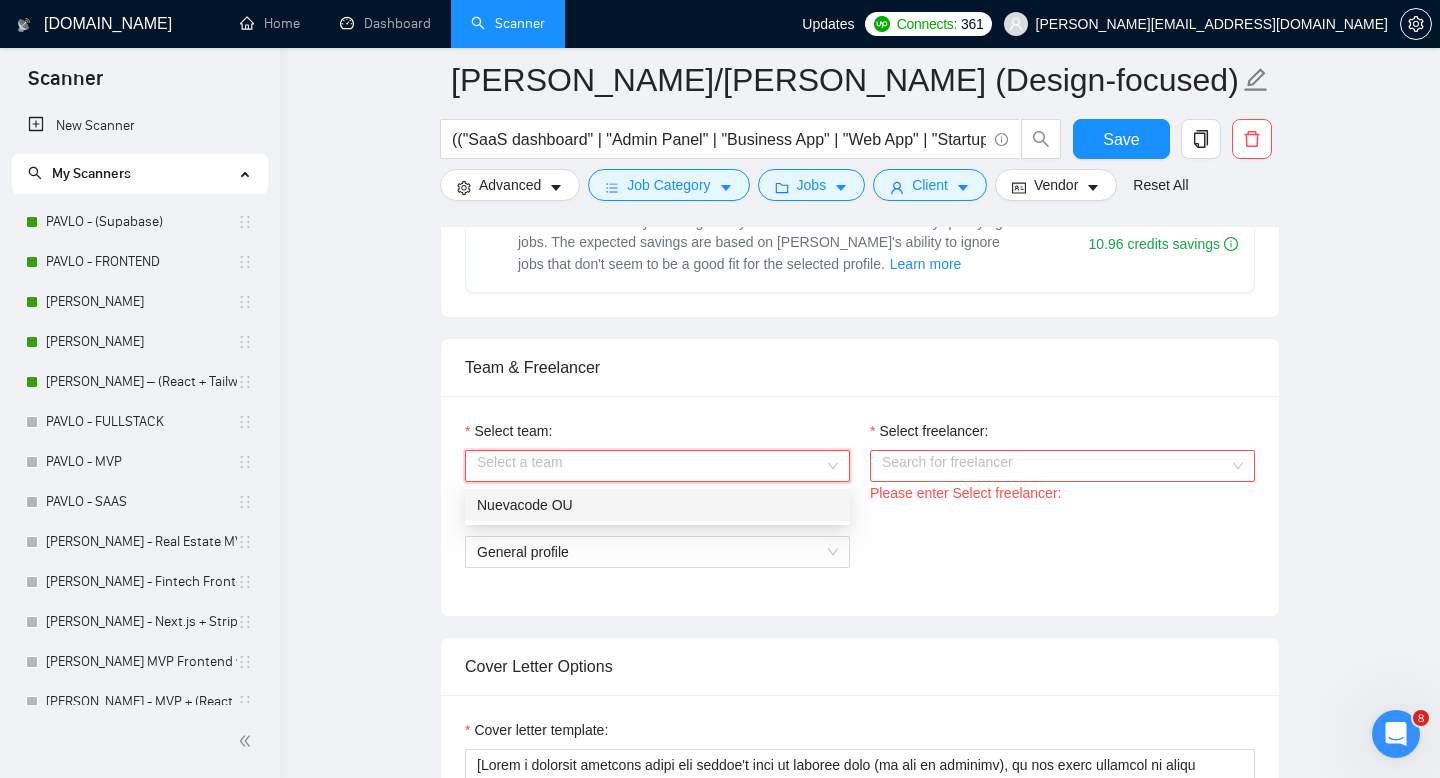 click on "Nuevacode OU" at bounding box center (657, 505) 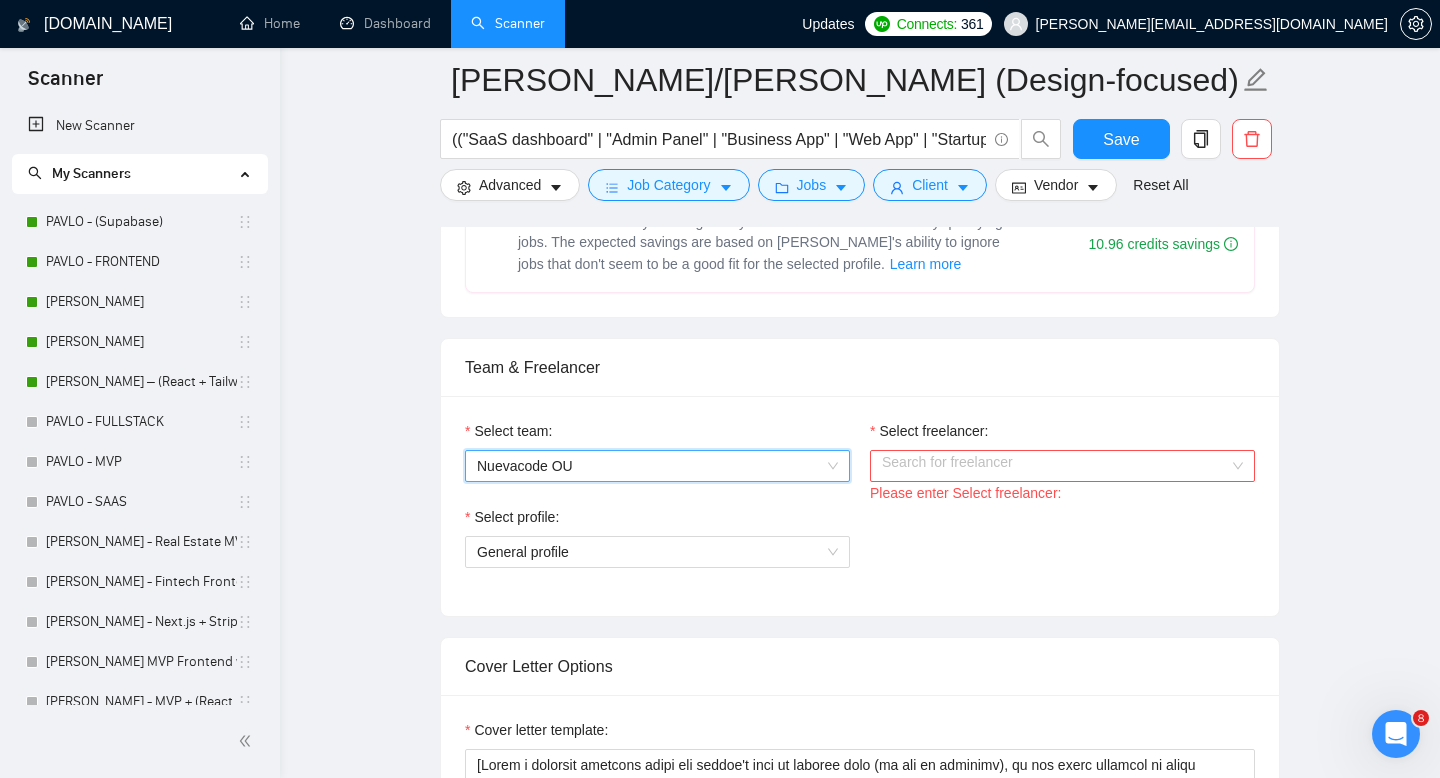 click on "Select freelancer:" at bounding box center (1055, 466) 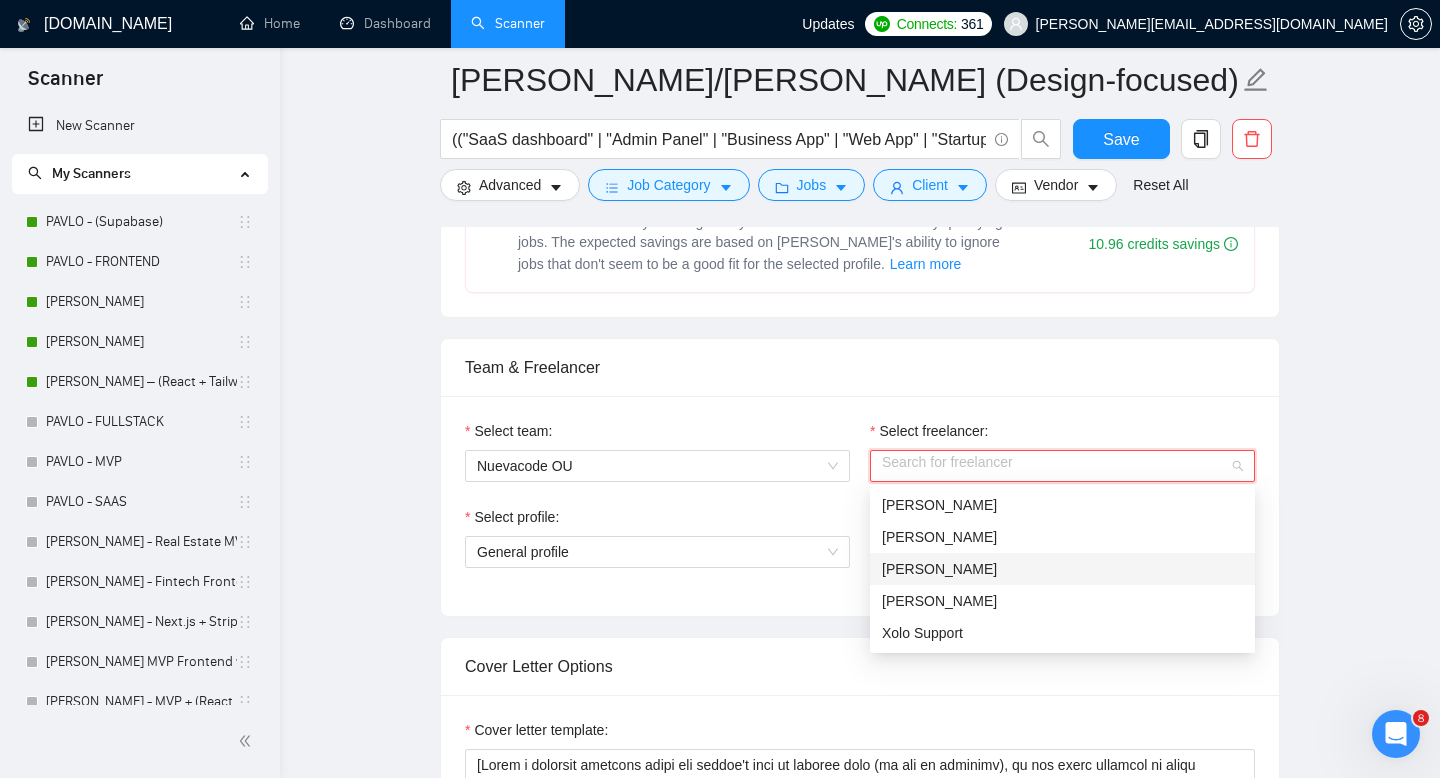 click on "[PERSON_NAME]" at bounding box center (939, 569) 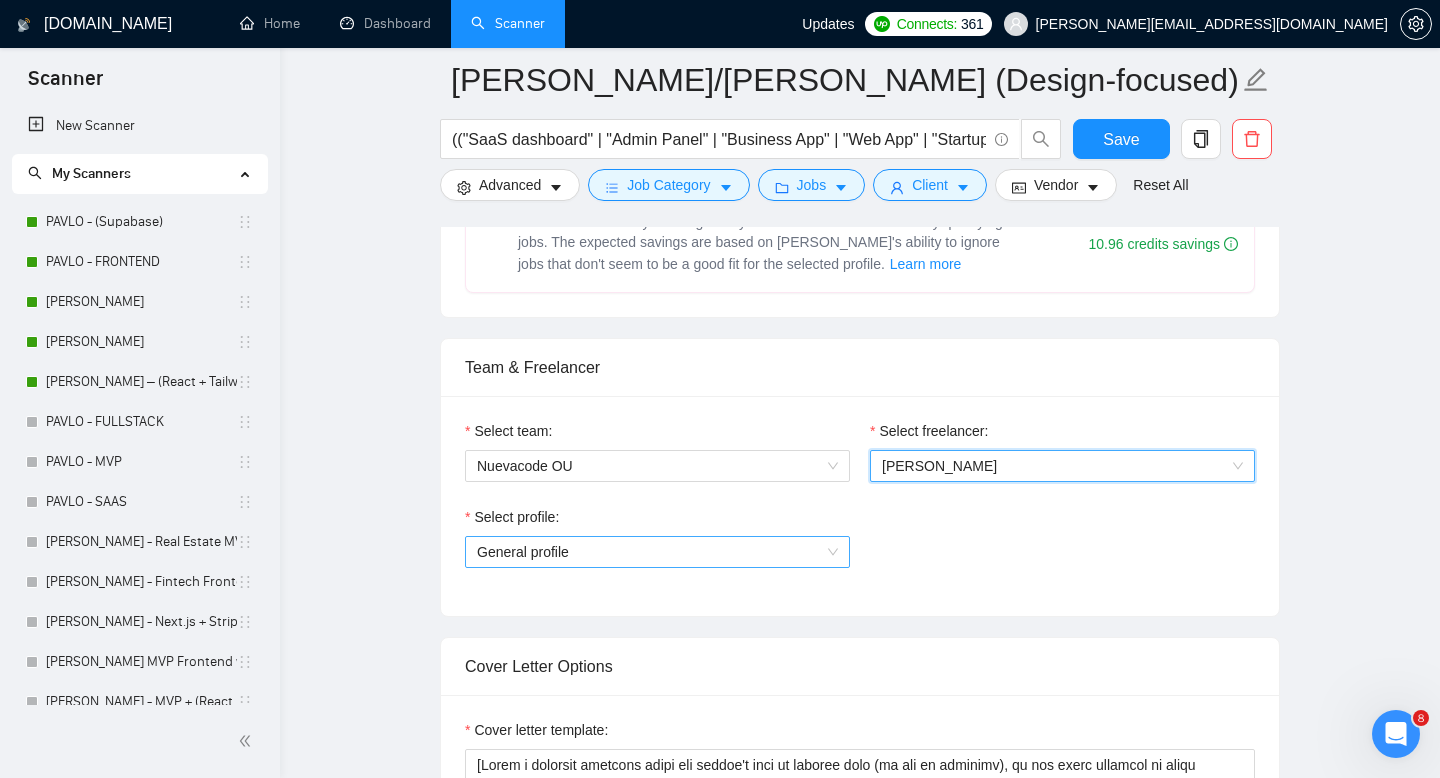 click on "General profile" at bounding box center (657, 552) 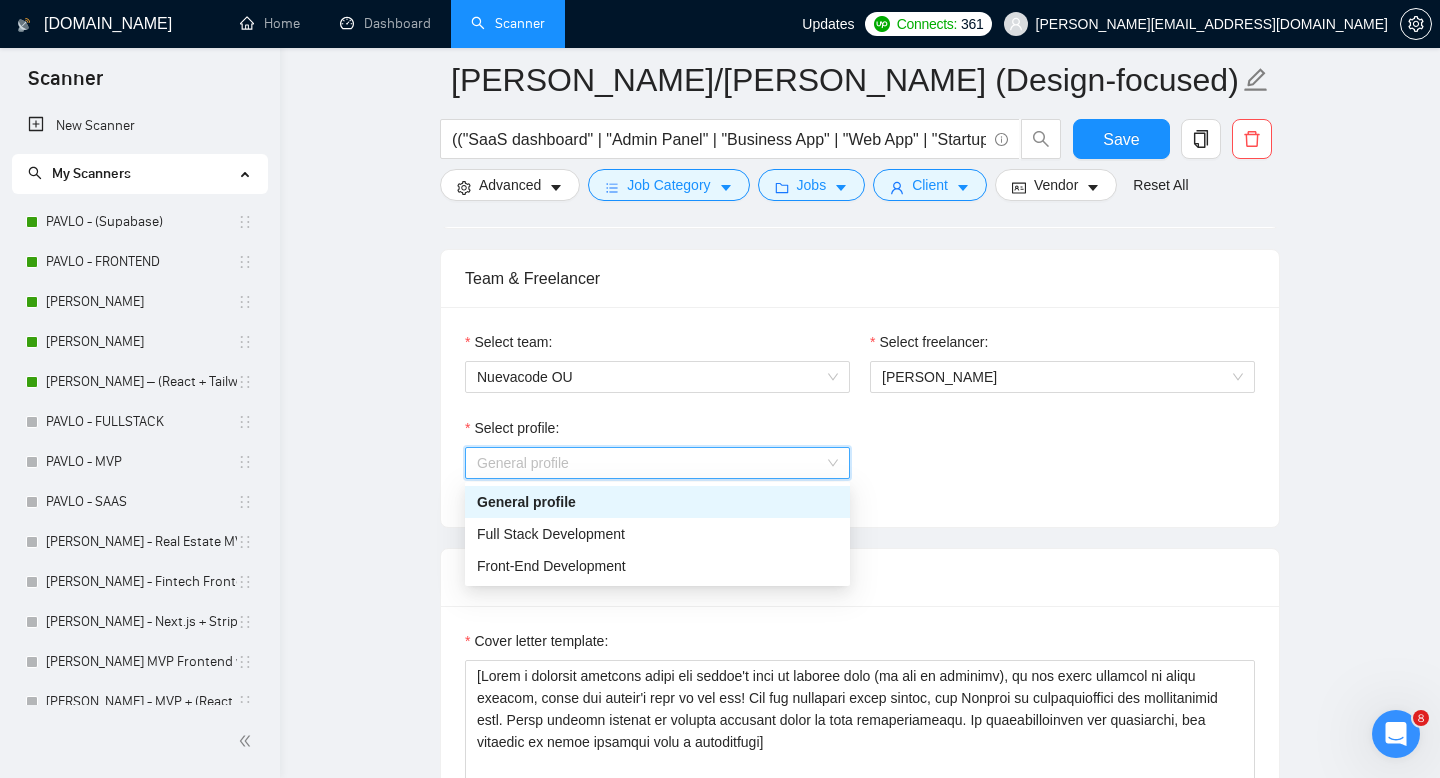 scroll, scrollTop: 1032, scrollLeft: 0, axis: vertical 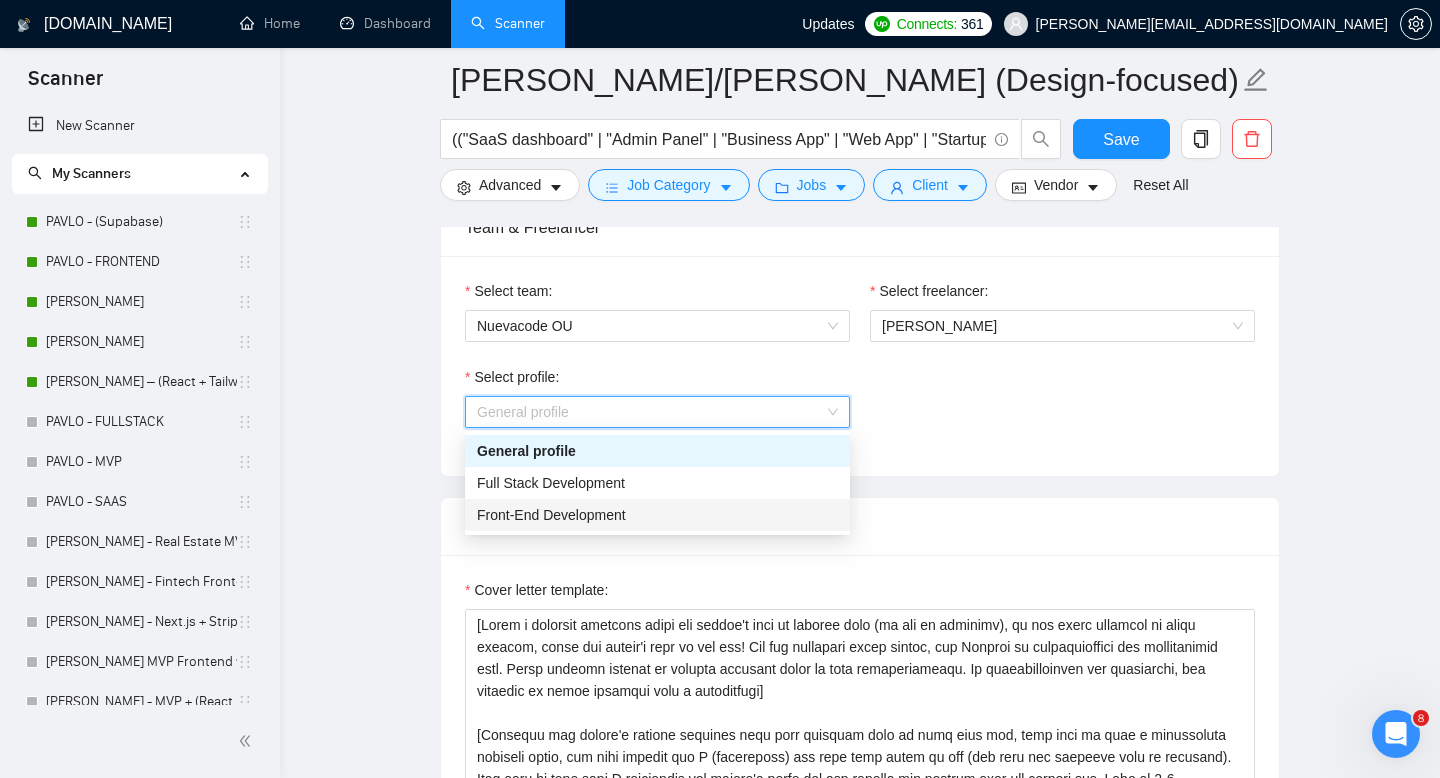 click on "Front-End Development" at bounding box center [551, 515] 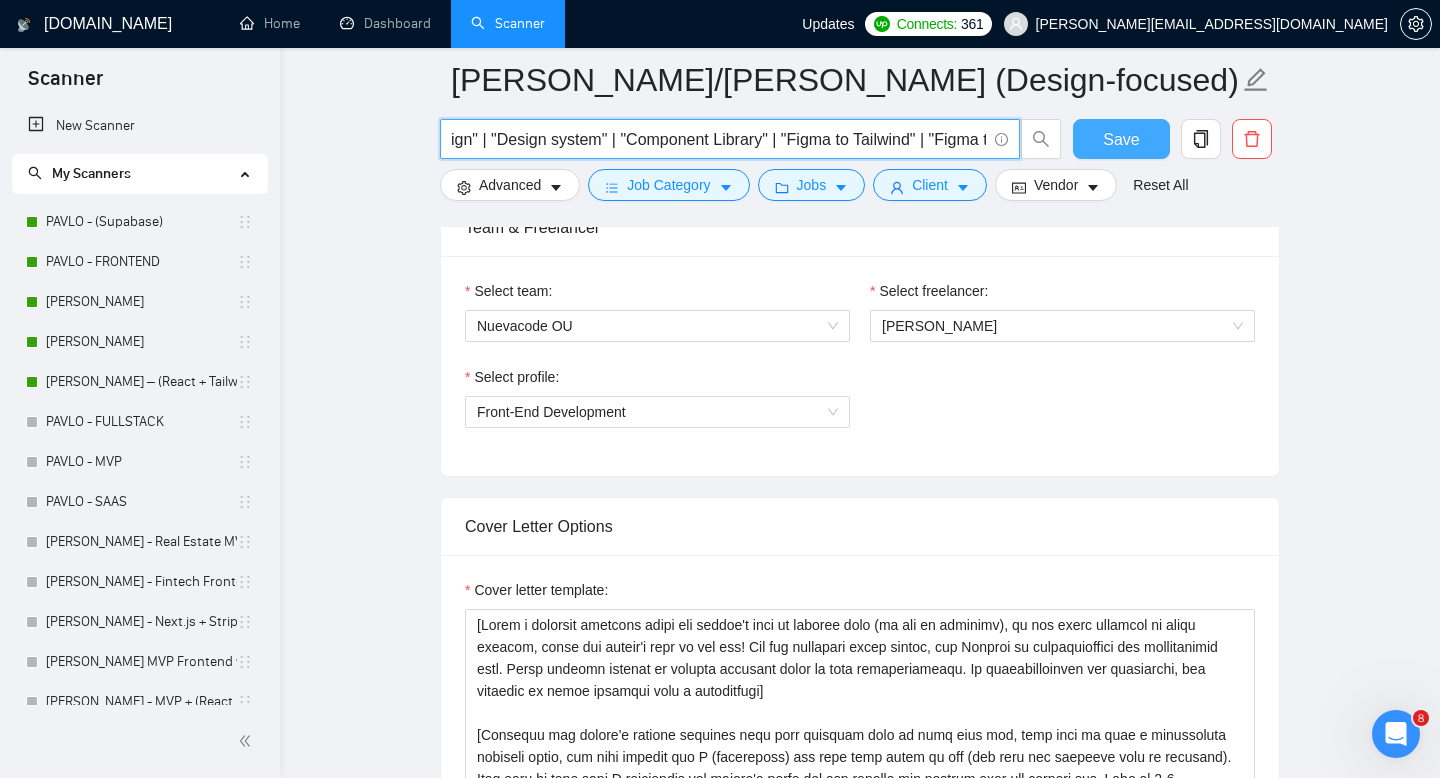 scroll, scrollTop: 0, scrollLeft: 1224, axis: horizontal 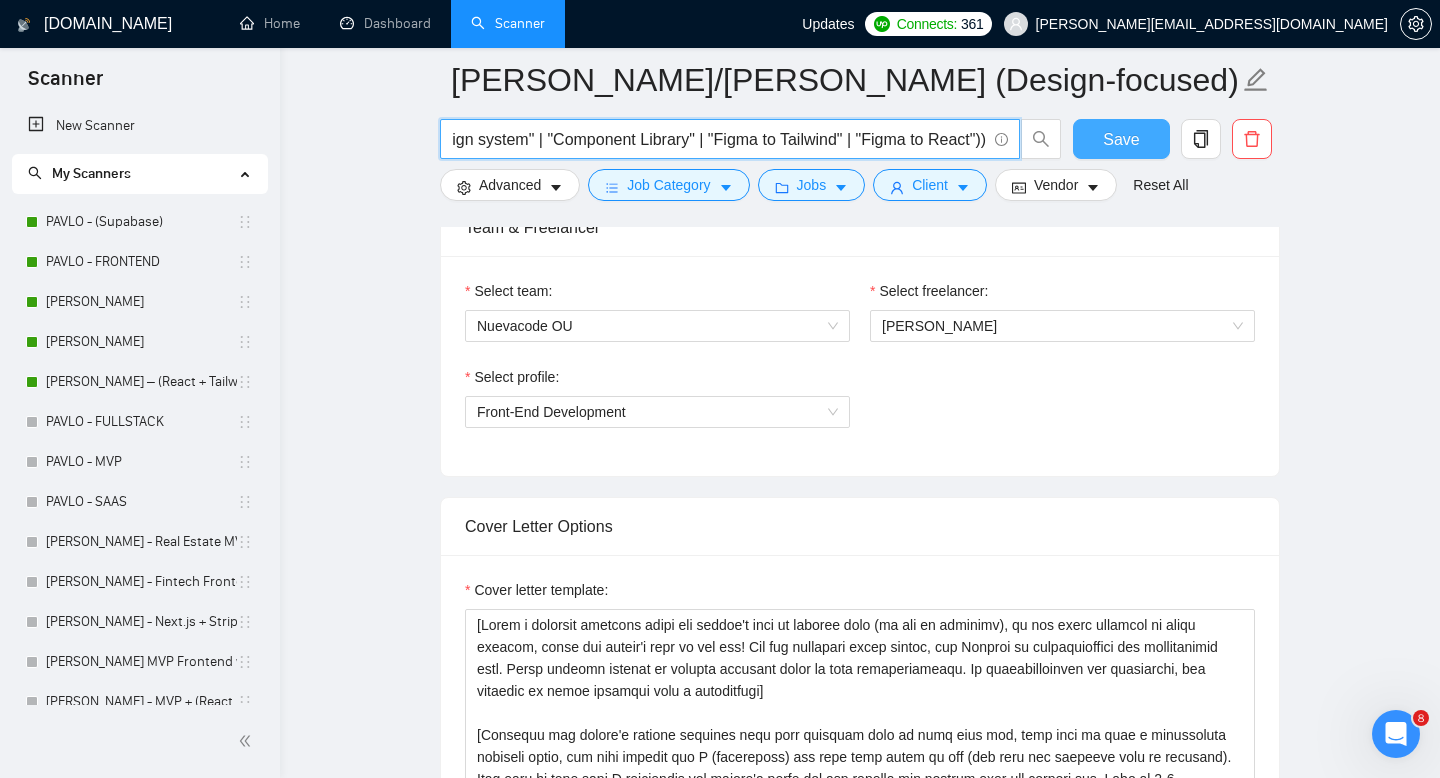 drag, startPoint x: 452, startPoint y: 143, endPoint x: 1100, endPoint y: 149, distance: 648.0278 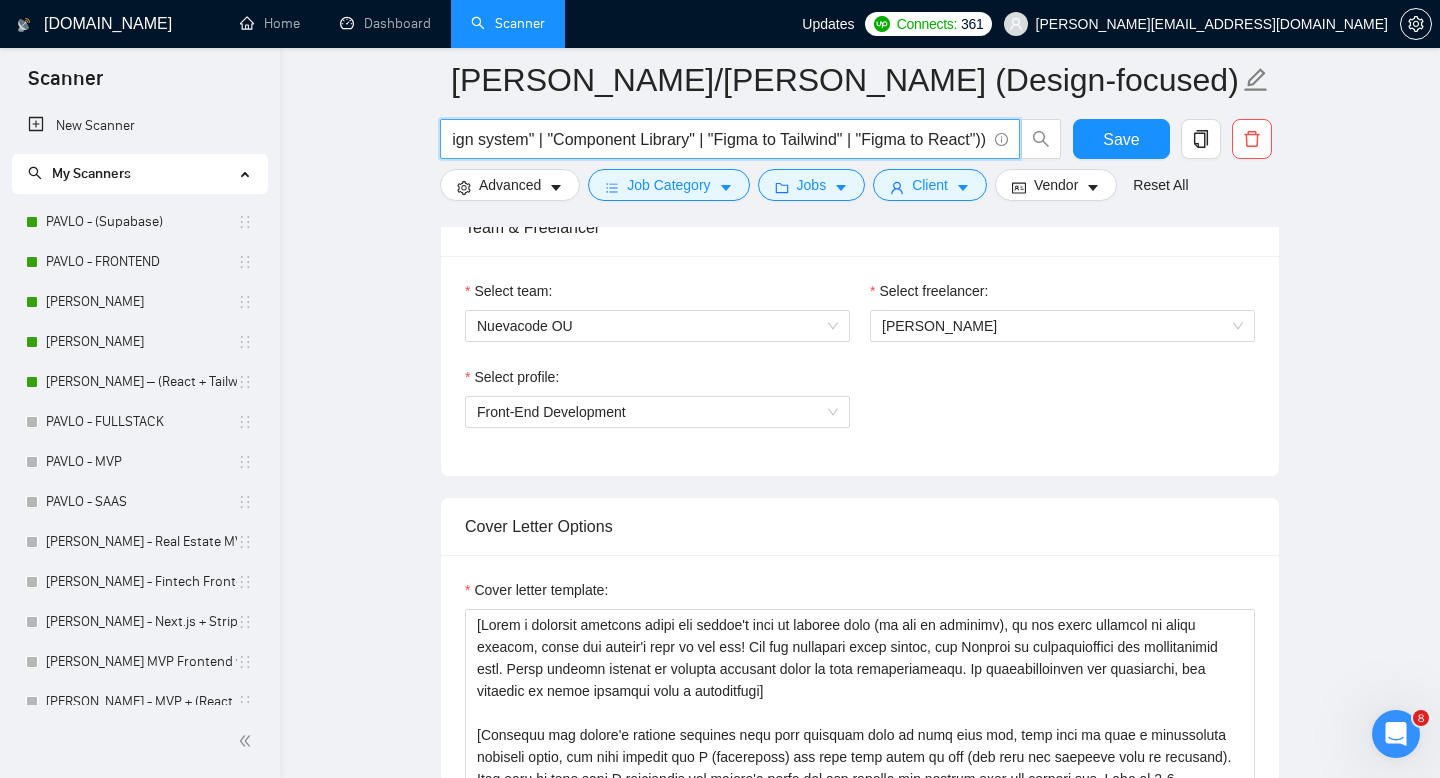 scroll, scrollTop: 0, scrollLeft: 0, axis: both 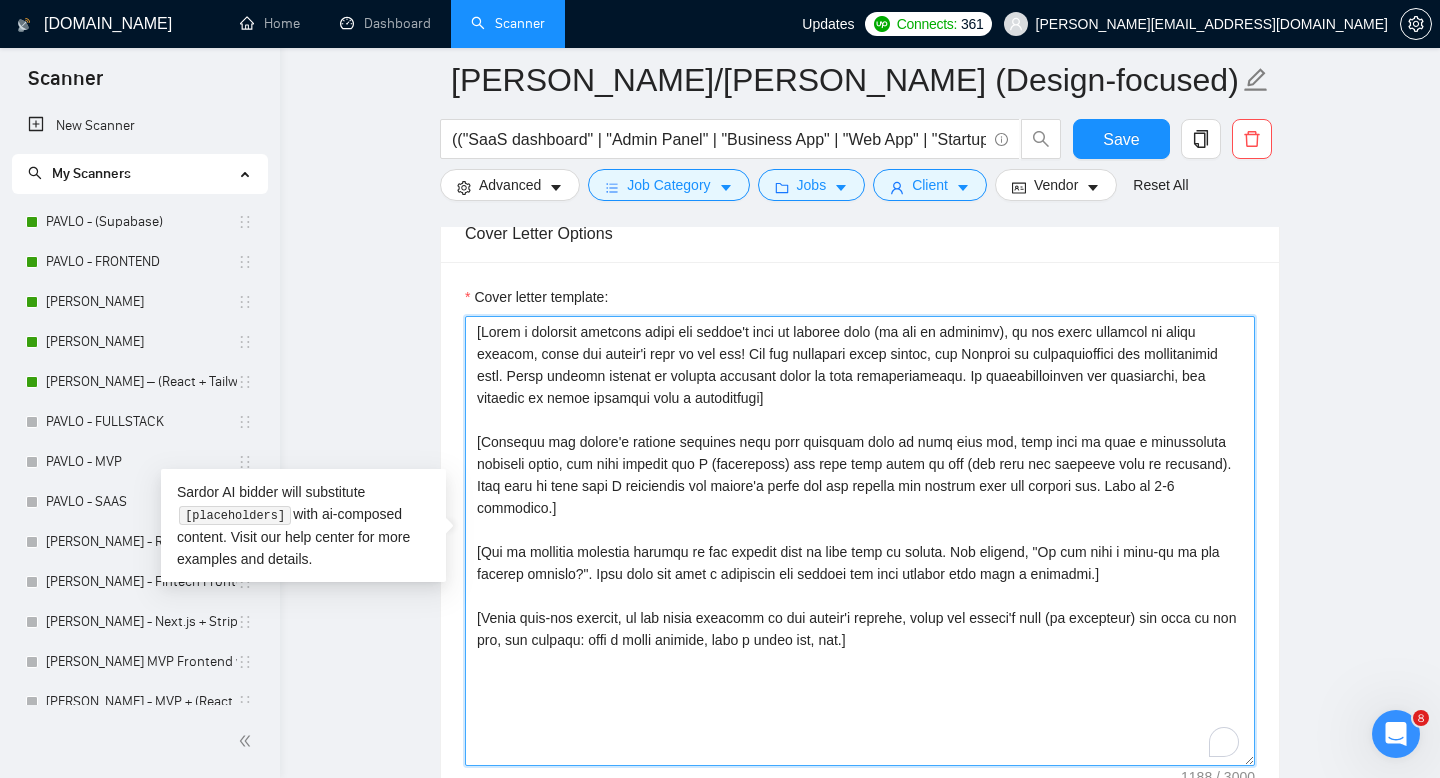 drag, startPoint x: 811, startPoint y: 576, endPoint x: 449, endPoint y: 324, distance: 441.07596 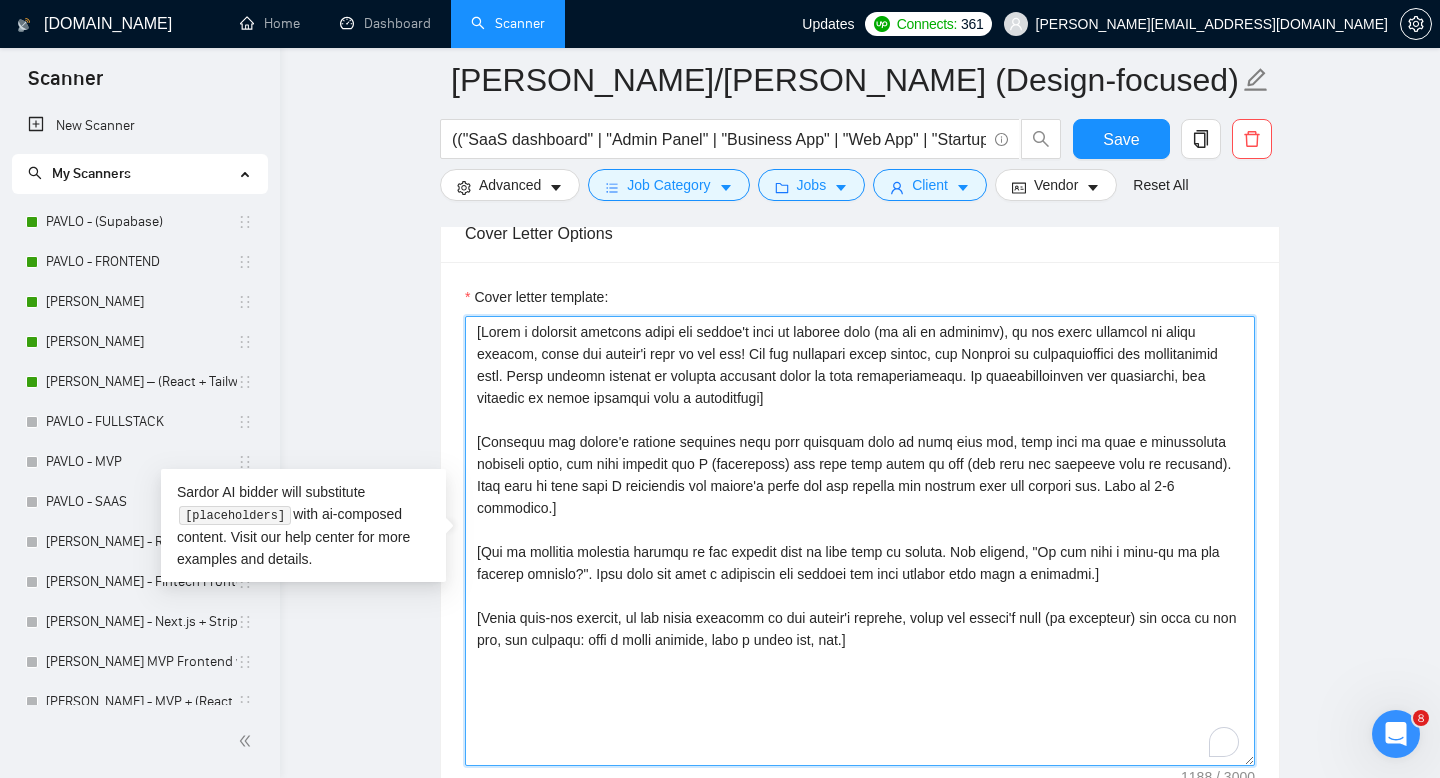 click on "Cover letter template:" at bounding box center (860, 538) 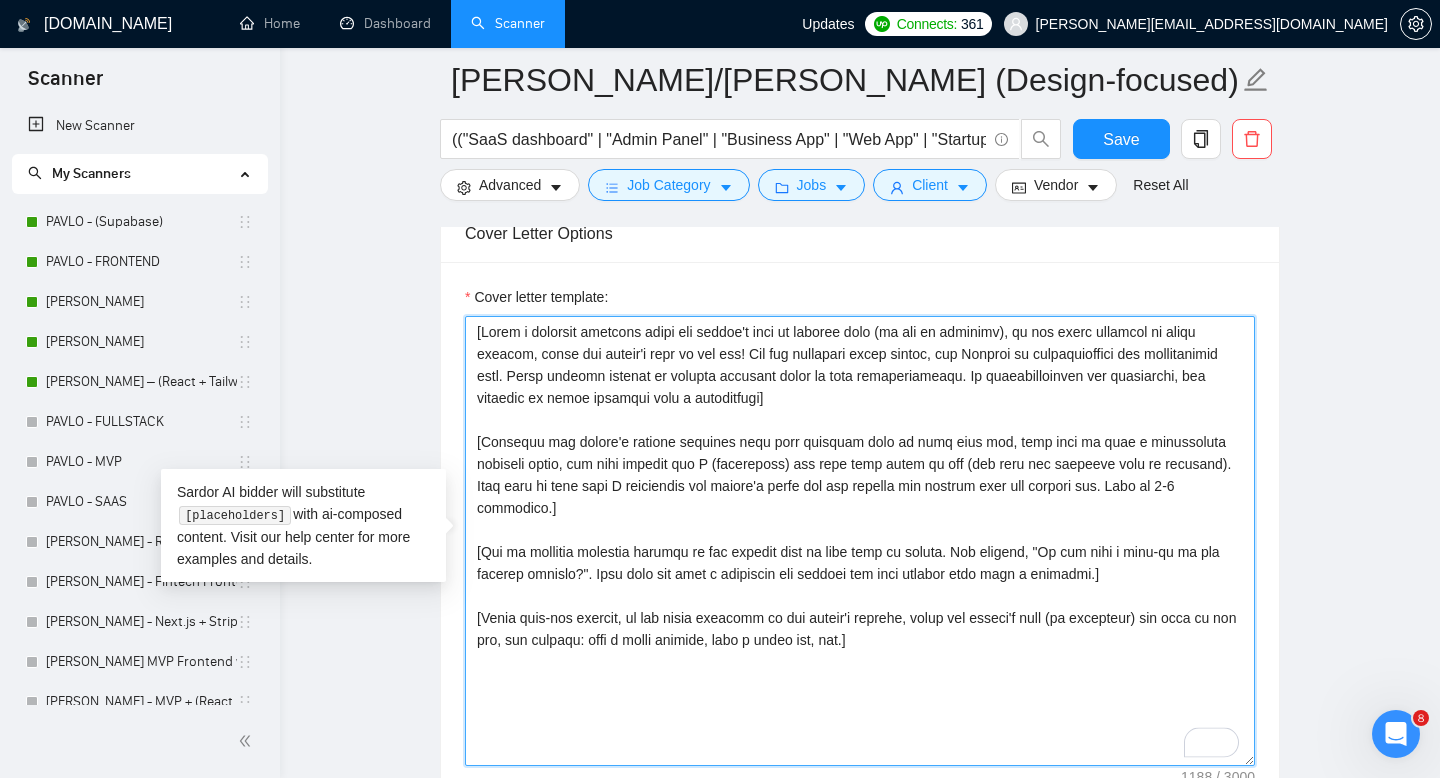 paste on "Hi [Client's Name],
I specialize in crafting scalable SaaS dashboards, admin panels, and business apps using React, Next.js, and TailwindCSS. My work bridges Figma design systems with clean, reusable components — optimized for performance, accessibility, and responsiveness.
Here’s what I typically deliver:
Pixel-perfect UI from [GEOGRAPHIC_DATA] to Tailwind/React
Component libraries with consistent design tokens
Dark/light modes, interactive states, and empty/loading UI
Fully responsive dashboards and admin panels
Clean structure, fast load times, and scalable codebases
📎 GitHub – [URL][DOMAIN_NAME]
🧩 UI examples available on request
Let me know more about your product and timeline — I’d love to contribute to a solid frontend foundation for your SaaS.
Thanks,
[PERSON_NAME]
Хочешь вариант под определённую нишу (CRM, analytics, finance и т.д.) — могу адаптировать.
Спросить ChatGPT" 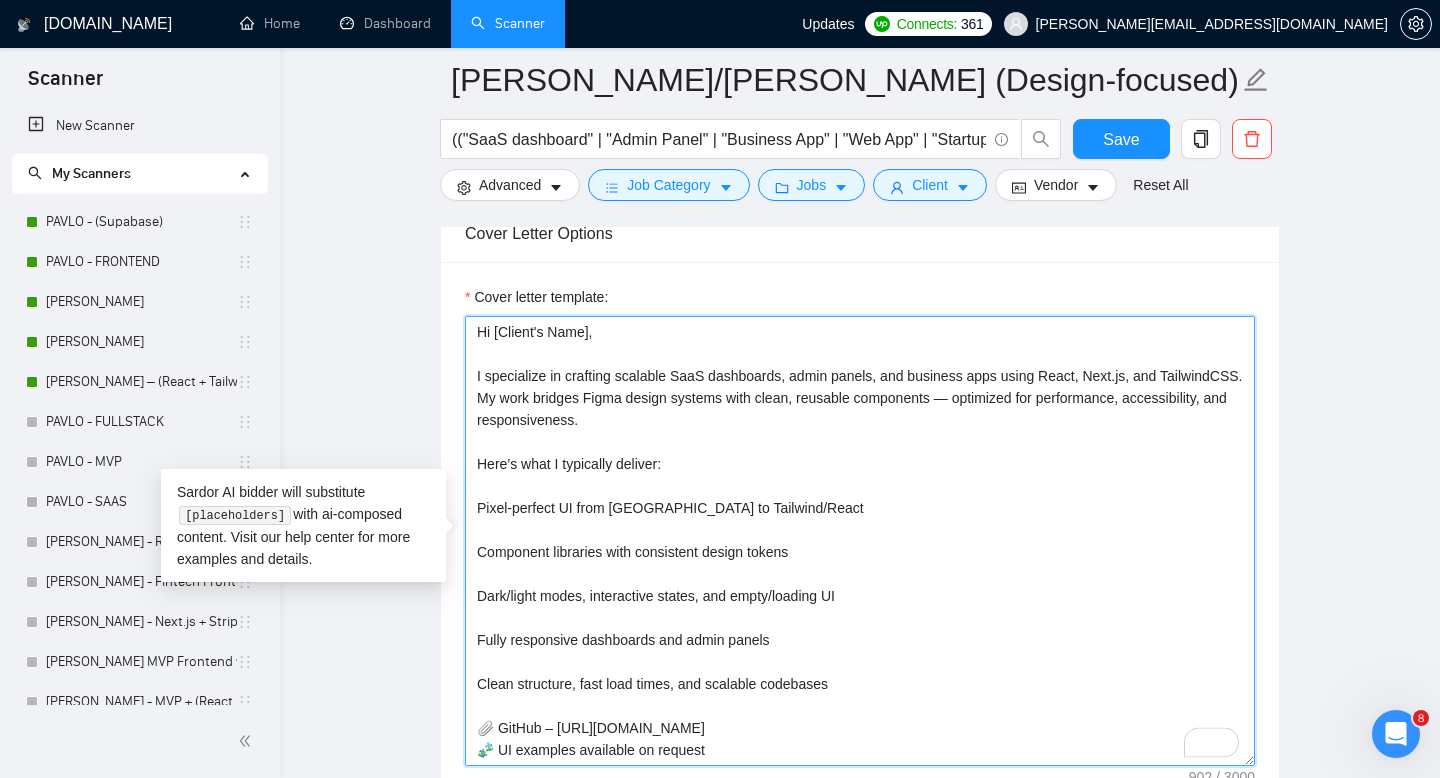 scroll, scrollTop: 433, scrollLeft: 0, axis: vertical 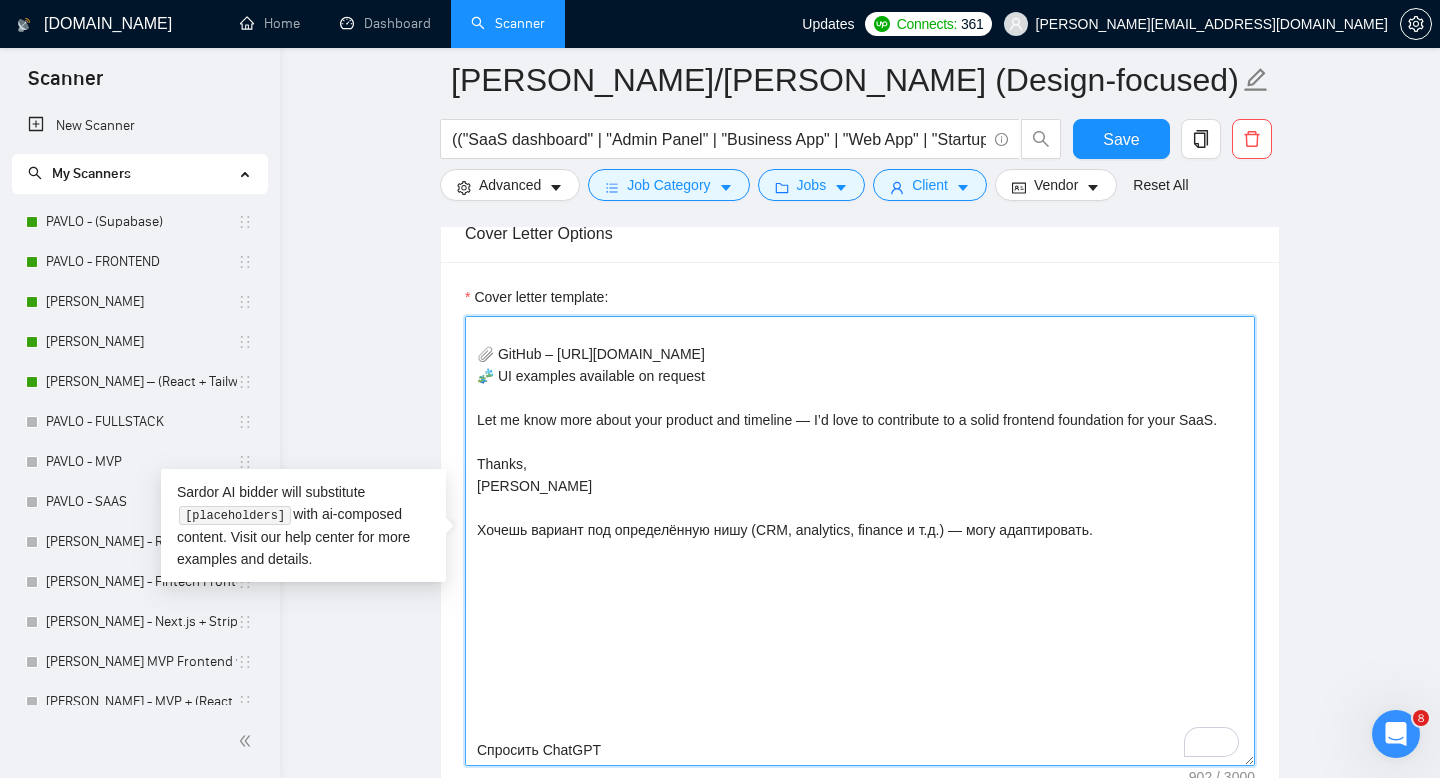 drag, startPoint x: 623, startPoint y: 711, endPoint x: 460, endPoint y: 487, distance: 277.02887 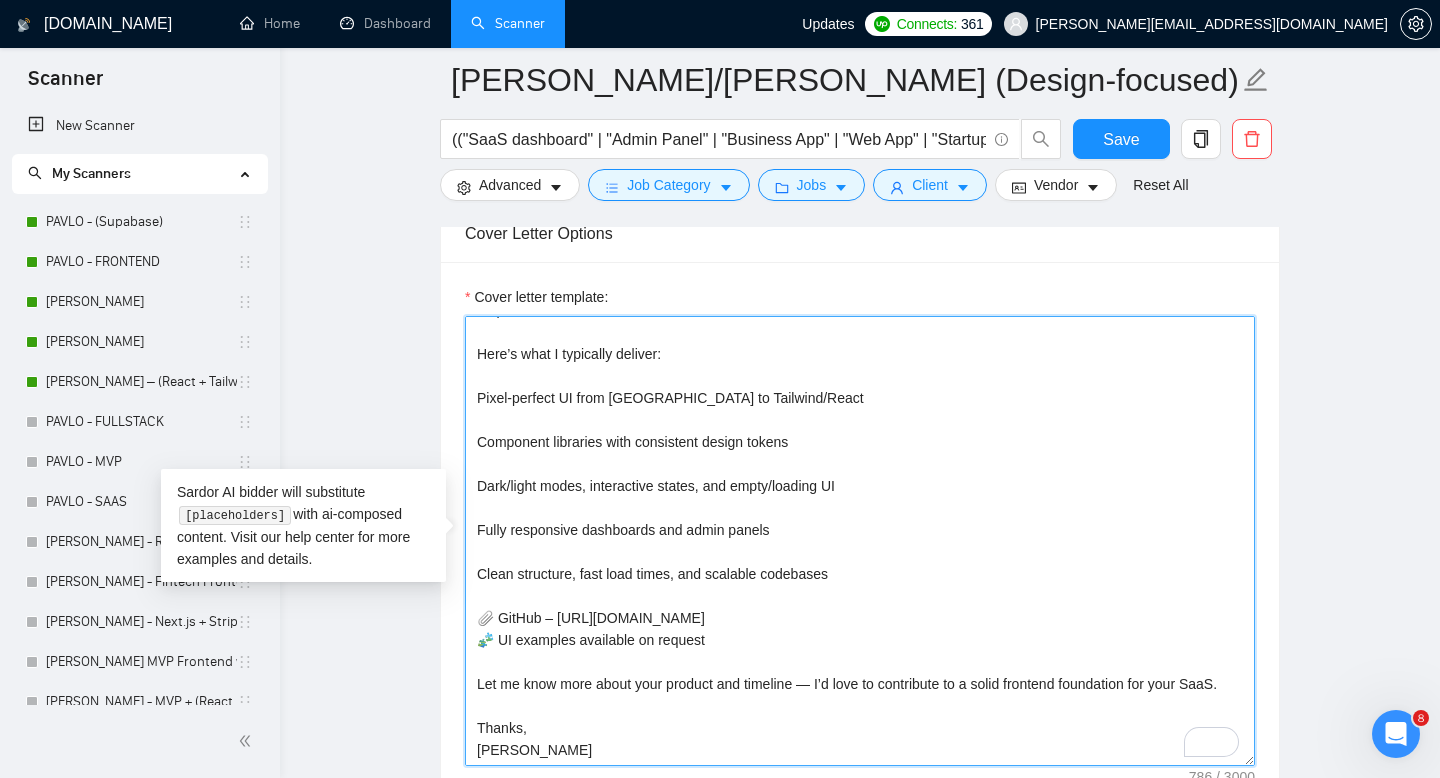 scroll, scrollTop: 220, scrollLeft: 0, axis: vertical 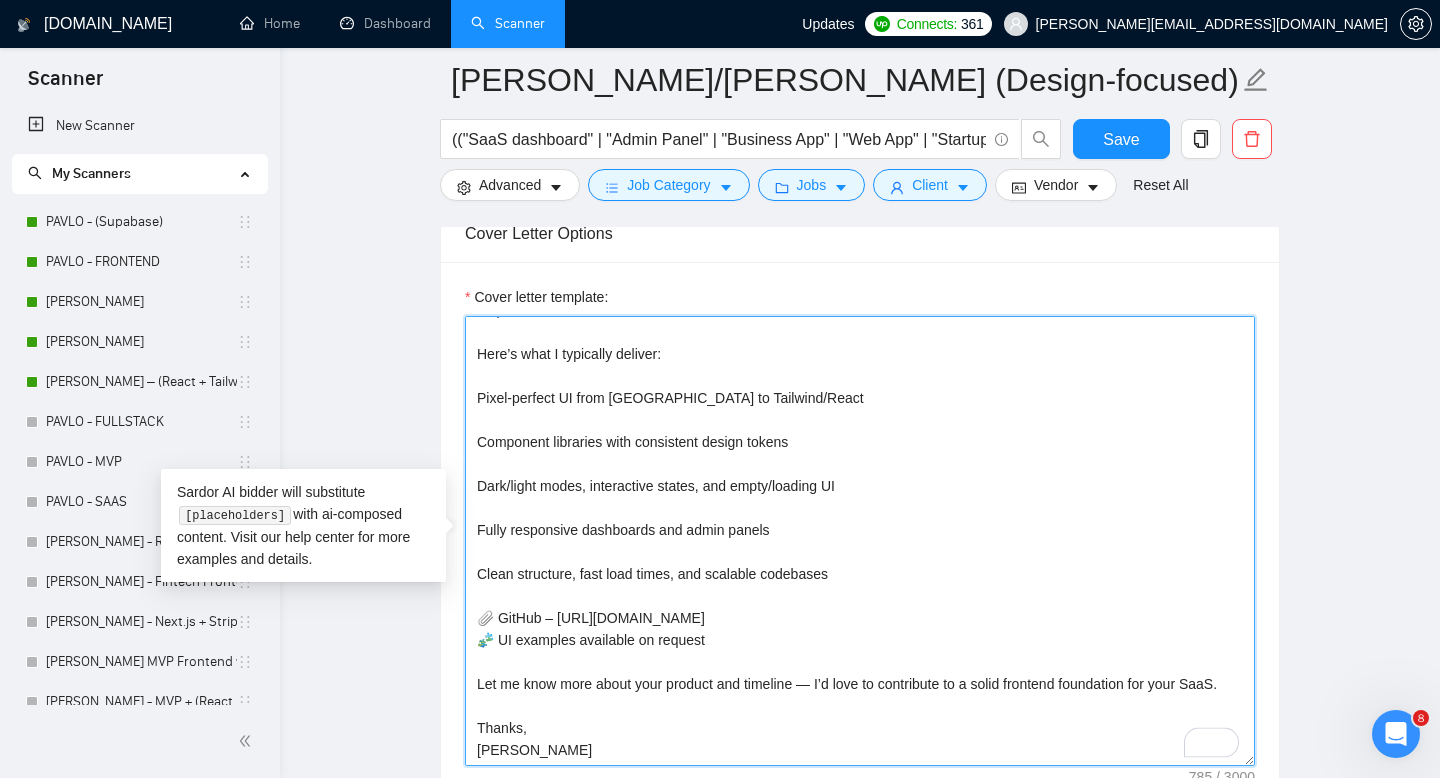 click on "Hi [Client's Name],
I specialize in crafting scalable SaaS dashboards, admin panels, and business apps using React, Next.js, and TailwindCSS. My work bridges Figma design systems with clean, reusable components — optimized for performance, accessibility, and responsiveness.
Here’s what I typically deliver:
Pixel-perfect UI from [GEOGRAPHIC_DATA] to Tailwind/React
Component libraries with consistent design tokens
Dark/light modes, interactive states, and empty/loading UI
Fully responsive dashboards and admin panels
Clean structure, fast load times, and scalable codebases
📎 GitHub – [URL][DOMAIN_NAME]
🧩 UI examples available on request
Let me know more about your product and timeline — I’d love to contribute to a solid frontend foundation for your SaaS.
Thanks,
[PERSON_NAME]" at bounding box center [860, 541] 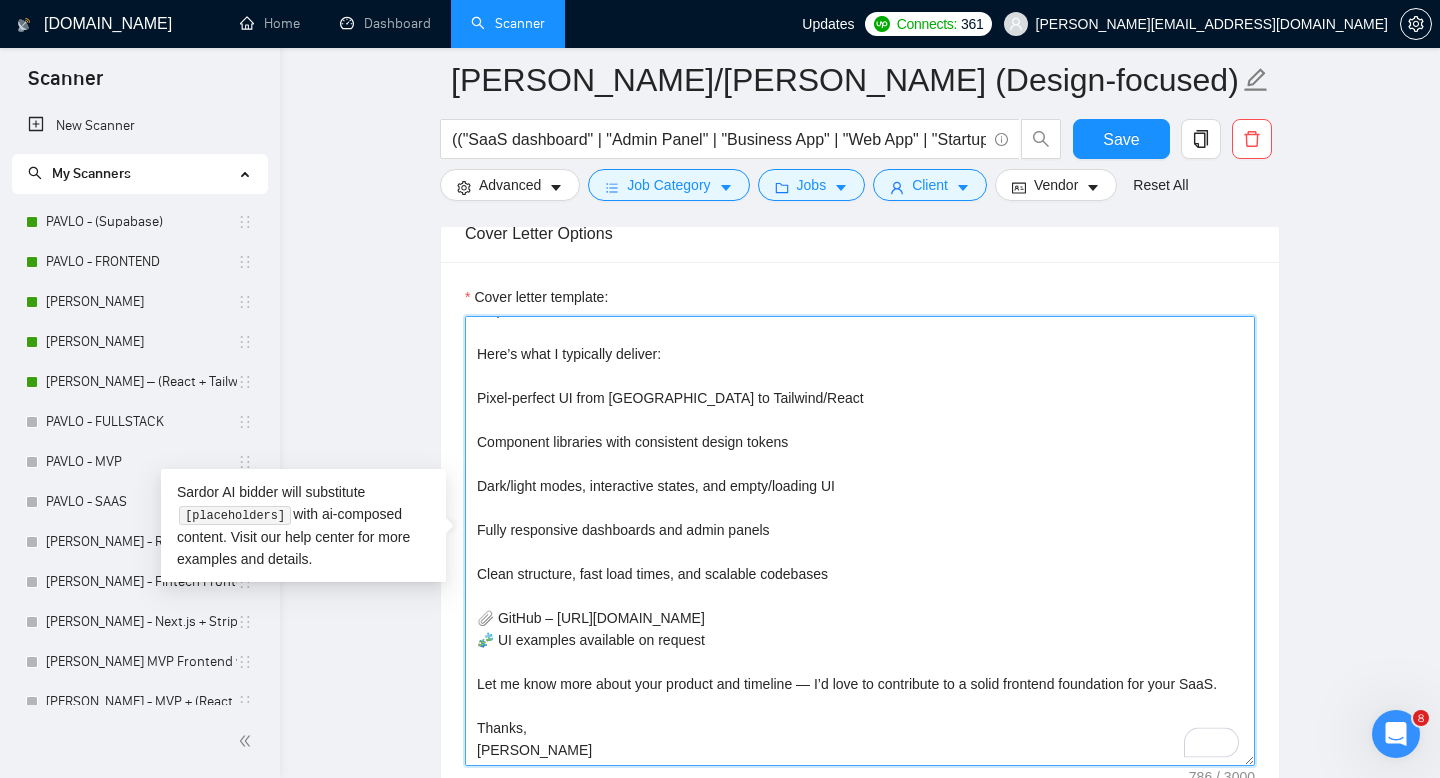 click on "Hi [Client's Name],
I specialize in crafting scalable SaaS dashboards, admin panels, and business apps using React, Next.js, and TailwindCSS. My work bridges Figma design systems with clean, reusable components — optimized for performance, accessibility, and responsiveness.
Here’s what I typically deliver:
Pixel-perfect UI from [GEOGRAPHIC_DATA] to Tailwind/React
Component libraries with consistent design tokens
Dark/light modes, interactive states, and empty/loading UI
Fully responsive dashboards and admin panels
Clean structure, fast load times, and scalable codebases
📎 GitHub – [URL][DOMAIN_NAME]
🧩 UI examples available on request
Let me know more about your product and timeline — I’d love to contribute to a solid frontend foundation for your SaaS.
Thanks,
[PERSON_NAME]" at bounding box center (860, 541) 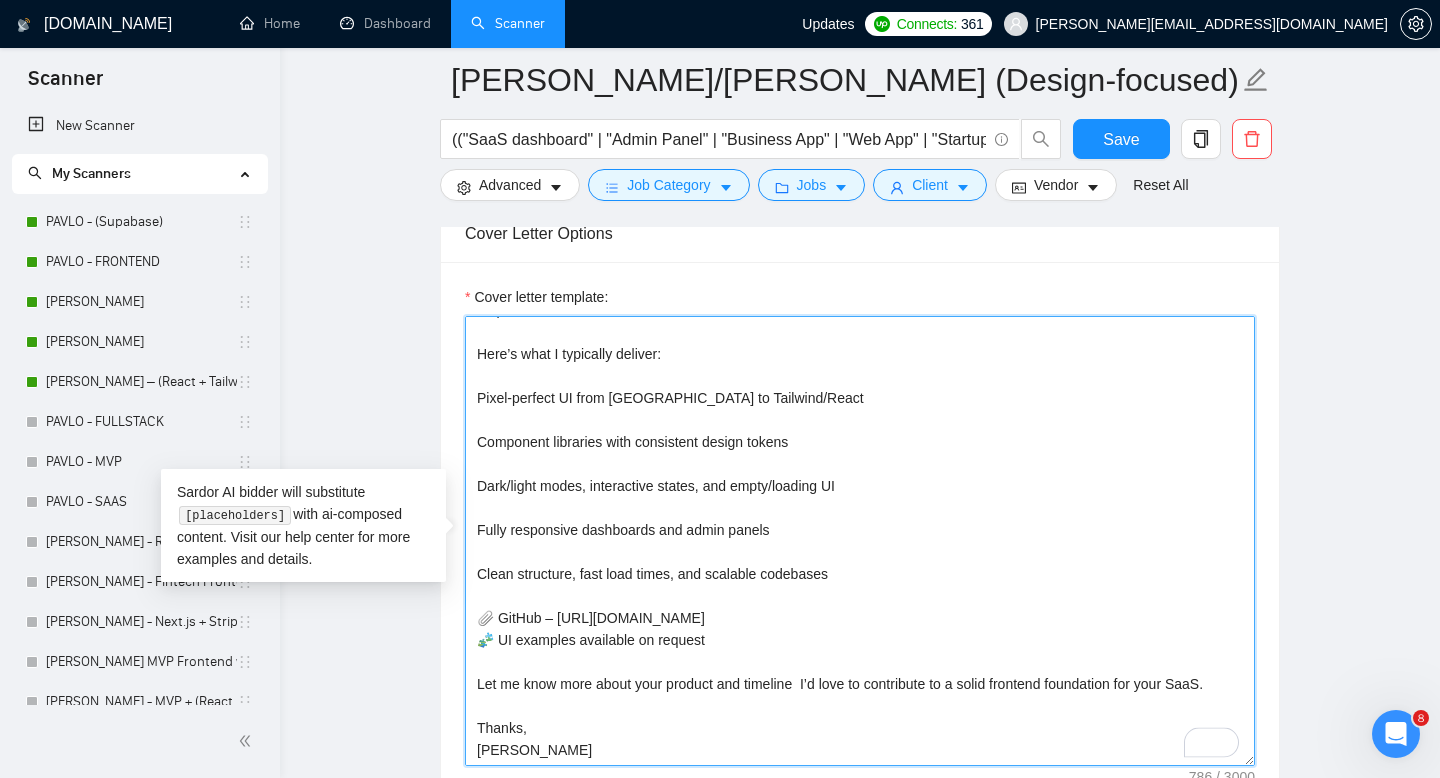 scroll, scrollTop: 176, scrollLeft: 0, axis: vertical 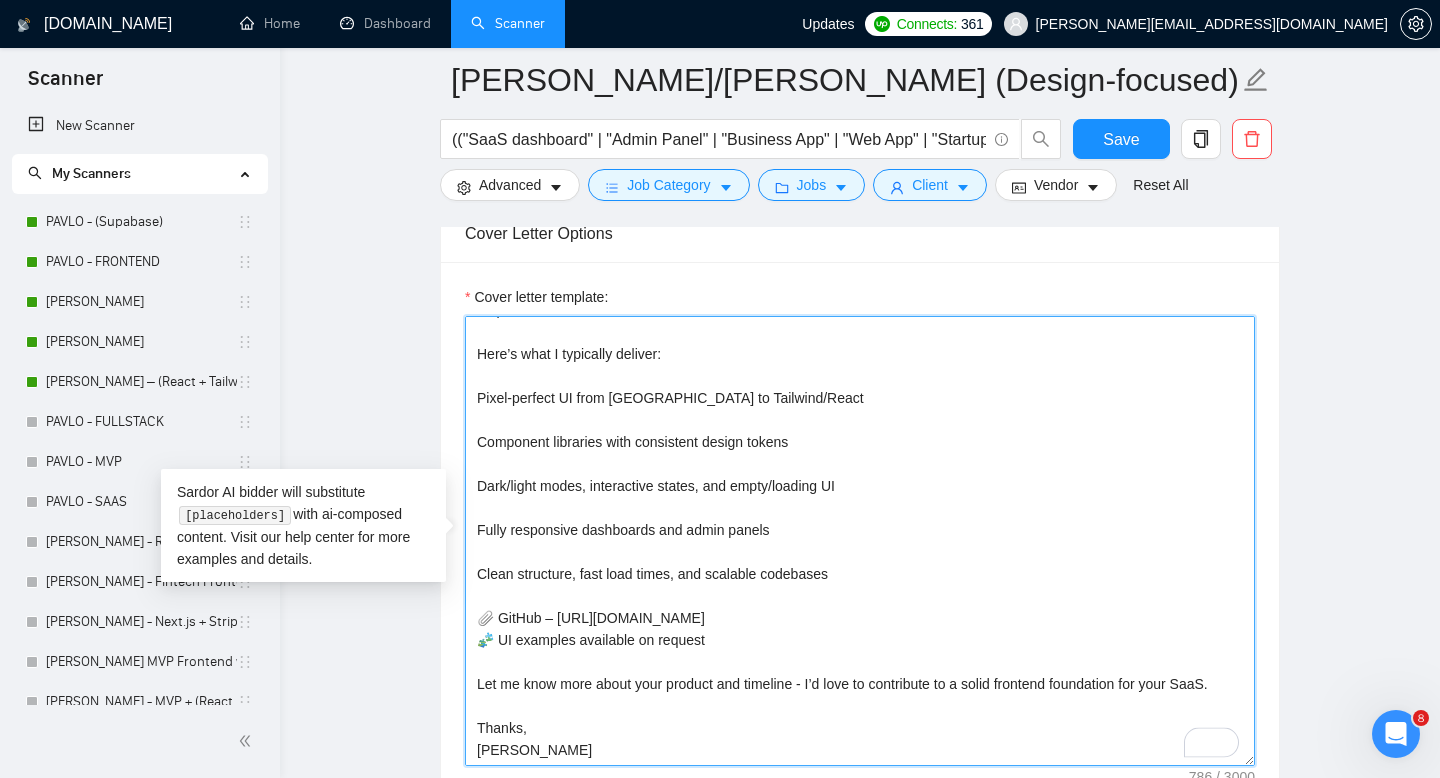 click on "Hi [Client's Name],
I specialize in crafting scalable SaaS dashboards, admin panels, and business apps using React, Next.js, and TailwindCSS. My work bridges Figma design systems with clean, reusable components — optimized for performance, accessibility, and responsiveness.
Here’s what I typically deliver:
Pixel-perfect UI from [GEOGRAPHIC_DATA] to Tailwind/React
Component libraries with consistent design tokens
Dark/light modes, interactive states, and empty/loading UI
Fully responsive dashboards and admin panels
Clean structure, fast load times, and scalable codebases
📎 GitHub – [URL][DOMAIN_NAME]
🧩 UI examples available on request
Let me know more about your product and timeline - I’d love to contribute to a solid frontend foundation for your SaaS.
Thanks,
[PERSON_NAME]" at bounding box center [860, 541] 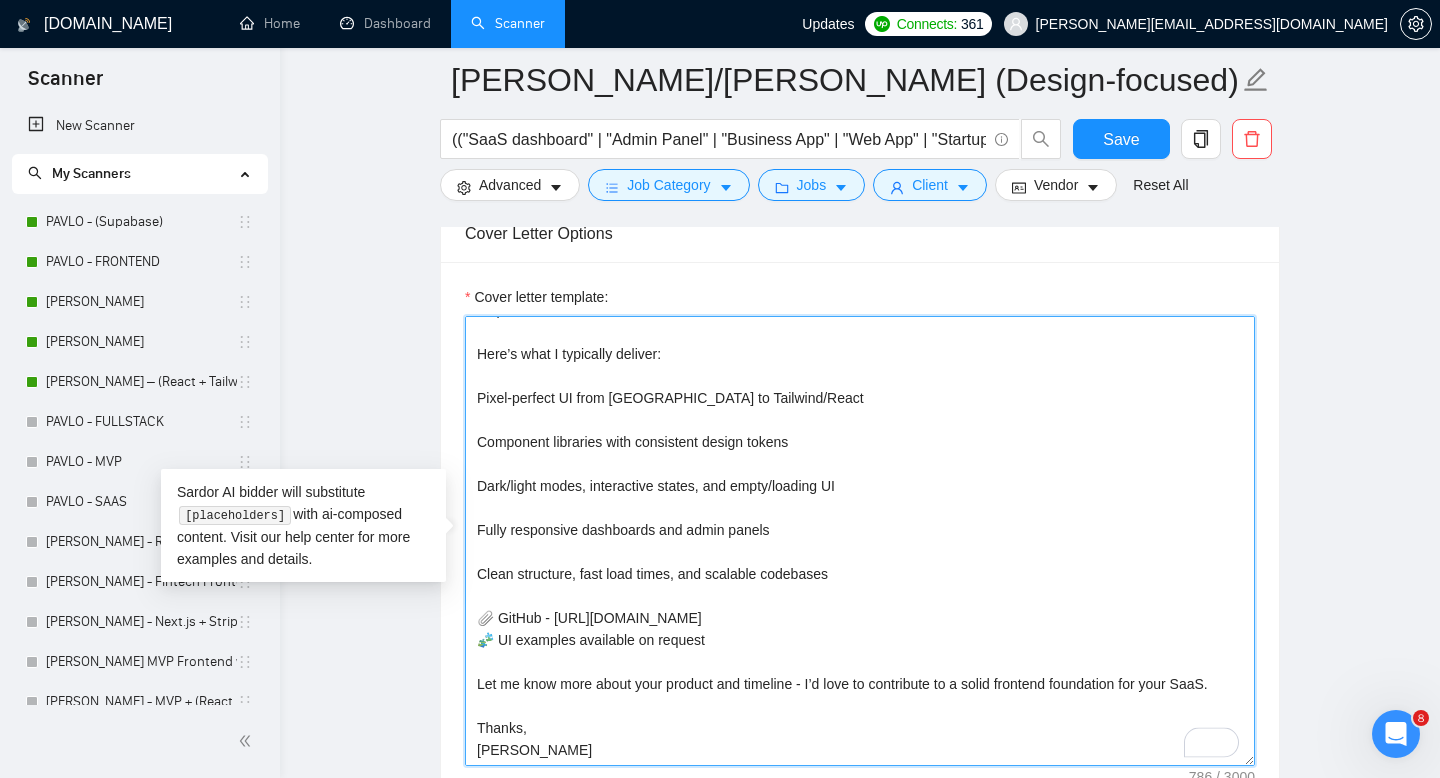 scroll, scrollTop: 139, scrollLeft: 0, axis: vertical 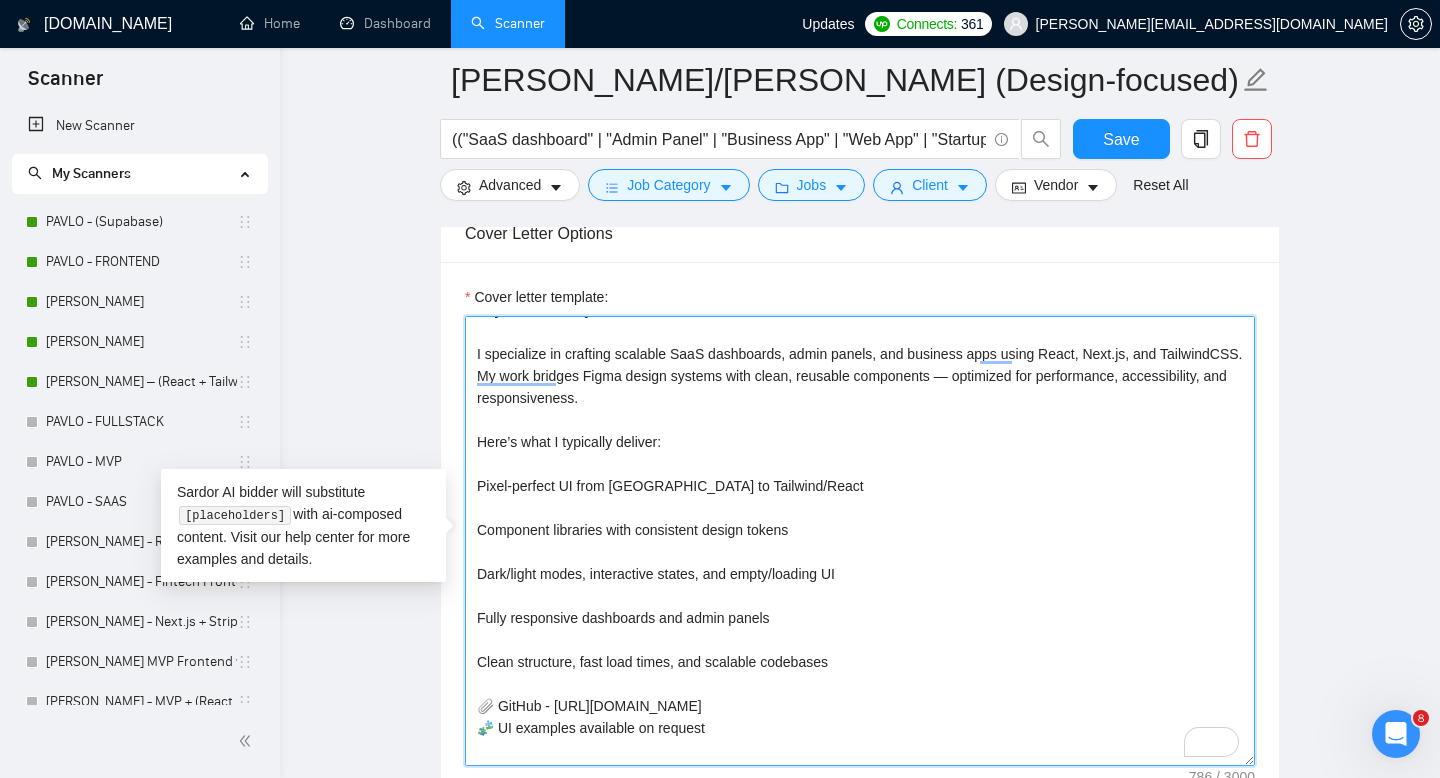 click on "Hi [Client's Name],
I specialize in crafting scalable SaaS dashboards, admin panels, and business apps using React, Next.js, and TailwindCSS. My work bridges Figma design systems with clean, reusable components — optimized for performance, accessibility, and responsiveness.
Here’s what I typically deliver:
Pixel-perfect UI from [GEOGRAPHIC_DATA] to Tailwind/React
Component libraries with consistent design tokens
Dark/light modes, interactive states, and empty/loading UI
Fully responsive dashboards and admin panels
Clean structure, fast load times, and scalable codebases
📎 GitHub - [URL][DOMAIN_NAME]
🧩 UI examples available on request
Let me know more about your product and timeline - I’d love to contribute to a solid frontend foundation for your SaaS.
Thanks,
[PERSON_NAME]" at bounding box center (860, 541) 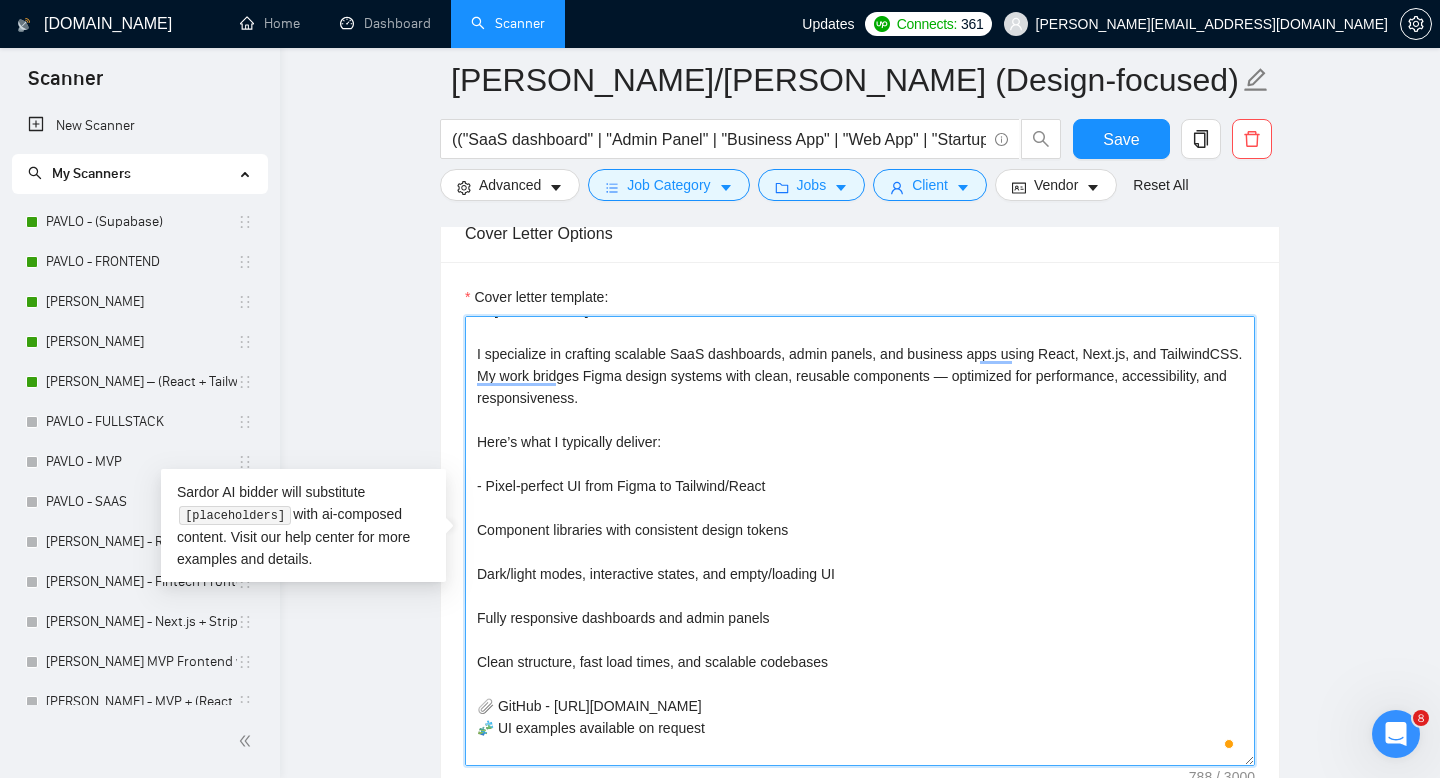 click on "Hi [Client's Name],
I specialize in crafting scalable SaaS dashboards, admin panels, and business apps using React, Next.js, and TailwindCSS. My work bridges Figma design systems with clean, reusable components — optimized for performance, accessibility, and responsiveness.
Here’s what I typically deliver:
- Pixel-perfect UI from Figma to Tailwind/React
Component libraries with consistent design tokens
Dark/light modes, interactive states, and empty/loading UI
Fully responsive dashboards and admin panels
Clean structure, fast load times, and scalable codebases
📎 GitHub - [URL][DOMAIN_NAME]
🧩 UI examples available on request
Let me know more about your product and timeline - I’d love to contribute to a solid frontend foundation for your SaaS.
Thanks,
[PERSON_NAME]" at bounding box center [860, 541] 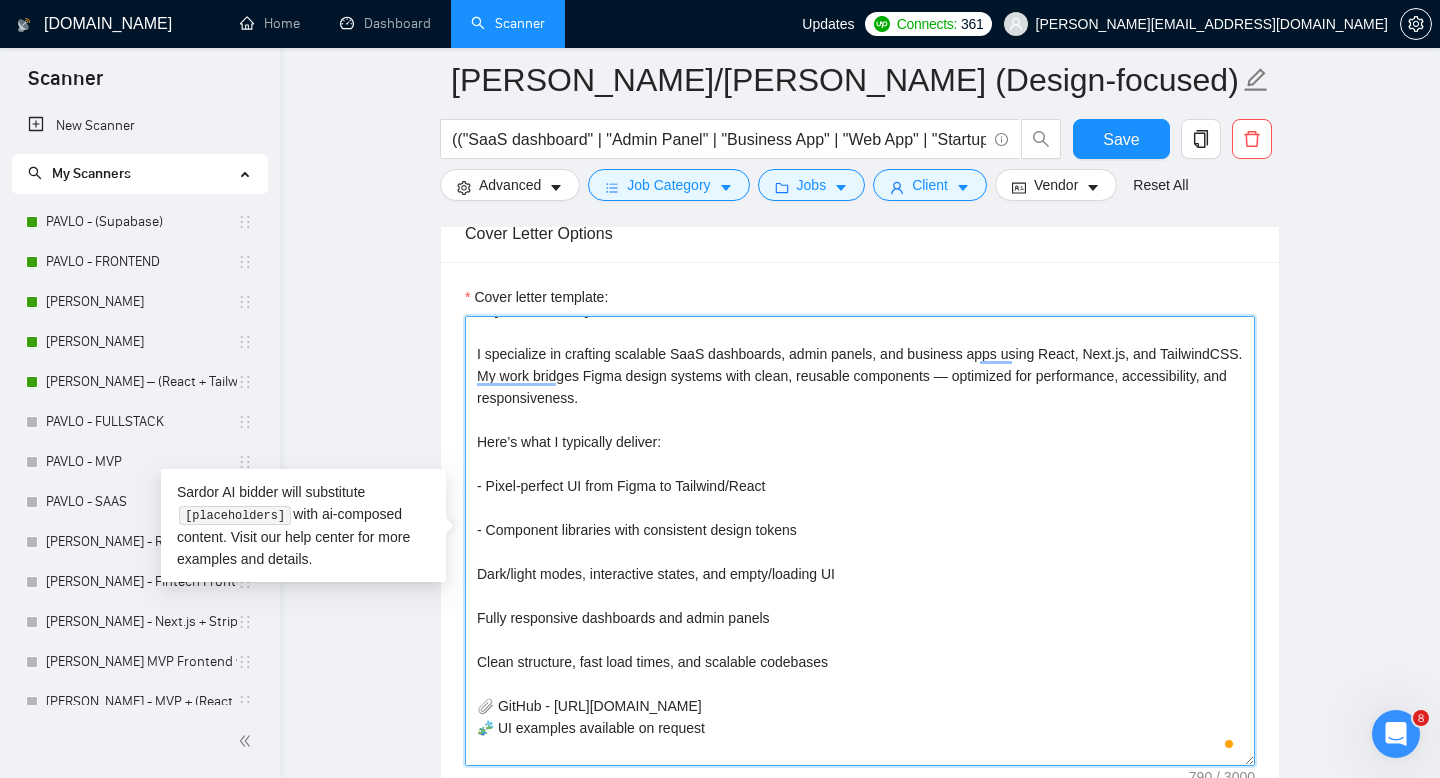 click on "Hi [Client's Name],
I specialize in crafting scalable SaaS dashboards, admin panels, and business apps using React, Next.js, and TailwindCSS. My work bridges Figma design systems with clean, reusable components — optimized for performance, accessibility, and responsiveness.
Here’s what I typically deliver:
- Pixel-perfect UI from Figma to Tailwind/React
- Component libraries with consistent design tokens
Dark/light modes, interactive states, and empty/loading UI
Fully responsive dashboards and admin panels
Clean structure, fast load times, and scalable codebases
📎 GitHub - [URL][DOMAIN_NAME]
🧩 UI examples available on request
Let me know more about your product and timeline - I’d love to contribute to a solid frontend foundation for your SaaS.
Thanks,
[PERSON_NAME]" at bounding box center (860, 541) 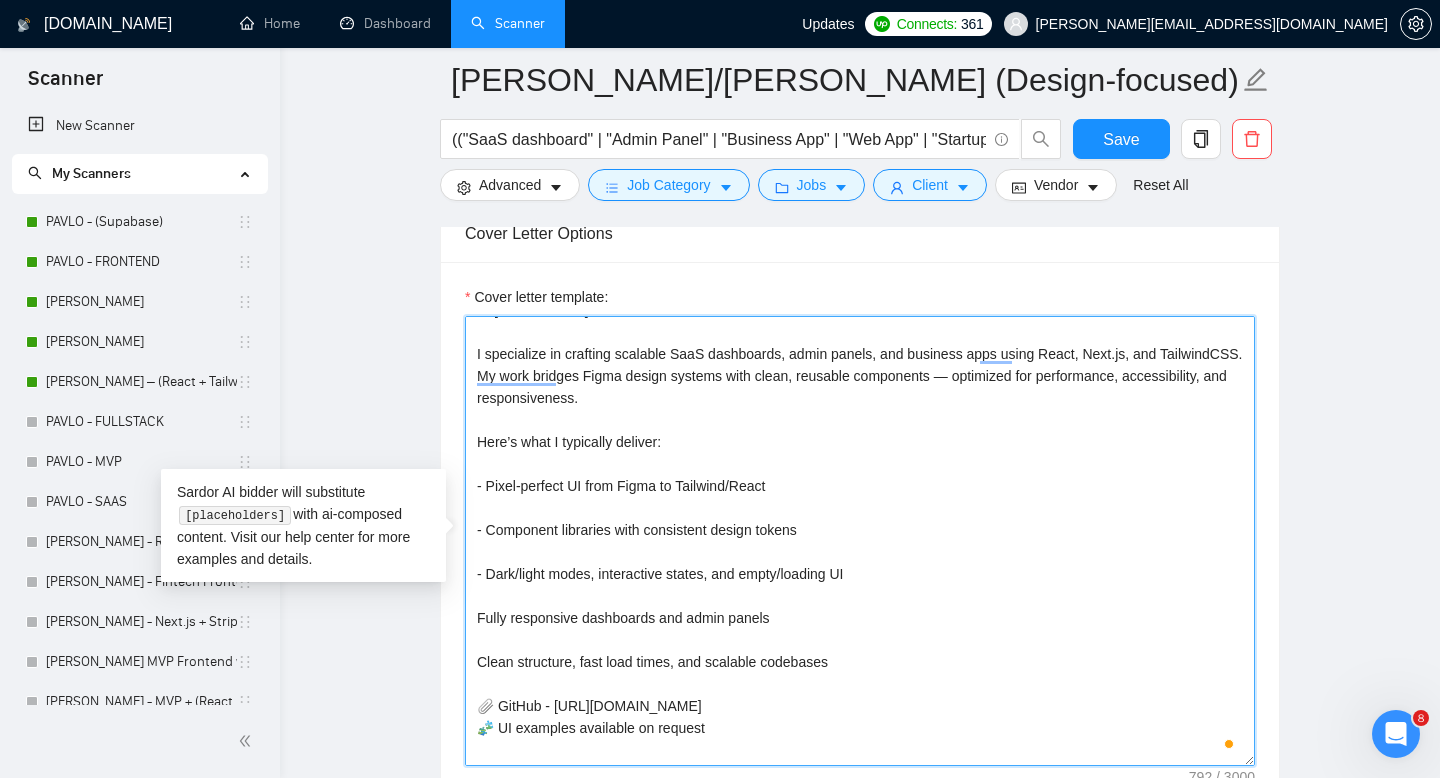 click on "Hi [Client's Name],
I specialize in crafting scalable SaaS dashboards, admin panels, and business apps using React, Next.js, and TailwindCSS. My work bridges Figma design systems with clean, reusable components — optimized for performance, accessibility, and responsiveness.
Here’s what I typically deliver:
- Pixel-perfect UI from Figma to Tailwind/React
- Component libraries with consistent design tokens
- Dark/light modes, interactive states, and empty/loading UI
Fully responsive dashboards and admin panels
Clean structure, fast load times, and scalable codebases
📎 GitHub - [URL][DOMAIN_NAME]
🧩 UI examples available on request
Let me know more about your product and timeline - I’d love to contribute to a solid frontend foundation for your SaaS.
Thanks,
[PERSON_NAME]" at bounding box center [860, 541] 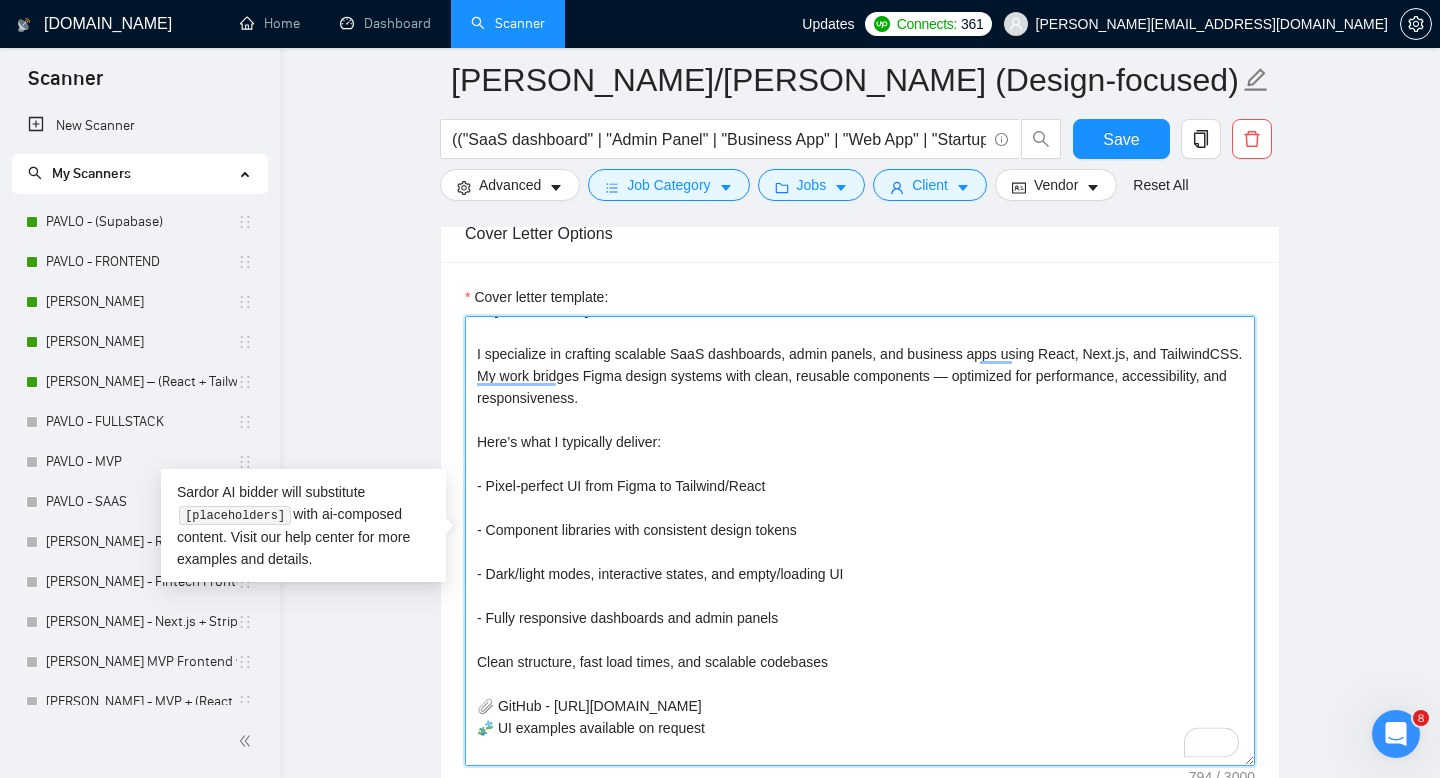 click on "Hi [Client's Name],
I specialize in crafting scalable SaaS dashboards, admin panels, and business apps using React, Next.js, and TailwindCSS. My work bridges Figma design systems with clean, reusable components — optimized for performance, accessibility, and responsiveness.
Here’s what I typically deliver:
- Pixel-perfect UI from Figma to Tailwind/React
- Component libraries with consistent design tokens
- Dark/light modes, interactive states, and empty/loading UI
- Fully responsive dashboards and admin panels
Clean structure, fast load times, and scalable codebases
📎 GitHub - [URL][DOMAIN_NAME]
🧩 UI examples available on request
Let me know more about your product and timeline - I’d love to contribute to a solid frontend foundation for your SaaS.
Thanks,
[PERSON_NAME]" at bounding box center (860, 541) 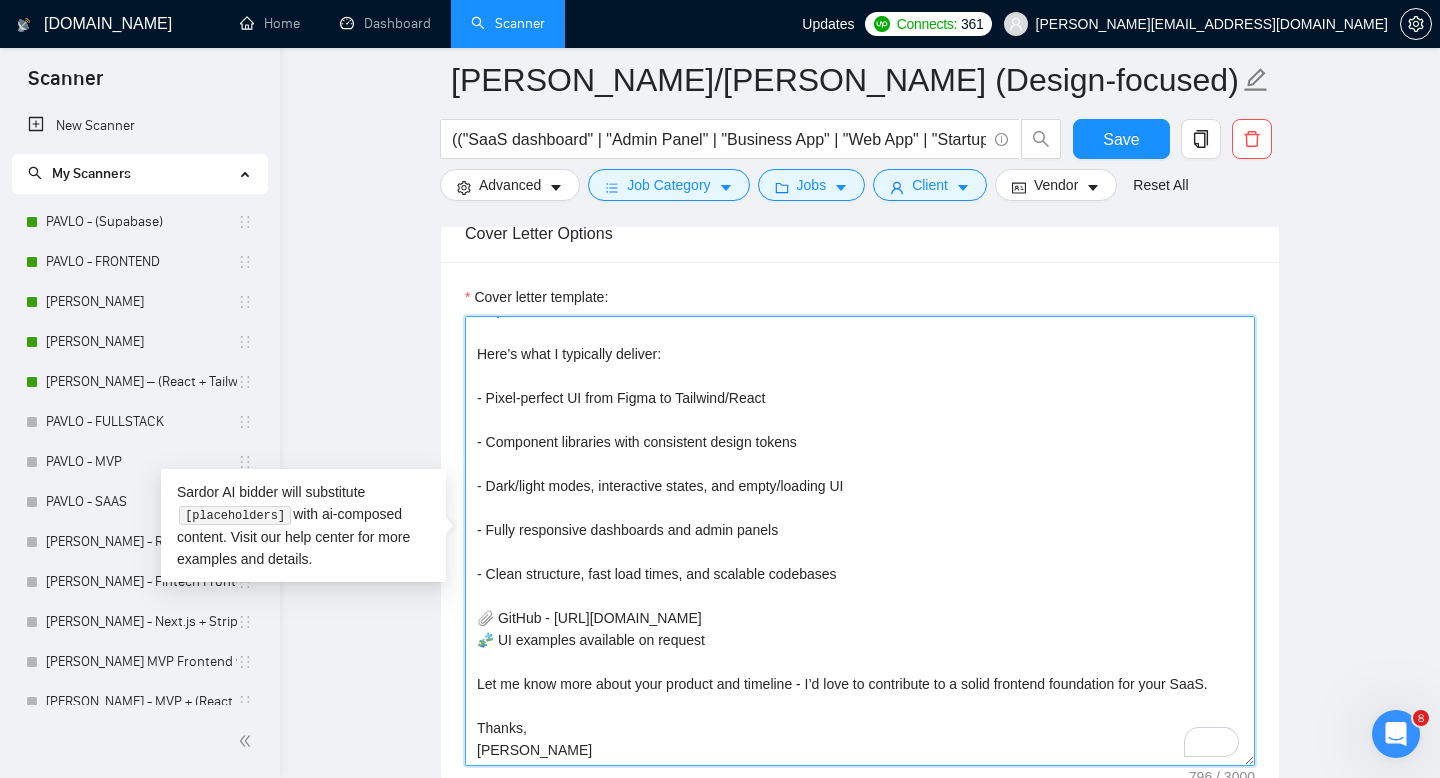 drag, startPoint x: 736, startPoint y: 598, endPoint x: 558, endPoint y: 590, distance: 178.17969 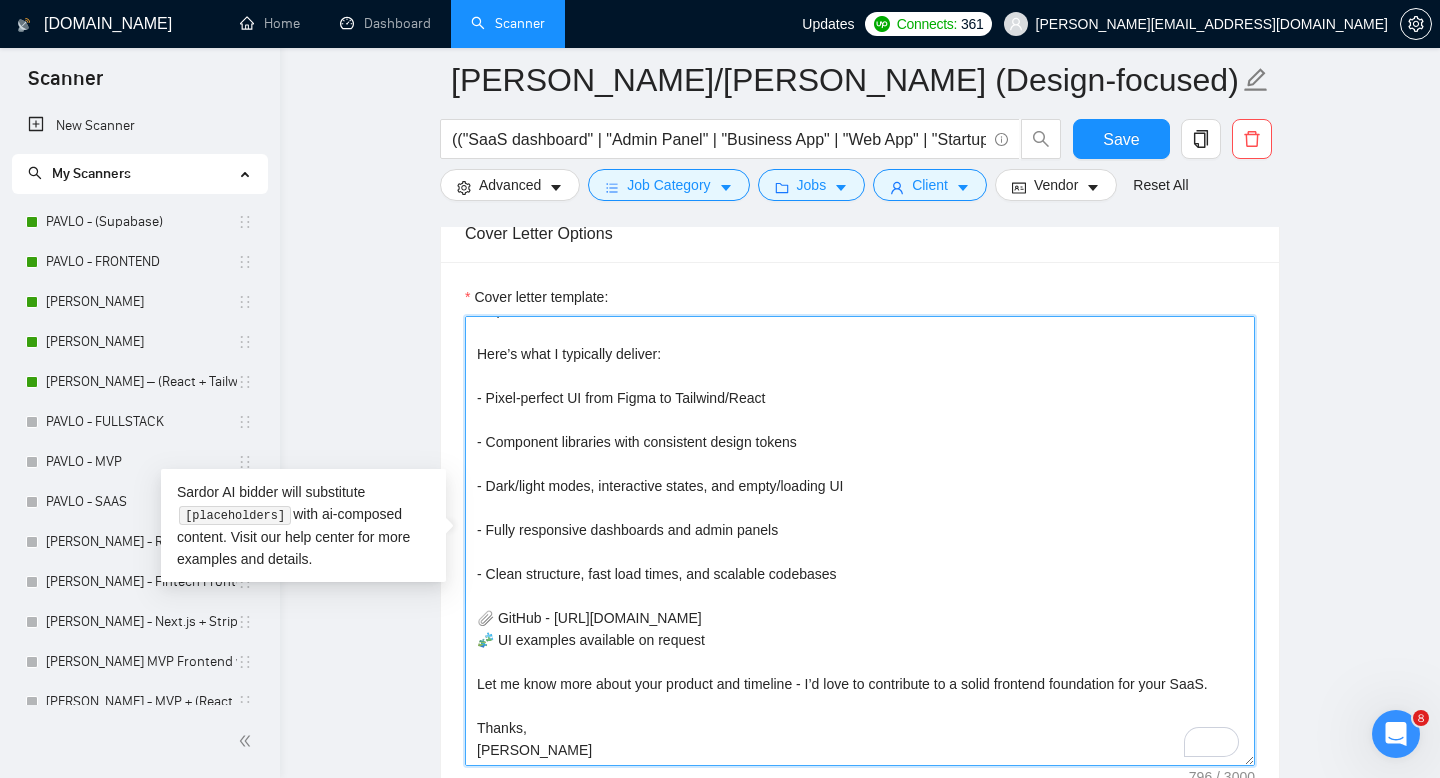 click on "Hi [Client's Name],
I specialize in crafting scalable SaaS dashboards, admin panels, and business apps using React, Next.js, and TailwindCSS. My work bridges Figma design systems with clean, reusable components — optimized for performance, accessibility, and responsiveness.
Here’s what I typically deliver:
- Pixel-perfect UI from Figma to Tailwind/React
- Component libraries with consistent design tokens
- Dark/light modes, interactive states, and empty/loading UI
- Fully responsive dashboards and admin panels
- Clean structure, fast load times, and scalable codebases
📎 GitHub - [URL][DOMAIN_NAME]
🧩 UI examples available on request
Let me know more about your product and timeline - I’d love to contribute to a solid frontend foundation for your SaaS.
Thanks,
[PERSON_NAME]" at bounding box center [860, 541] 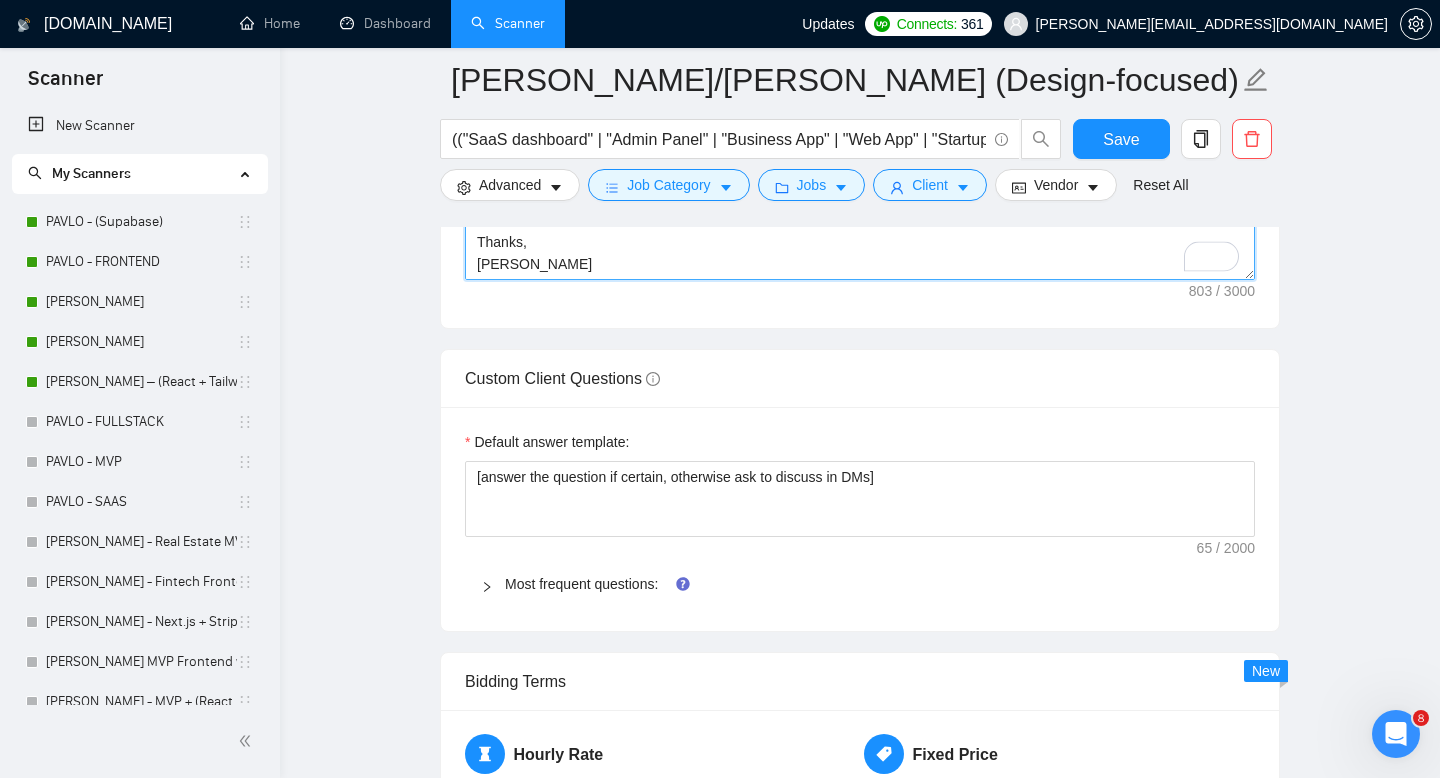 type on "Hi [Client's Name],
I specialize in crafting scalable SaaS dashboards, admin panels, and business apps using React, Next.js, and TailwindCSS. My work bridges Figma design systems with clean, reusable components — optimized for performance, accessibility, and responsiveness.
Here’s what I typically deliver:
- Pixel-perfect UI from Figma to Tailwind/React
- Component libraries with consistent design tokens
- Dark/light modes, interactive states, and empty/loading UI
- Fully responsive dashboards and admin panels
- Clean structure, fast load times, and scalable codebases
📎 GitHub - [URL][DOMAIN_NAME]
🧩 UI examples available on request
Let me know more about your product and timeline - I’d love to contribute to a solid frontend foundation for your SaaS.
Thanks,
[PERSON_NAME]" 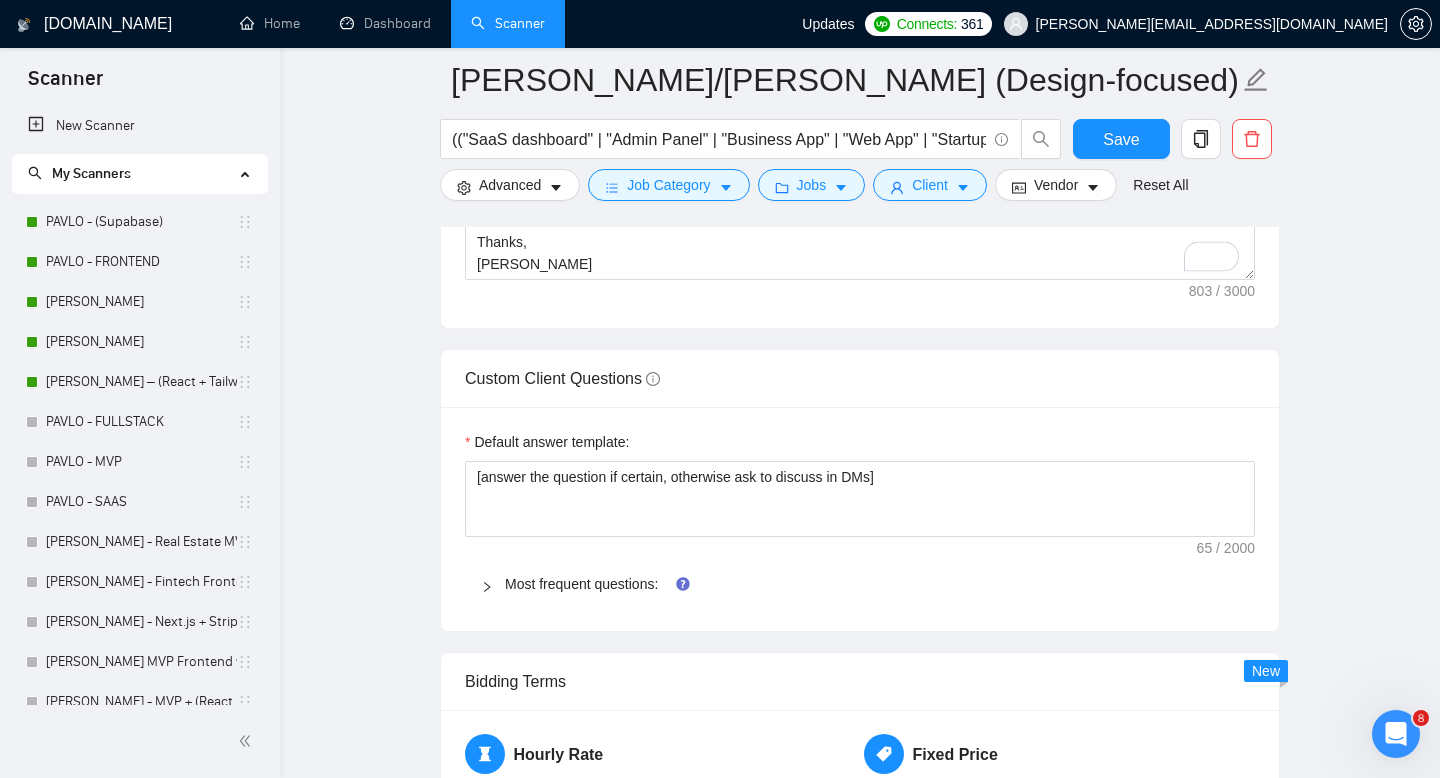 click at bounding box center [493, 584] 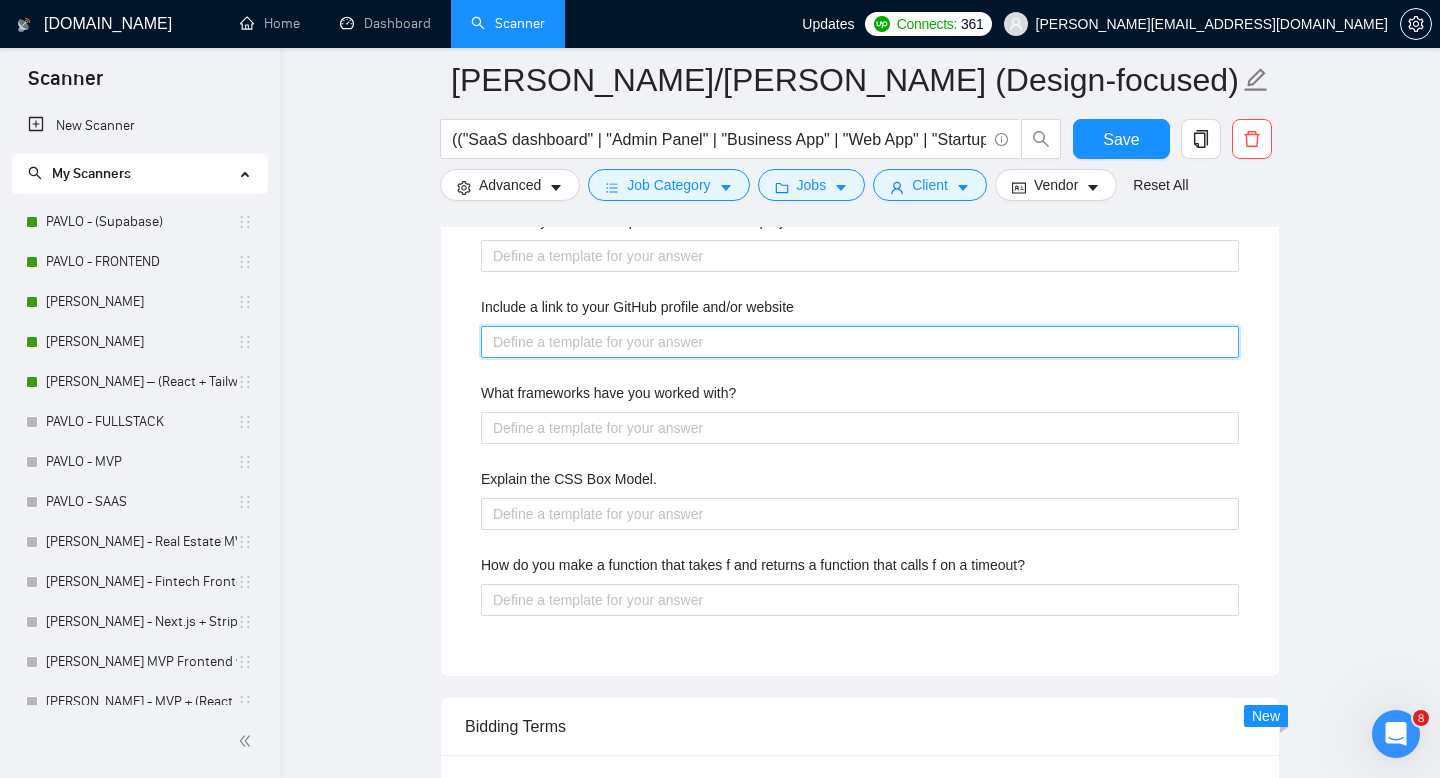 click on "Include a link to your GitHub profile and/or website" at bounding box center (860, 342) 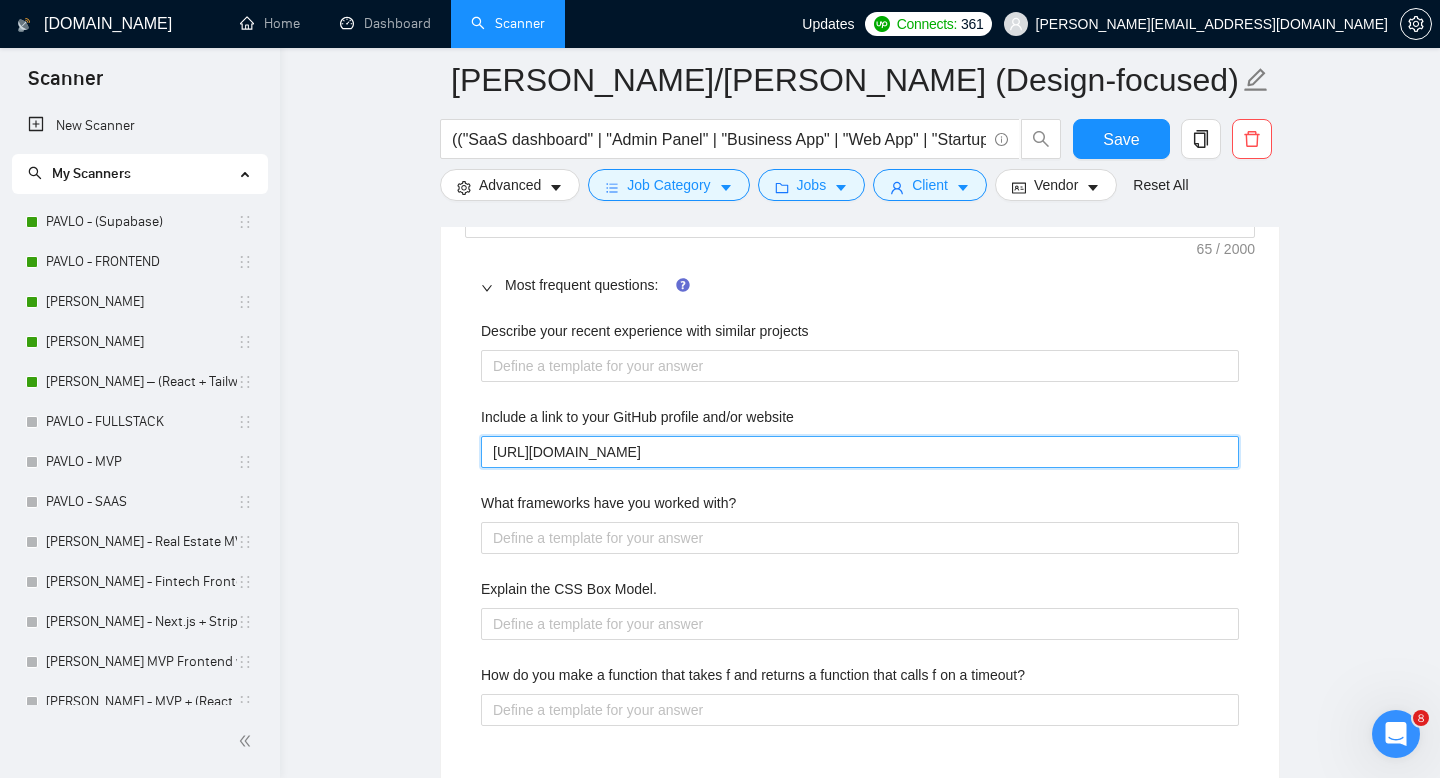 type on "[URL][DOMAIN_NAME]" 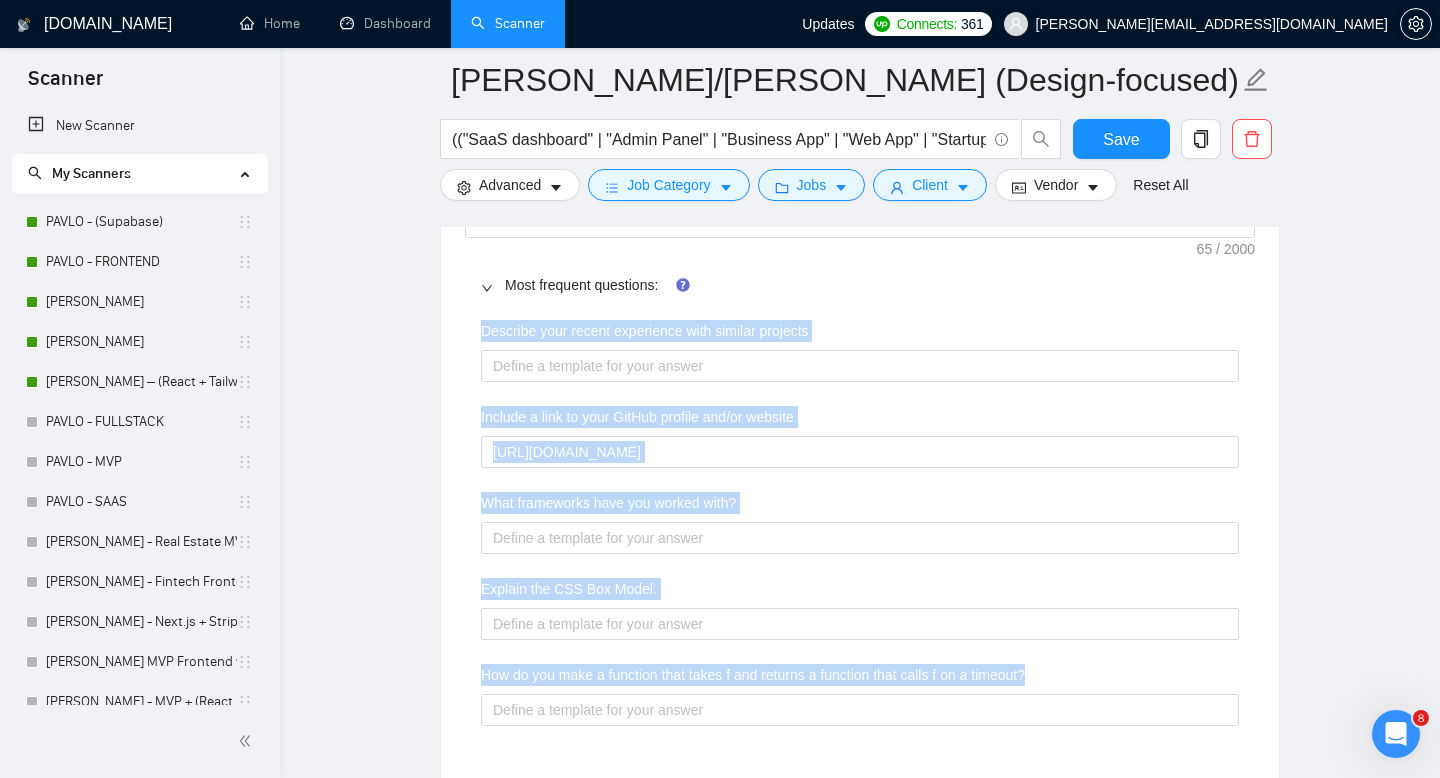 drag, startPoint x: 482, startPoint y: 328, endPoint x: 1059, endPoint y: 670, distance: 670.74066 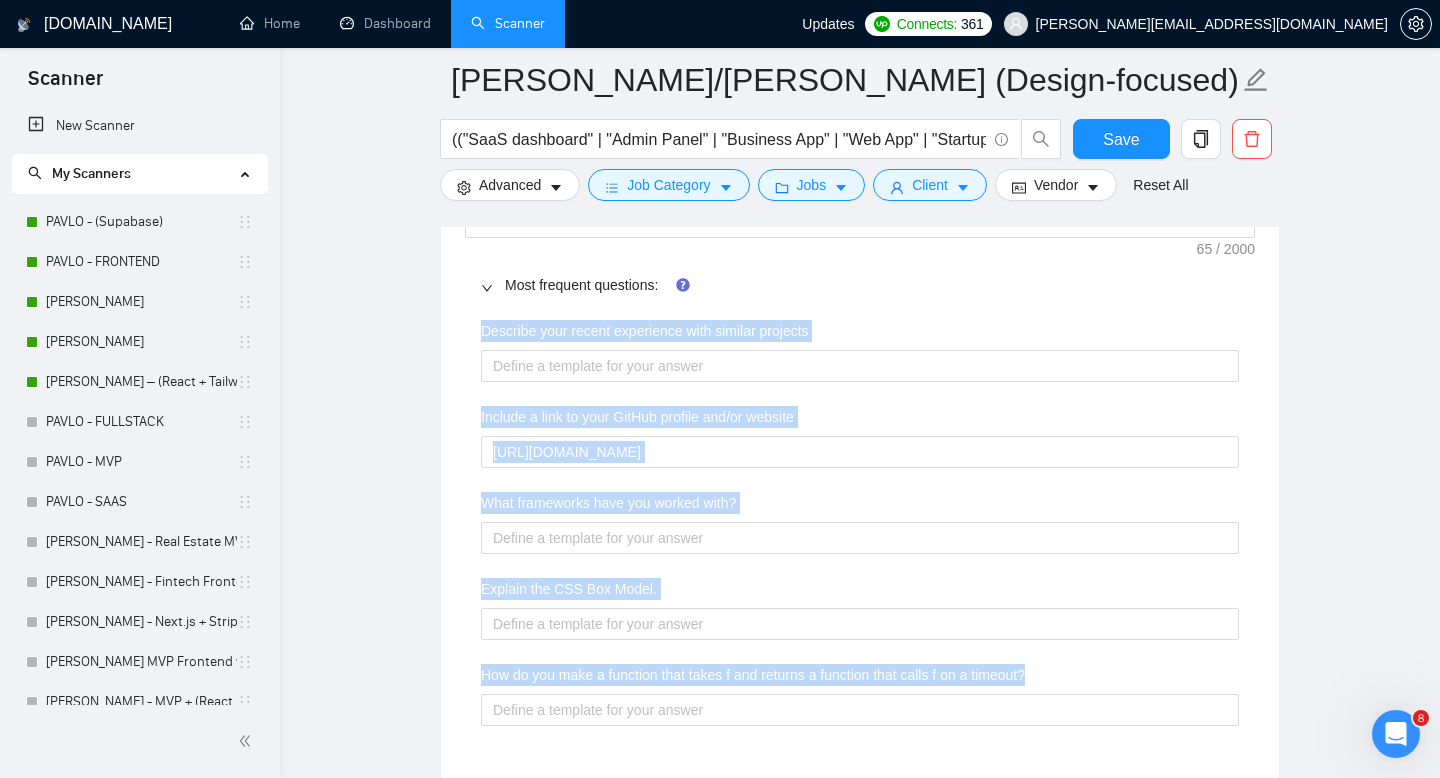 click on "Describe your recent experience with similar projects Include a link to your GitHub profile and/or website [URL][DOMAIN_NAME] What frameworks have you worked with? Explain the CSS Box Model. How do you make a function that takes f and returns a function that calls f on a timeout?" at bounding box center [860, 535] 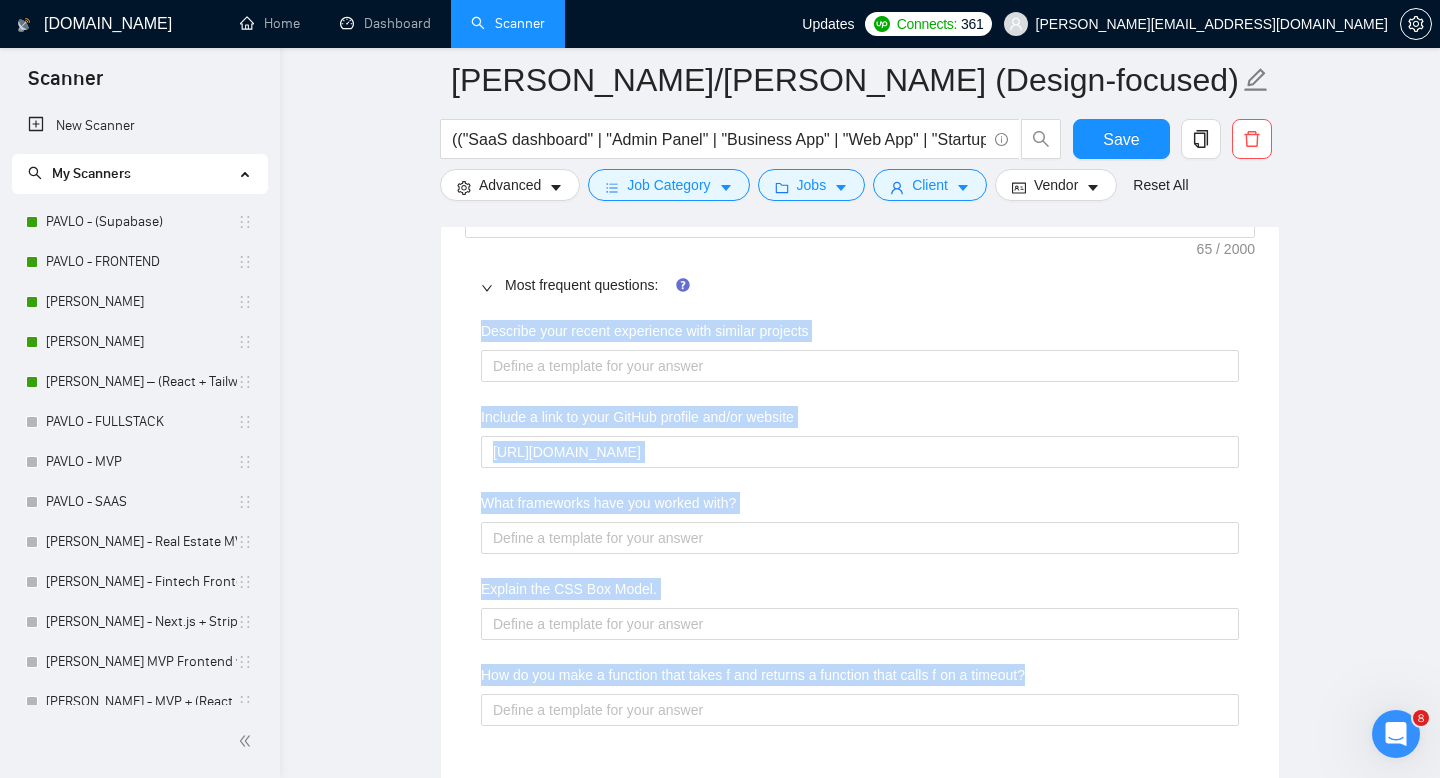copy on "Describe your recent experience with similar projects Include a link to your GitHub profile and/or website [URL][DOMAIN_NAME] What frameworks have you worked with? Explain the CSS Box Model. How do you make a function that takes f and returns a function that calls f on a timeout?" 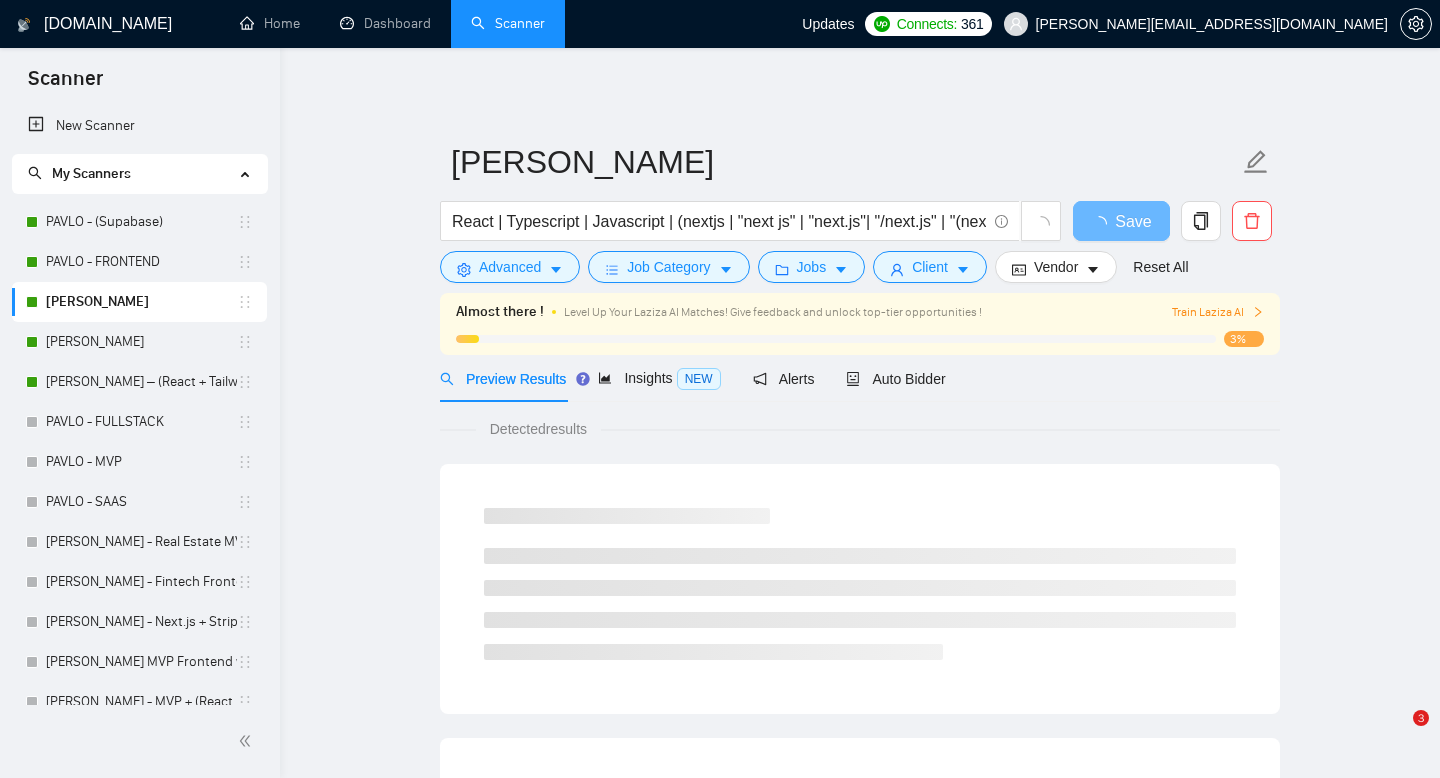 scroll, scrollTop: 0, scrollLeft: 0, axis: both 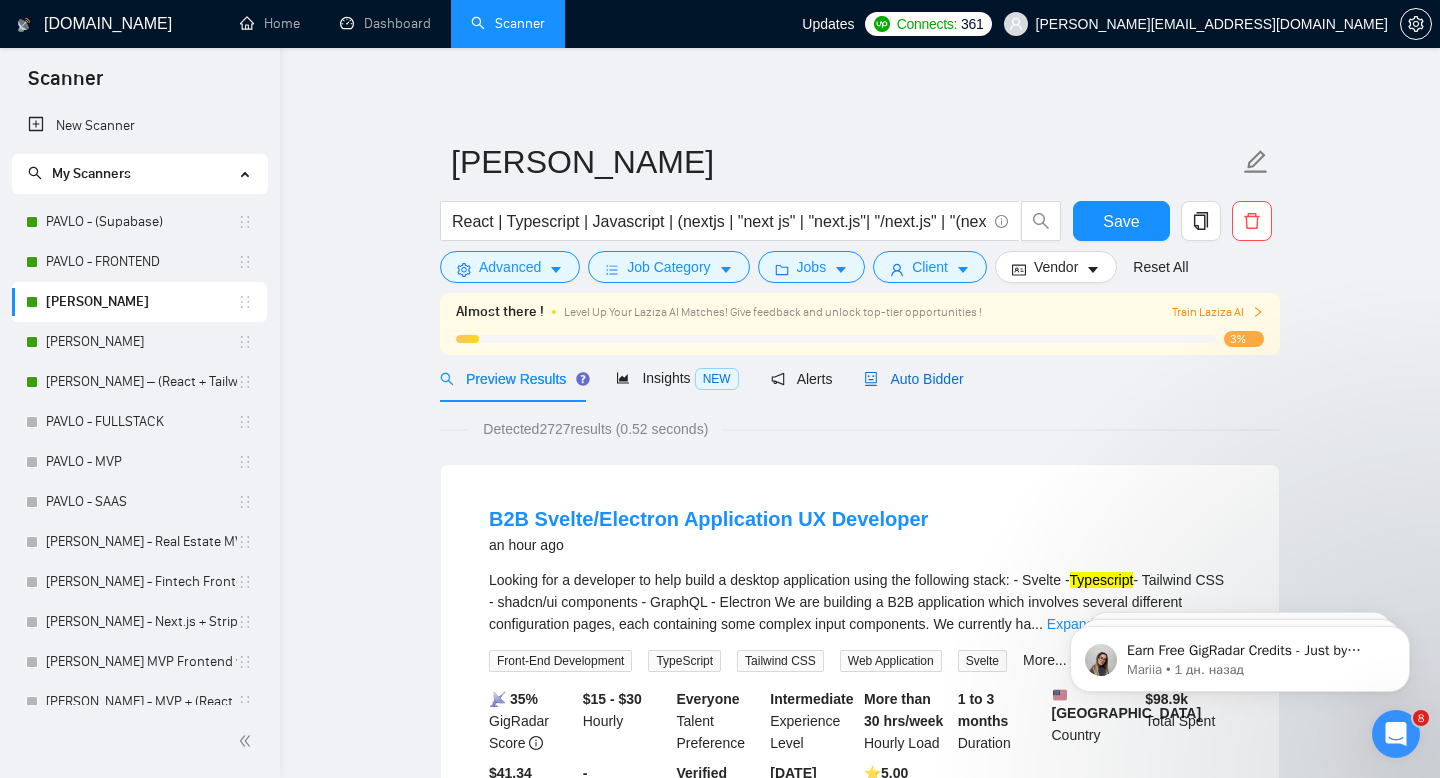 click on "Auto Bidder" at bounding box center (913, 379) 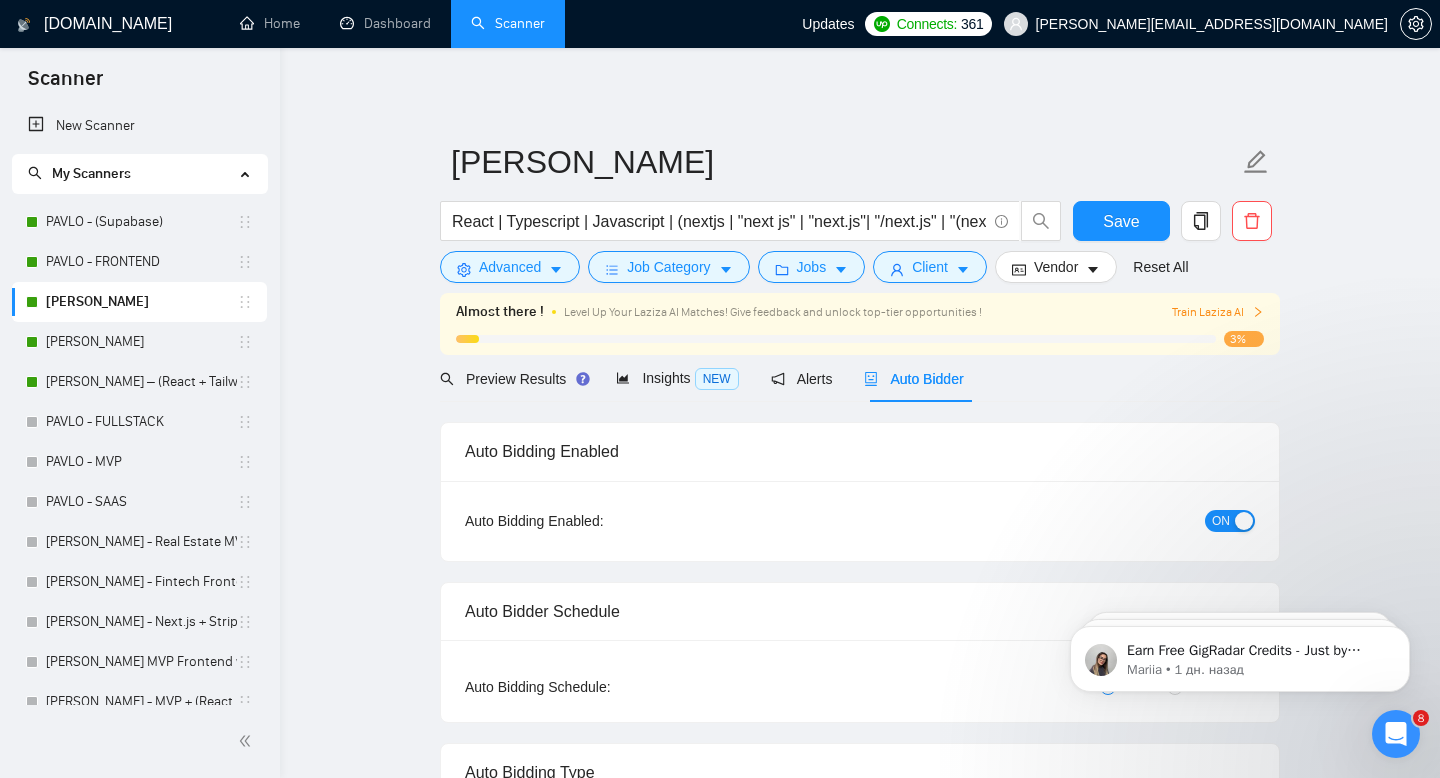 type 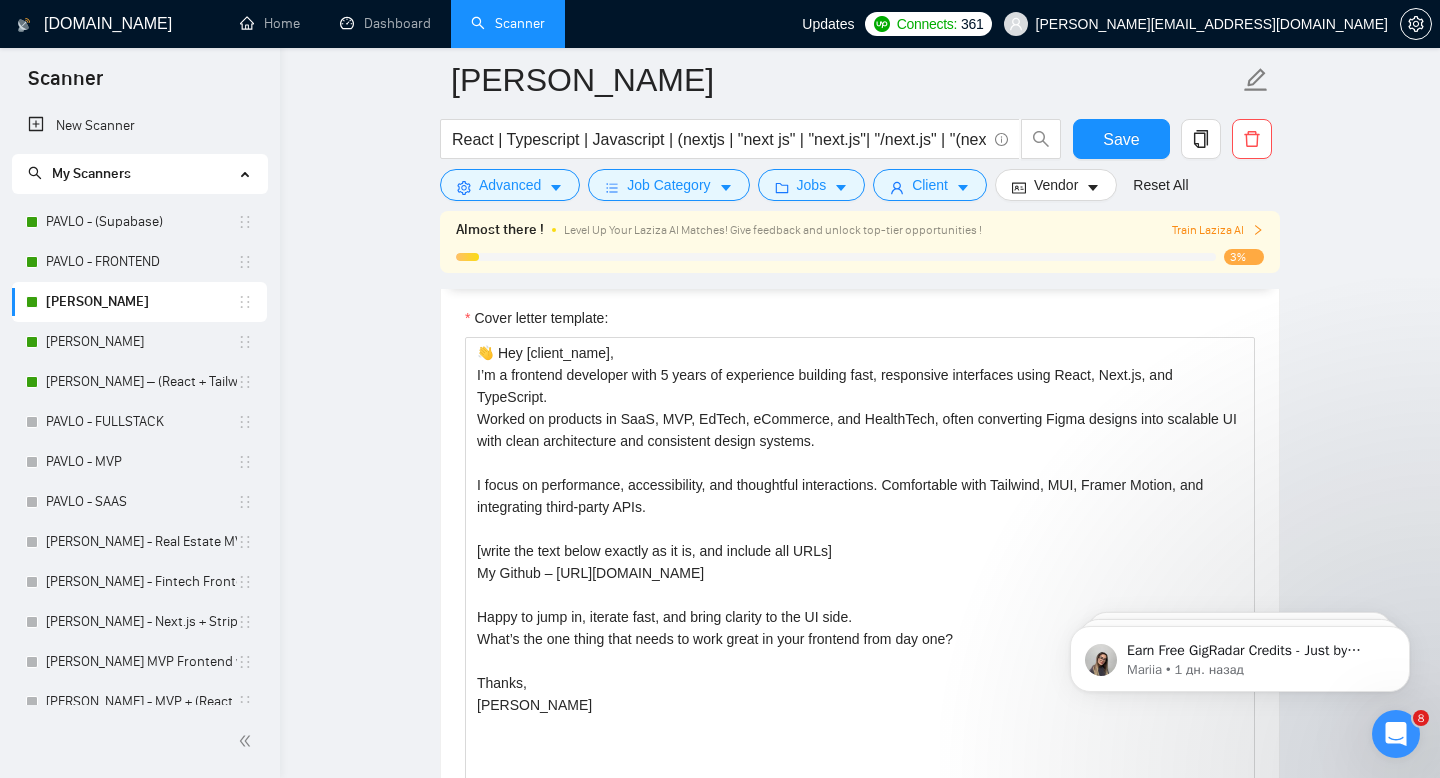 scroll, scrollTop: 1892, scrollLeft: 0, axis: vertical 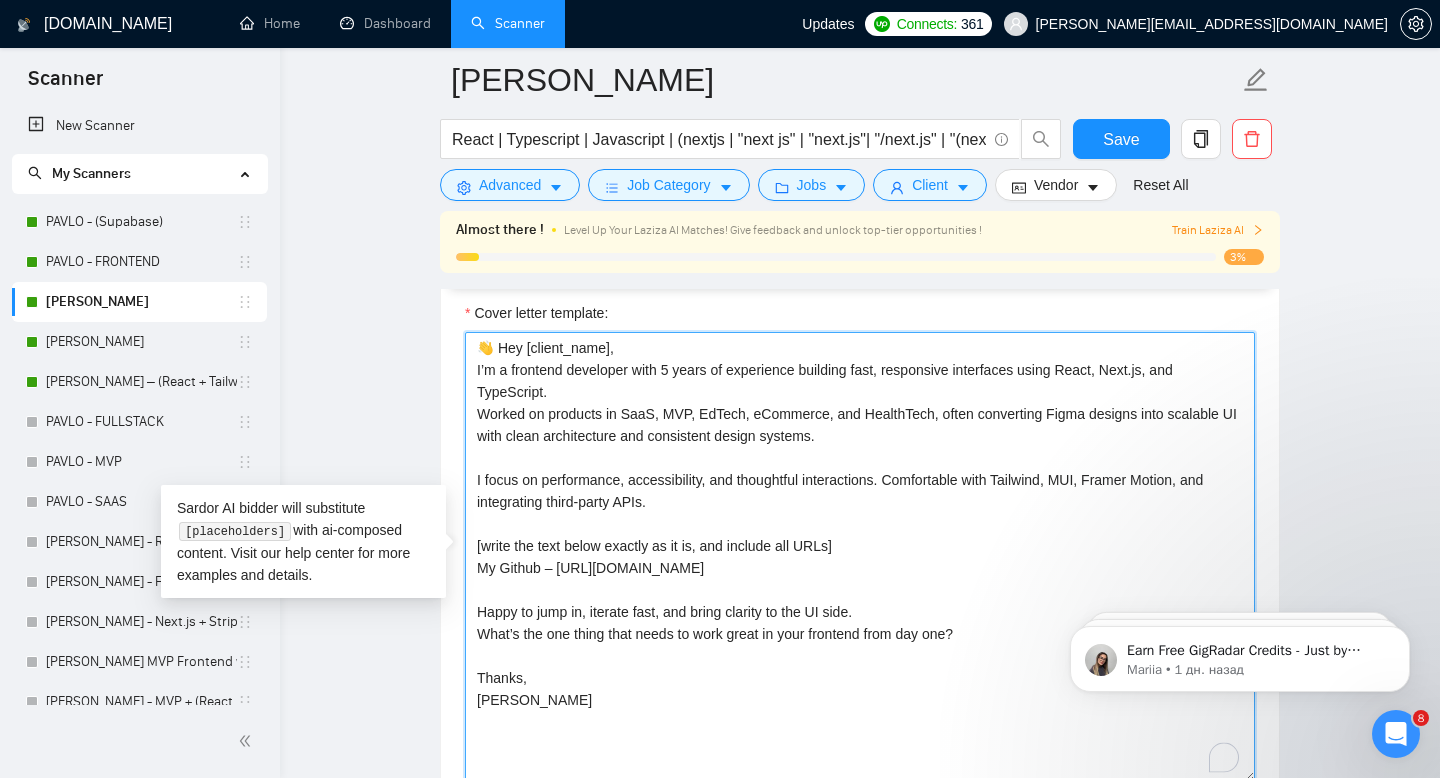 drag, startPoint x: 785, startPoint y: 562, endPoint x: 558, endPoint y: 562, distance: 227 